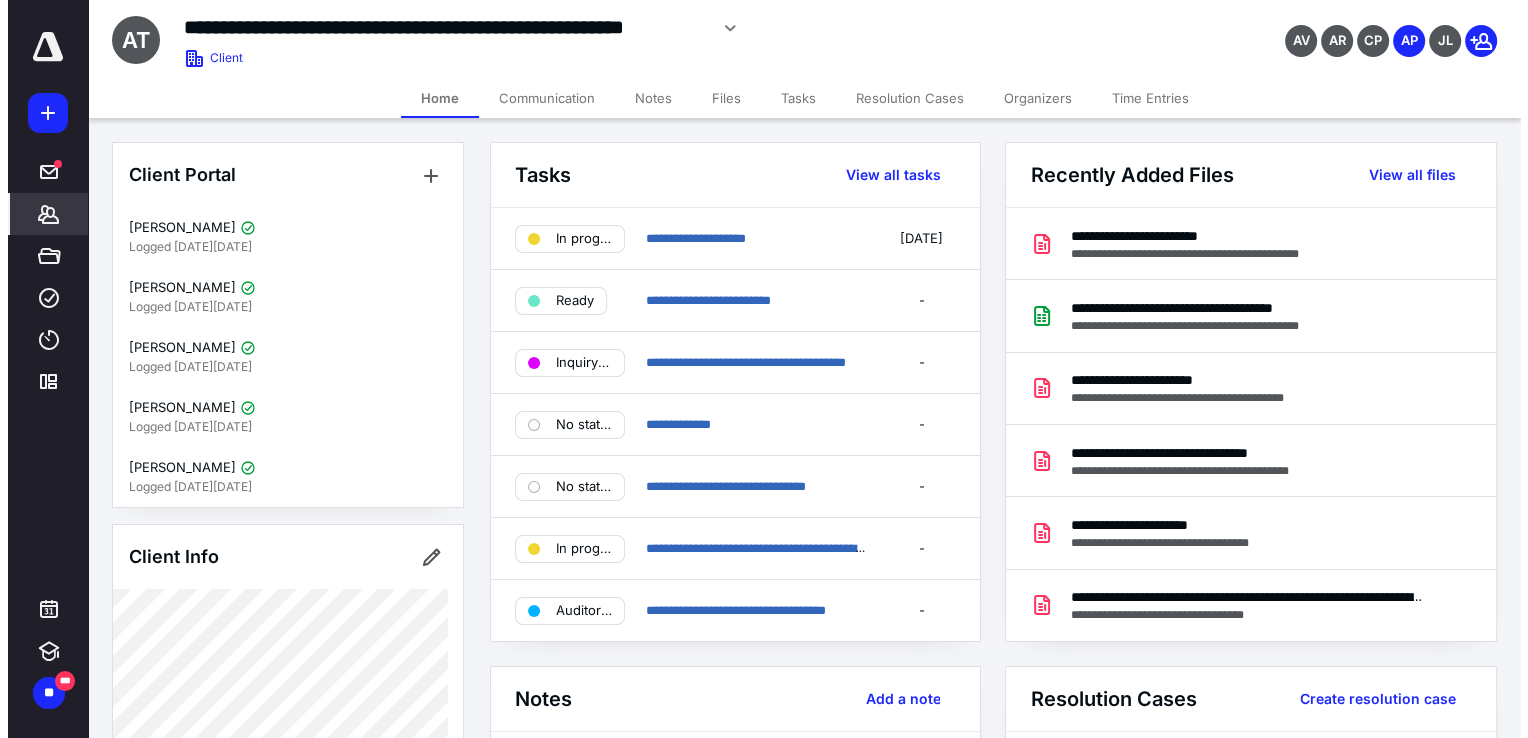 scroll, scrollTop: 0, scrollLeft: 0, axis: both 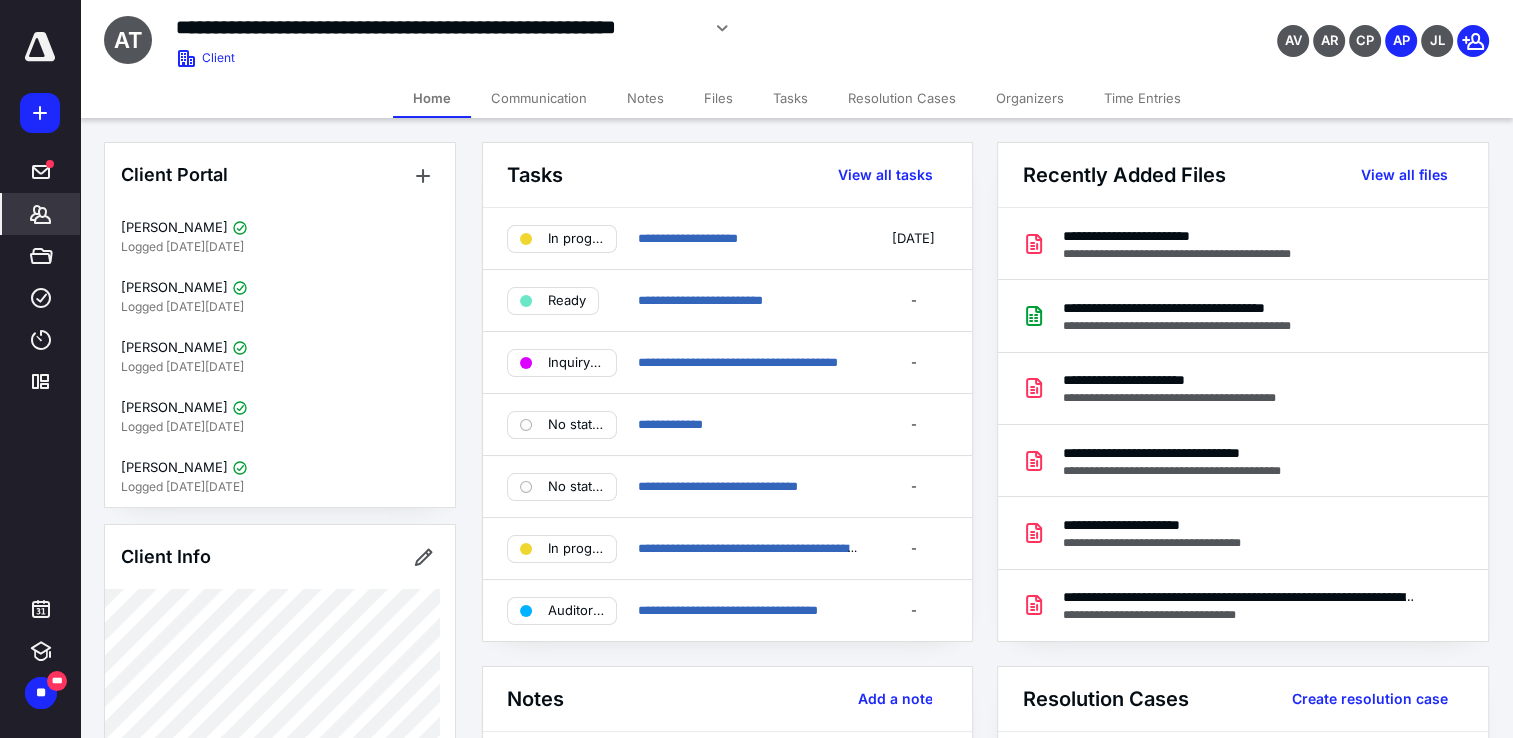 click 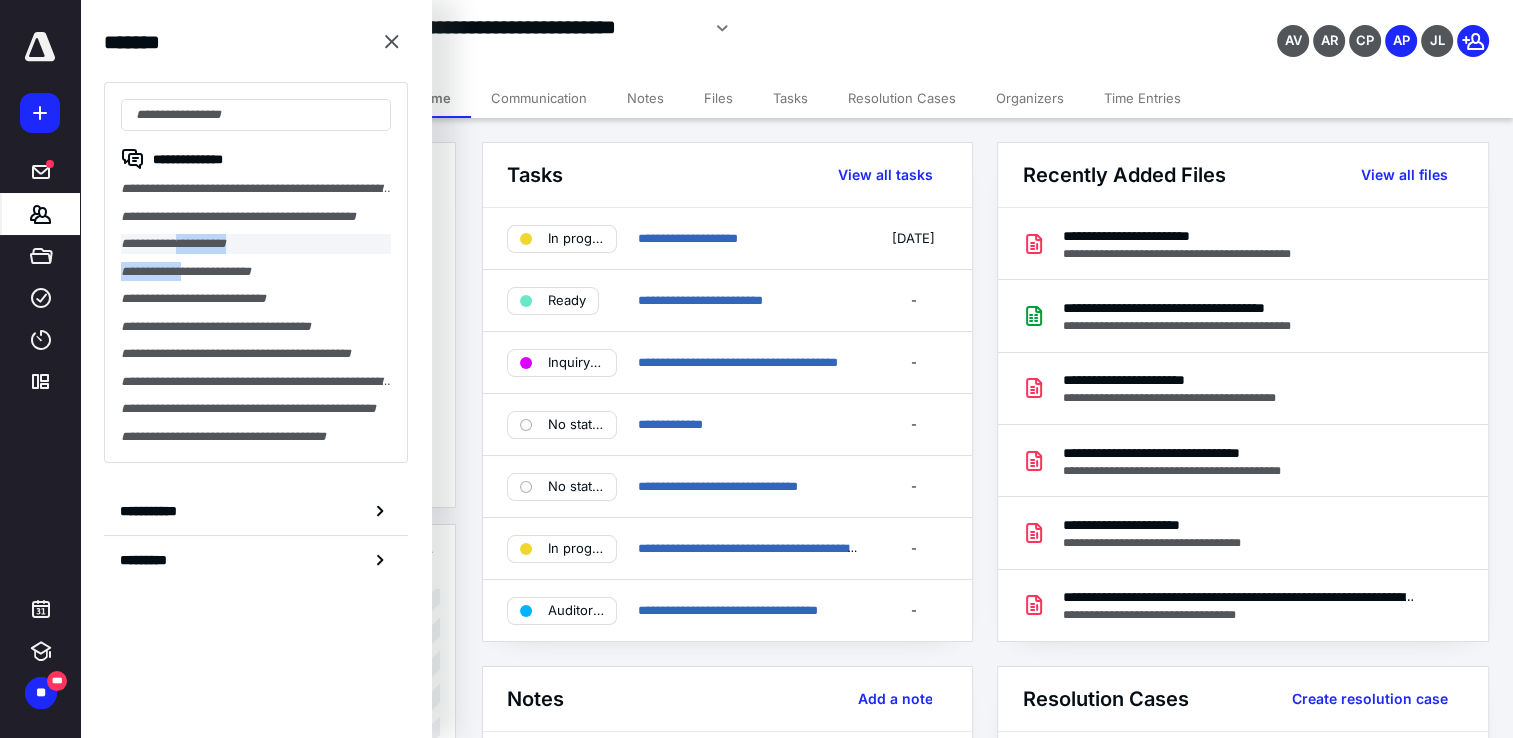 click on "**********" at bounding box center [256, 272] 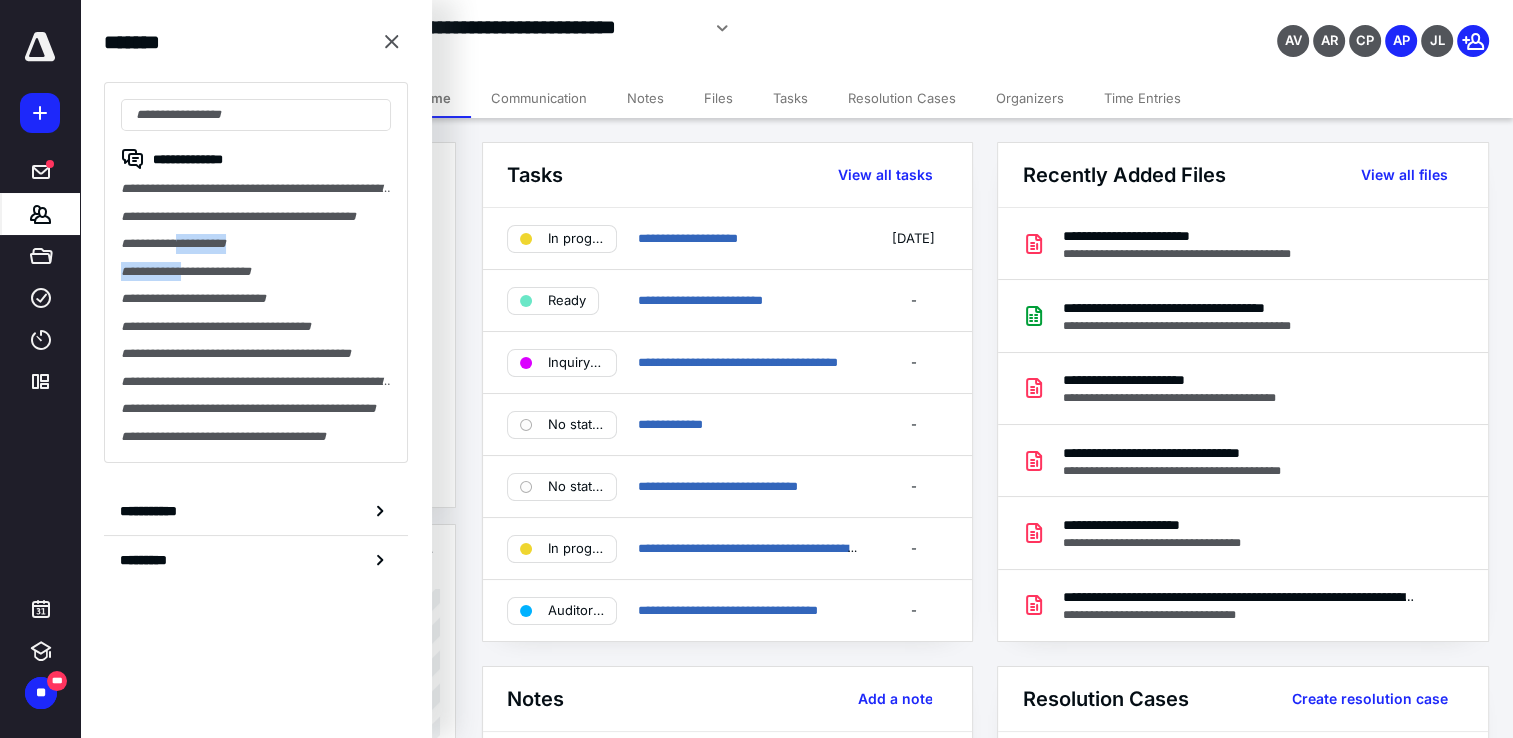 drag, startPoint x: 202, startPoint y: 253, endPoint x: 188, endPoint y: 240, distance: 19.104973 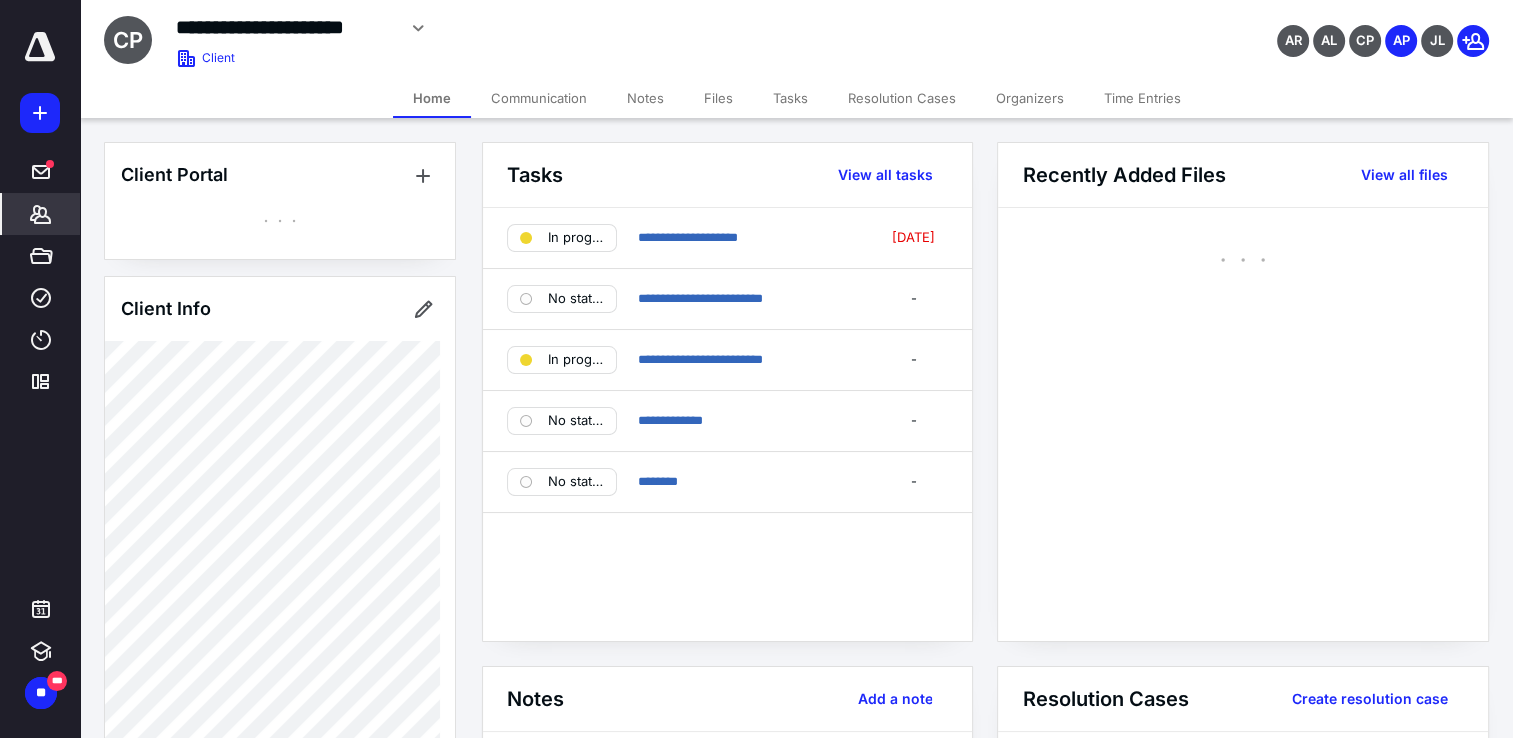 click on "**********" at bounding box center [563, 25] 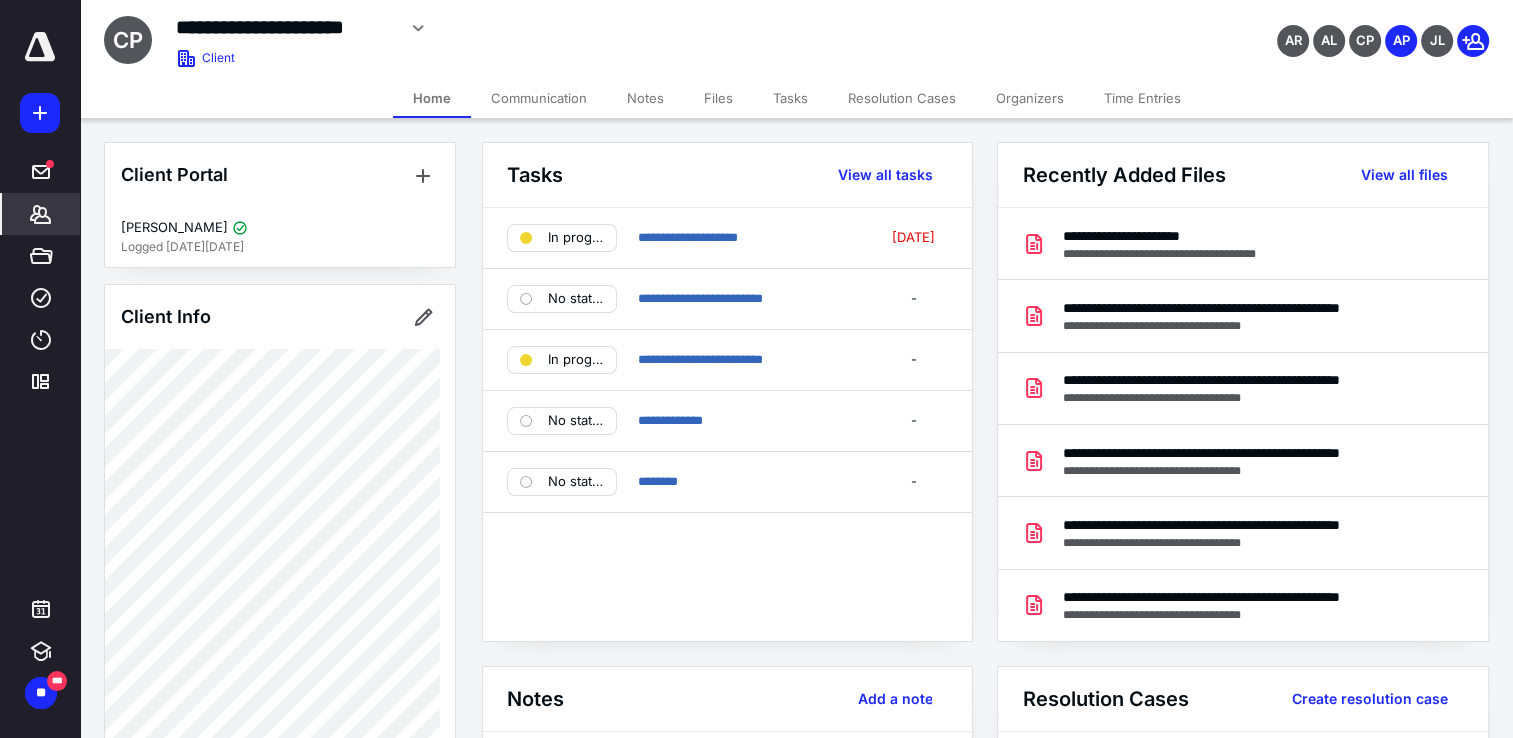 click on "Files" at bounding box center [718, 98] 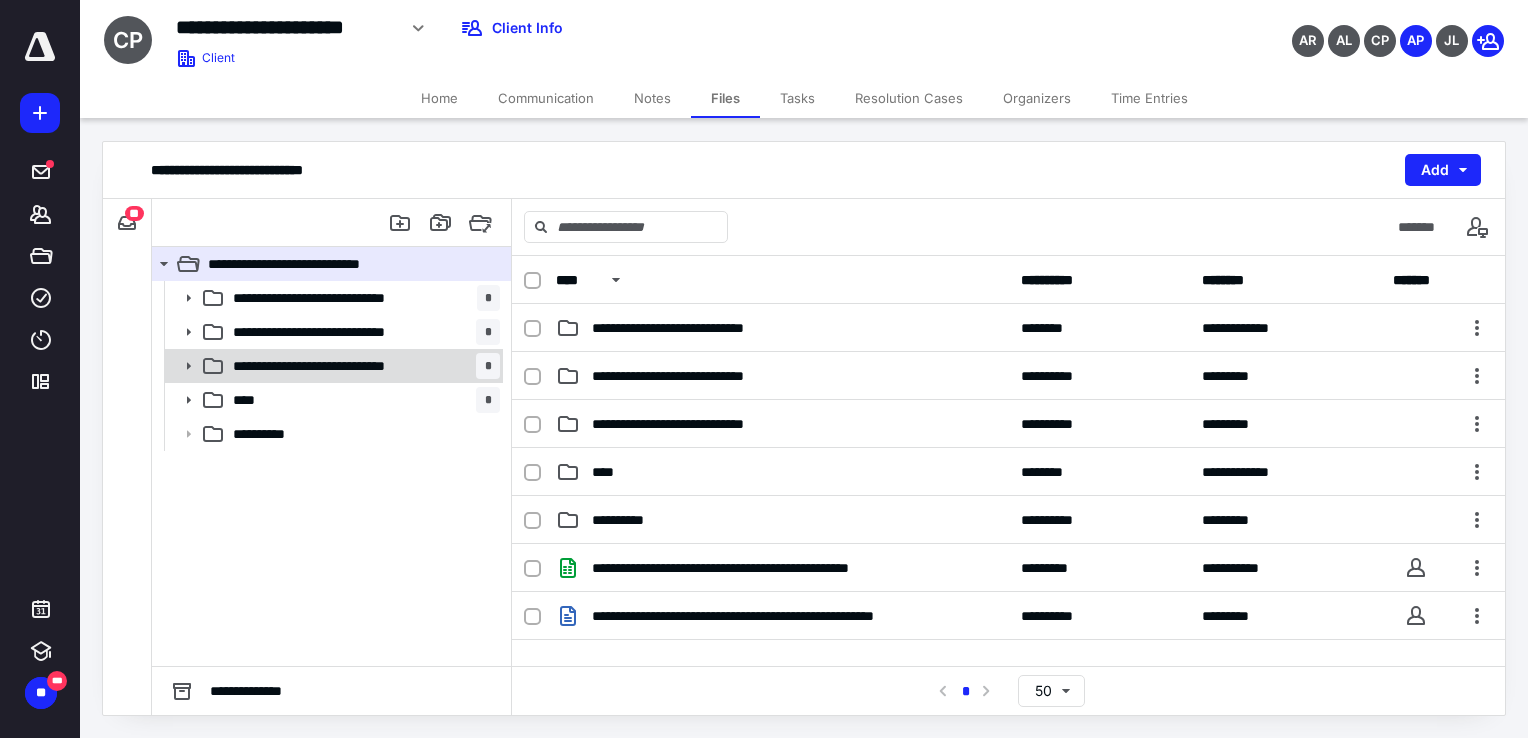 click at bounding box center [182, 366] 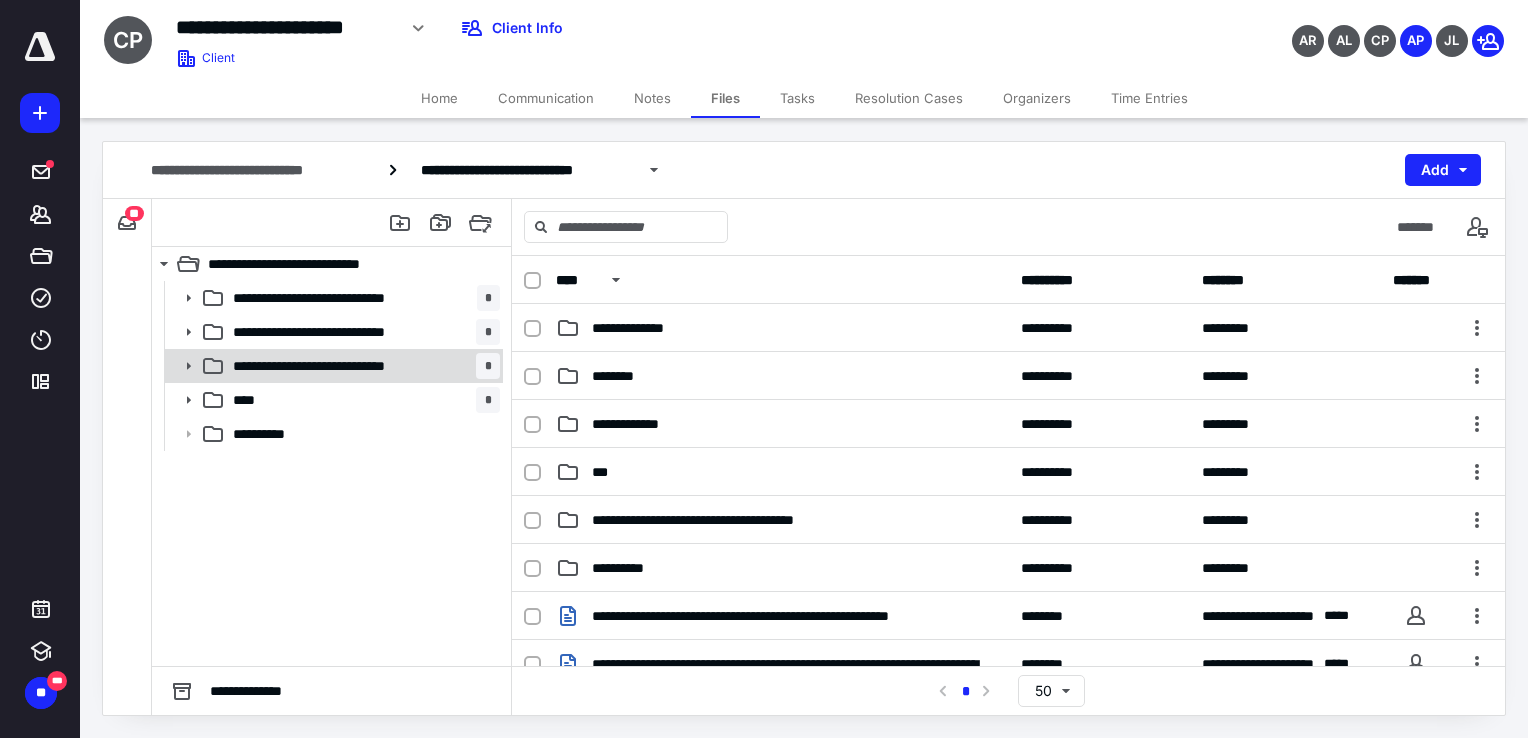 click at bounding box center [182, 366] 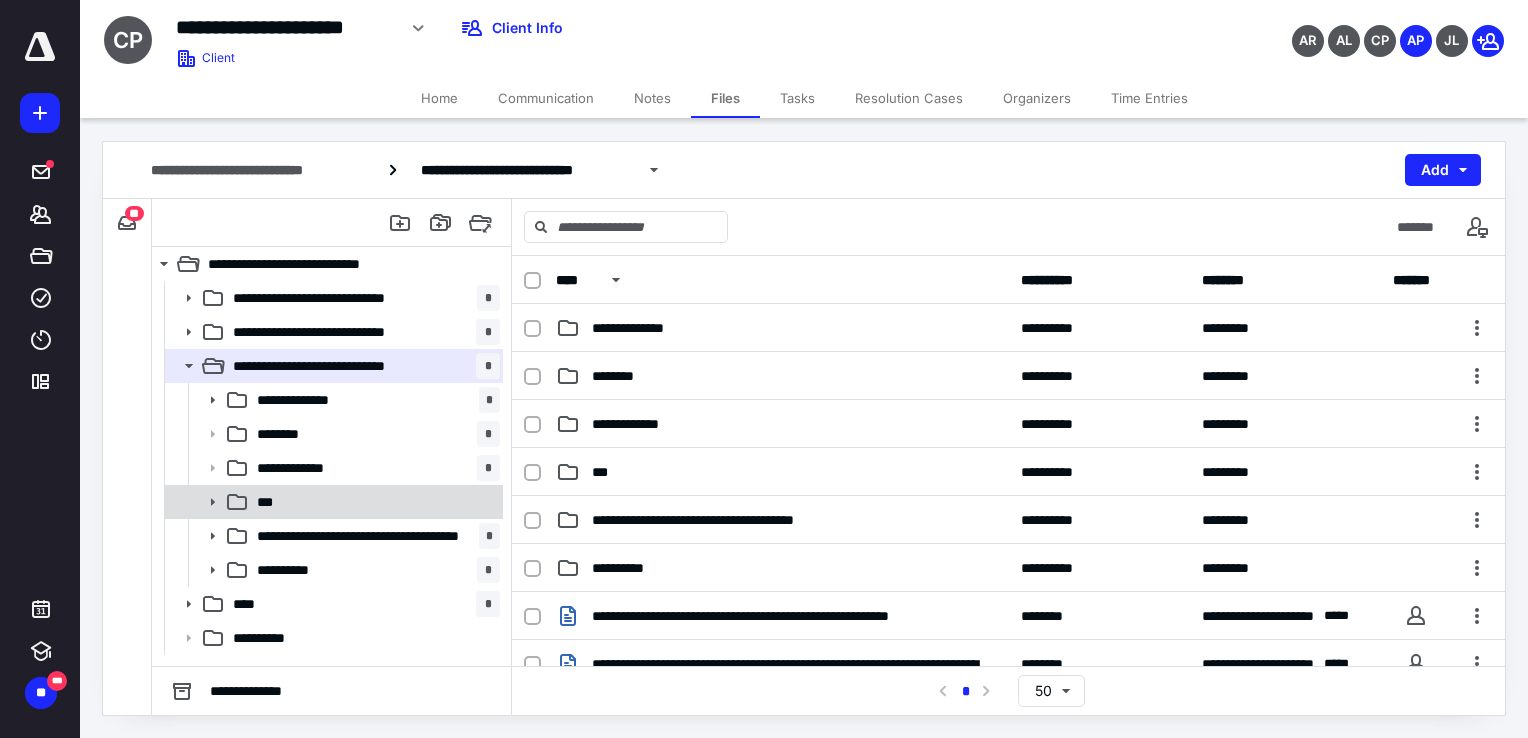 click 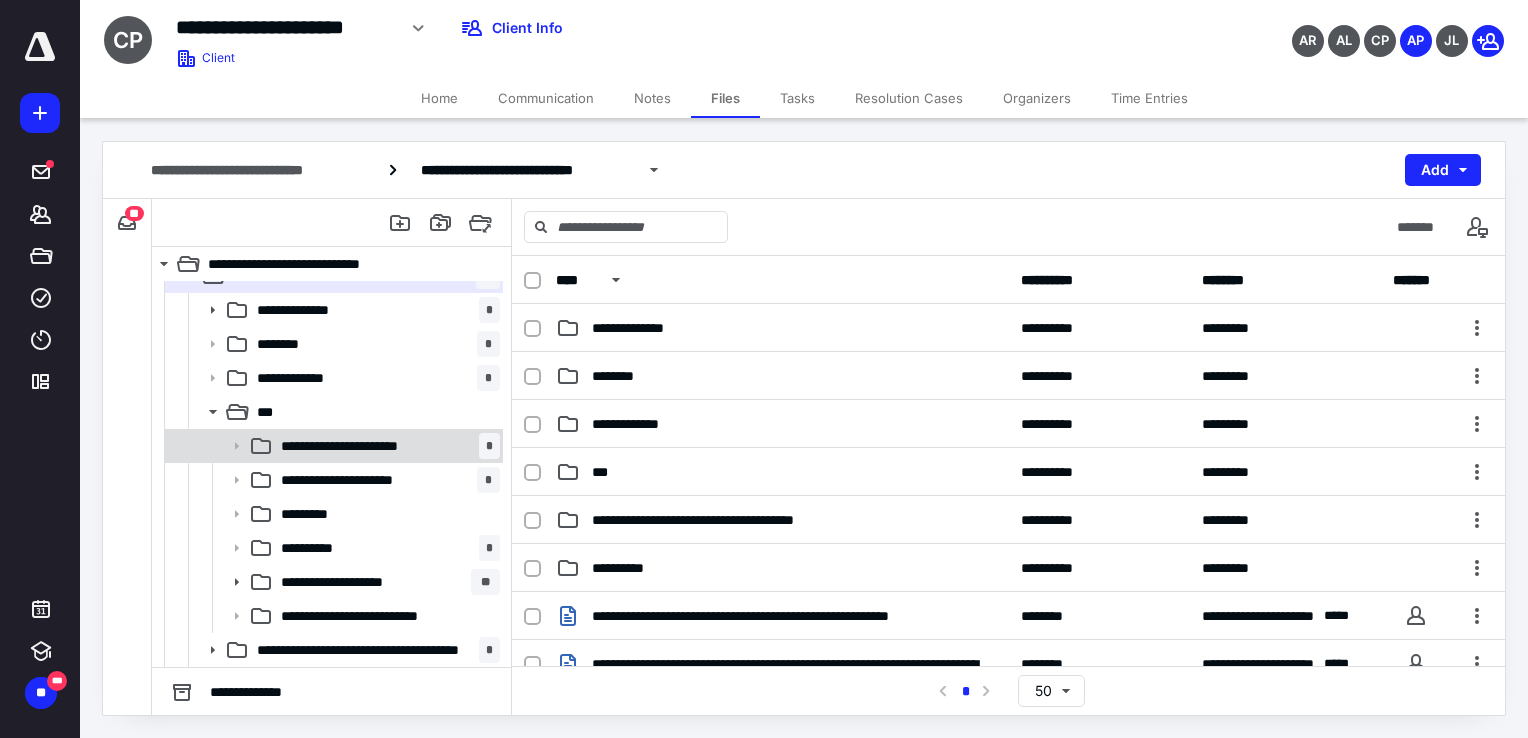 scroll, scrollTop: 191, scrollLeft: 0, axis: vertical 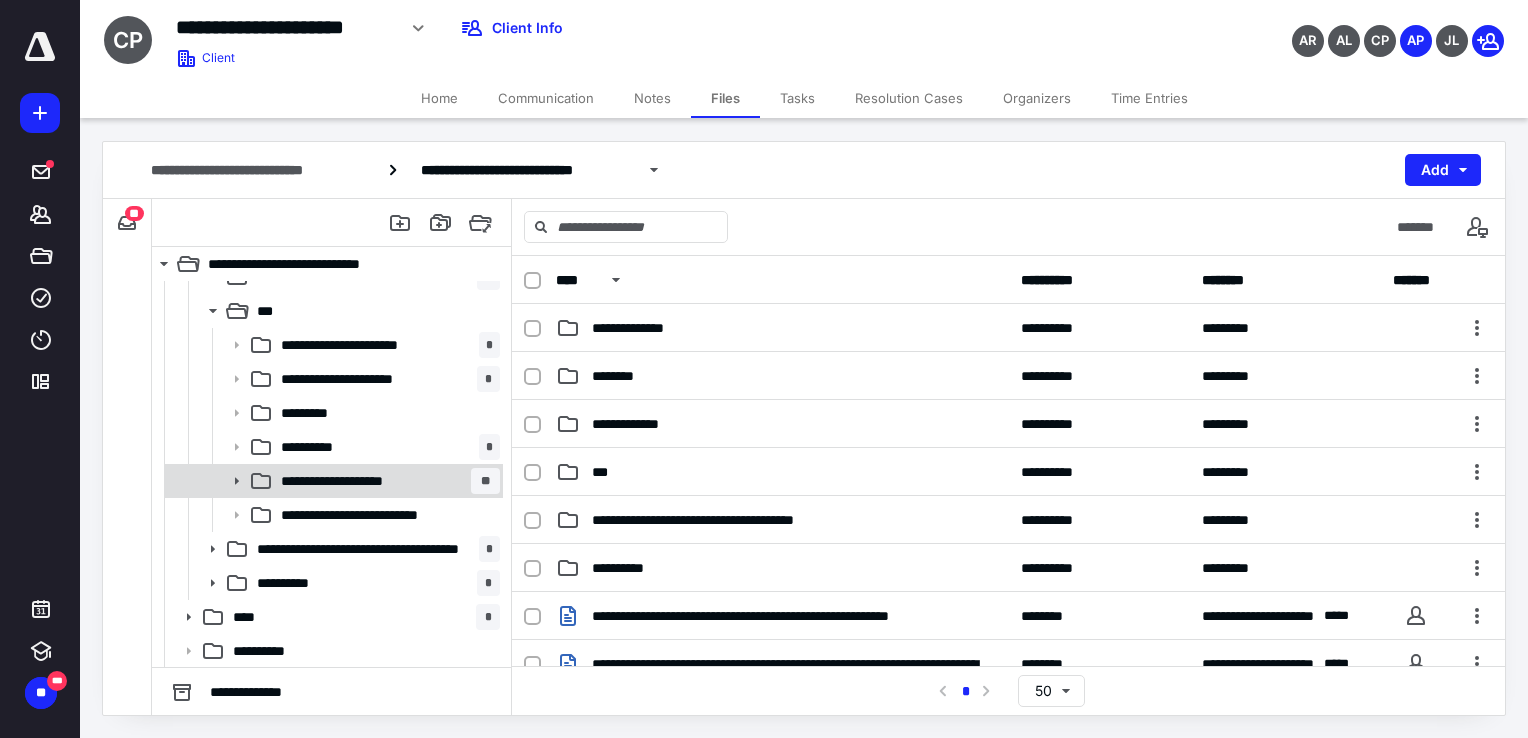 click 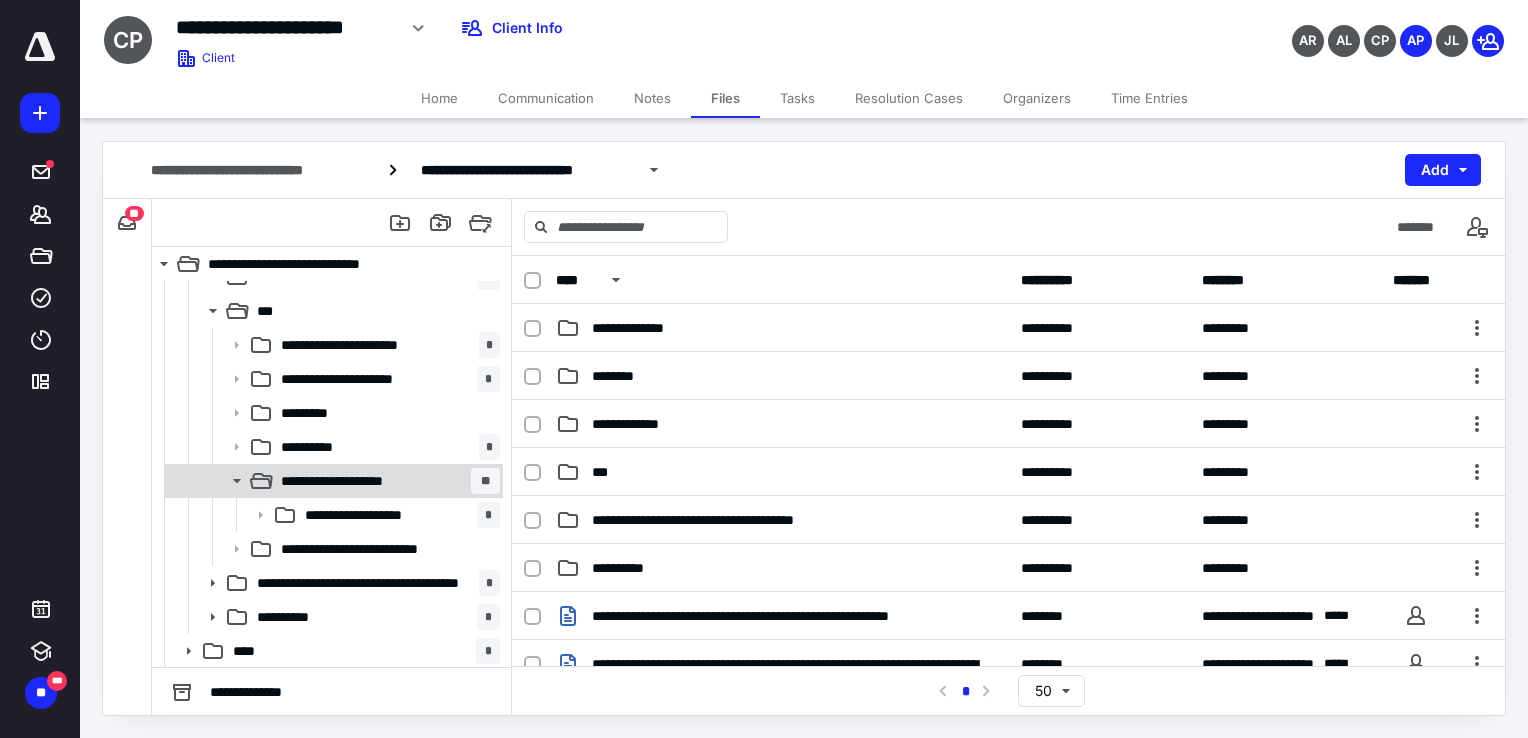 click 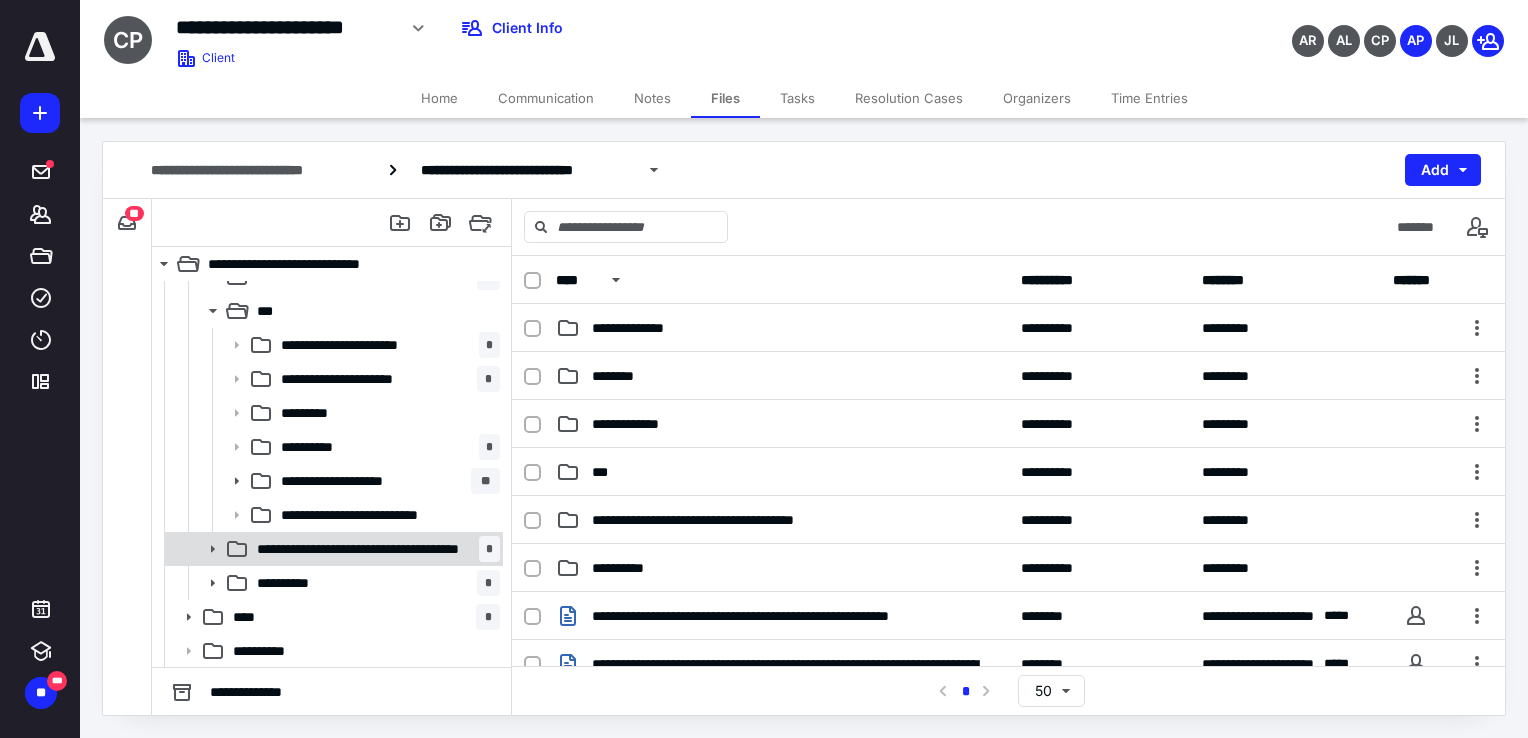 click 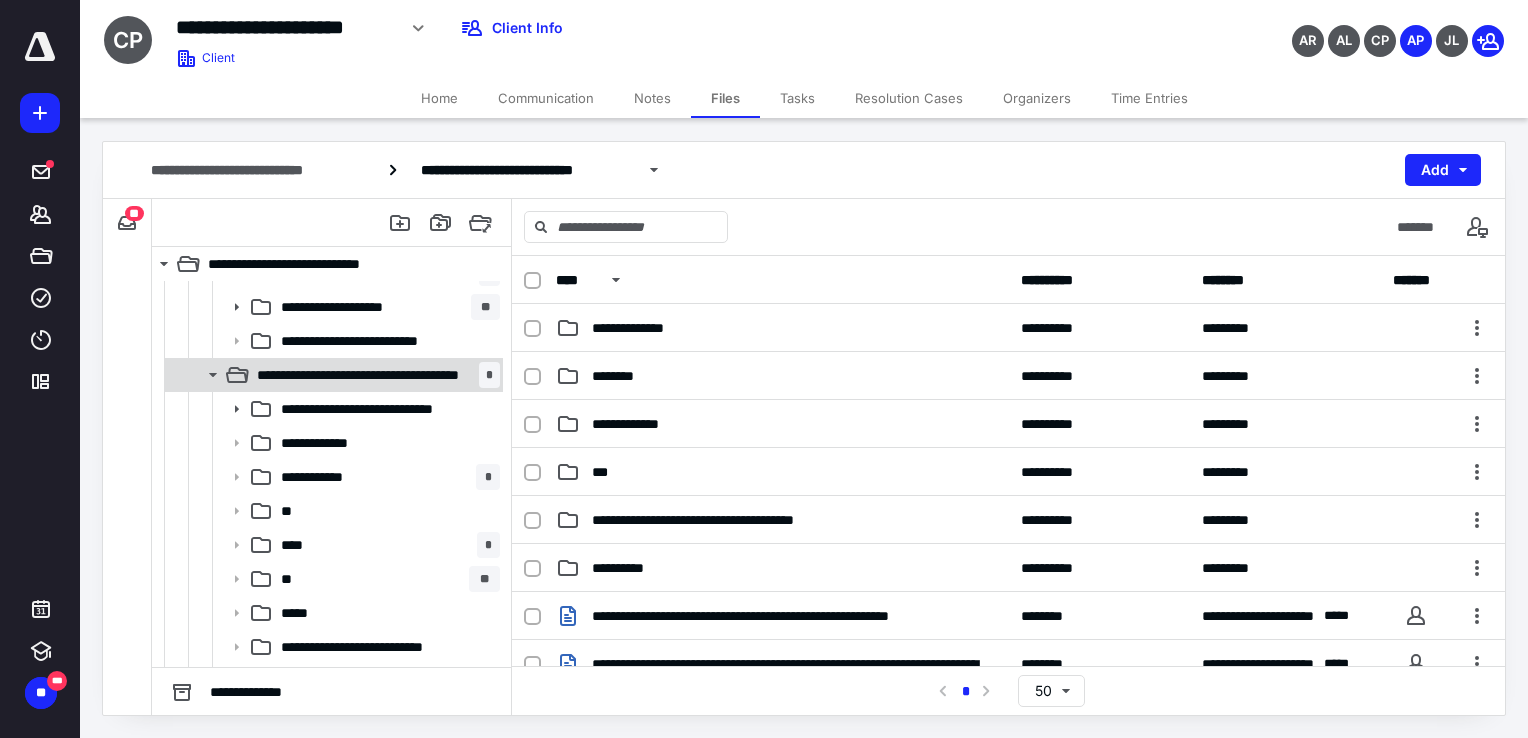 scroll, scrollTop: 391, scrollLeft: 0, axis: vertical 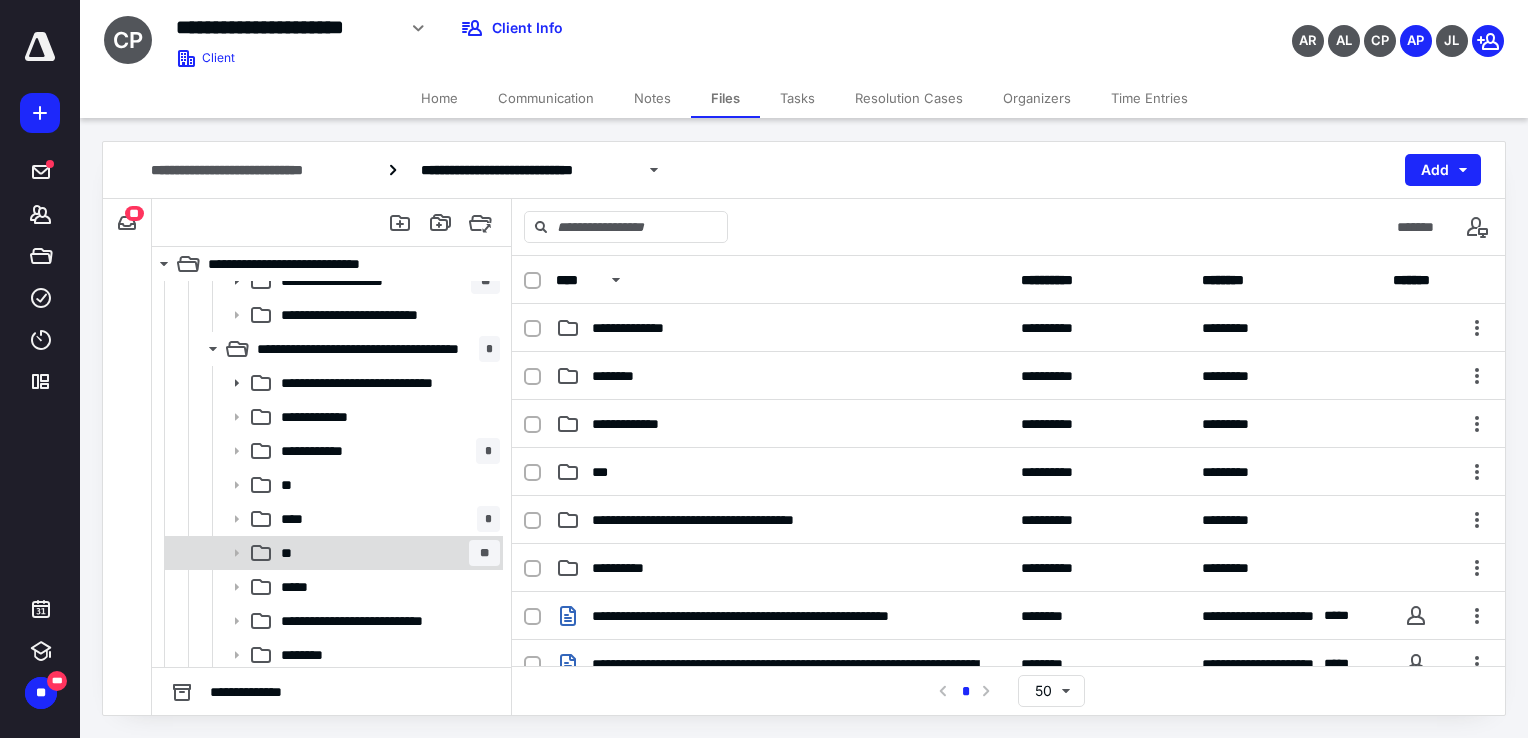 click on "** **" at bounding box center [386, 553] 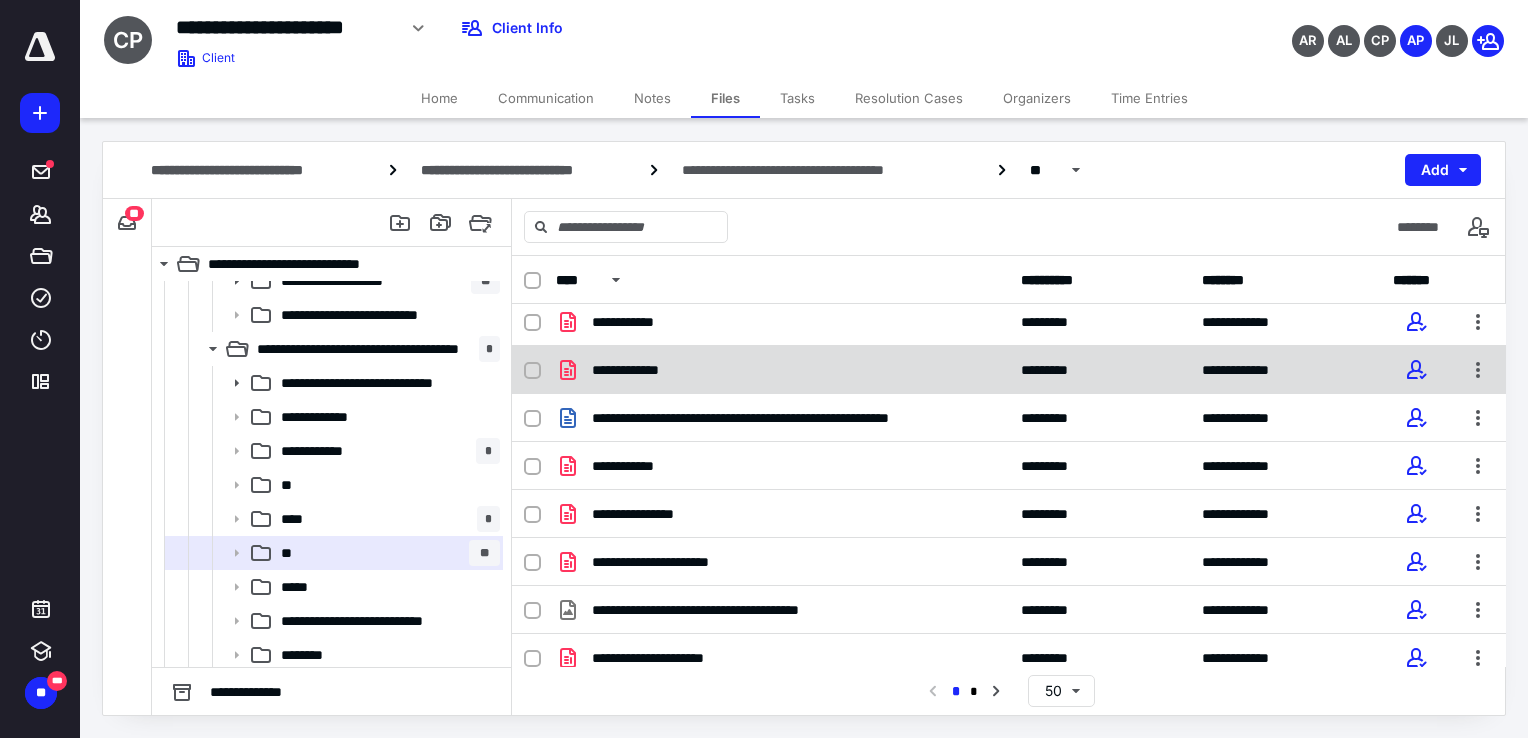 scroll, scrollTop: 2027, scrollLeft: 0, axis: vertical 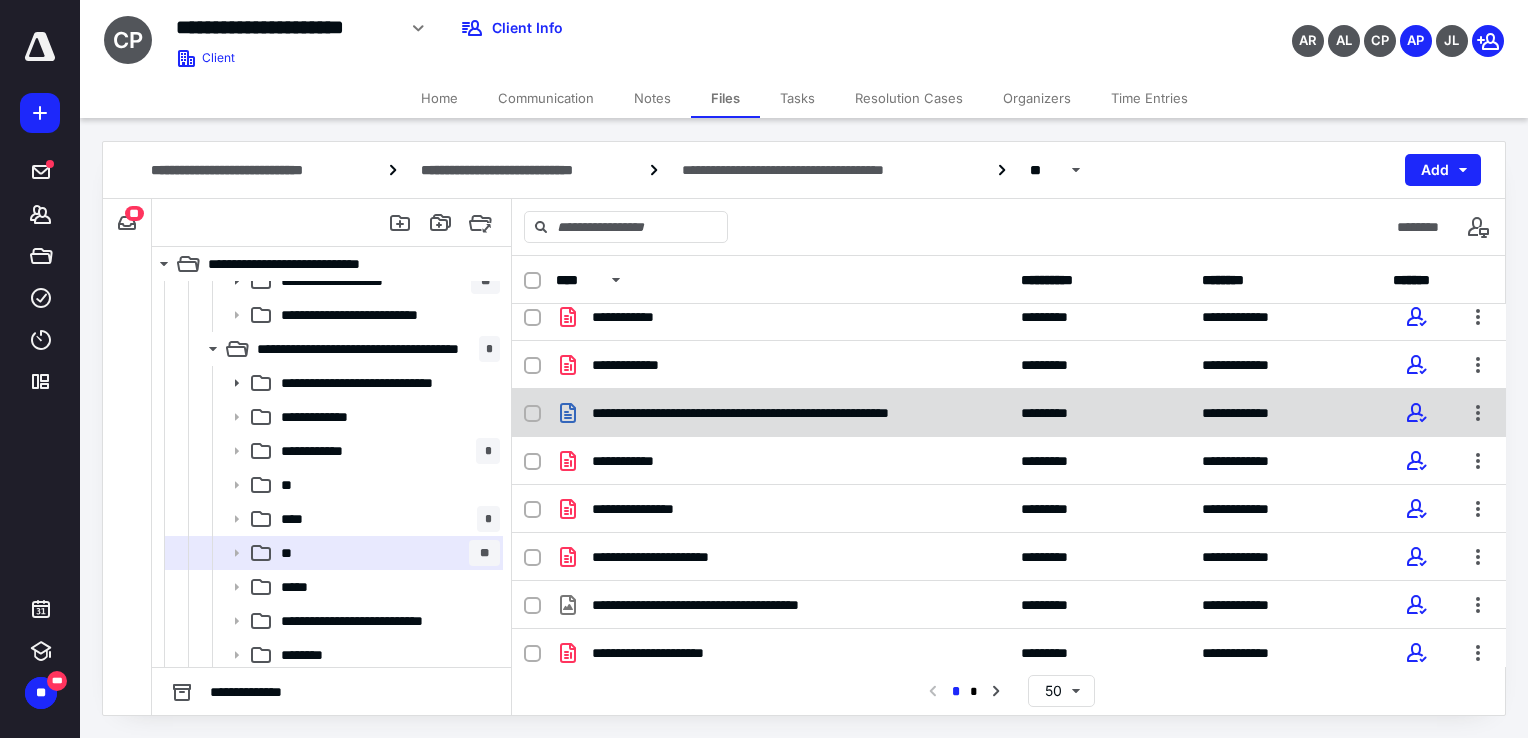 click on "**********" at bounding box center [774, 413] 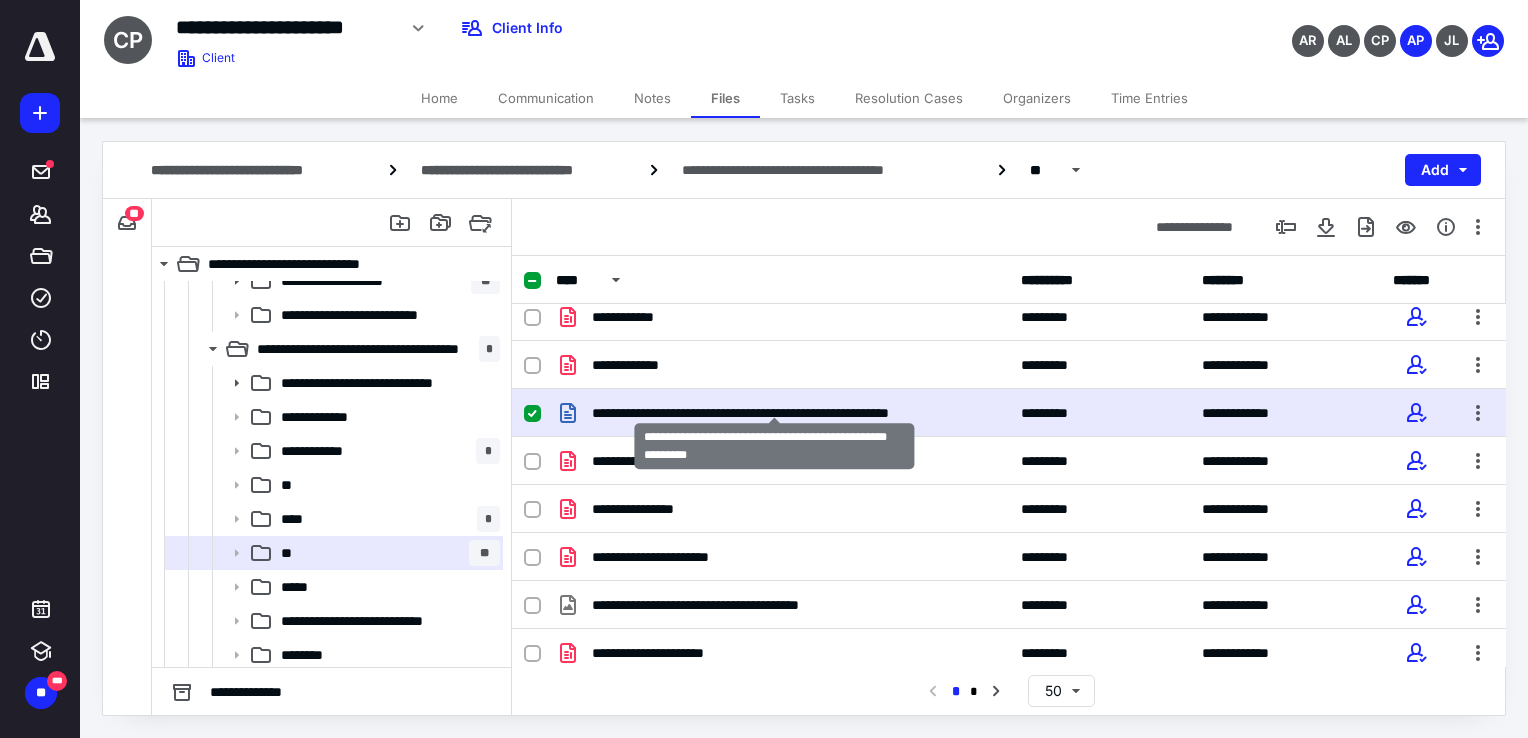click on "**********" at bounding box center [774, 413] 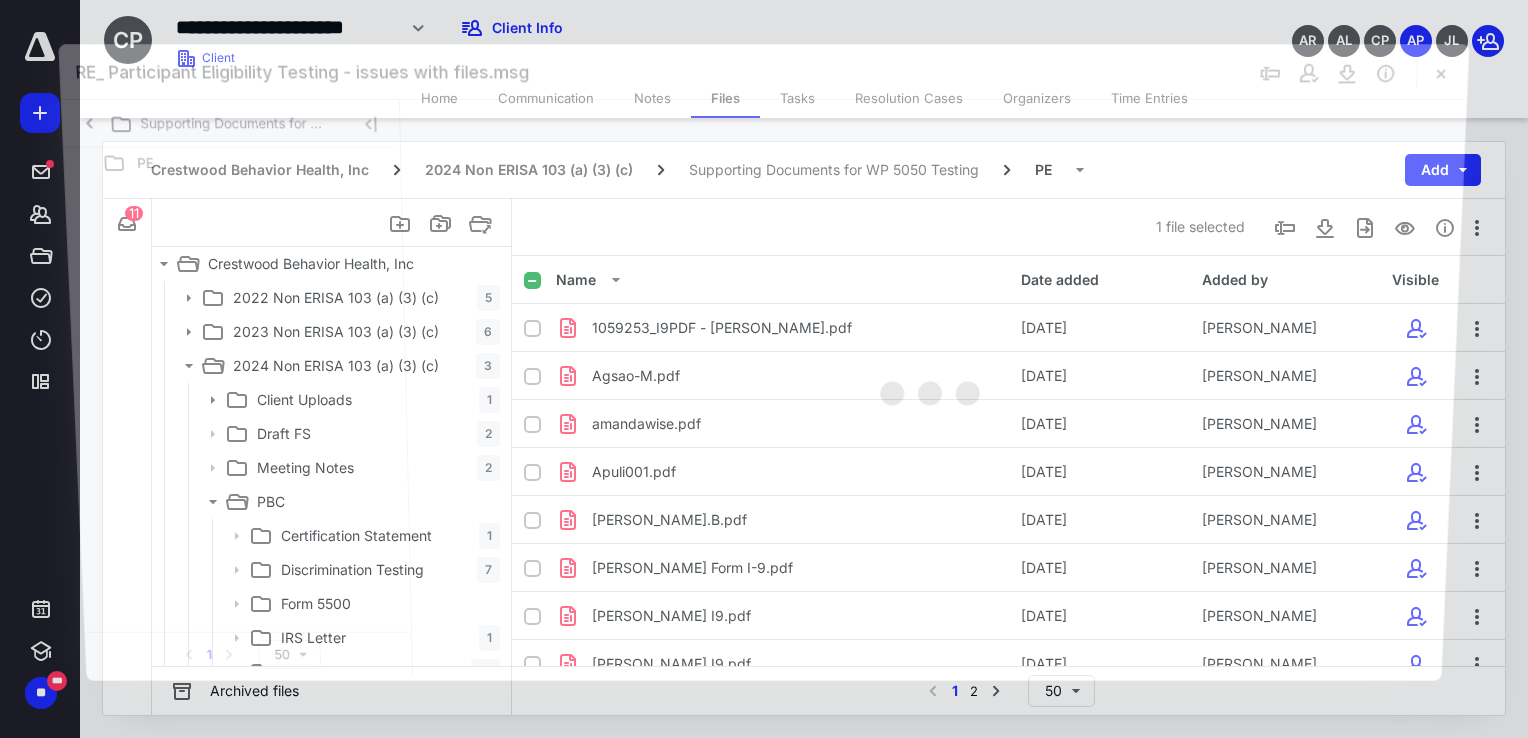scroll, scrollTop: 391, scrollLeft: 0, axis: vertical 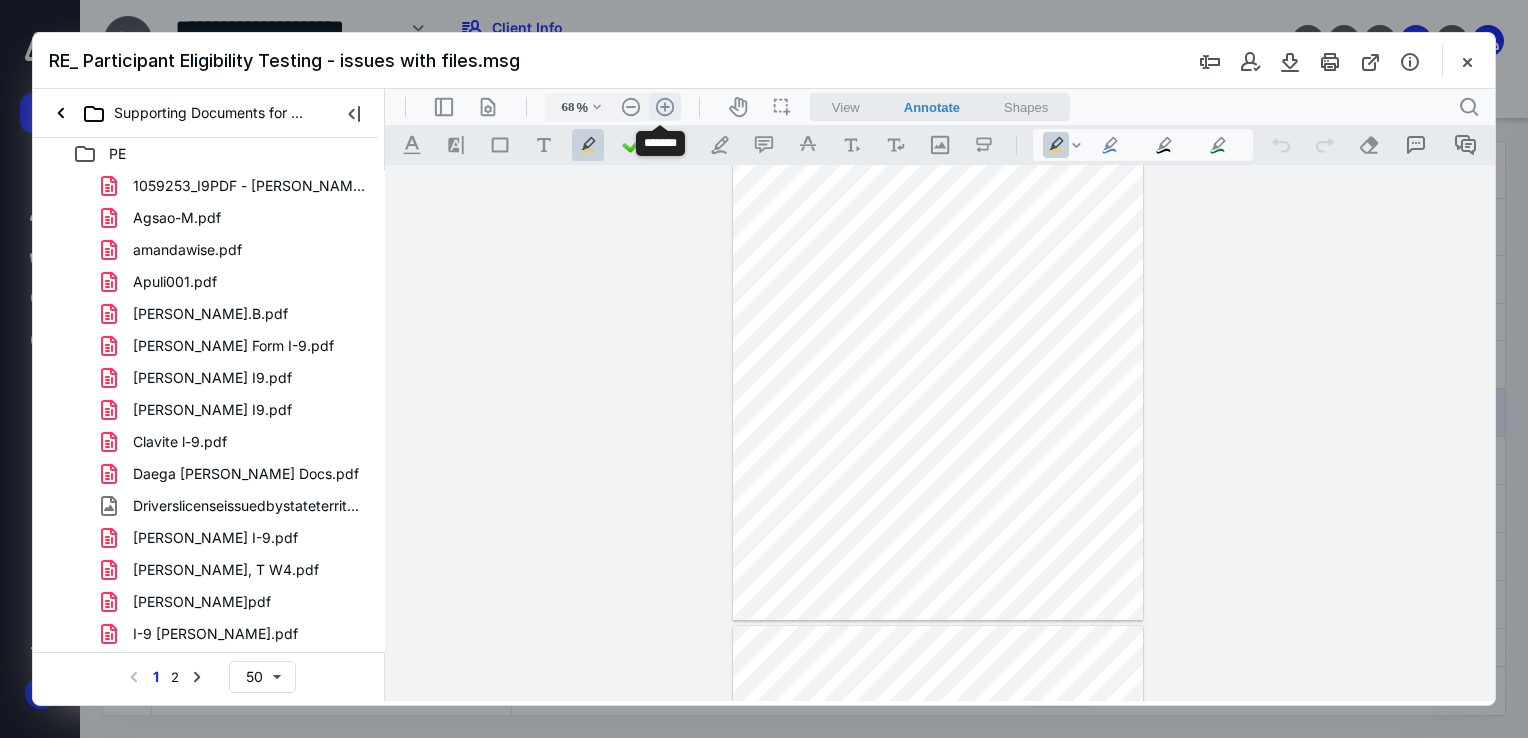 click on ".cls-1{fill:#abb0c4;} icon - header - zoom - in - line" at bounding box center (665, 107) 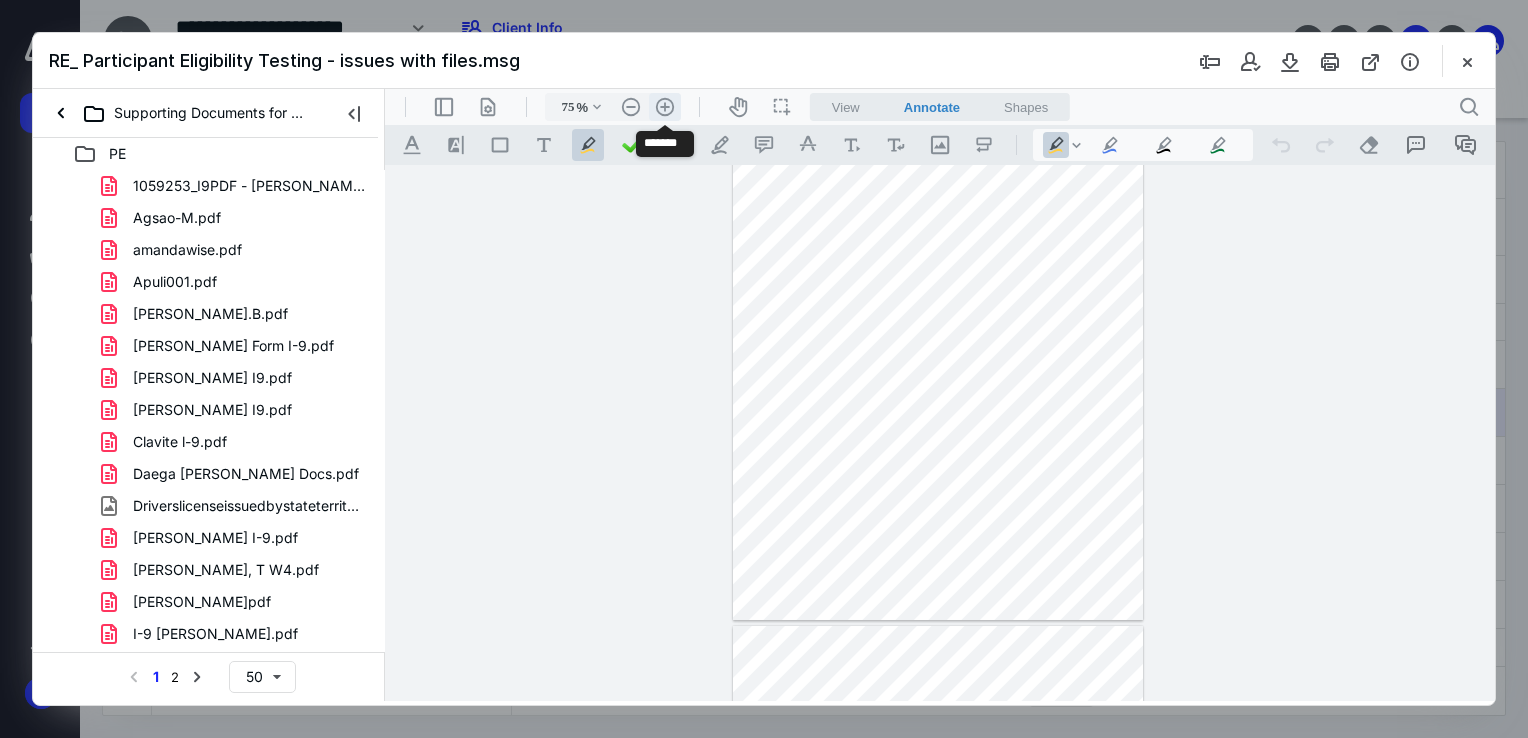 click on ".cls-1{fill:#abb0c4;} icon - header - zoom - in - line" at bounding box center (665, 107) 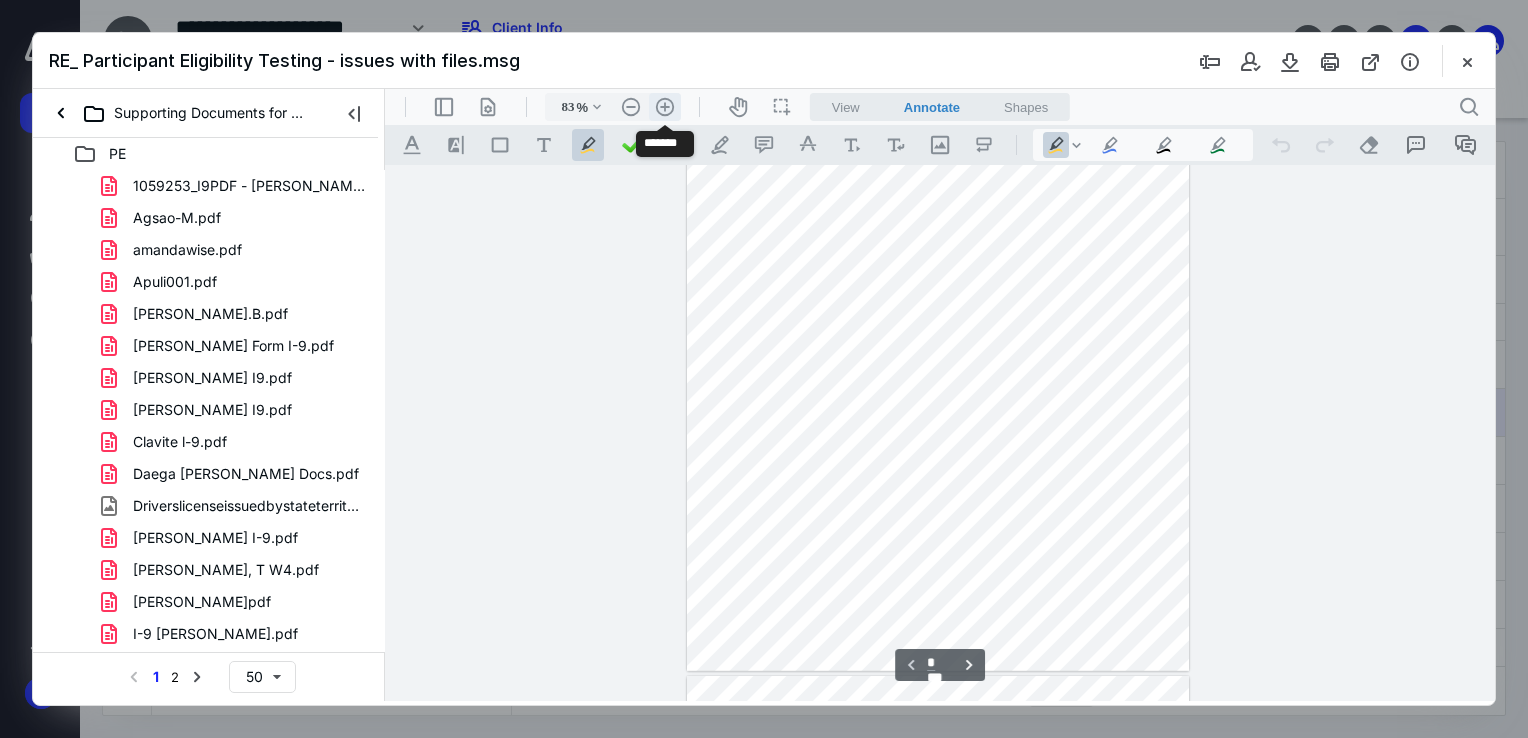click on ".cls-1{fill:#abb0c4;} icon - header - zoom - in - line" at bounding box center [665, 107] 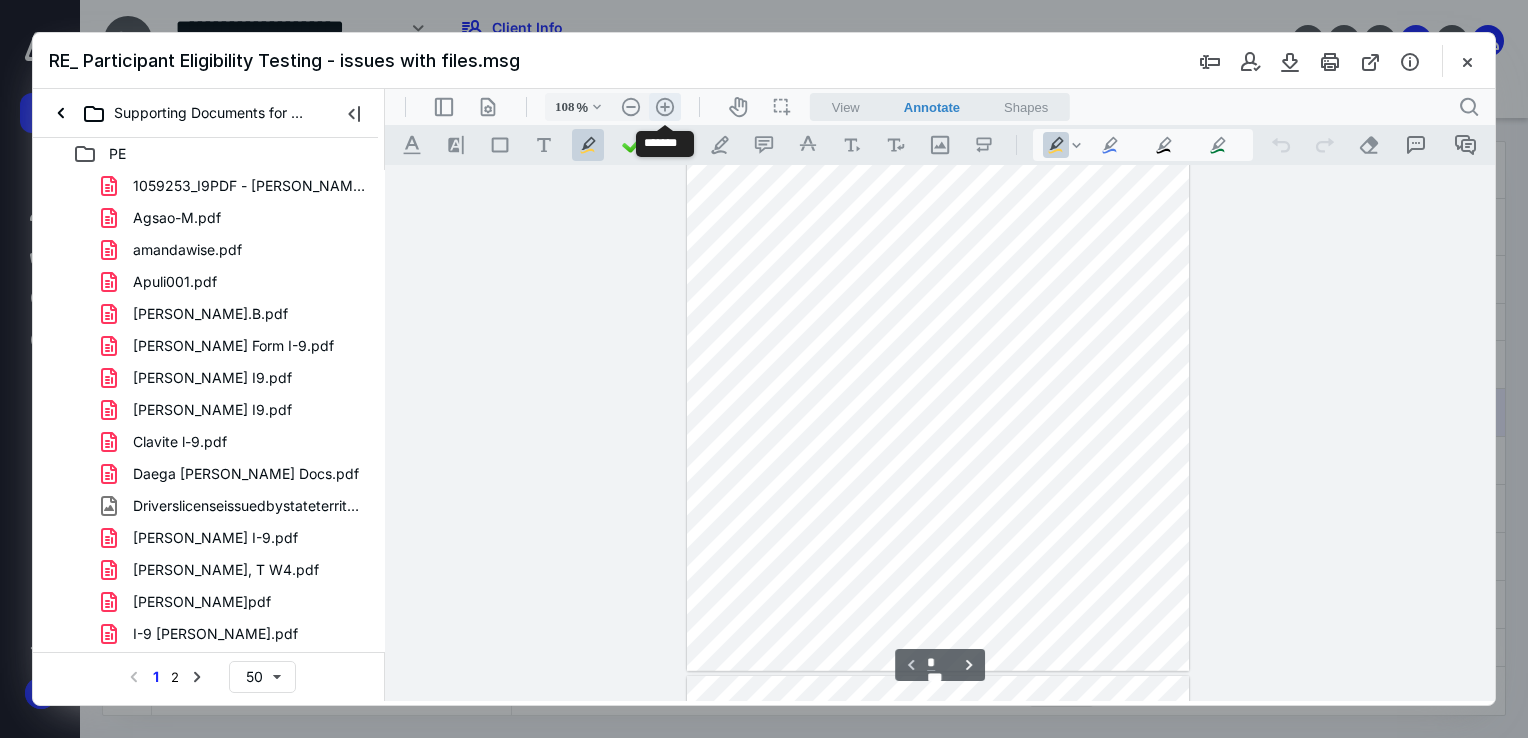 click on ".cls-1{fill:#abb0c4;} icon - header - zoom - in - line" at bounding box center [665, 107] 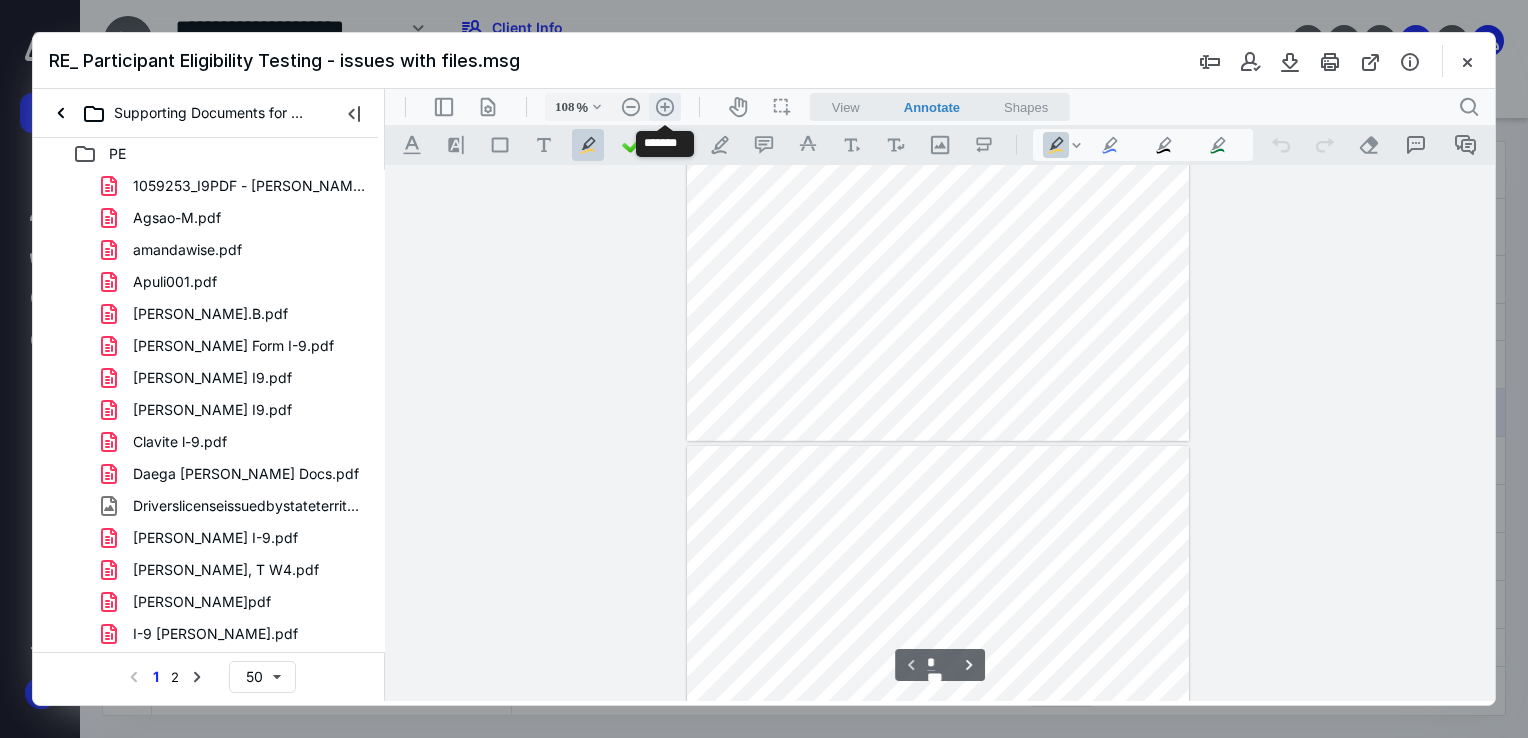 type on "133" 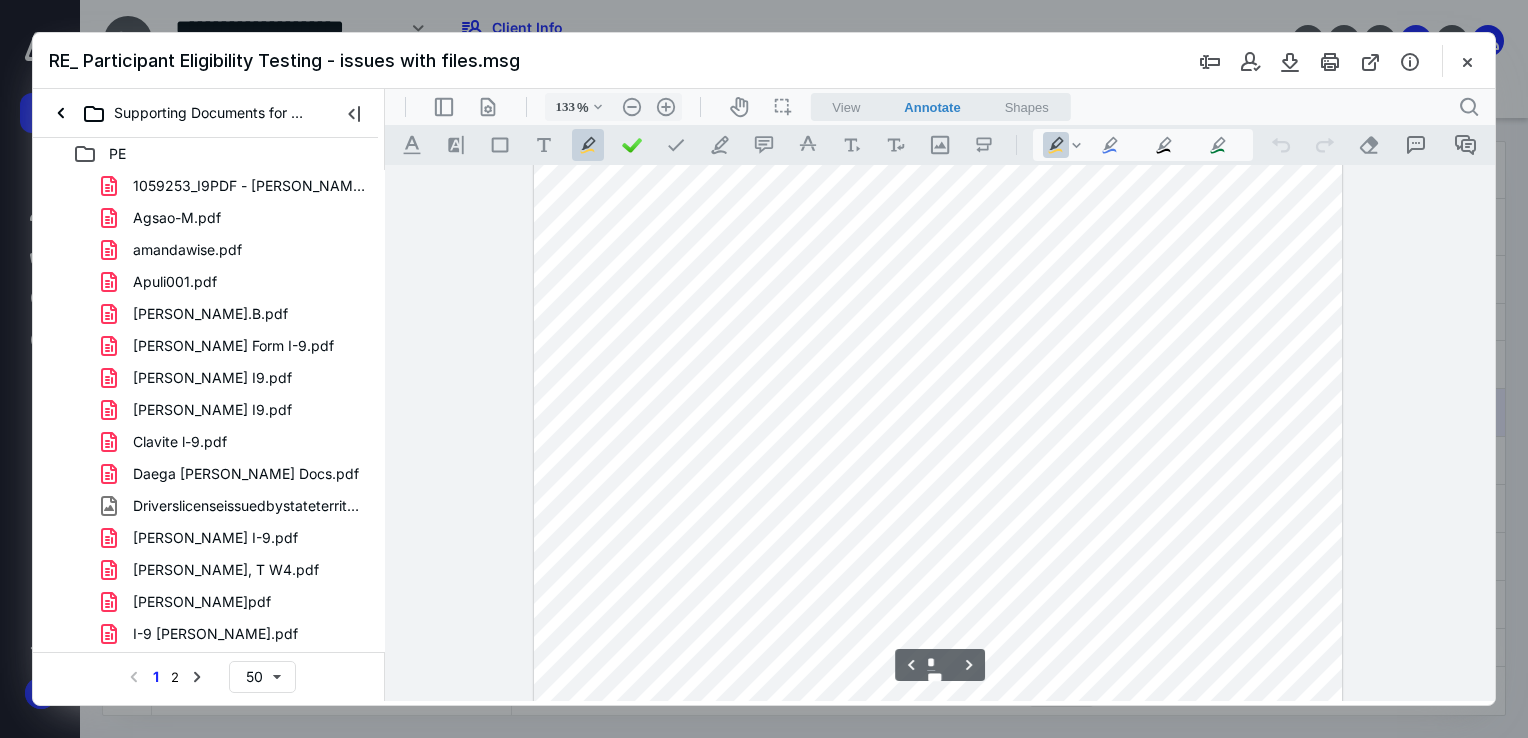 scroll, scrollTop: 3478, scrollLeft: 0, axis: vertical 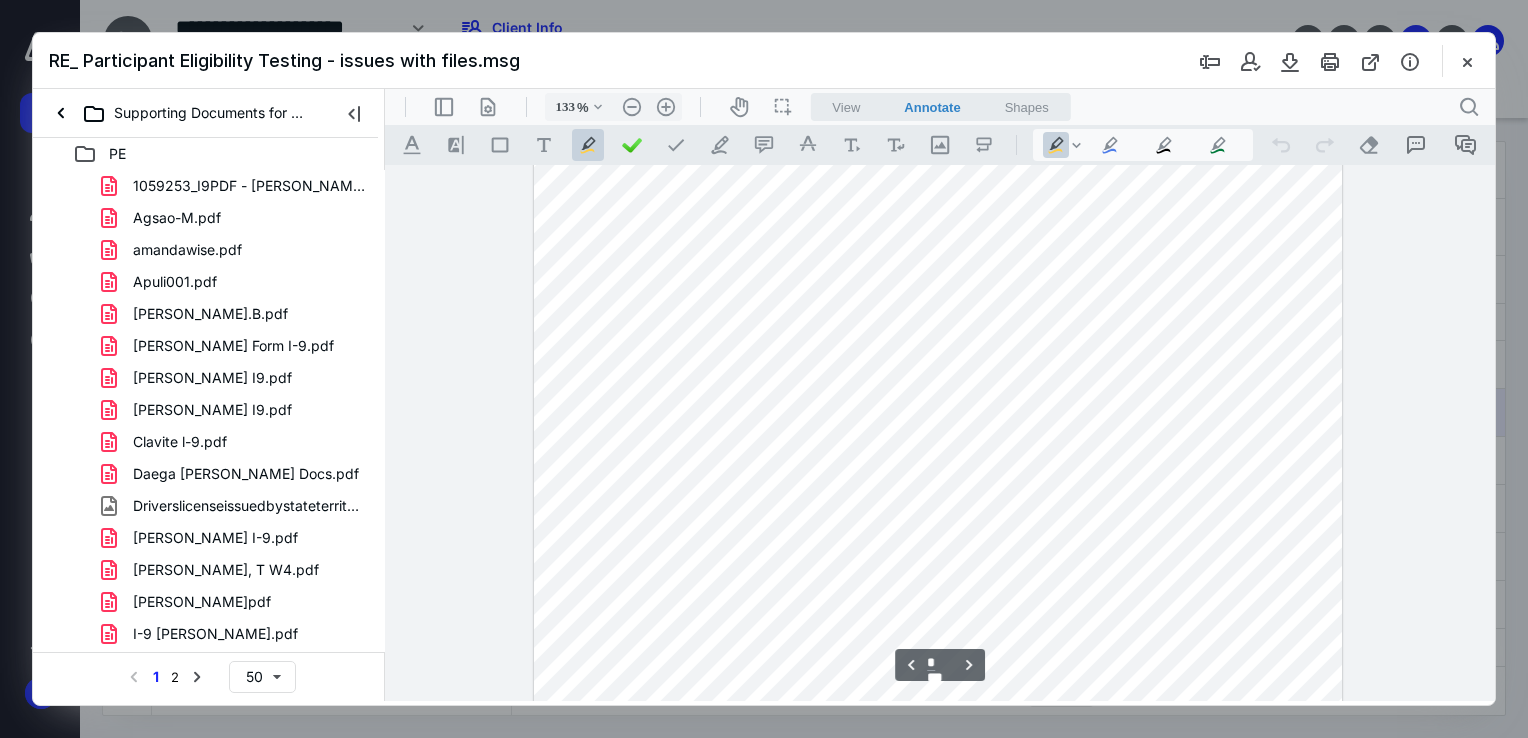 type on "*" 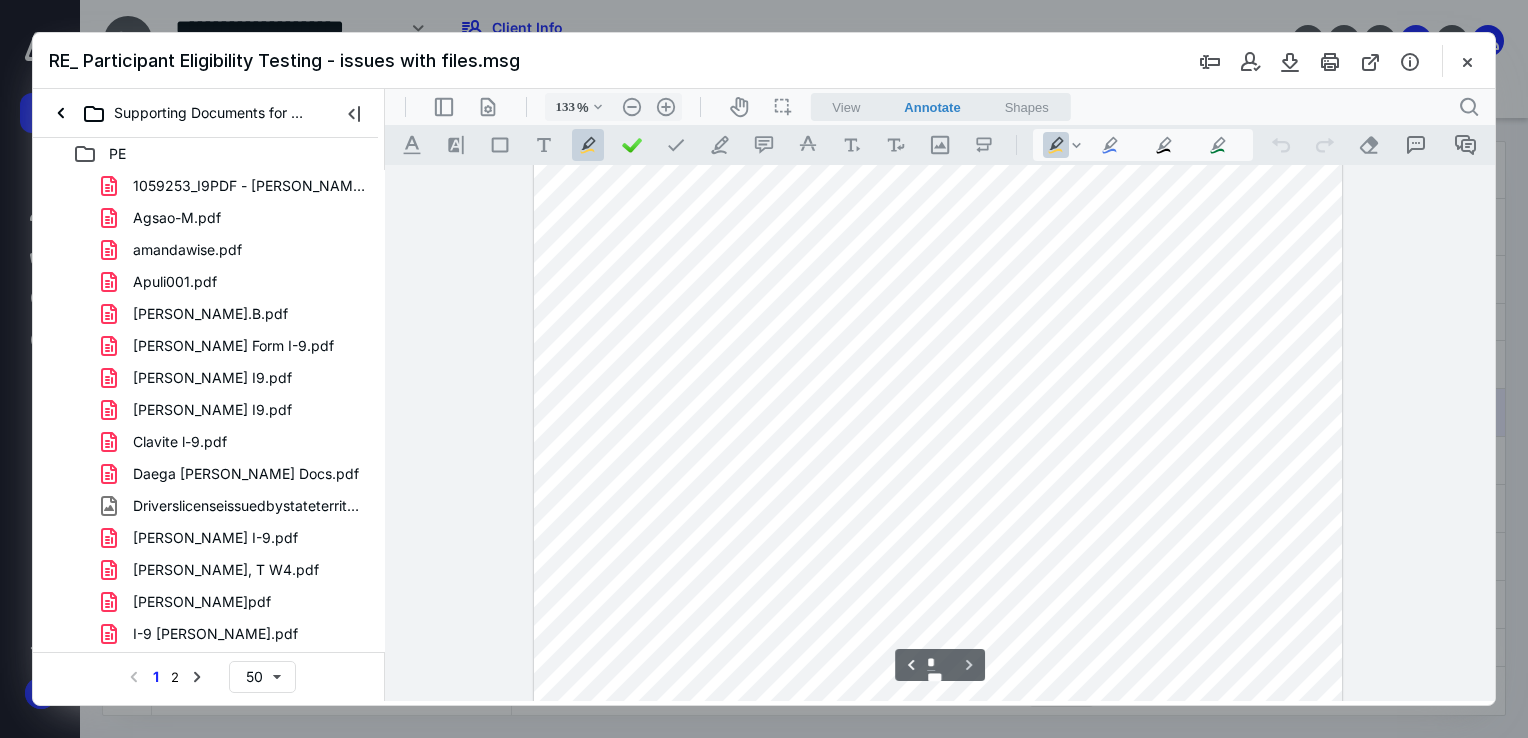 scroll, scrollTop: 6778, scrollLeft: 0, axis: vertical 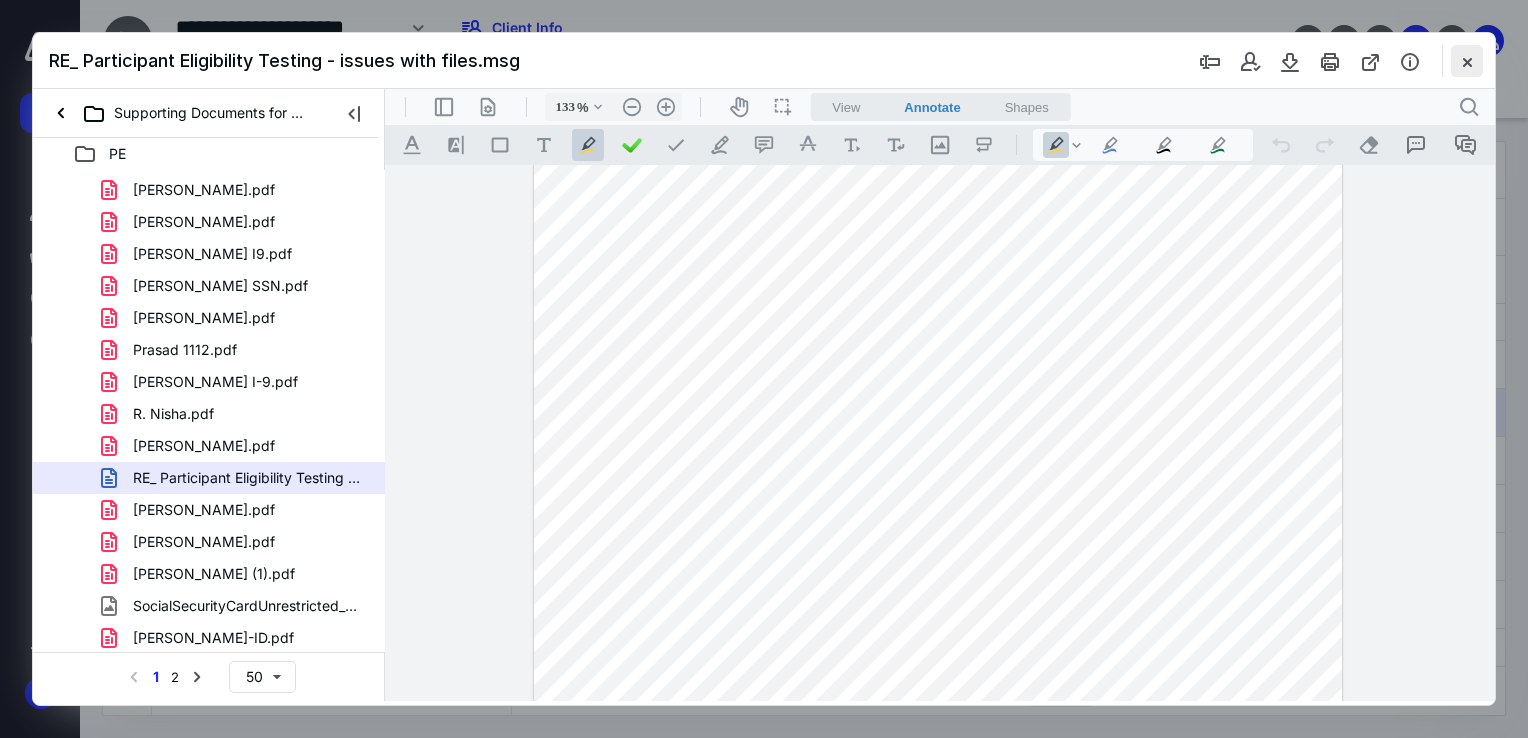 click at bounding box center [1467, 61] 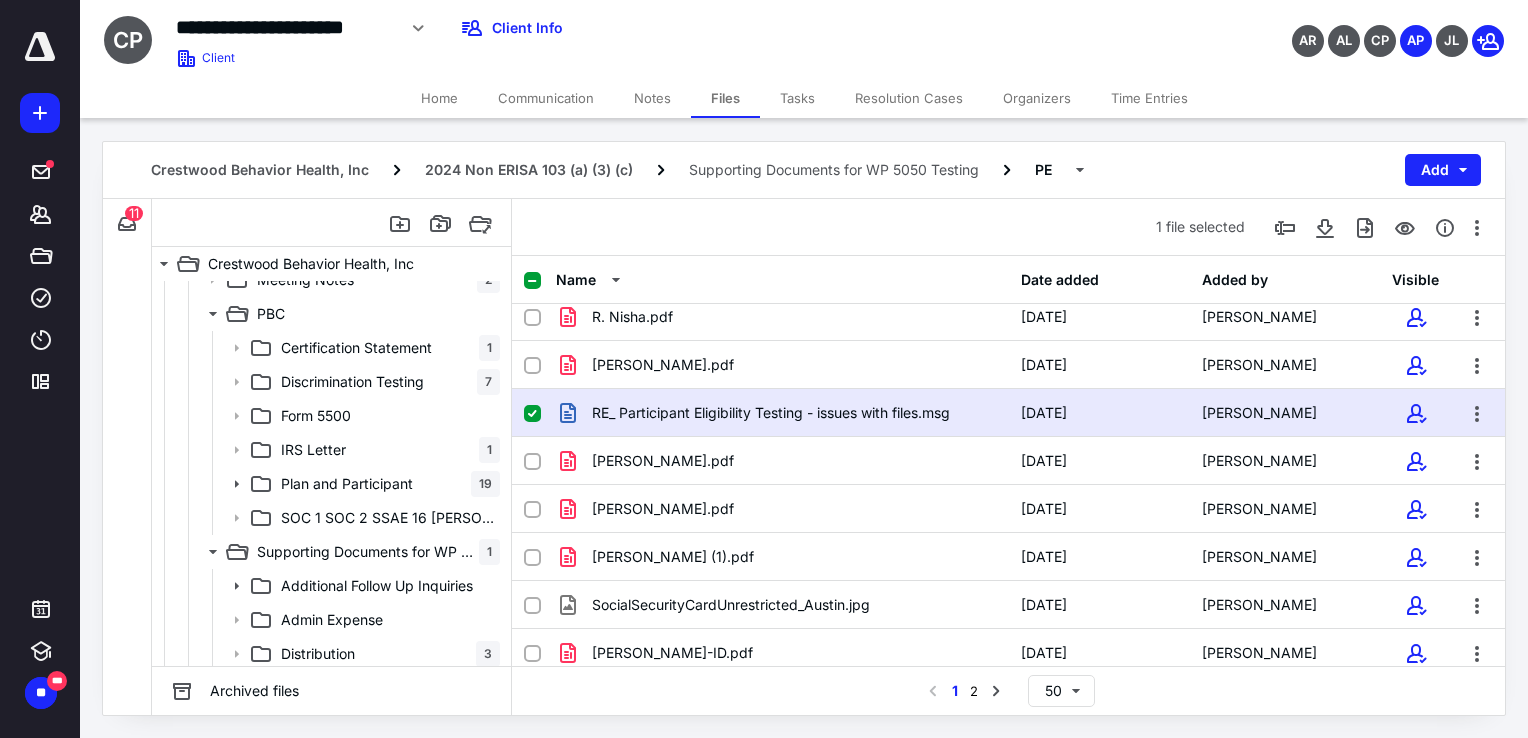 scroll, scrollTop: 97, scrollLeft: 0, axis: vertical 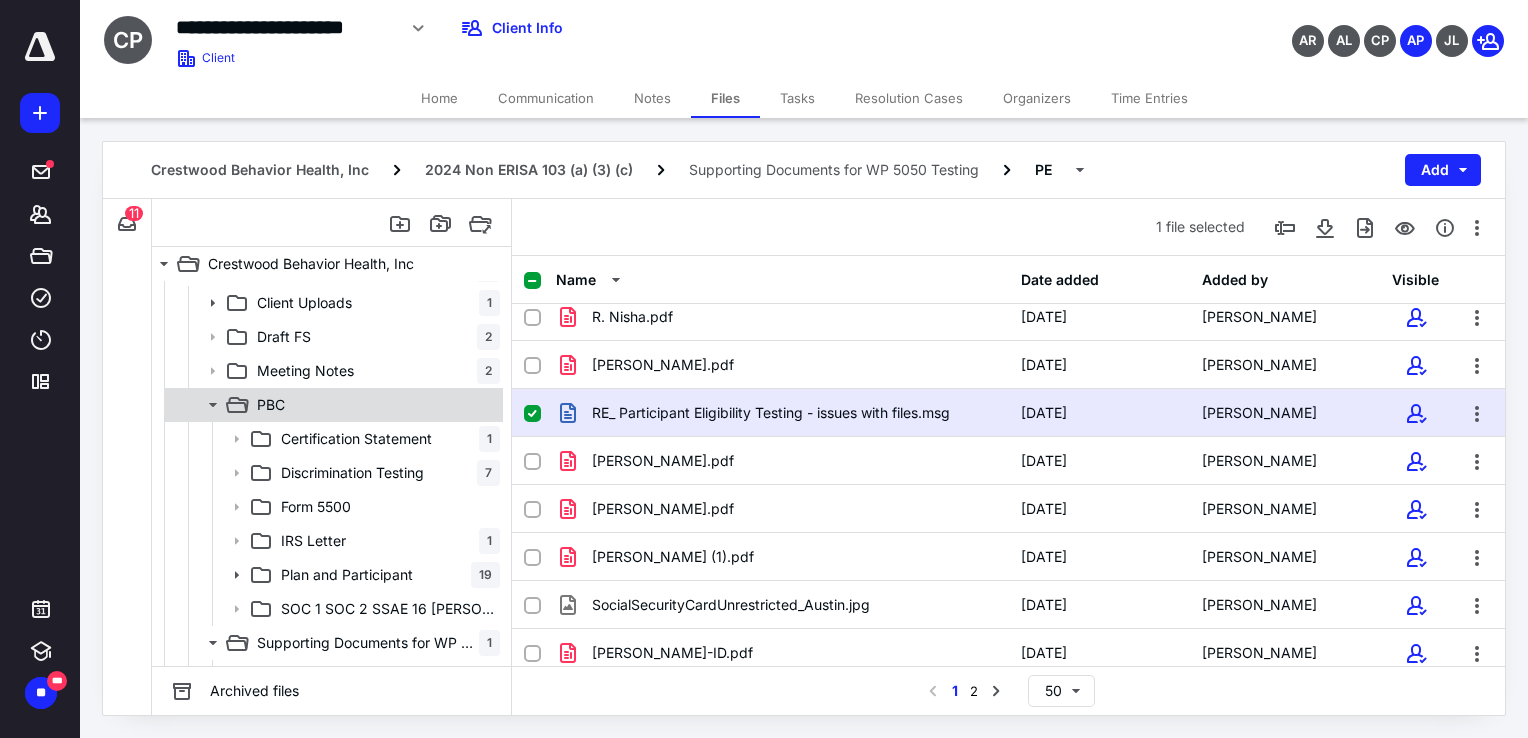 click 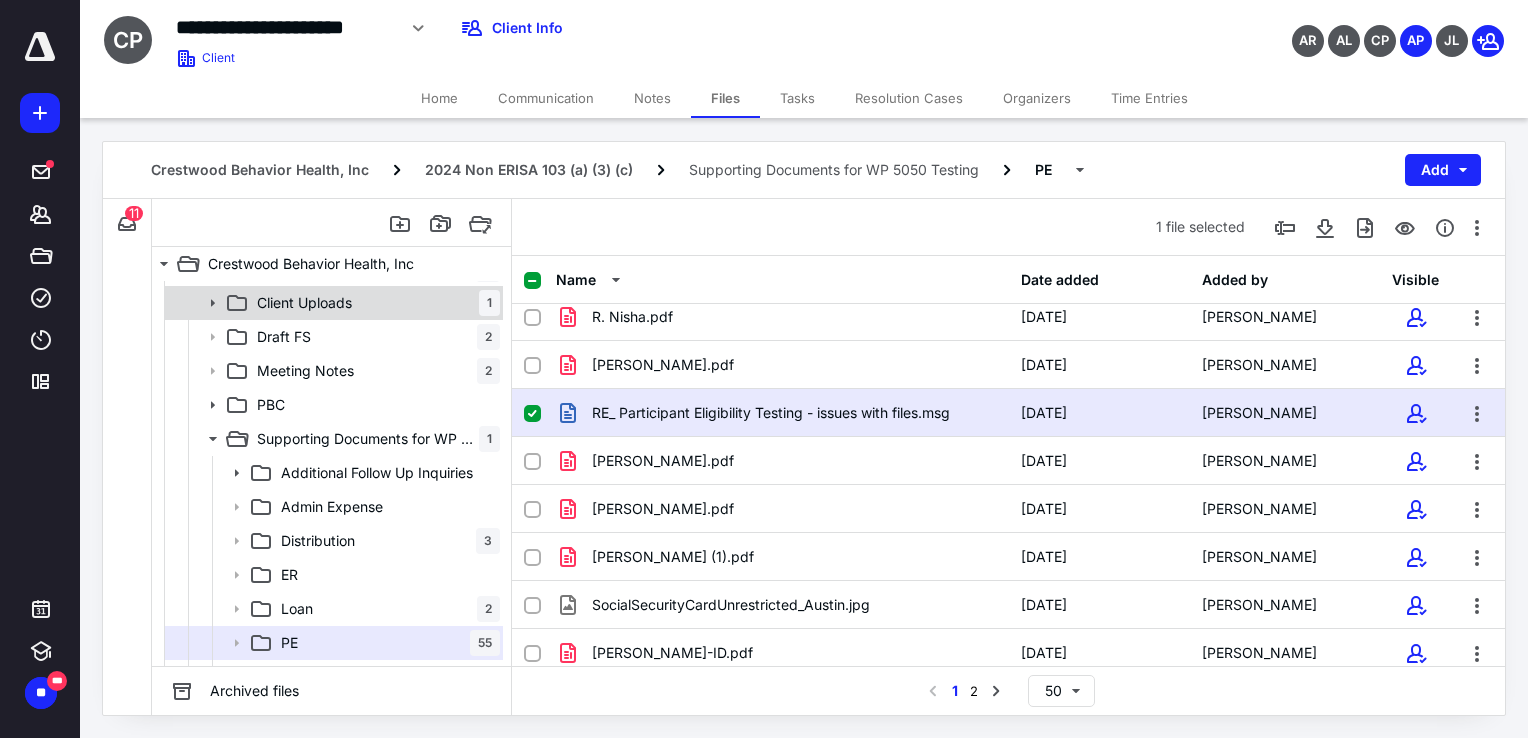 click 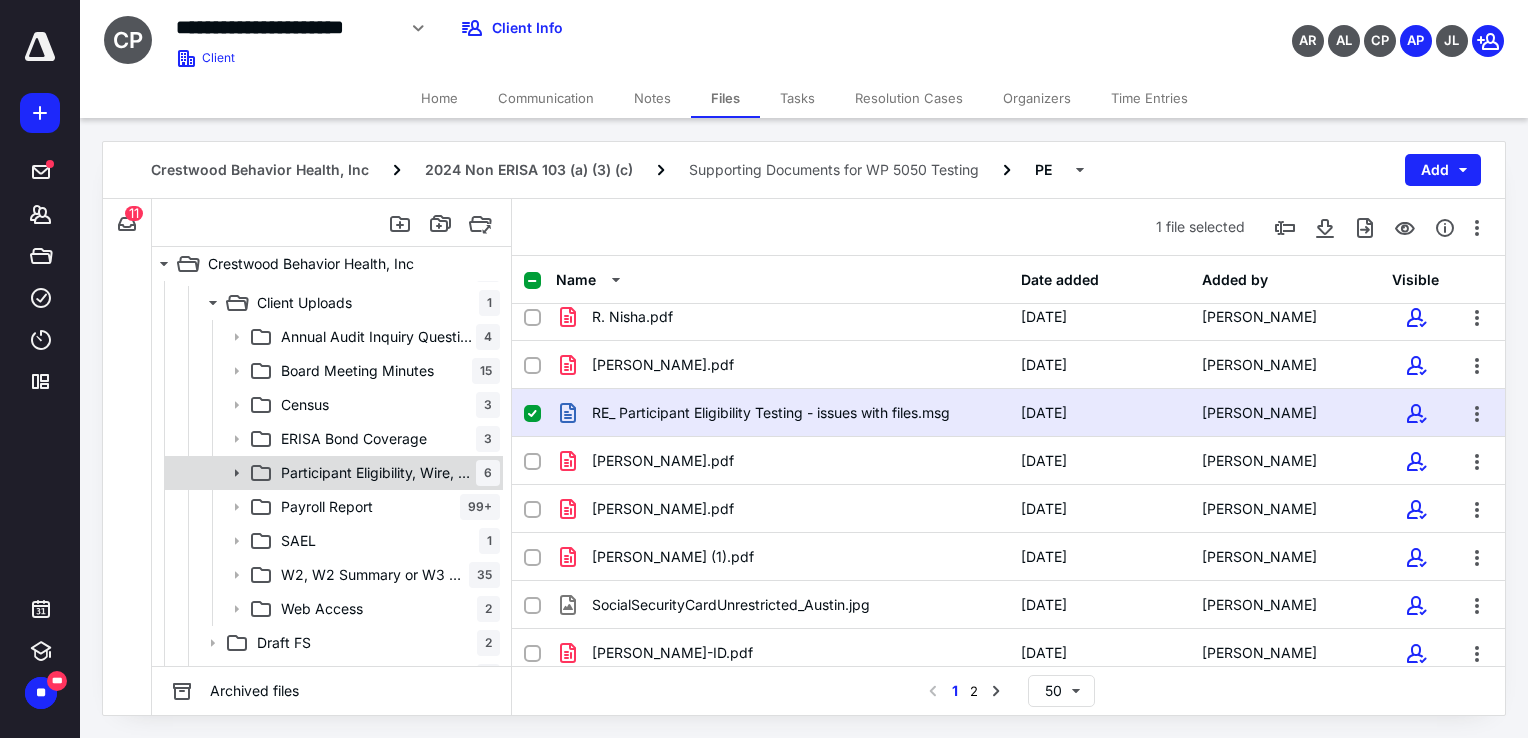 click 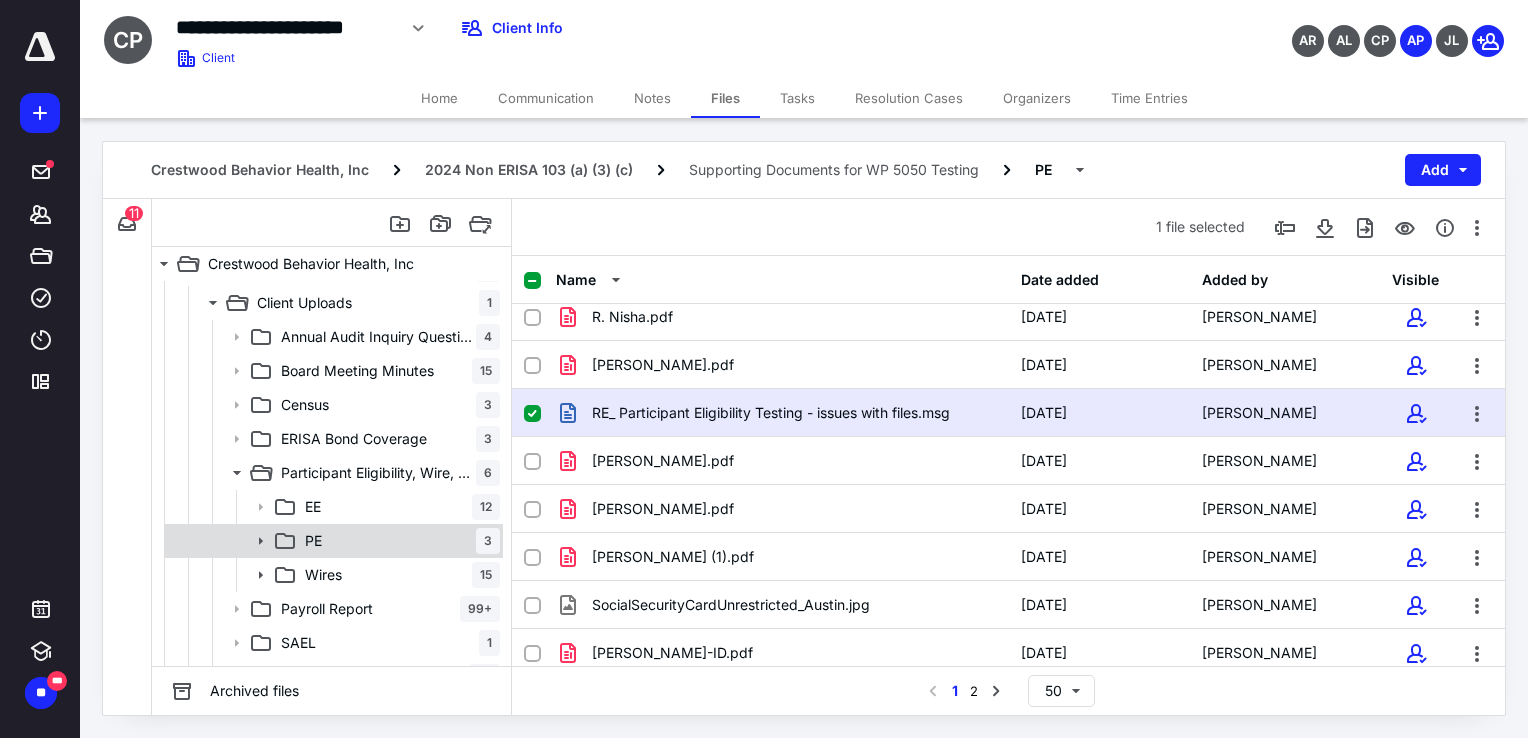 click on "PE" at bounding box center (313, 541) 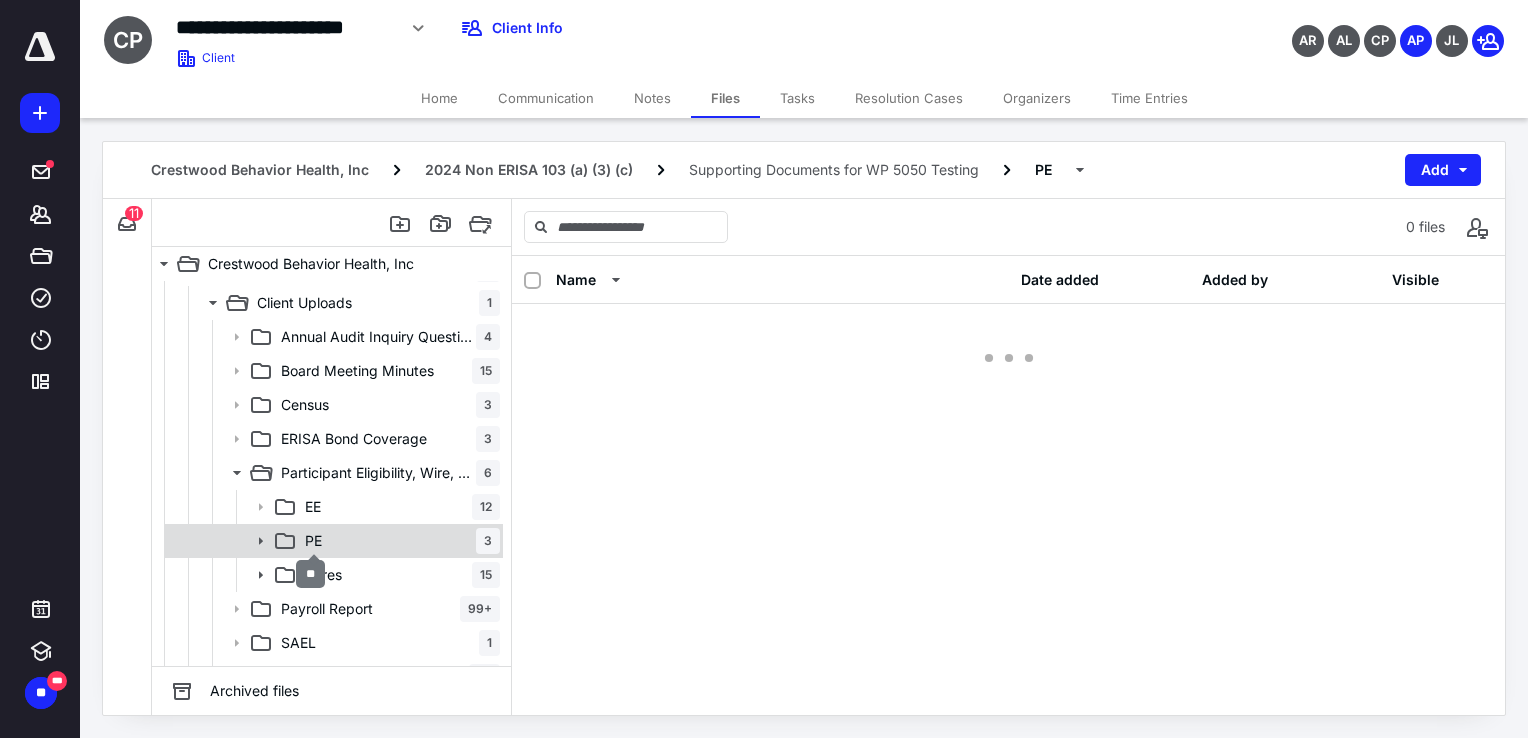 scroll, scrollTop: 0, scrollLeft: 0, axis: both 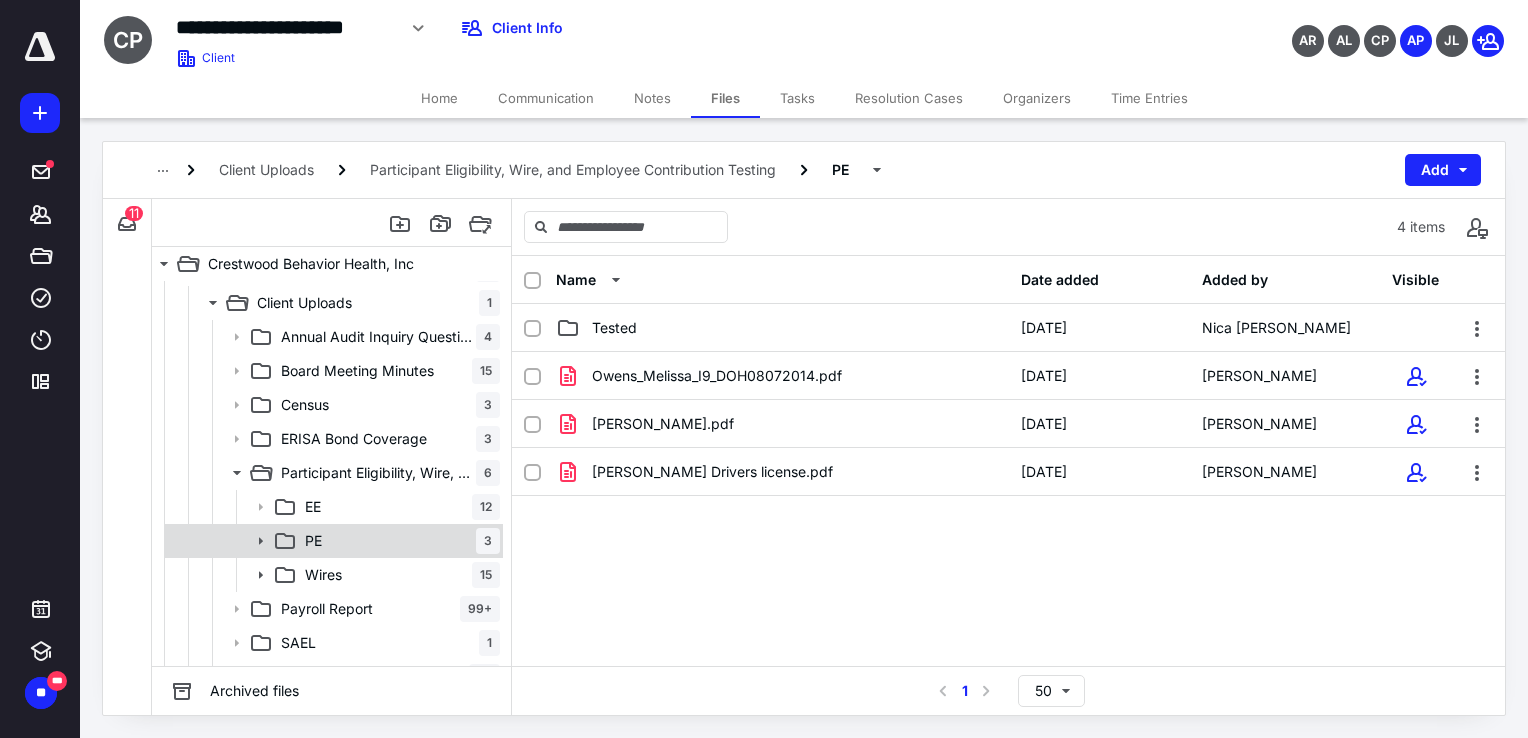 click 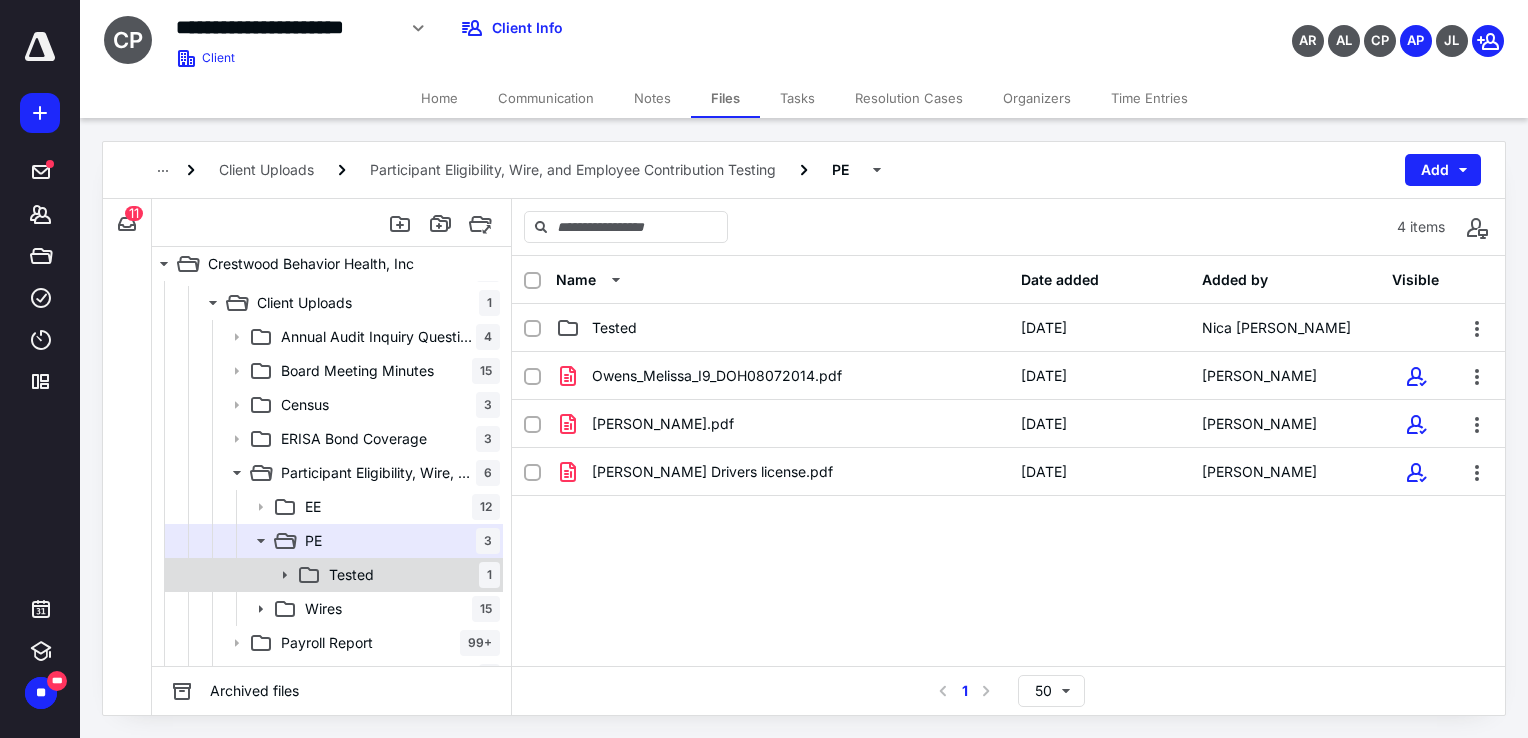 click 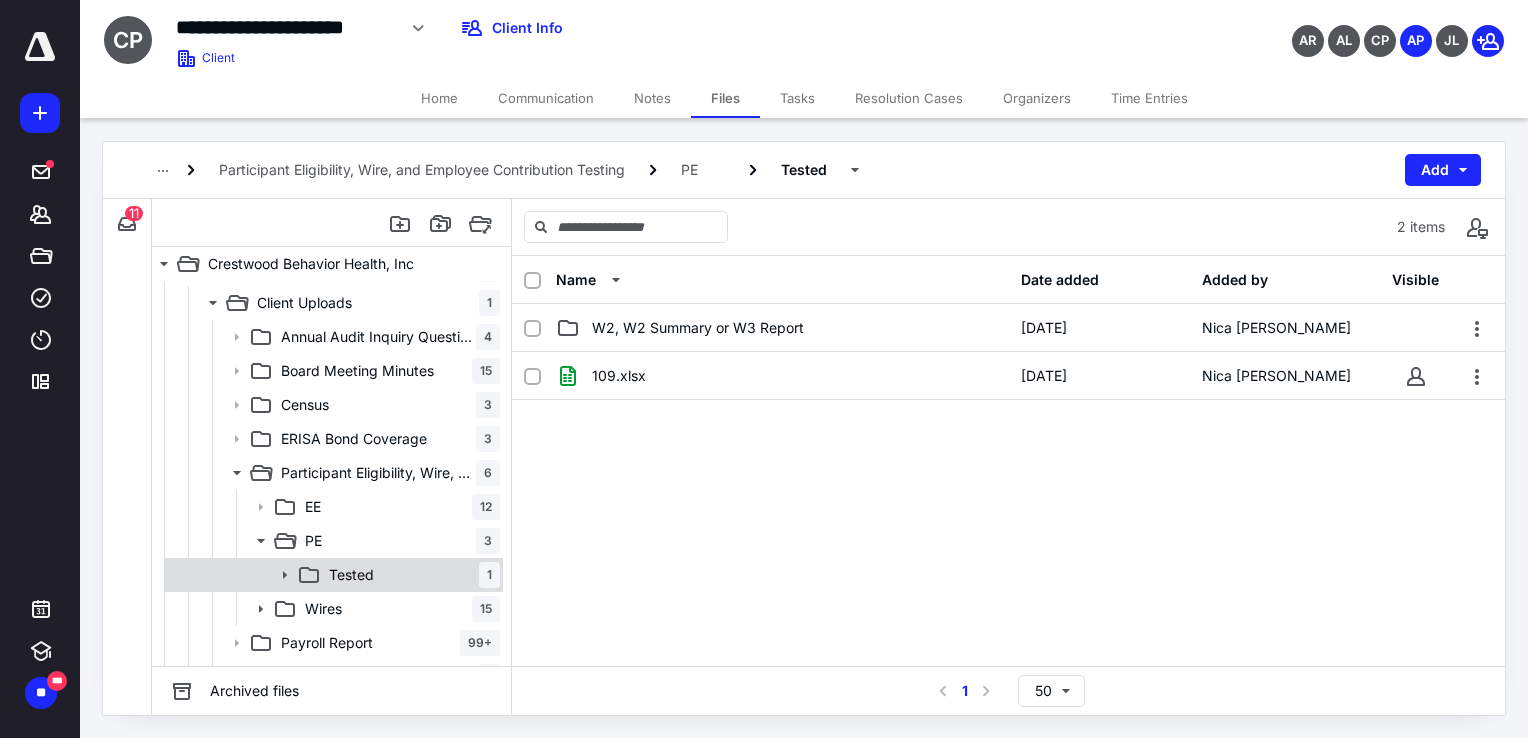 click 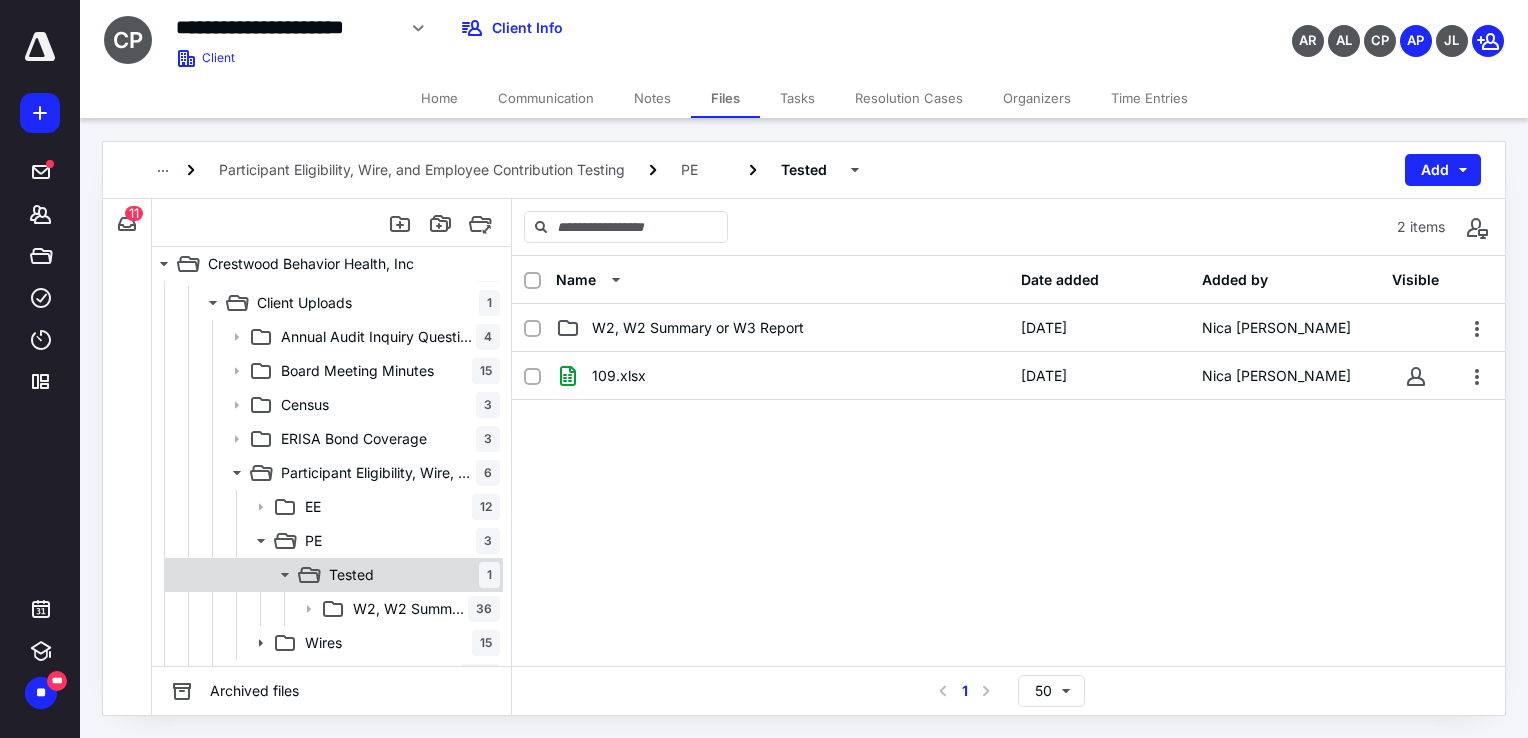 scroll, scrollTop: 197, scrollLeft: 0, axis: vertical 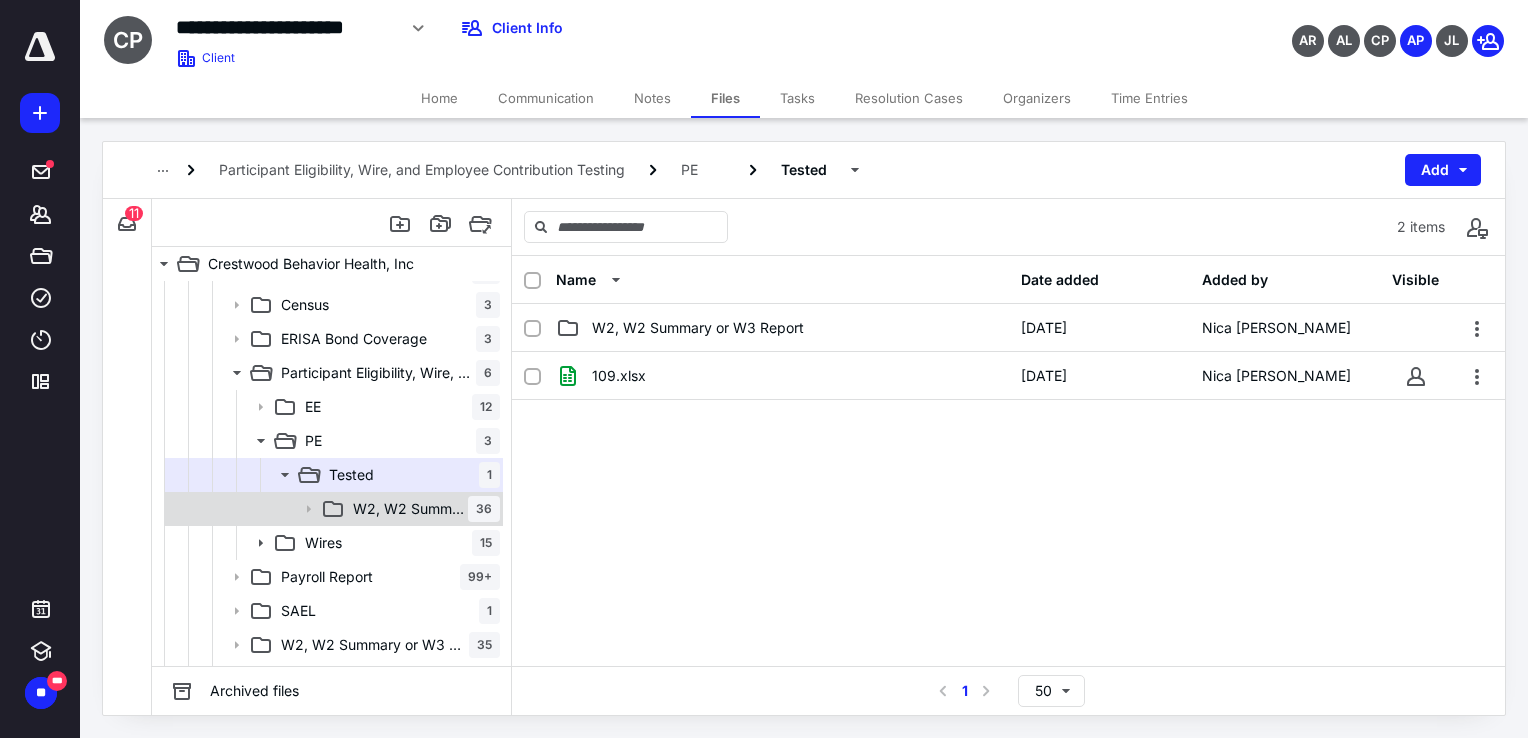 click on "W2, W2 Summary or W3 Report" at bounding box center [410, 509] 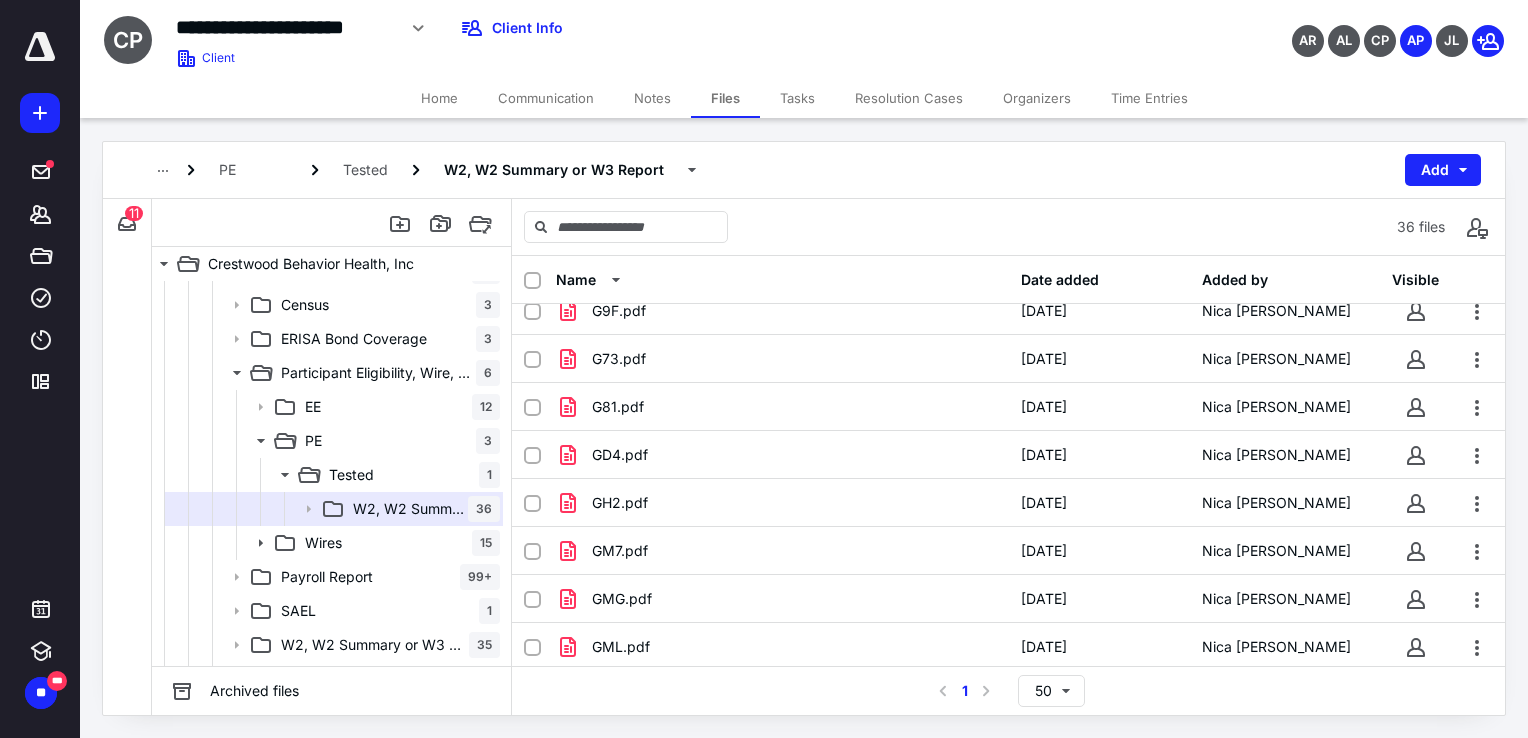 scroll, scrollTop: 0, scrollLeft: 0, axis: both 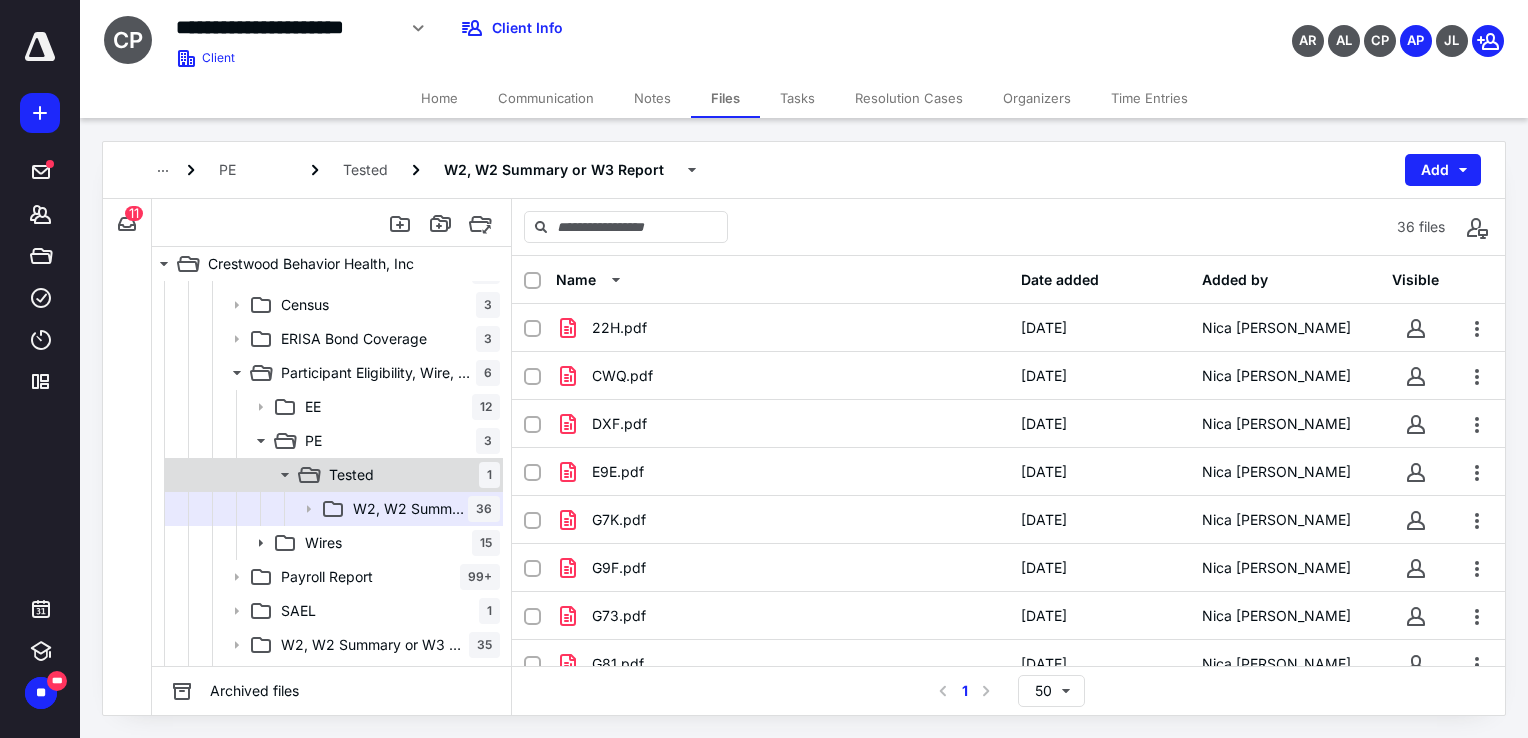 click on "Tested 1" at bounding box center [410, 475] 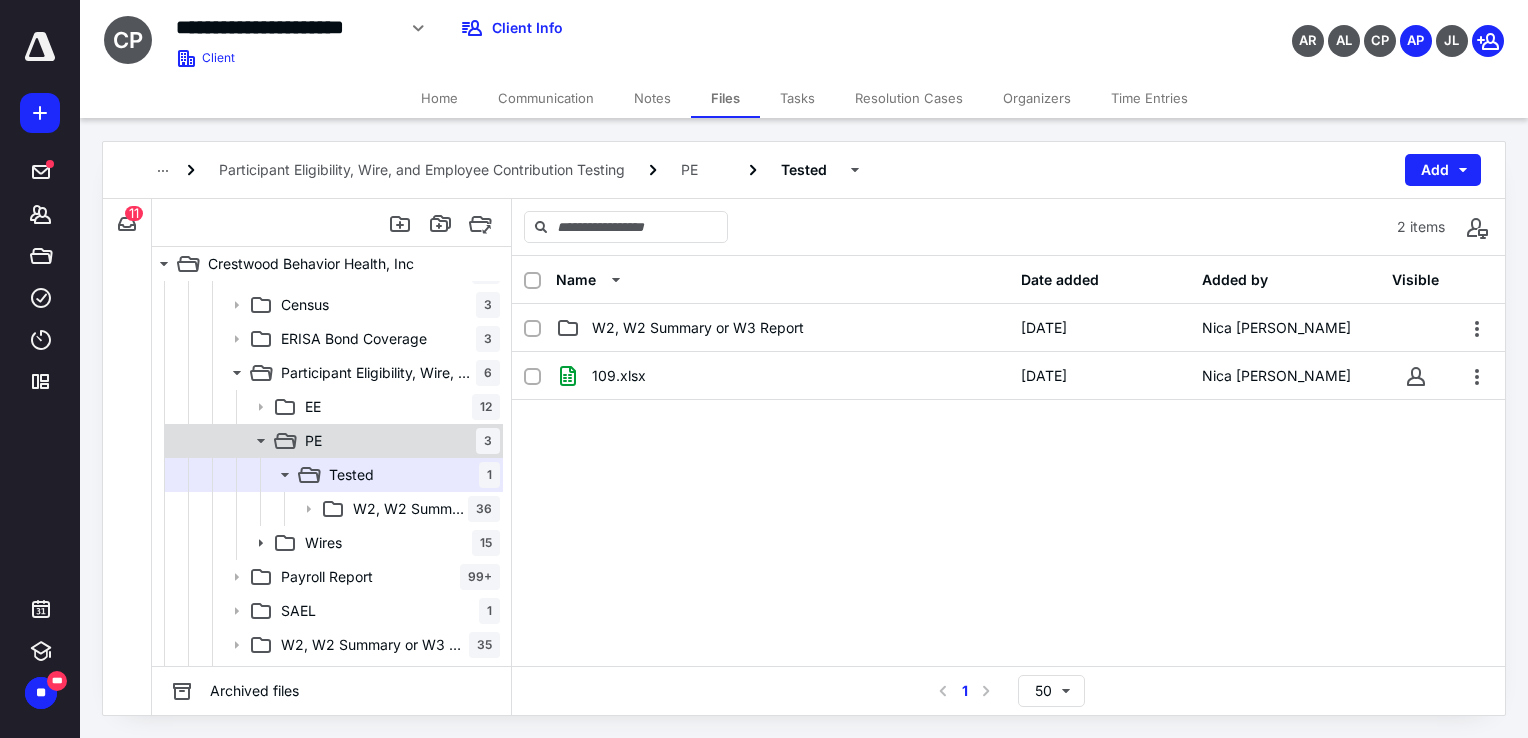 click on "PE 3" at bounding box center (398, 441) 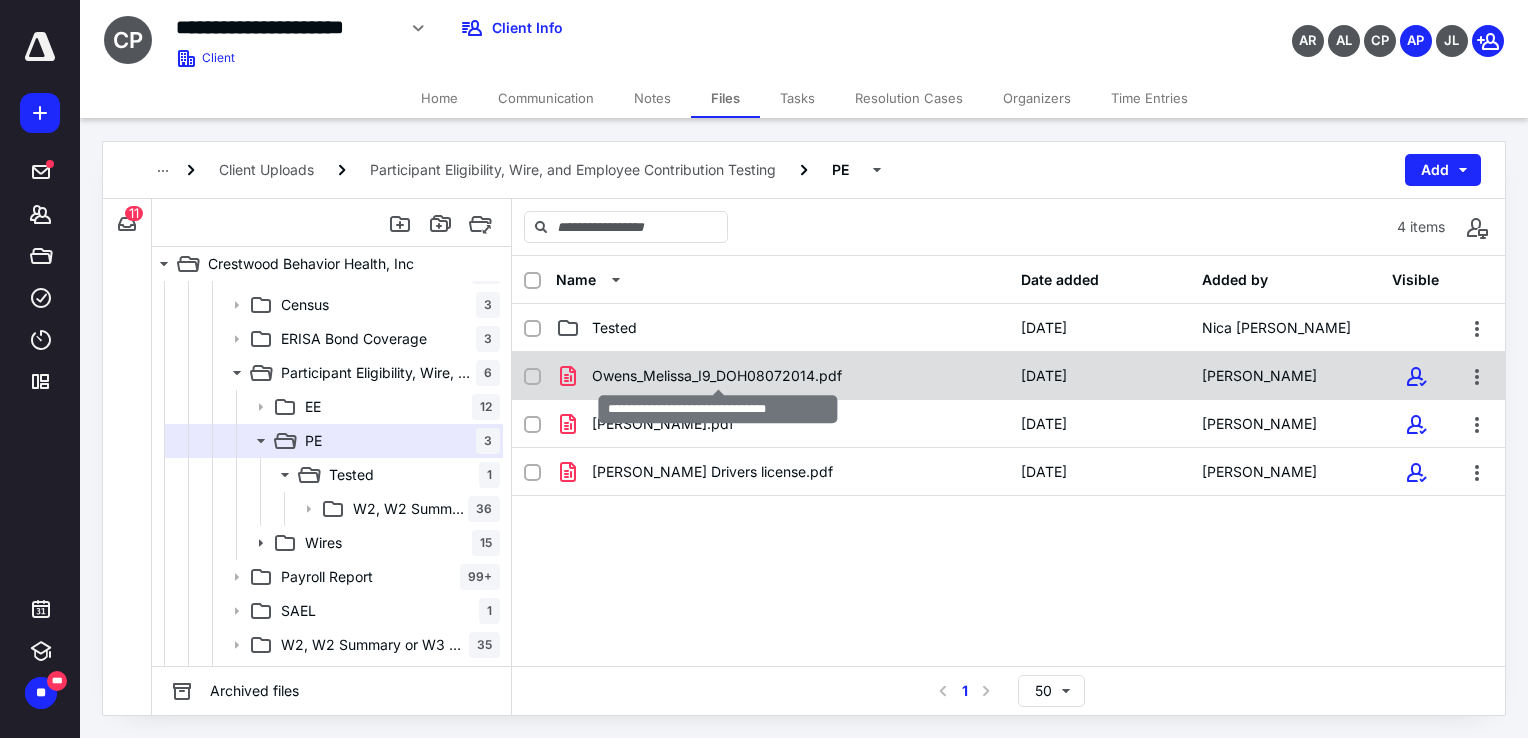 click on "Owens_Melissa_I9_DOH08072014.pdf" at bounding box center [717, 376] 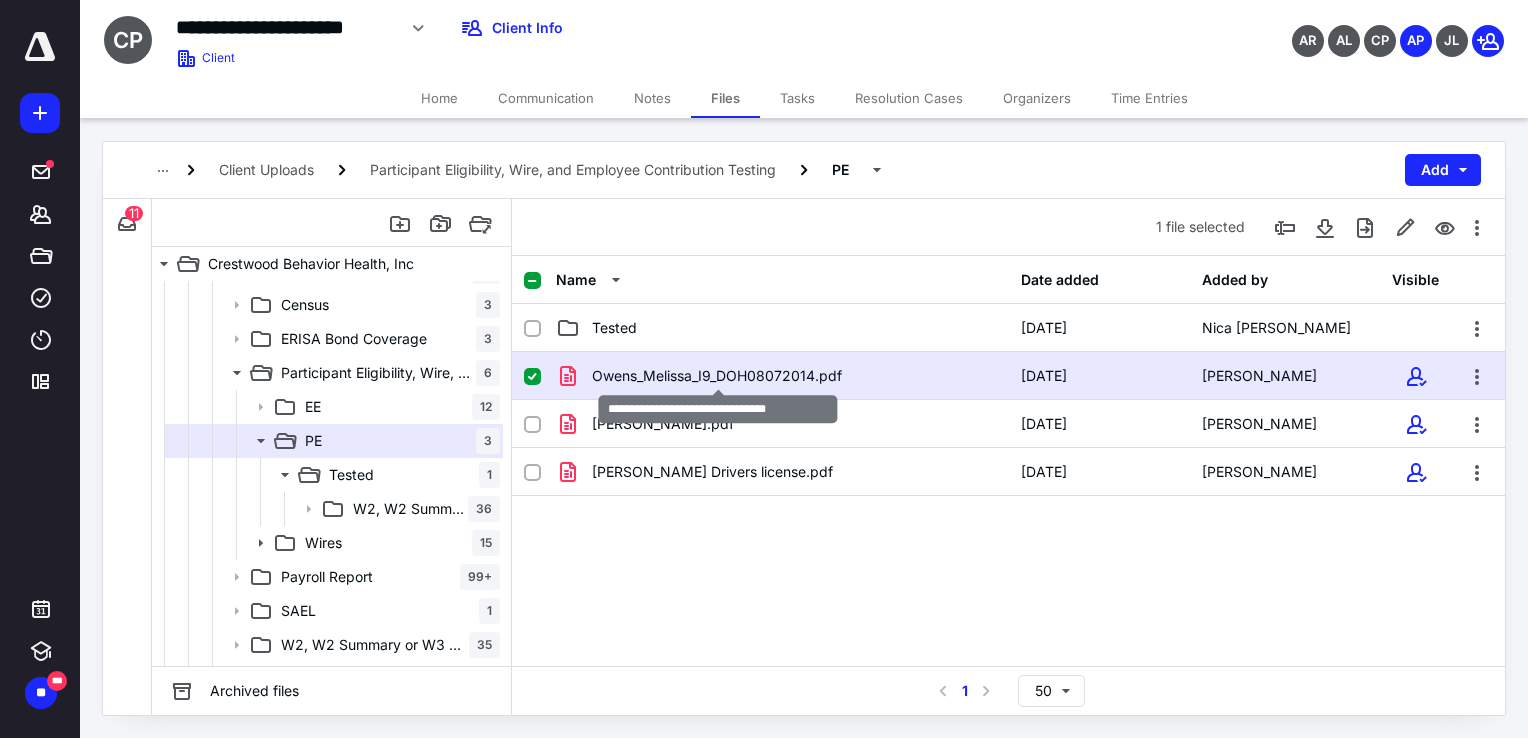 click on "Owens_Melissa_I9_DOH08072014.pdf" at bounding box center (717, 376) 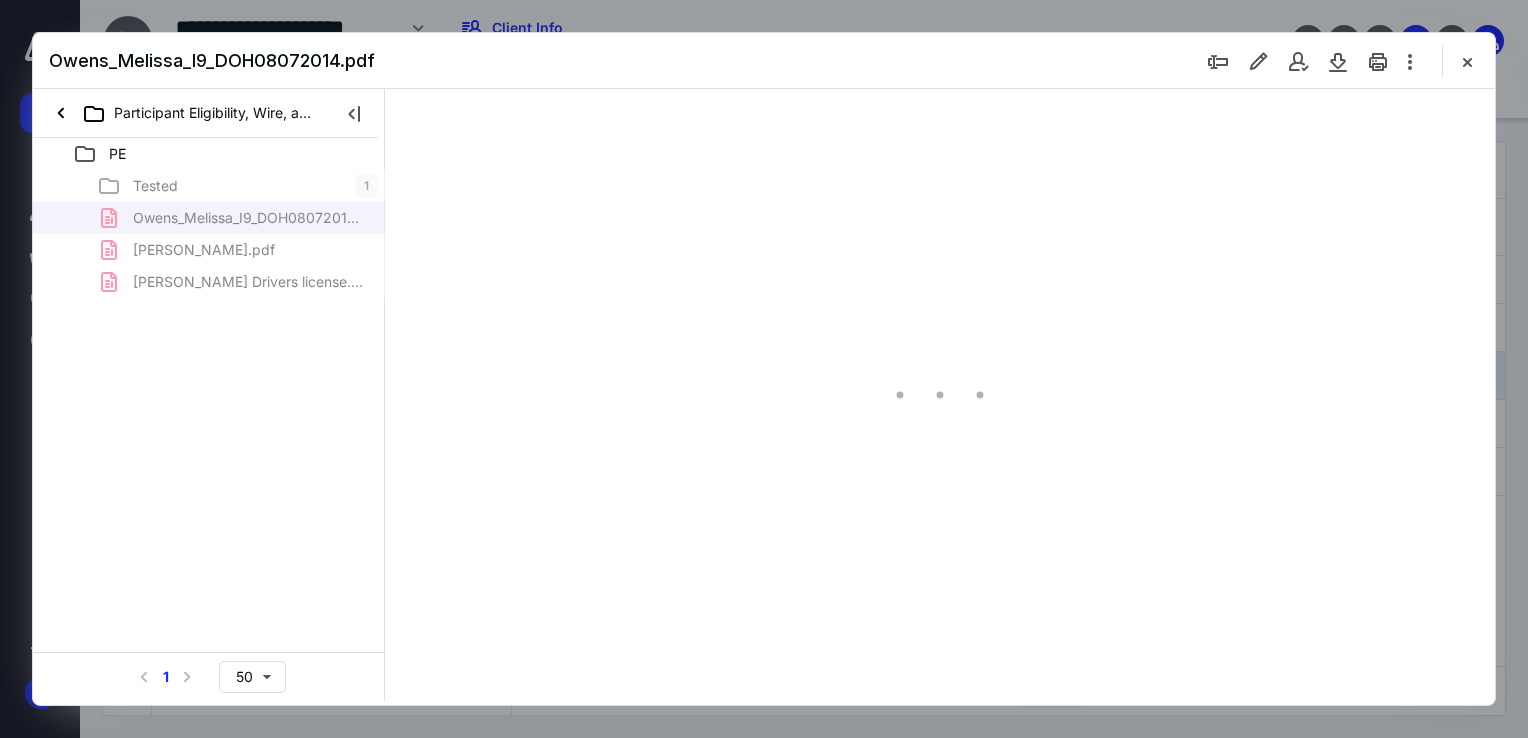 scroll, scrollTop: 0, scrollLeft: 0, axis: both 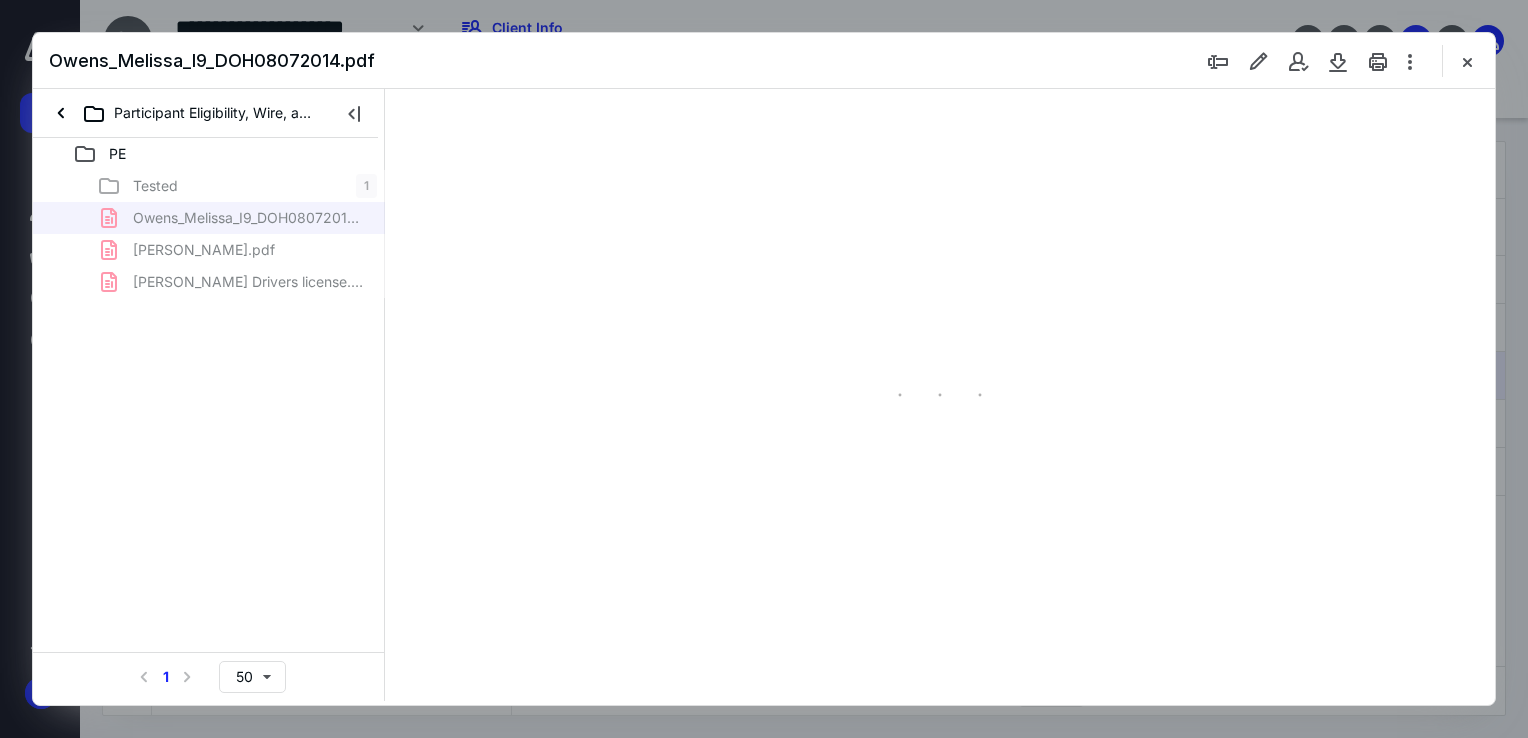 type on "68" 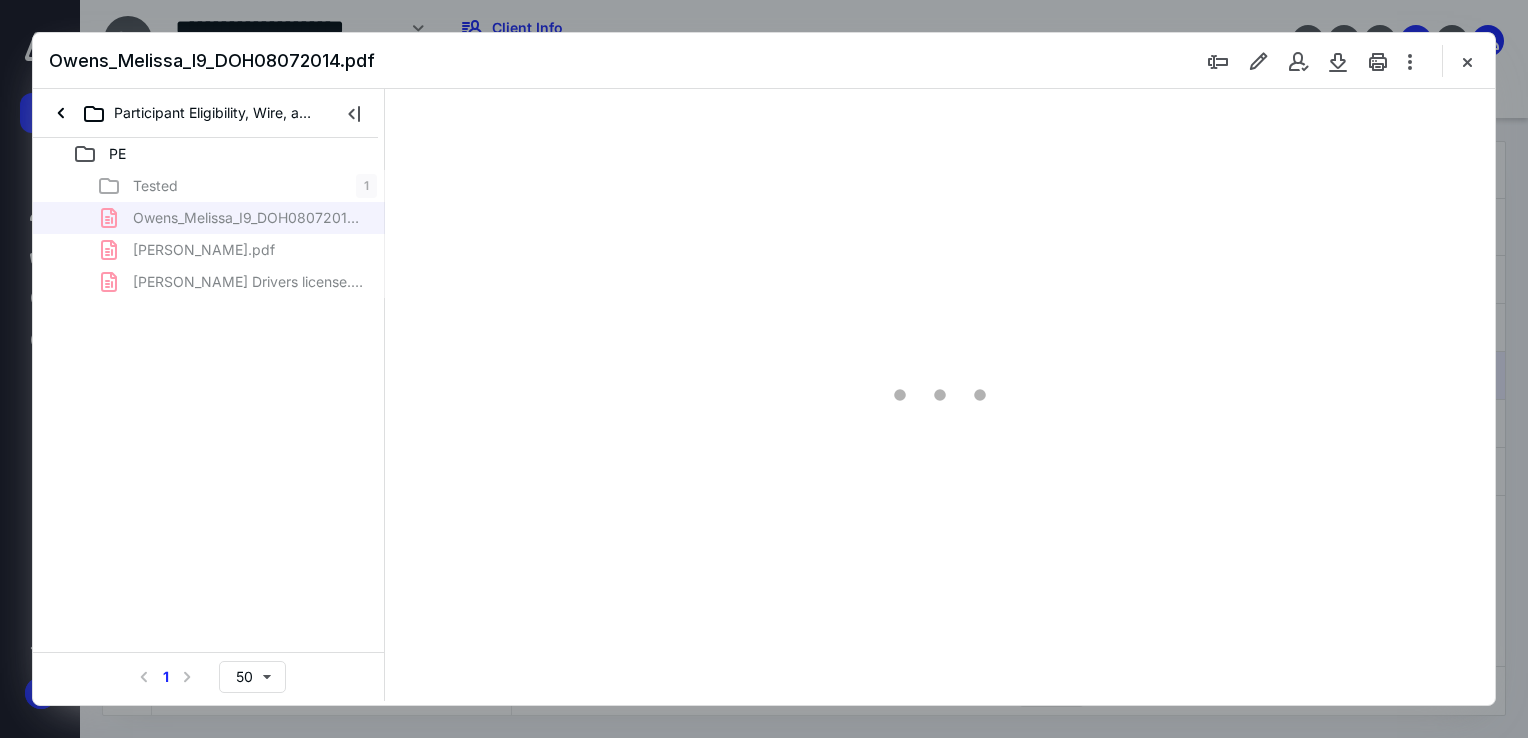 scroll, scrollTop: 79, scrollLeft: 0, axis: vertical 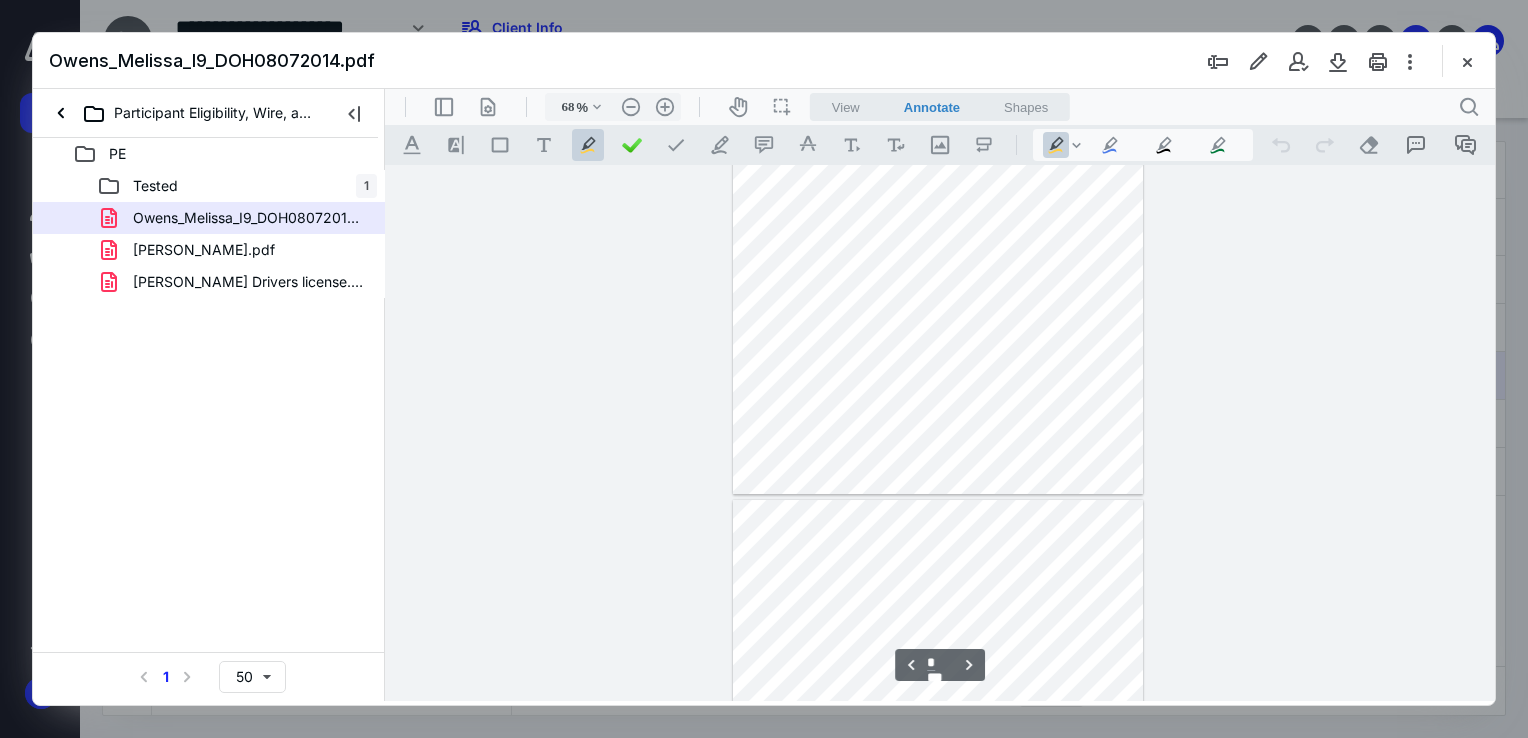 type on "*" 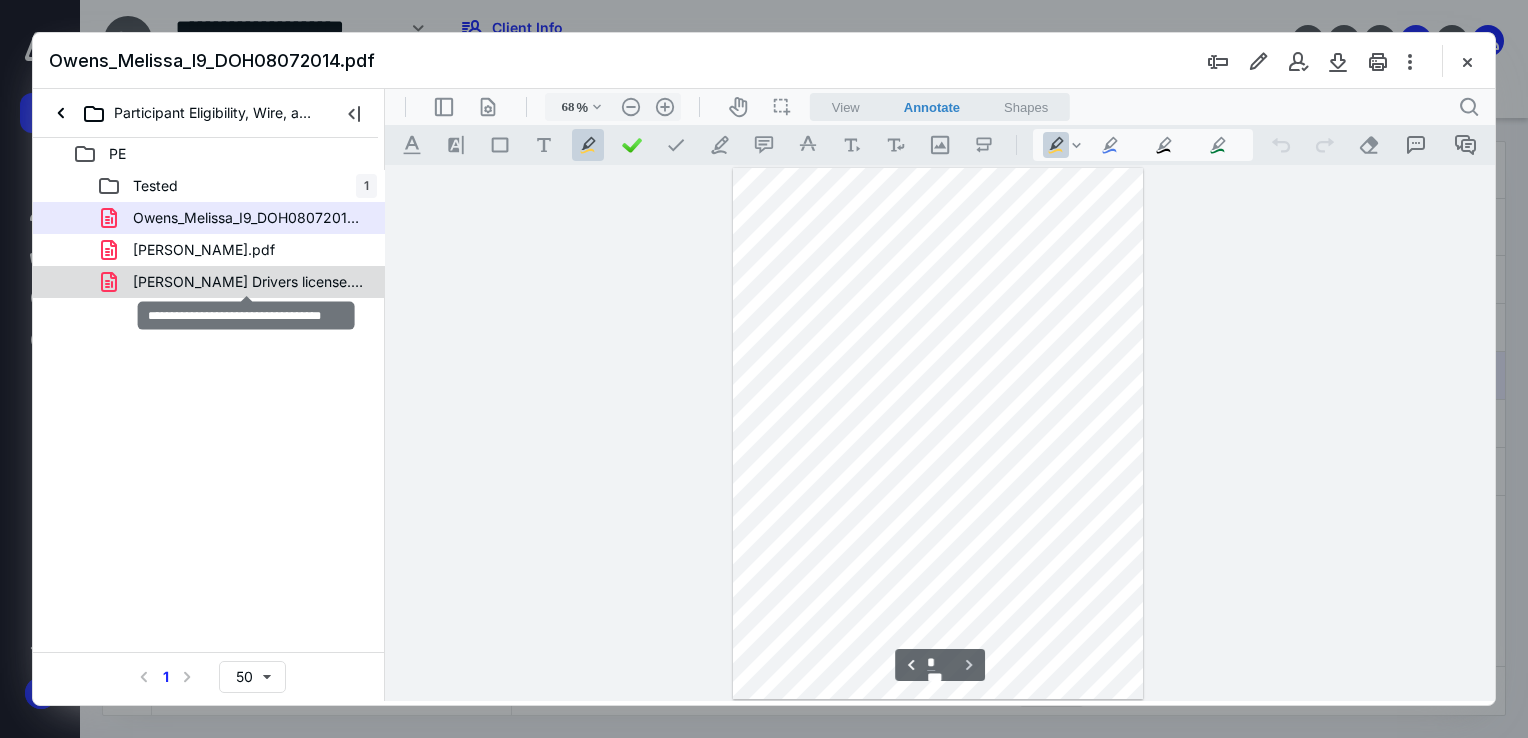 click on "[PERSON_NAME] Drivers license.pdf" at bounding box center (249, 282) 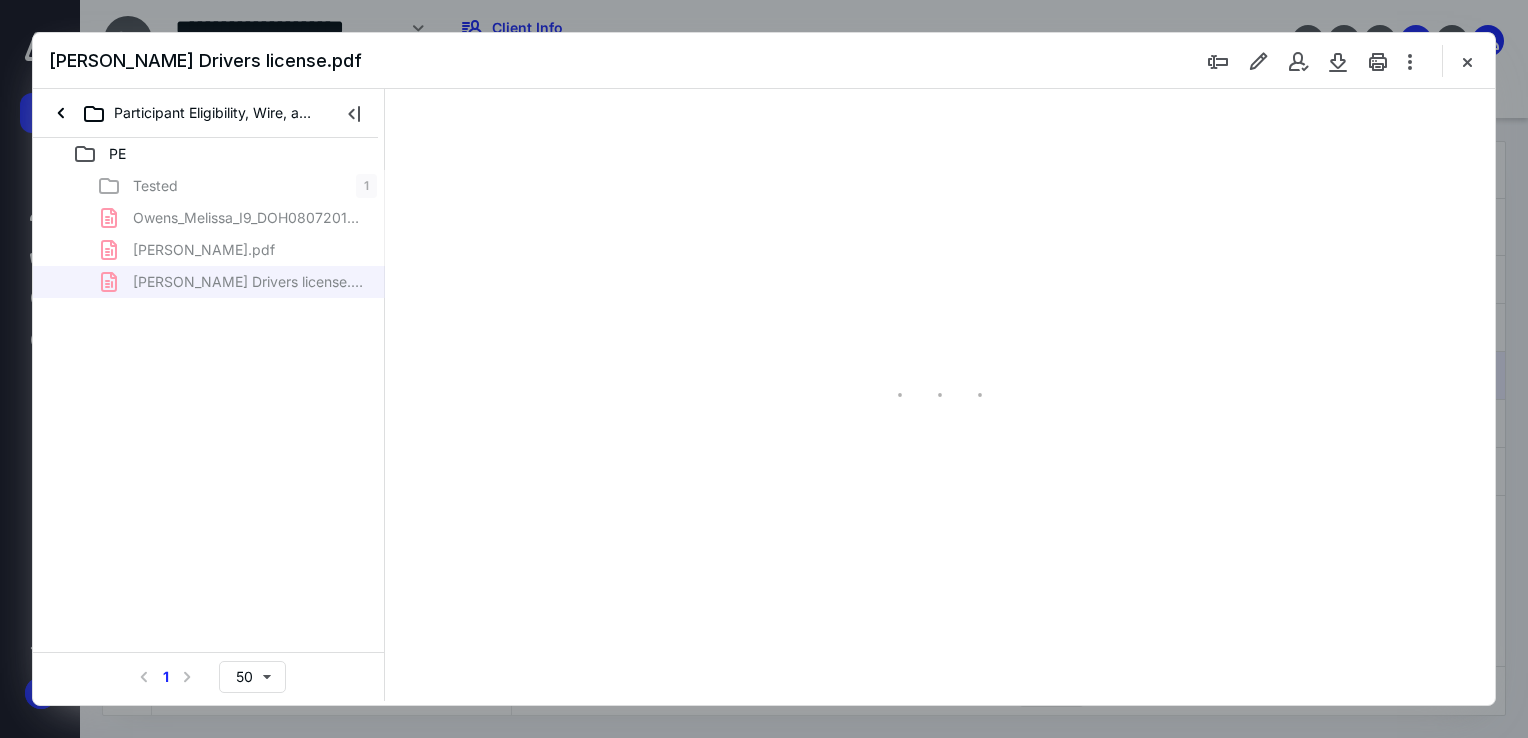 scroll, scrollTop: 0, scrollLeft: 0, axis: both 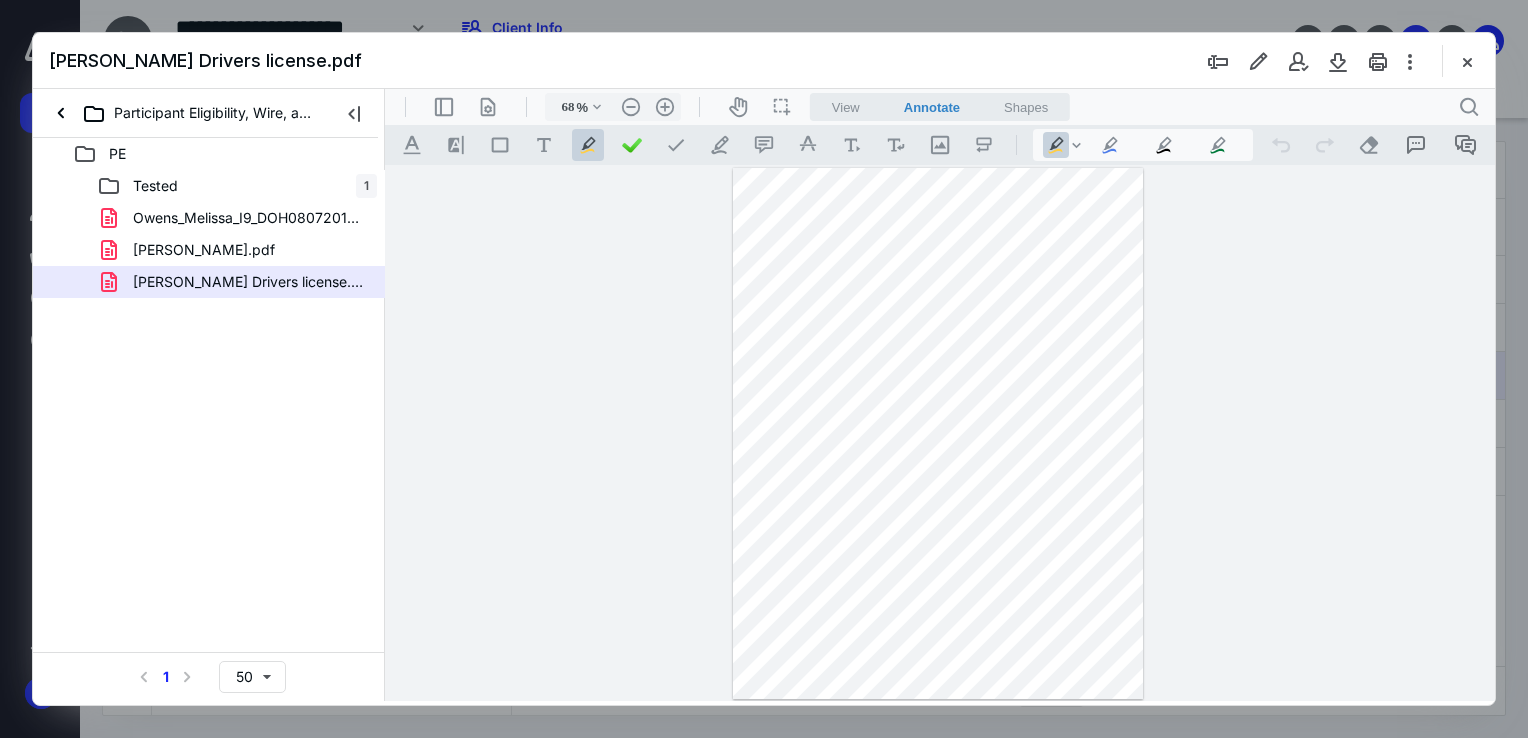 click on "[PERSON_NAME].pdf" at bounding box center (192, 250) 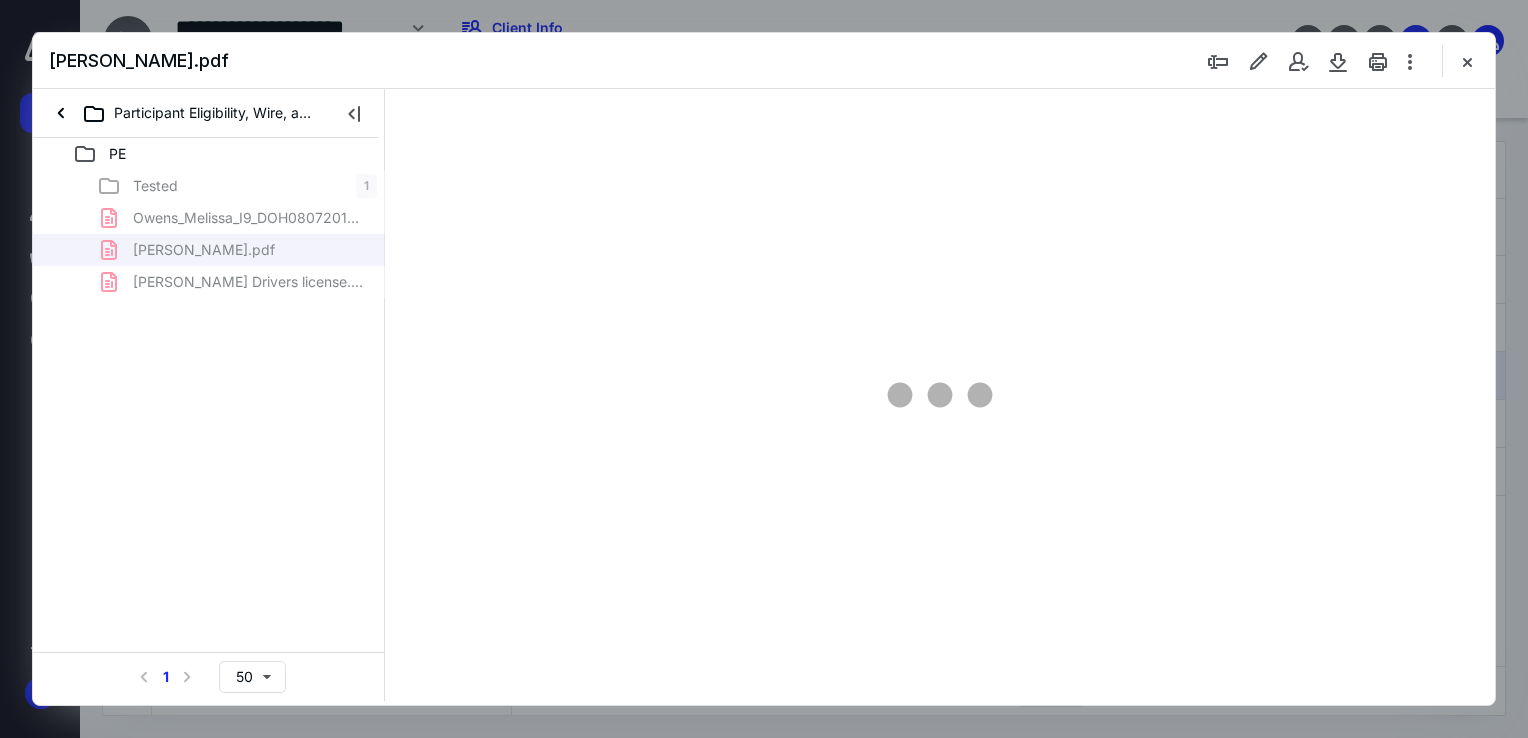 type on "68" 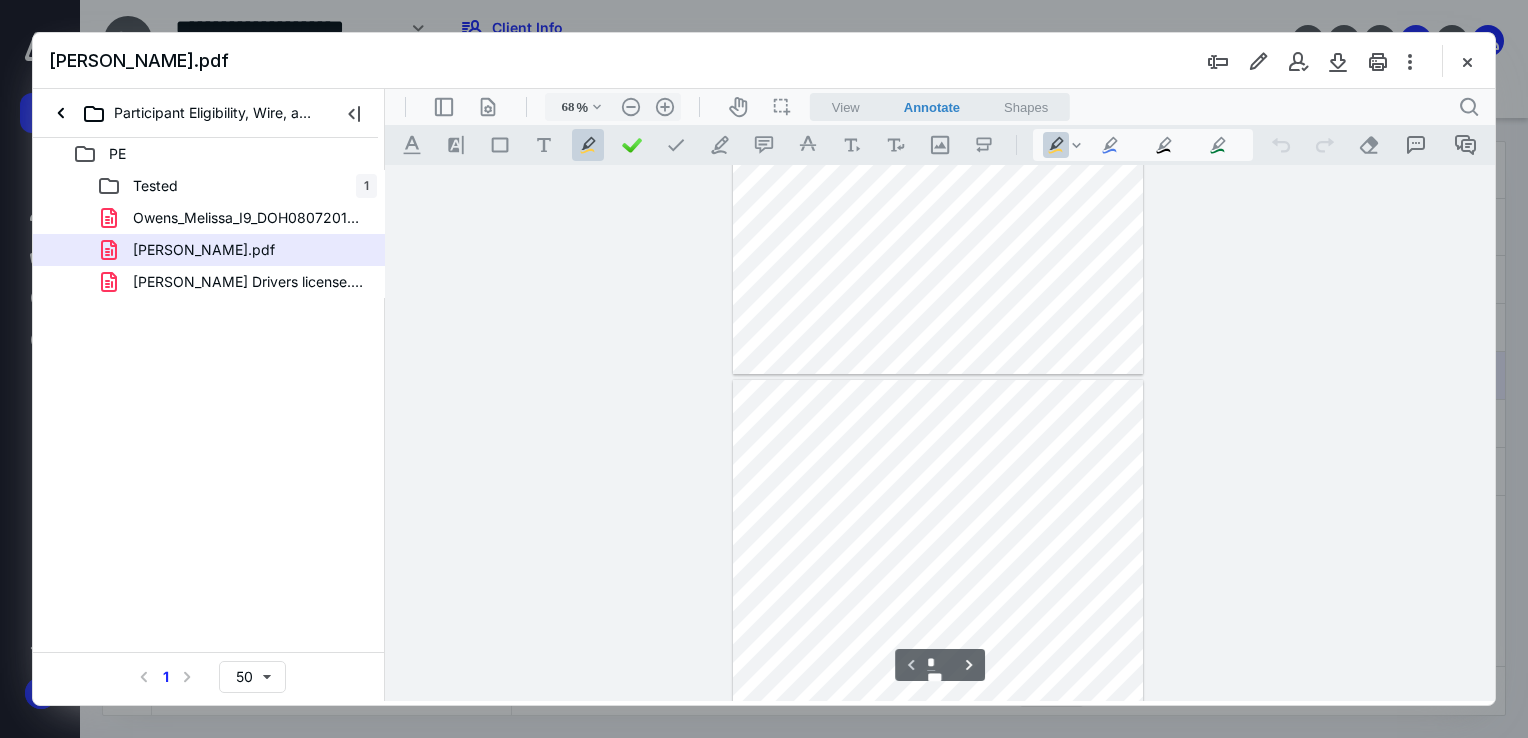 type on "*" 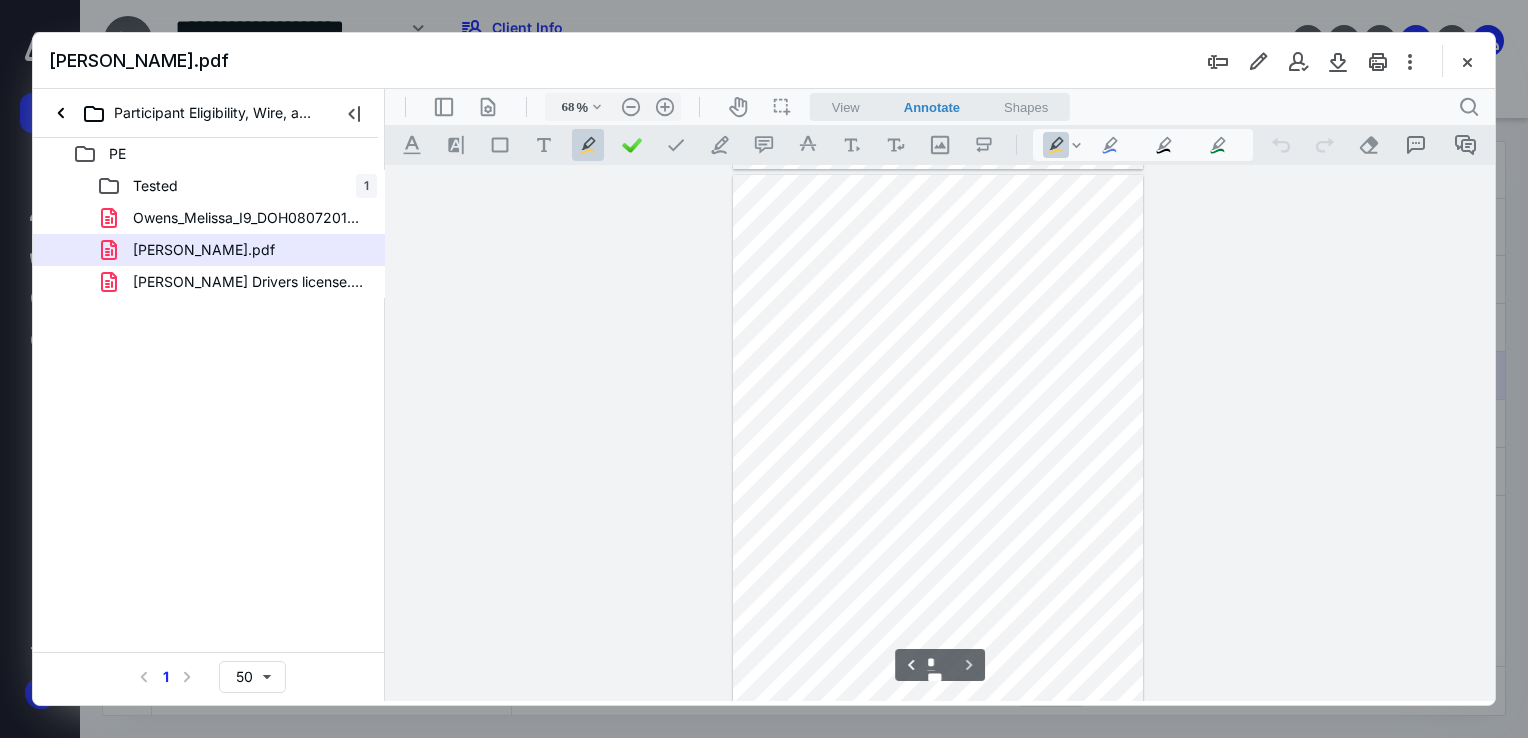 scroll, scrollTop: 537, scrollLeft: 0, axis: vertical 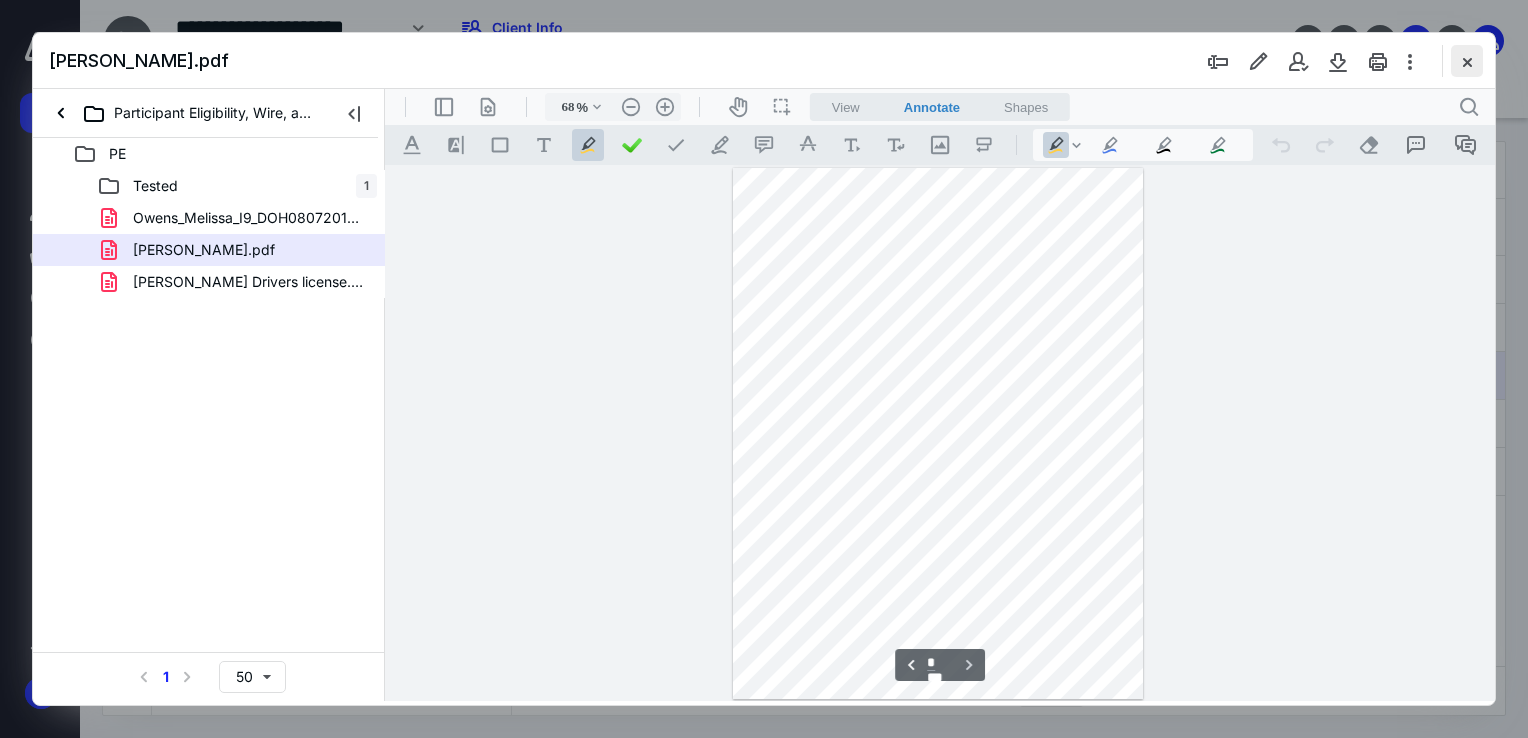 click at bounding box center [1467, 61] 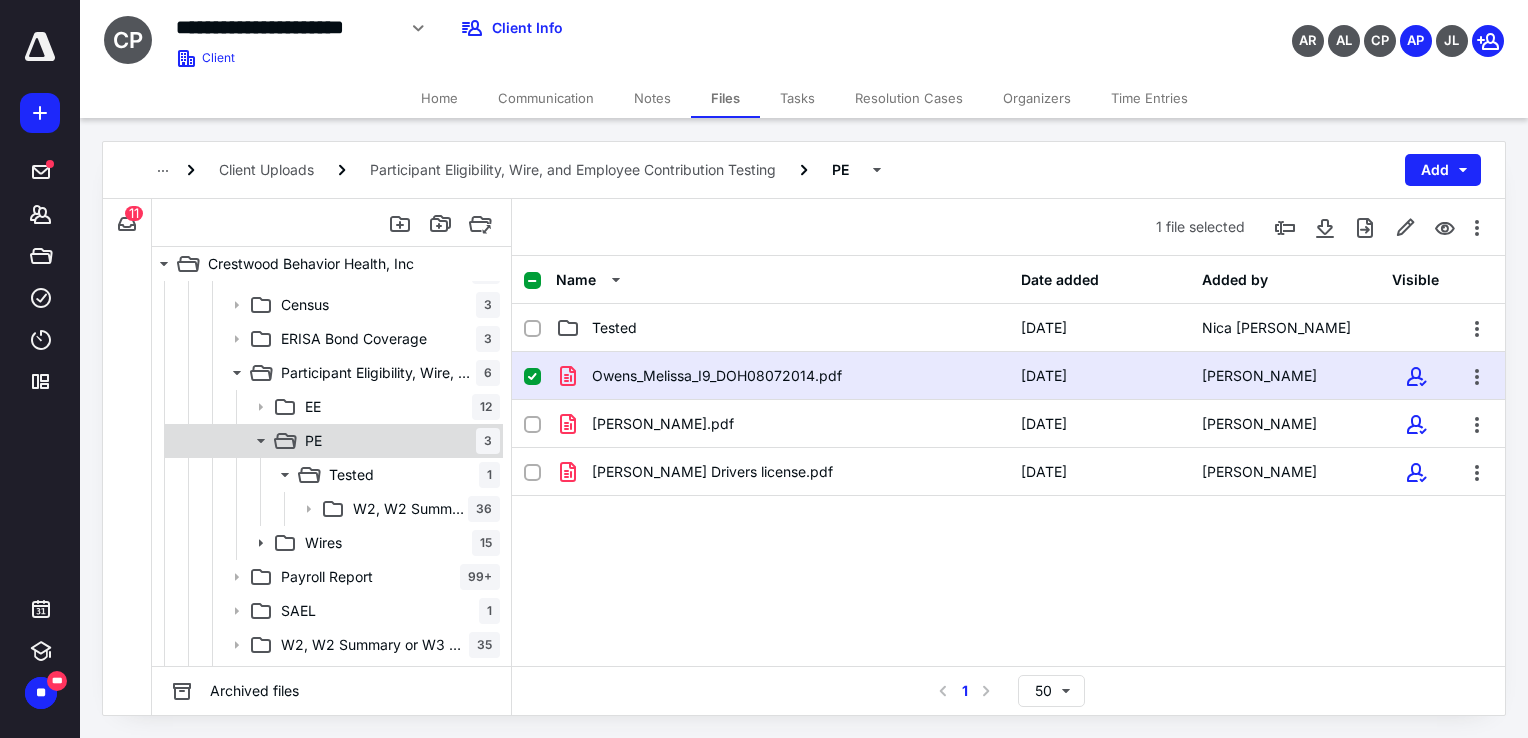 scroll, scrollTop: 0, scrollLeft: 0, axis: both 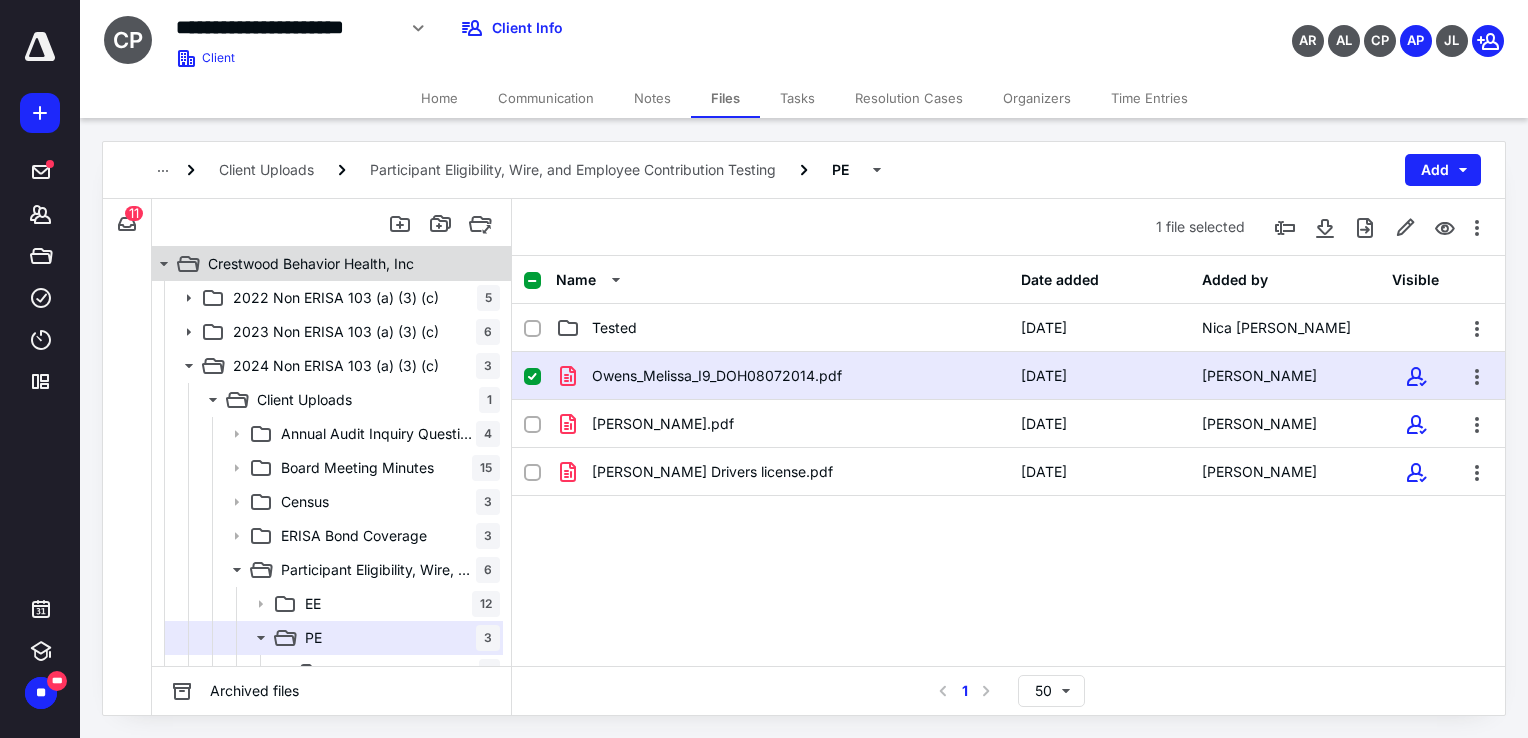 click on "Crestwood Behavior Health, Inc" at bounding box center (320, 264) 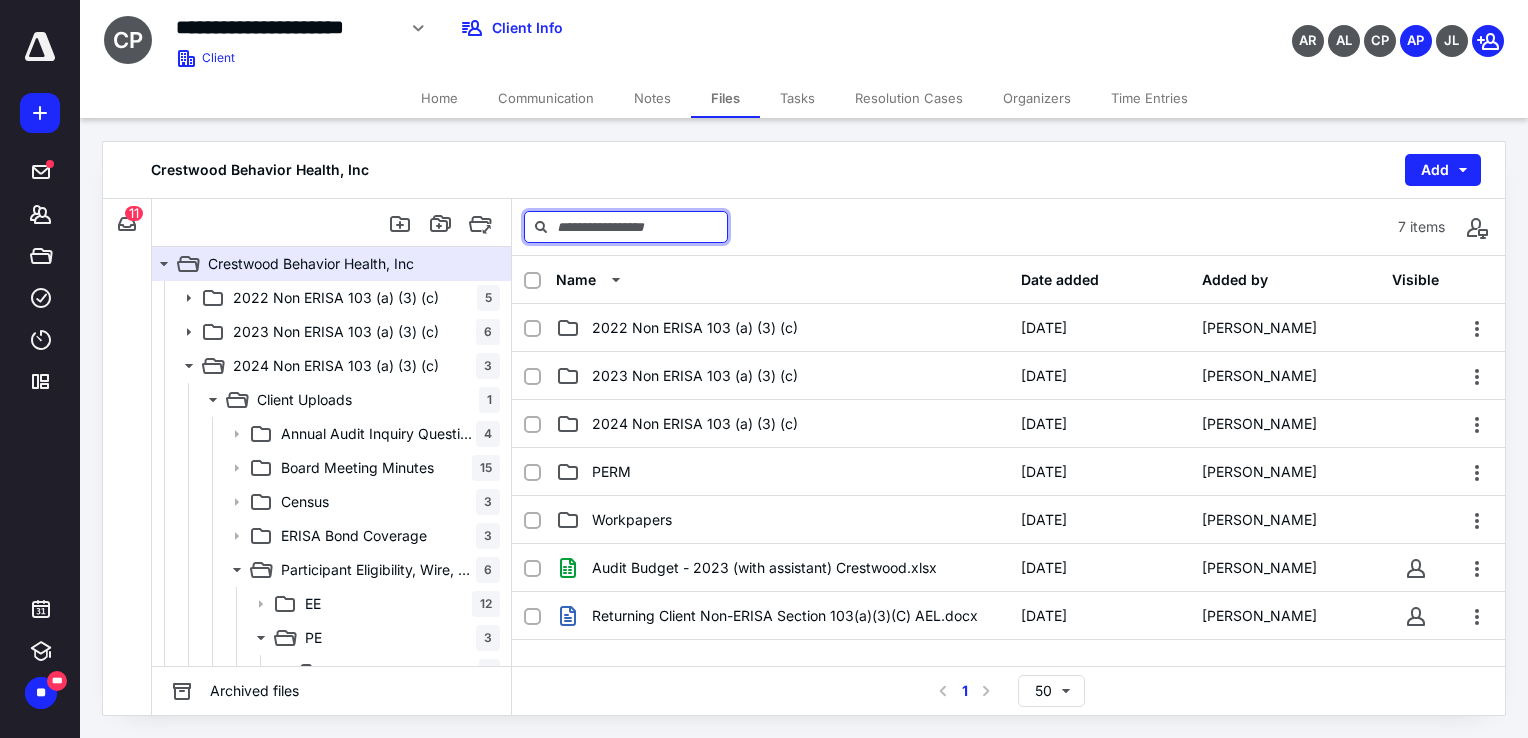 click at bounding box center [626, 227] 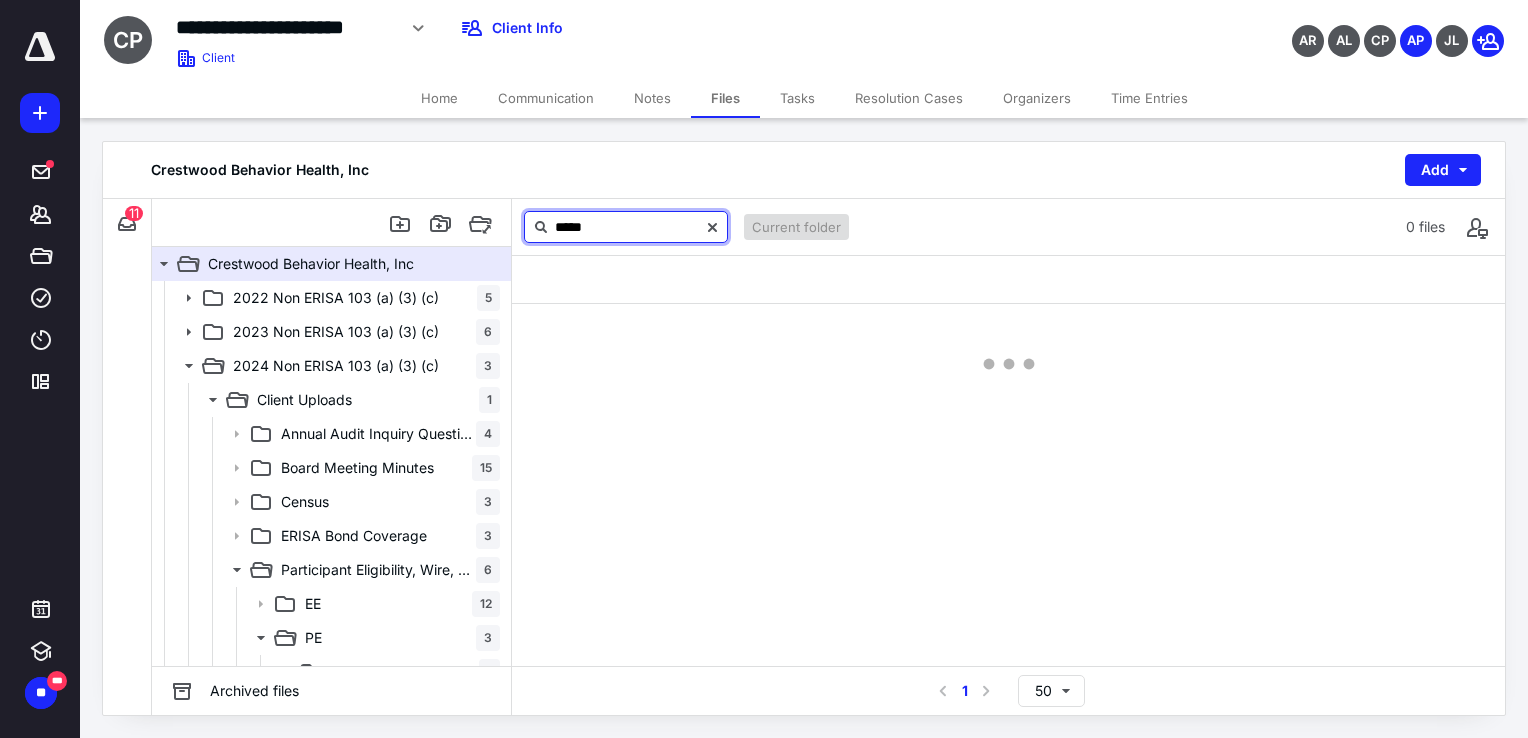 type on "*****" 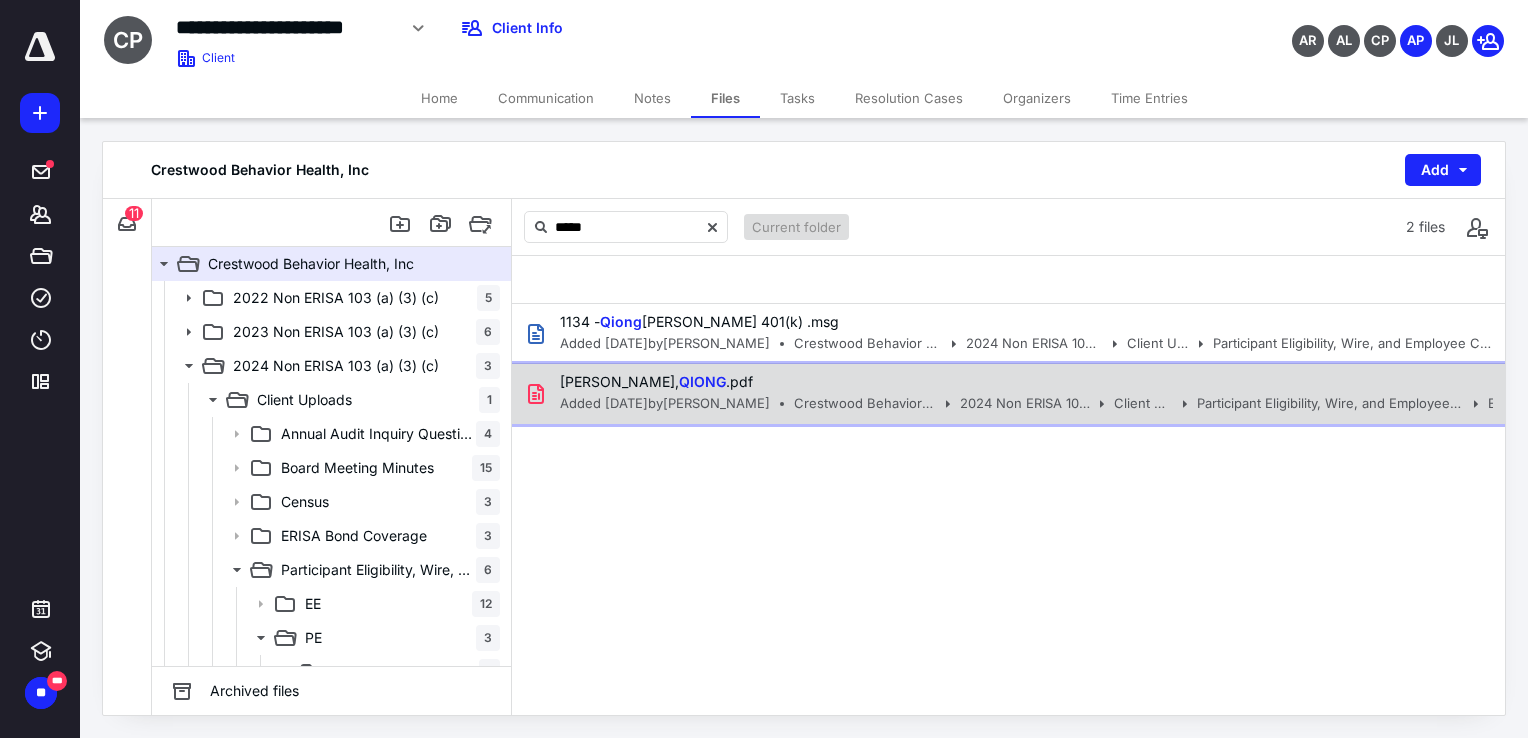 click on "[PERSON_NAME] .pdf" at bounding box center [1020, 382] 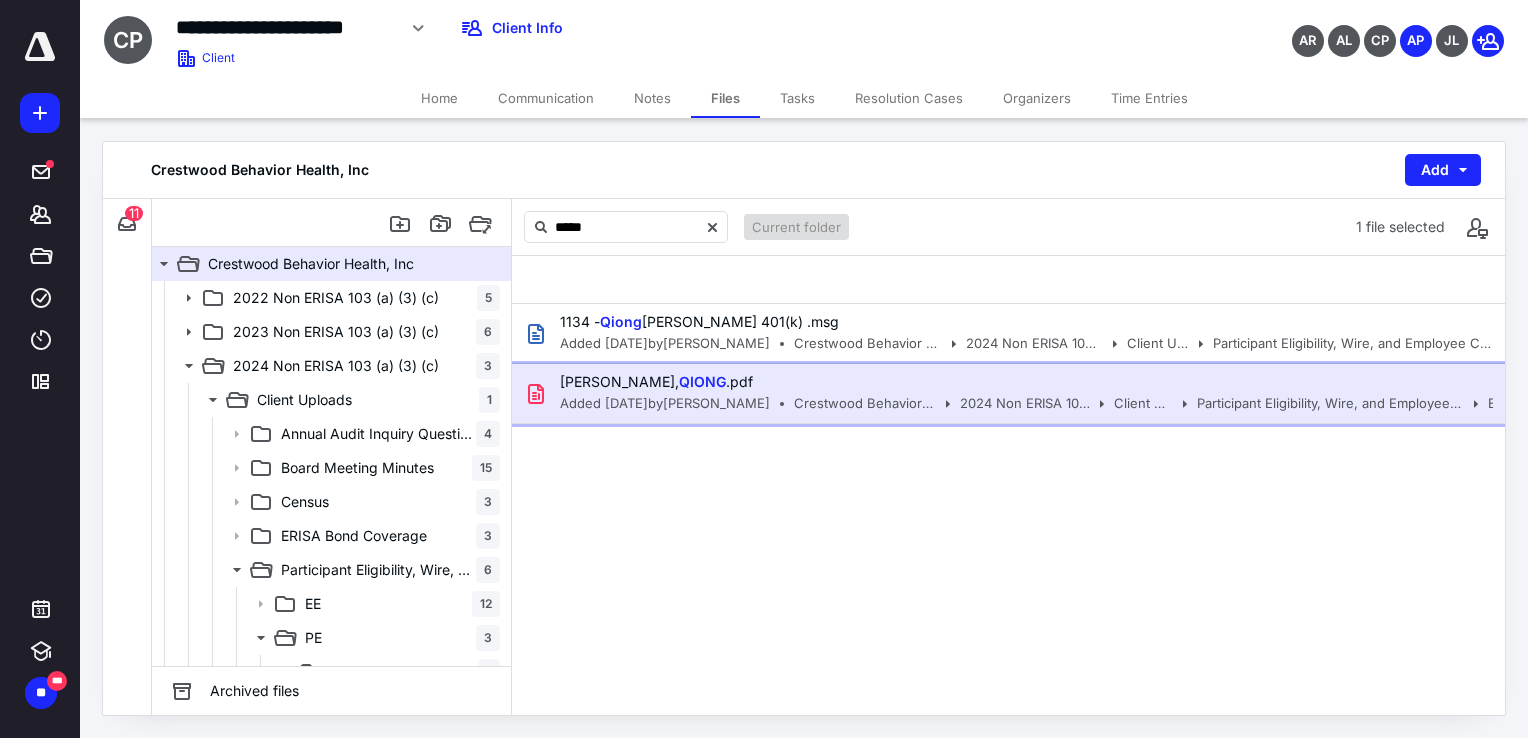 click on "[PERSON_NAME] .pdf" at bounding box center (1020, 382) 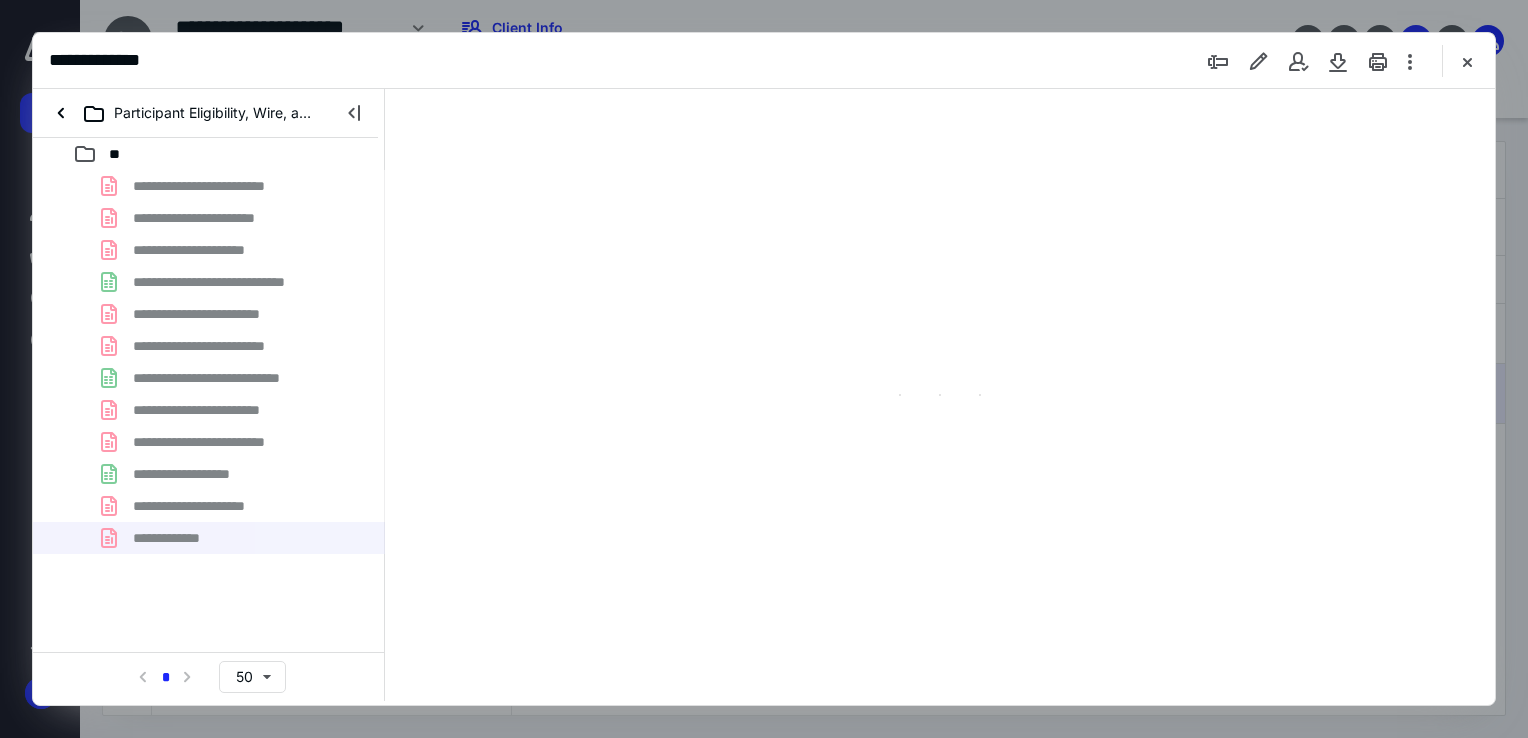 scroll, scrollTop: 0, scrollLeft: 0, axis: both 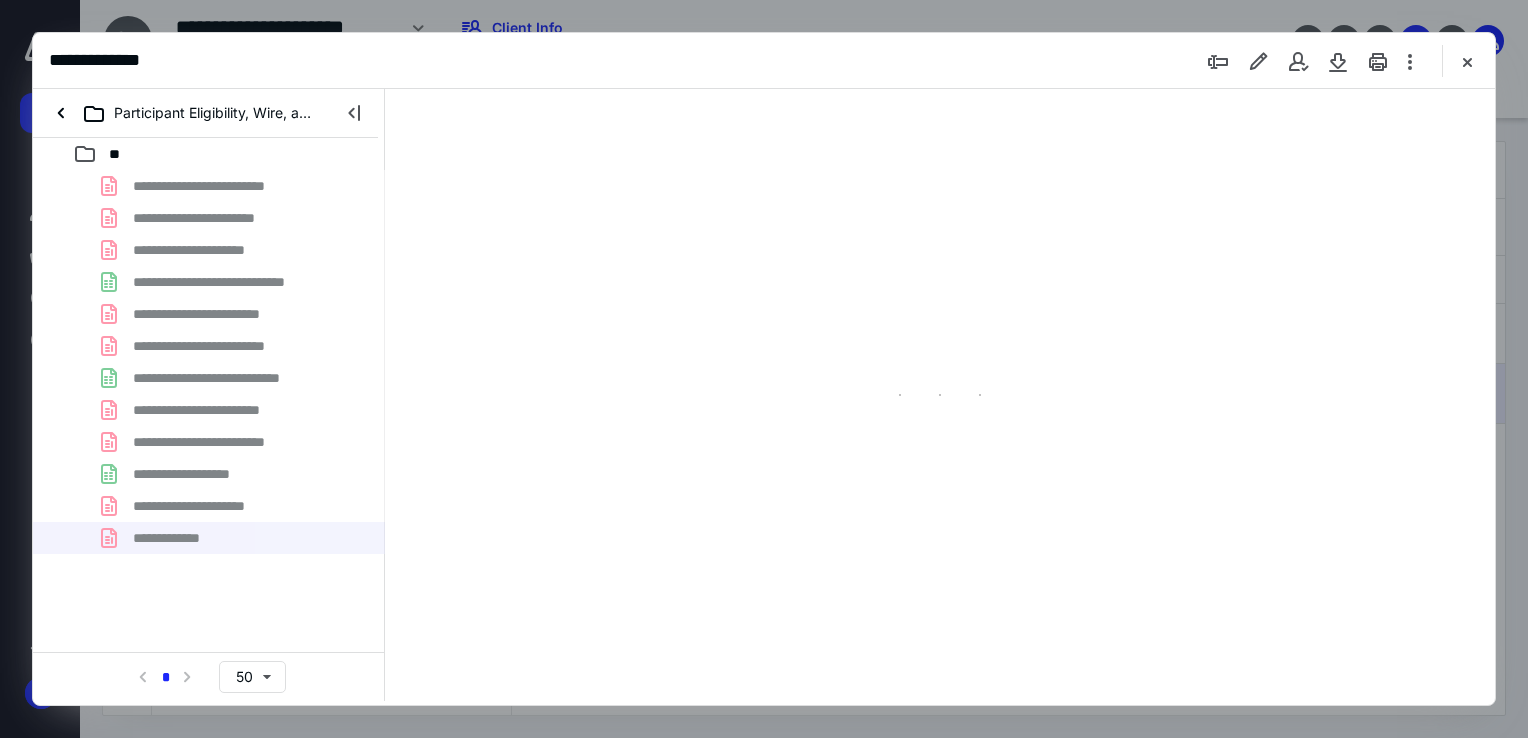 type on "68" 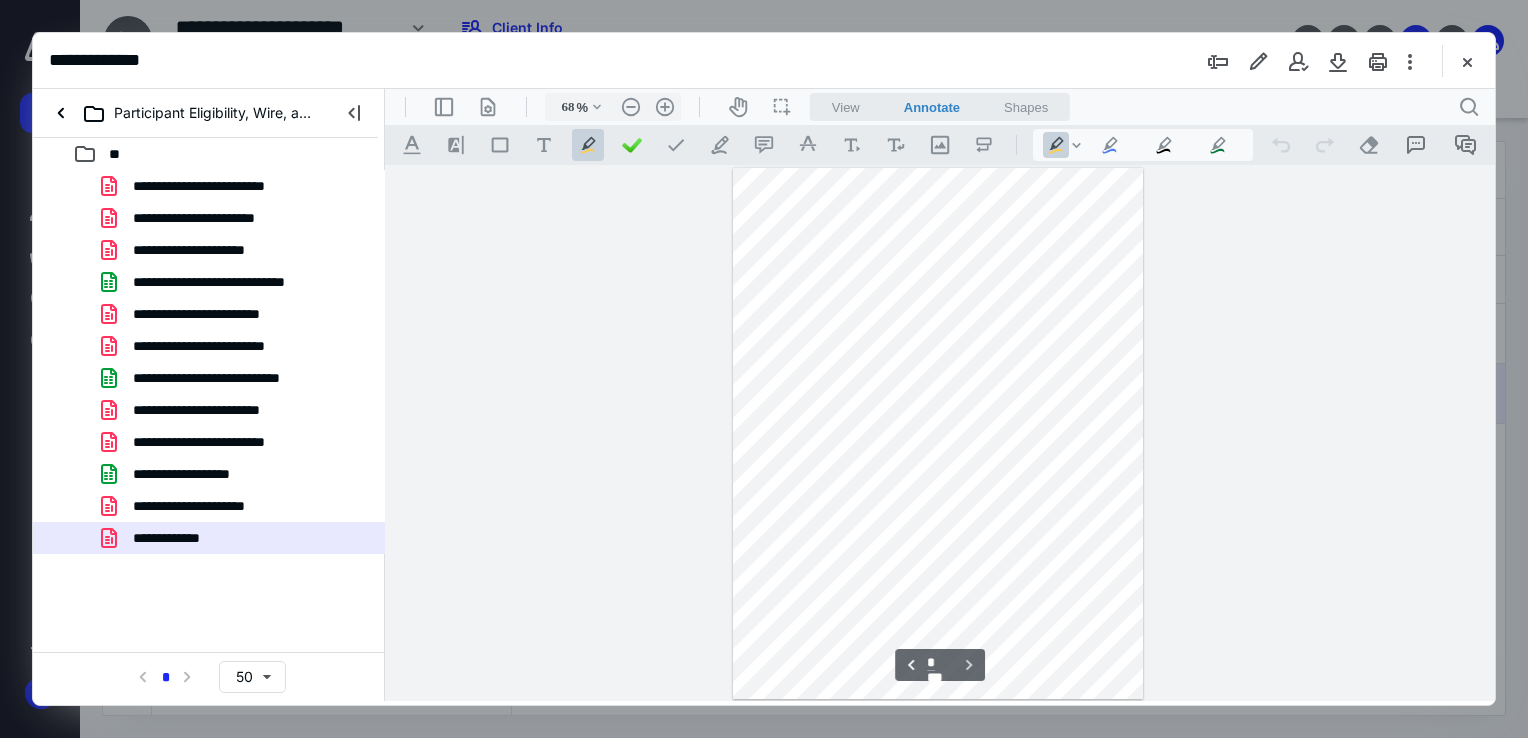 type on "*" 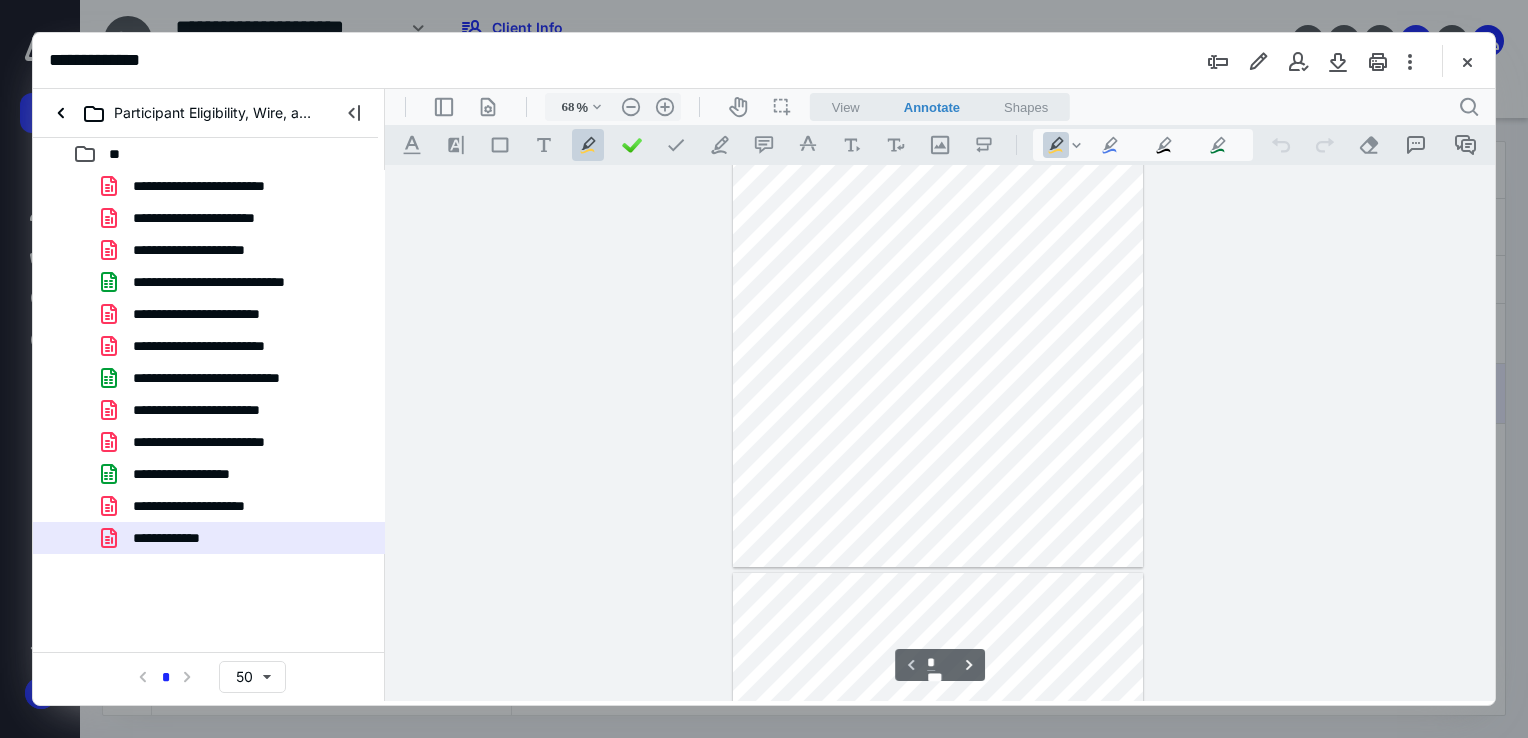 scroll, scrollTop: 0, scrollLeft: 0, axis: both 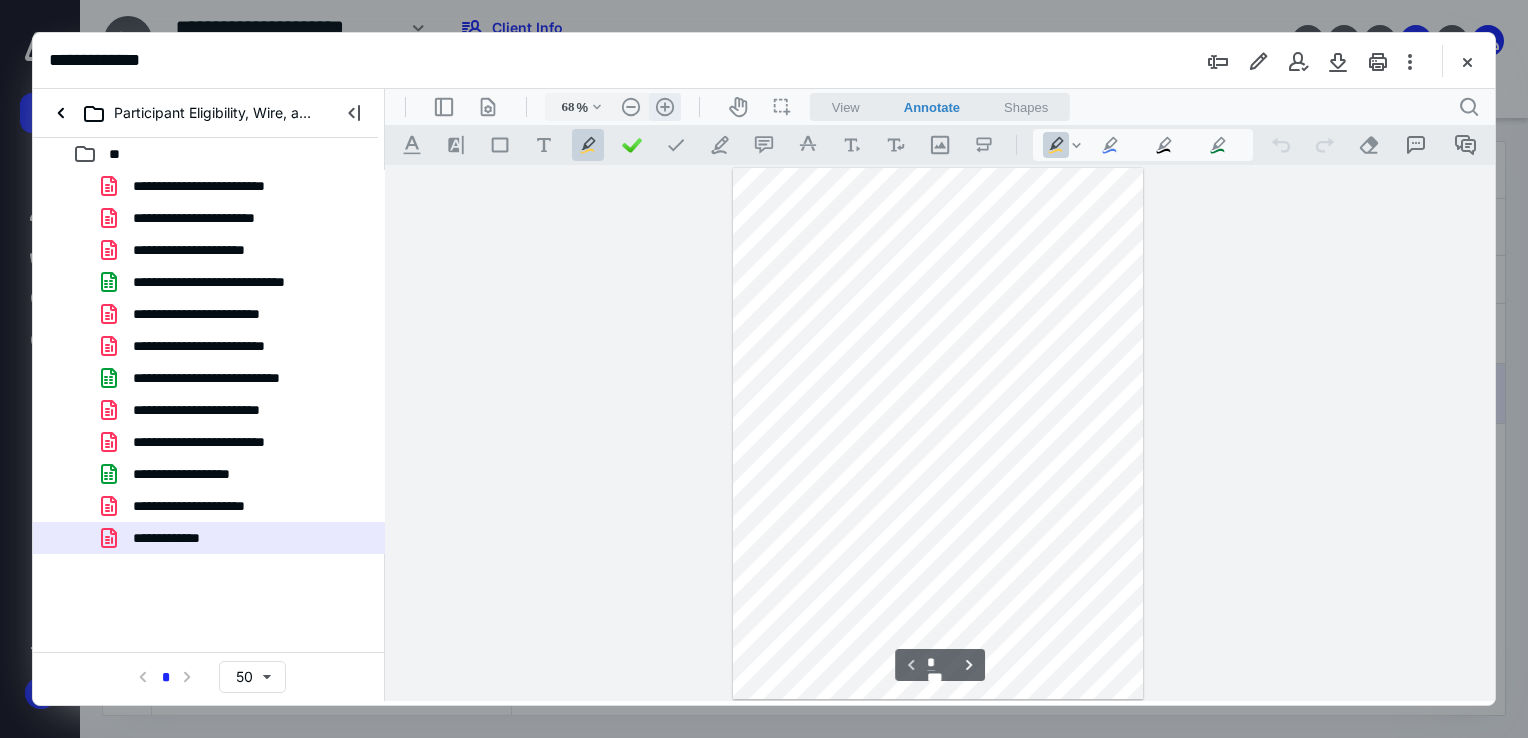 click on ".cls-1{fill:#abb0c4;} icon - header - zoom - in - line" at bounding box center (665, 107) 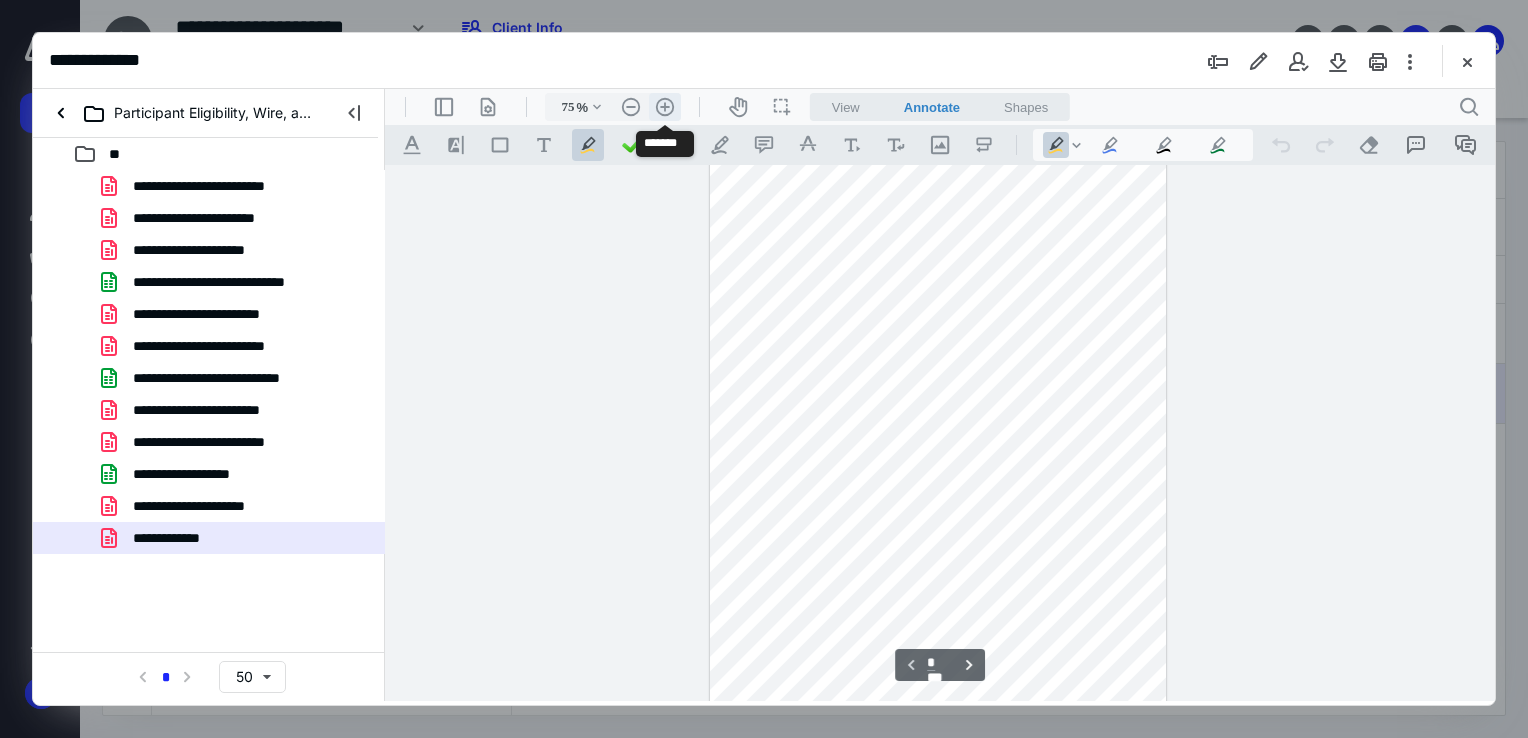 click on ".cls-1{fill:#abb0c4;} icon - header - zoom - in - line" at bounding box center (665, 107) 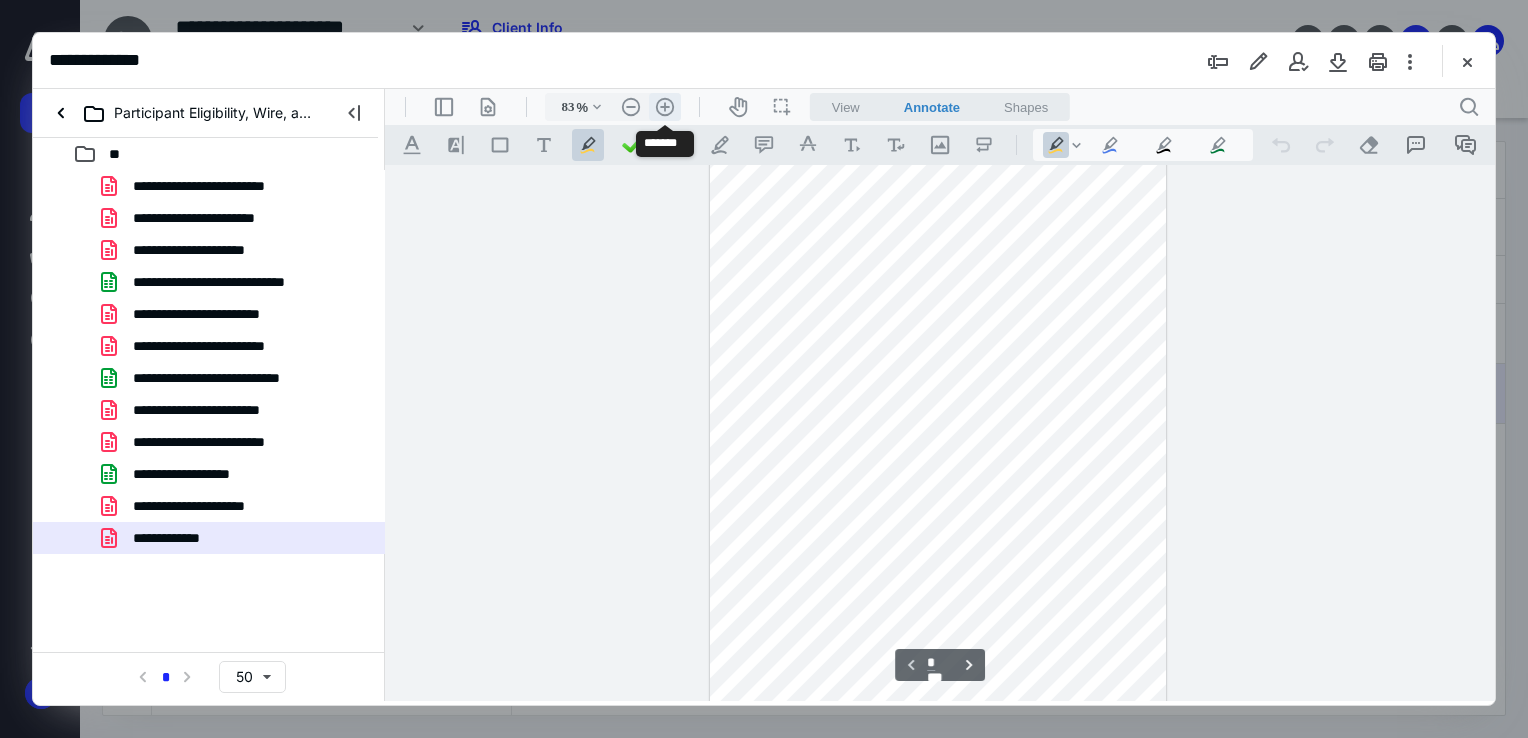 click on ".cls-1{fill:#abb0c4;} icon - header - zoom - in - line" at bounding box center (665, 107) 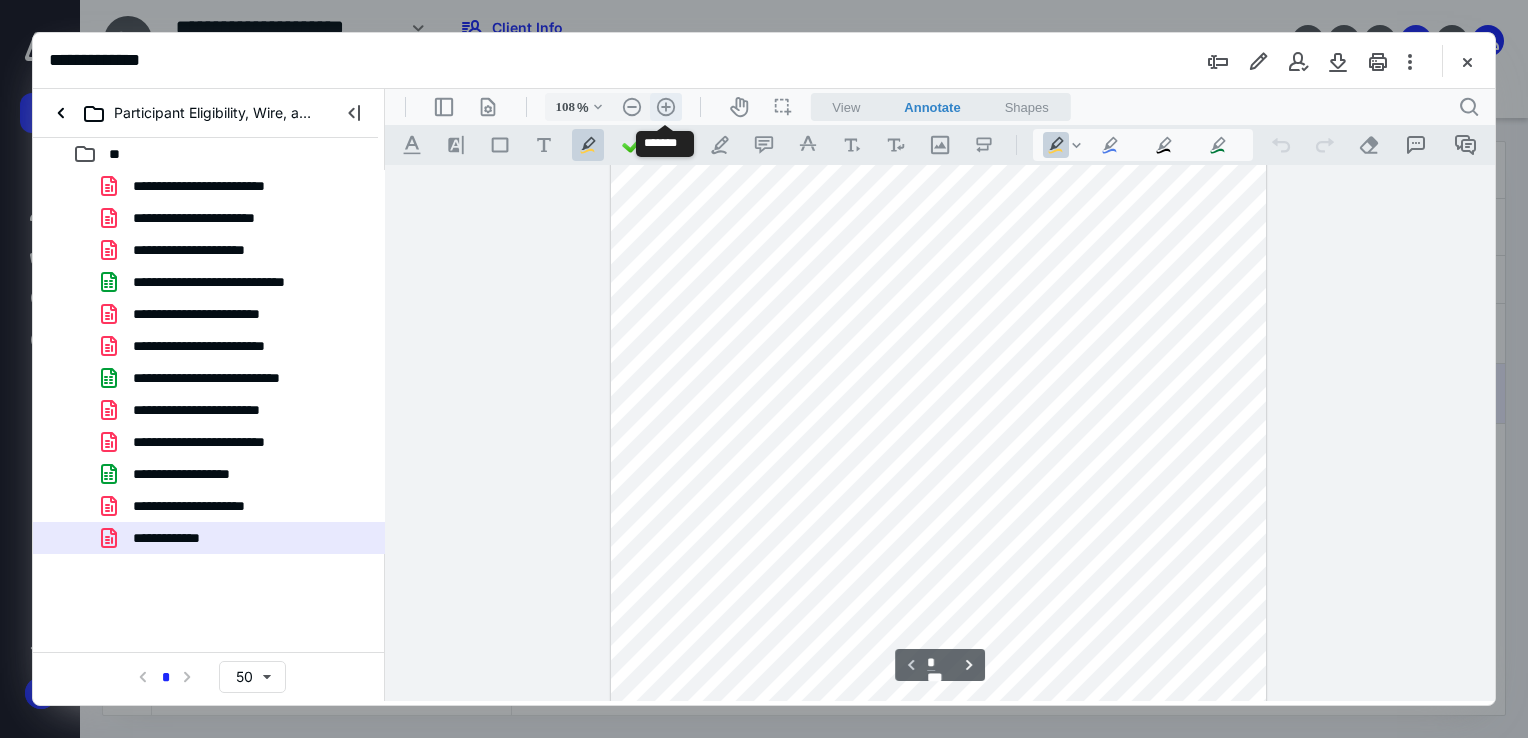 click on ".cls-1{fill:#abb0c4;} icon - header - zoom - in - line" at bounding box center (666, 107) 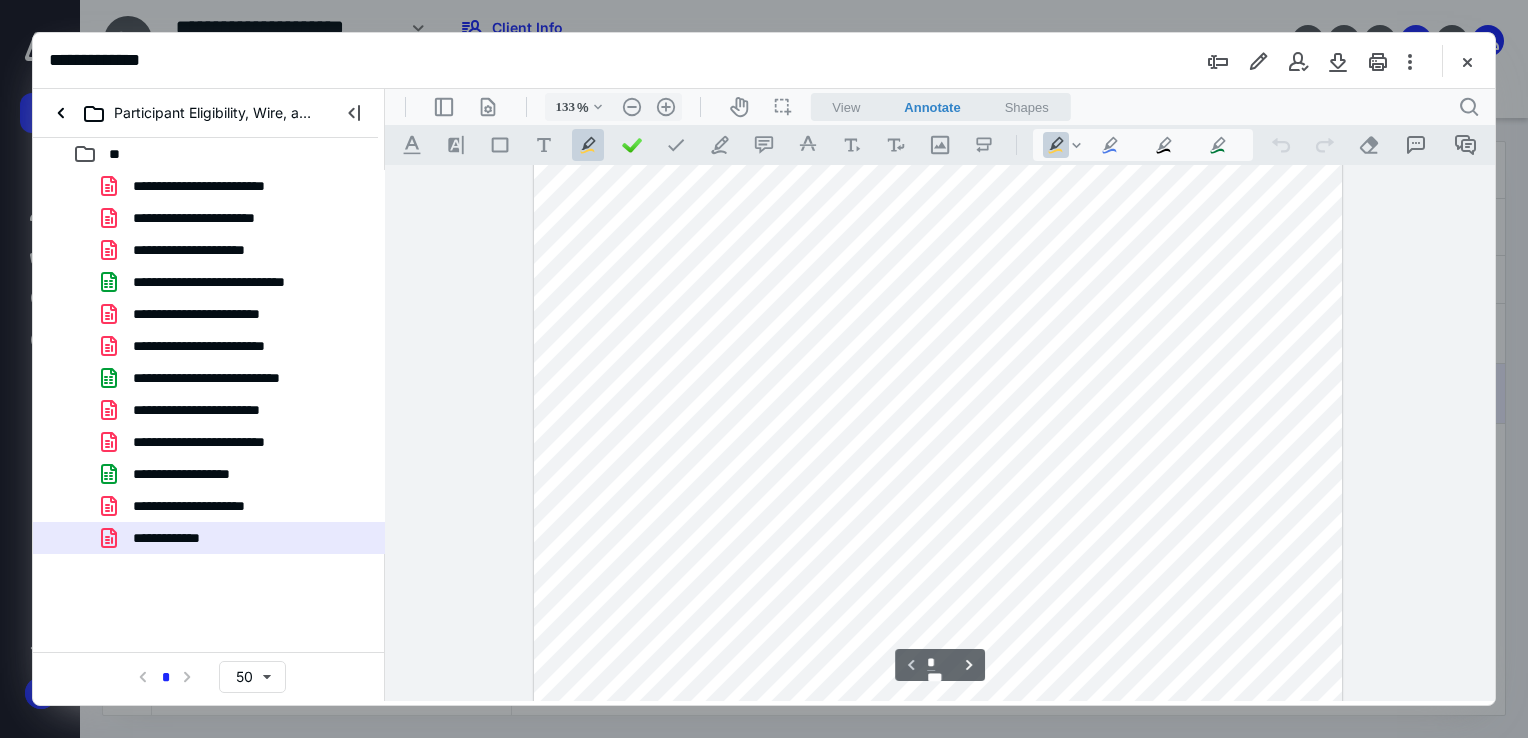 scroll, scrollTop: 0, scrollLeft: 0, axis: both 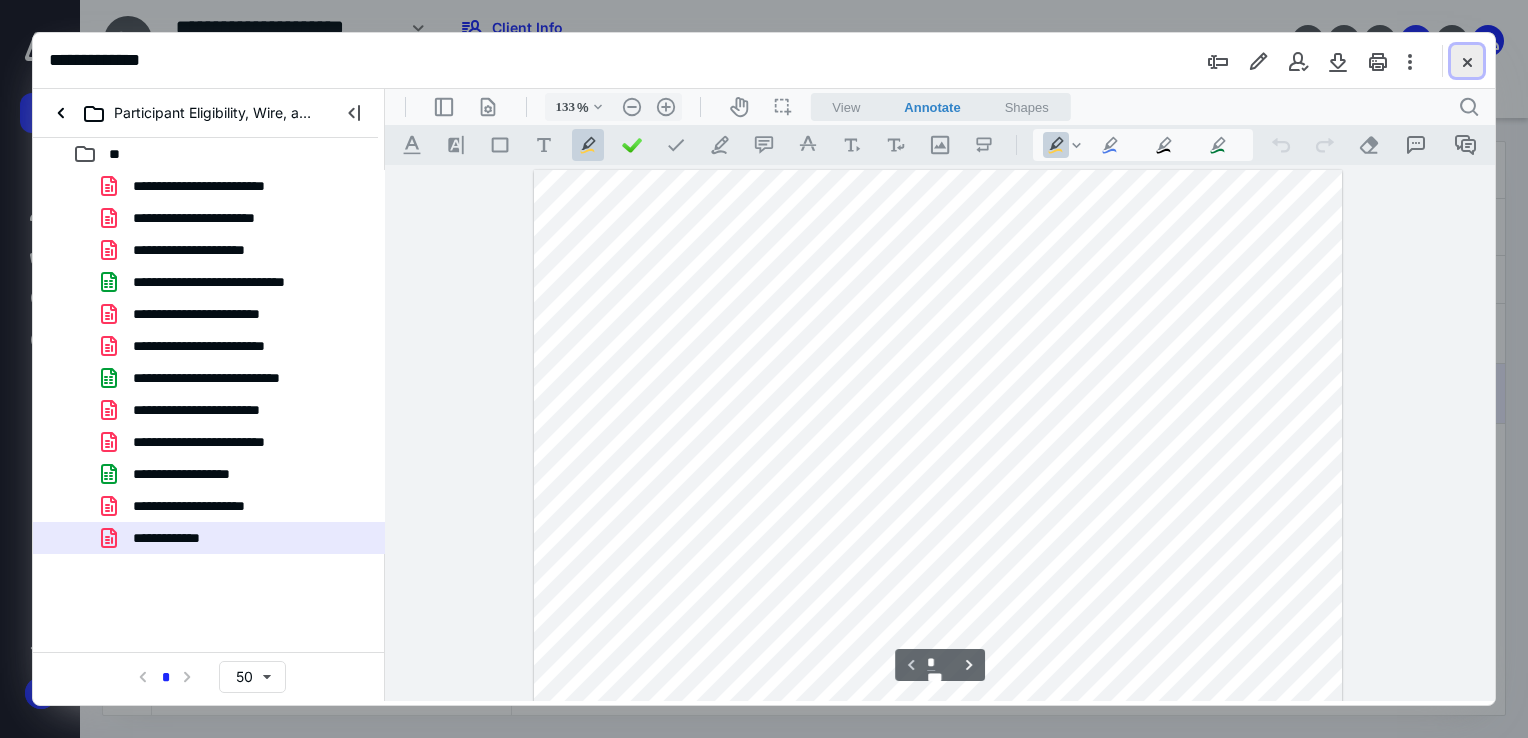 click at bounding box center [1467, 61] 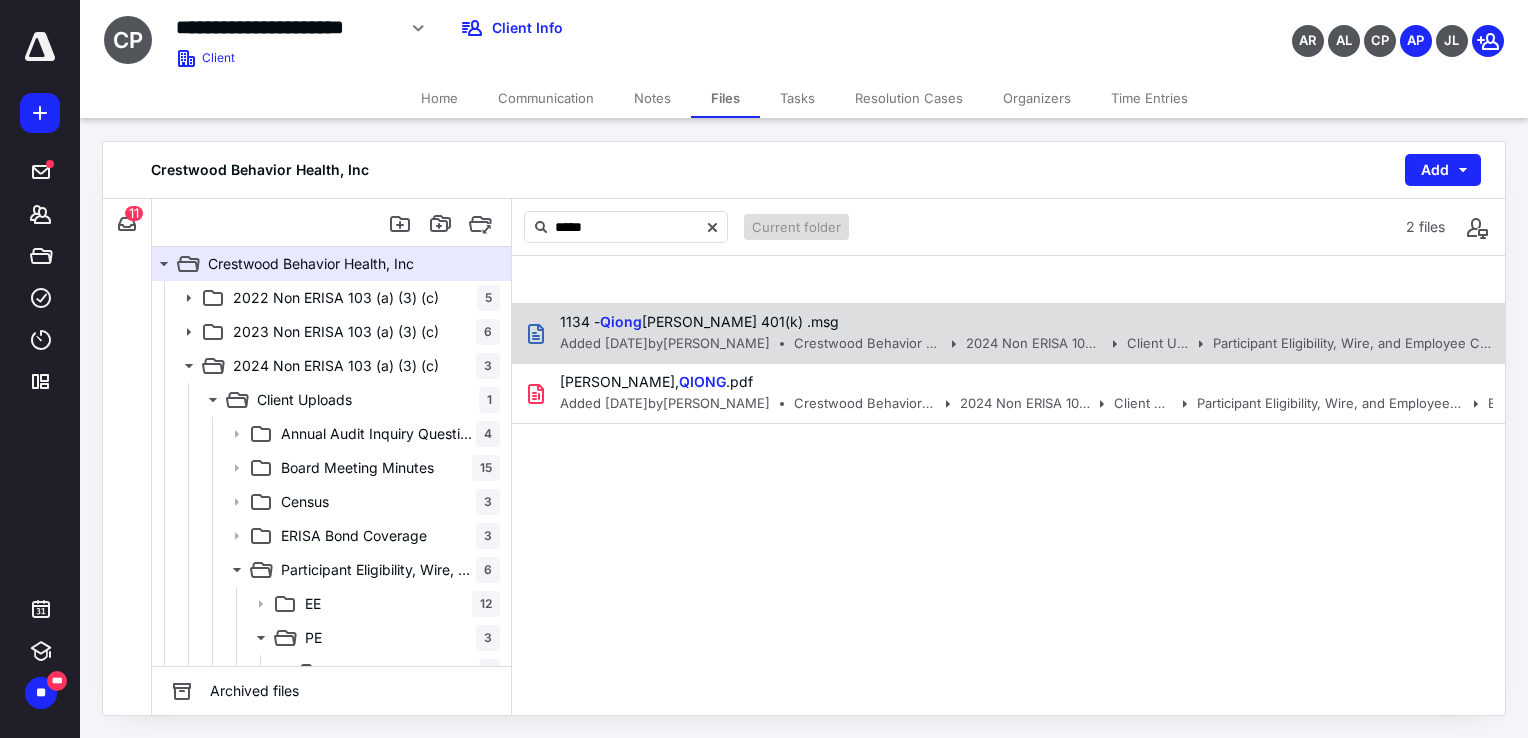 click on "1134 -  [PERSON_NAME] 401(k) .msg" at bounding box center [1020, 322] 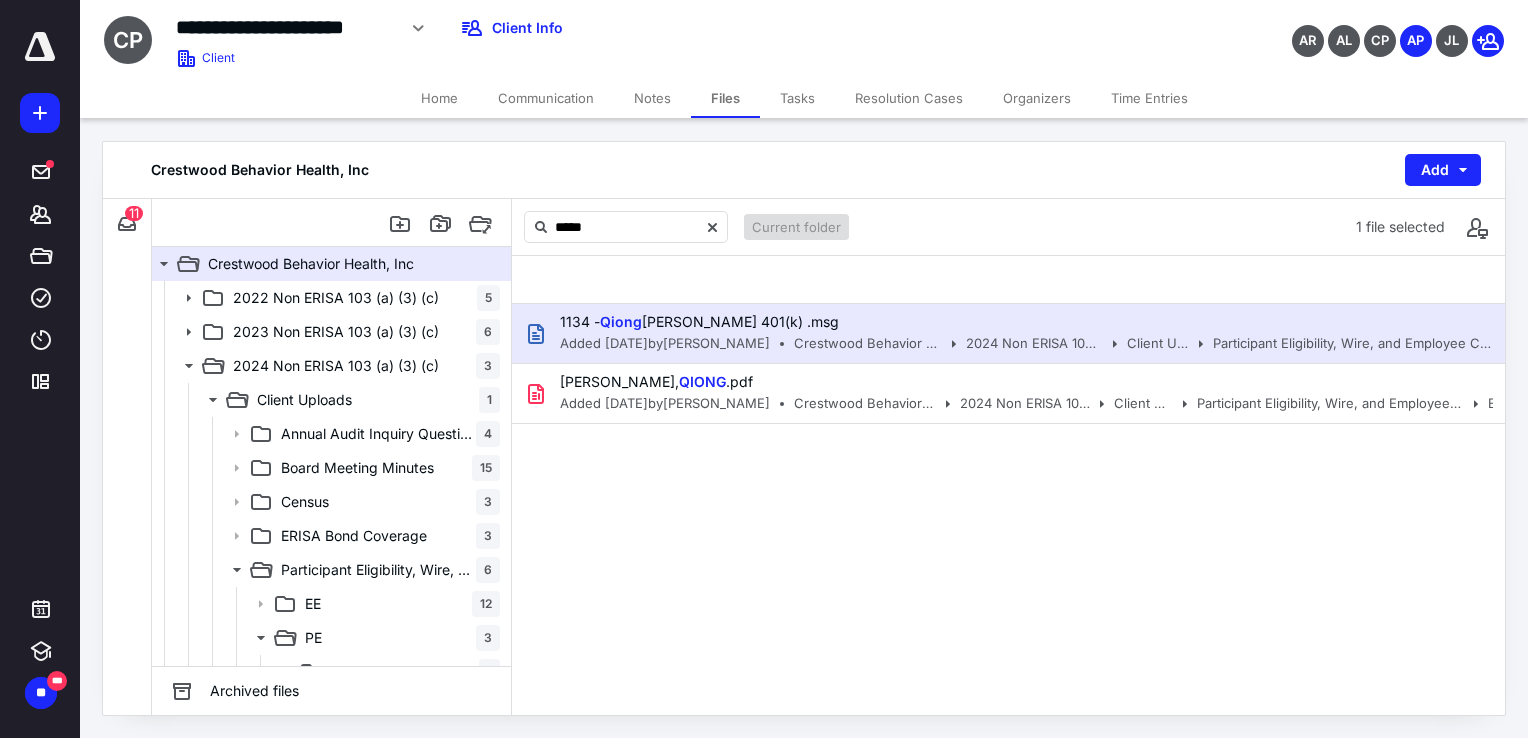 click on "1134 -  [PERSON_NAME] 401(k) .msg" at bounding box center [1020, 322] 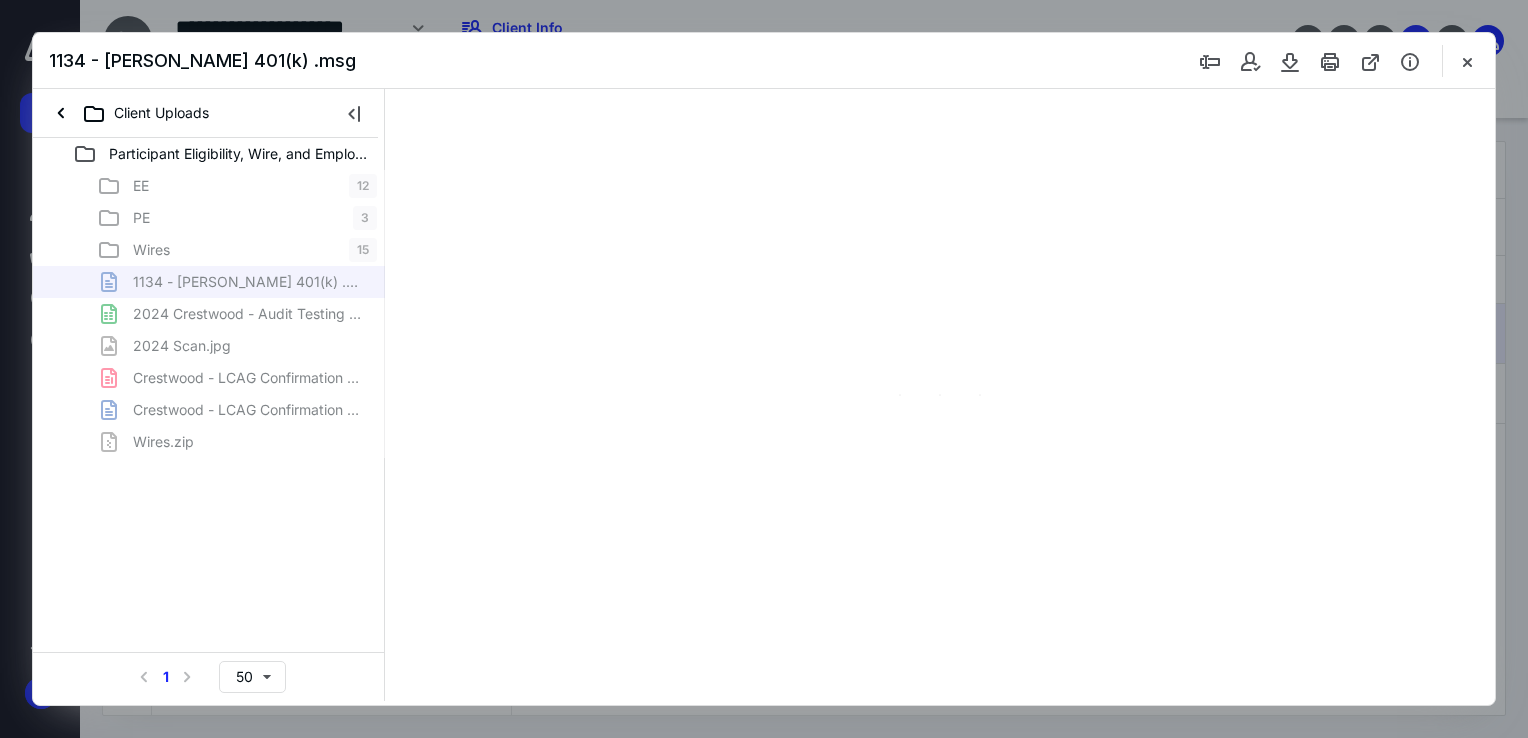 scroll, scrollTop: 0, scrollLeft: 0, axis: both 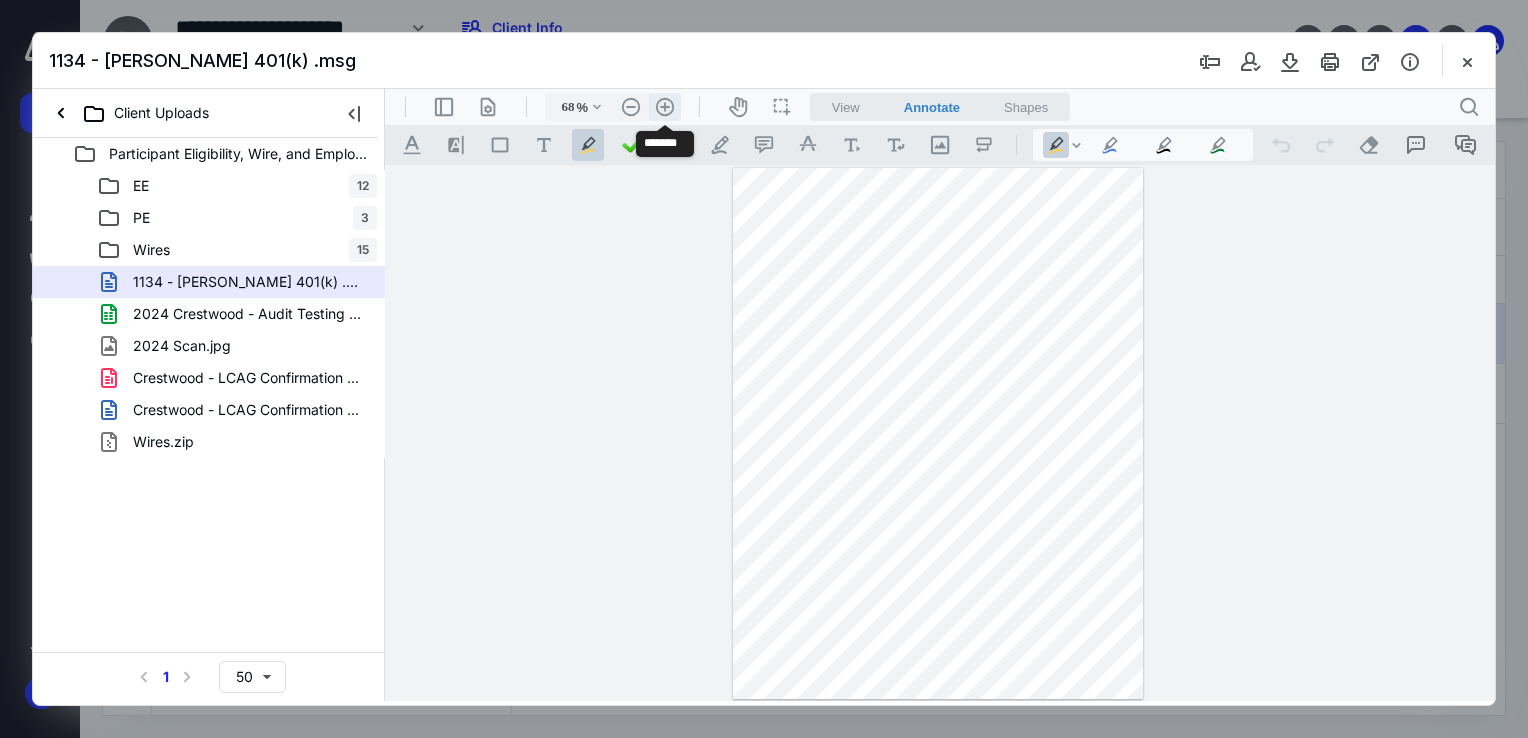 click on ".cls-1{fill:#abb0c4;} icon - header - zoom - in - line" at bounding box center (665, 107) 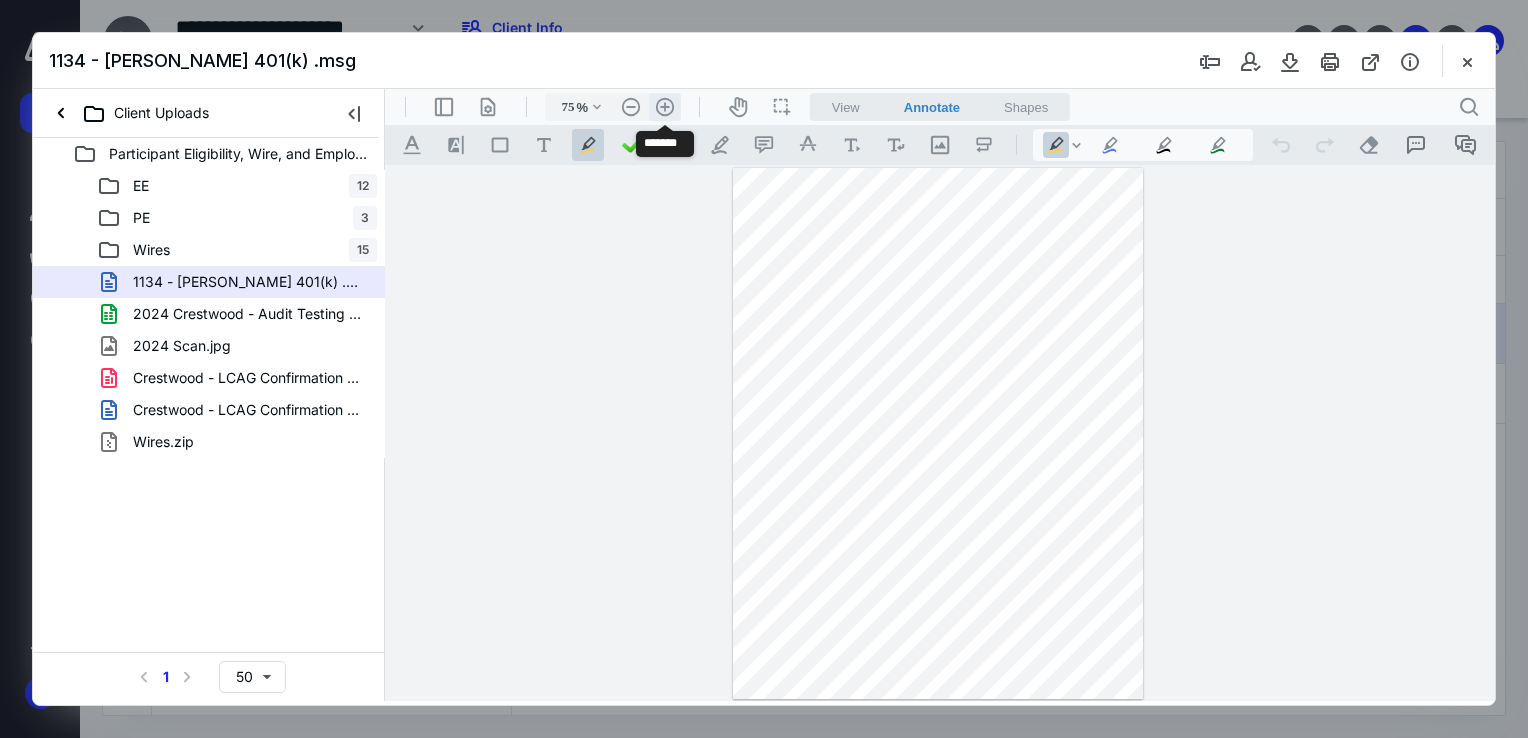 click on ".cls-1{fill:#abb0c4;} icon - header - zoom - in - line" at bounding box center (665, 107) 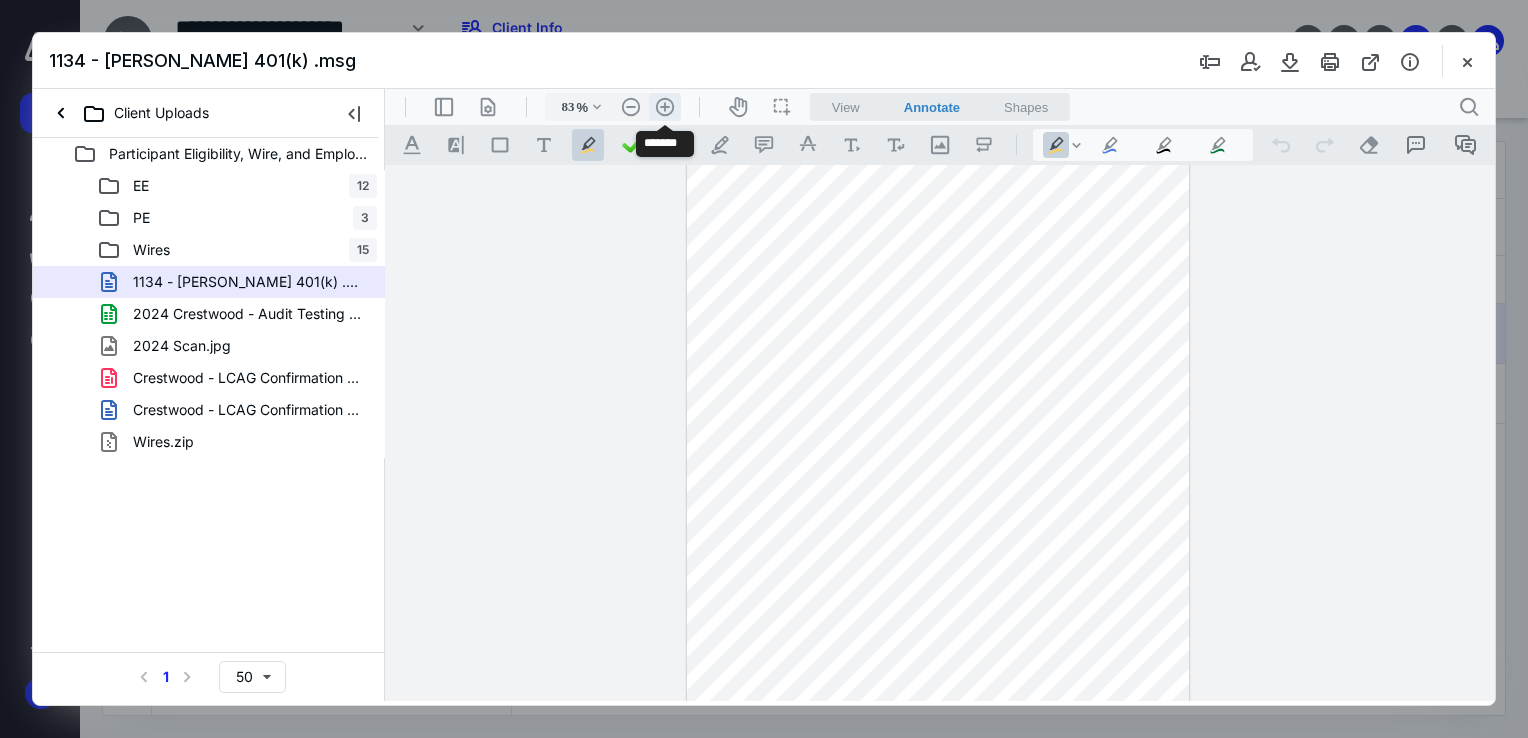click on ".cls-1{fill:#abb0c4;} icon - header - zoom - in - line" at bounding box center (665, 107) 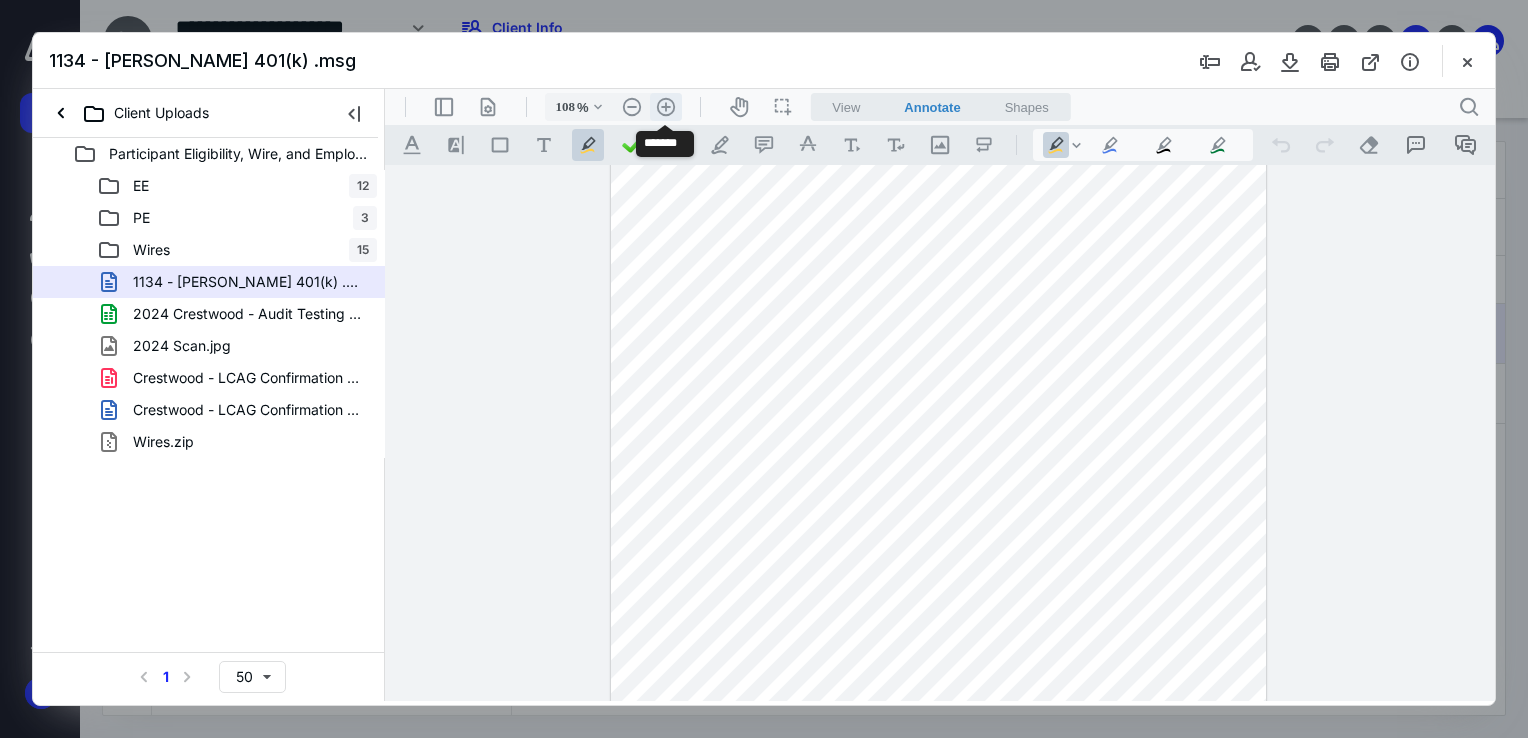 click on ".cls-1{fill:#abb0c4;} icon - header - zoom - in - line" at bounding box center [666, 107] 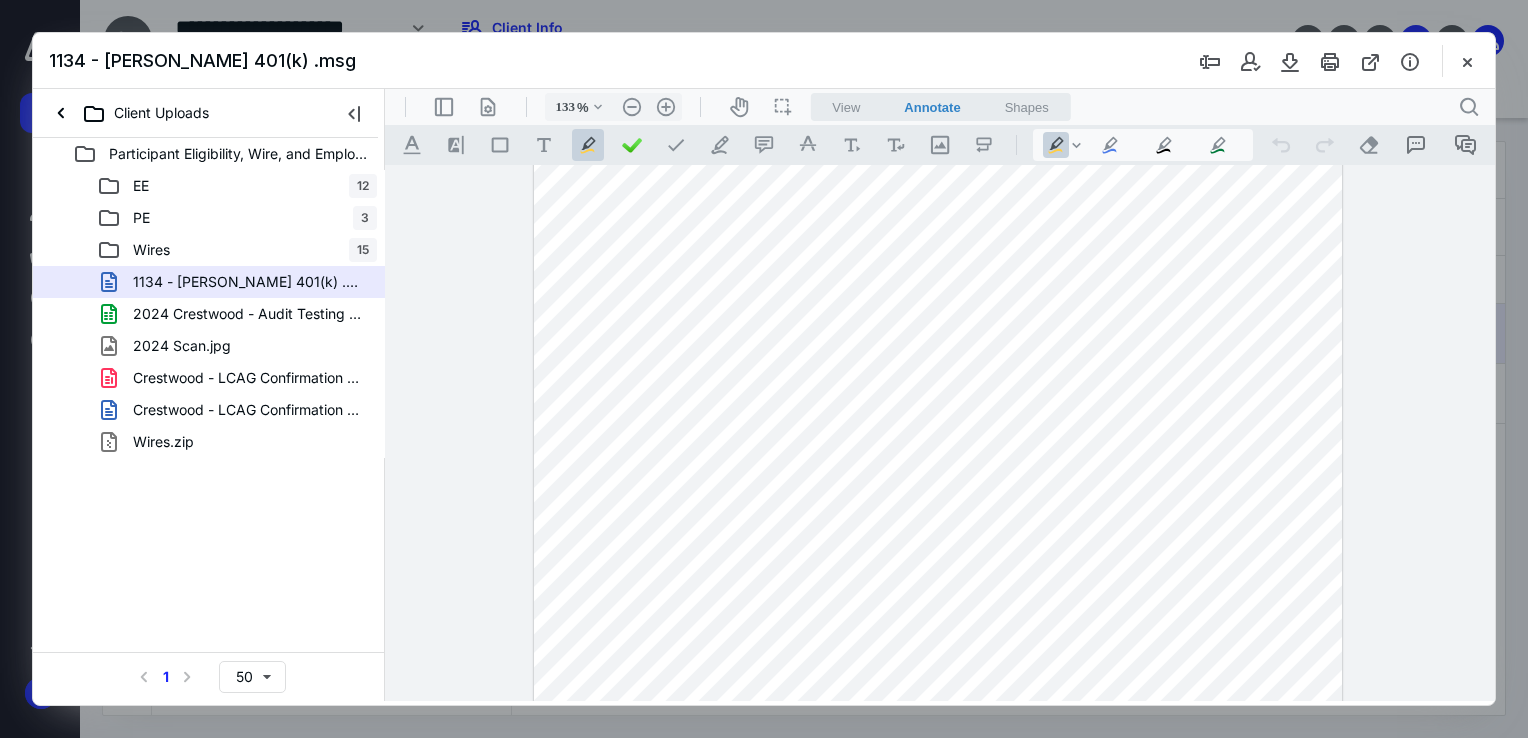 scroll, scrollTop: 0, scrollLeft: 0, axis: both 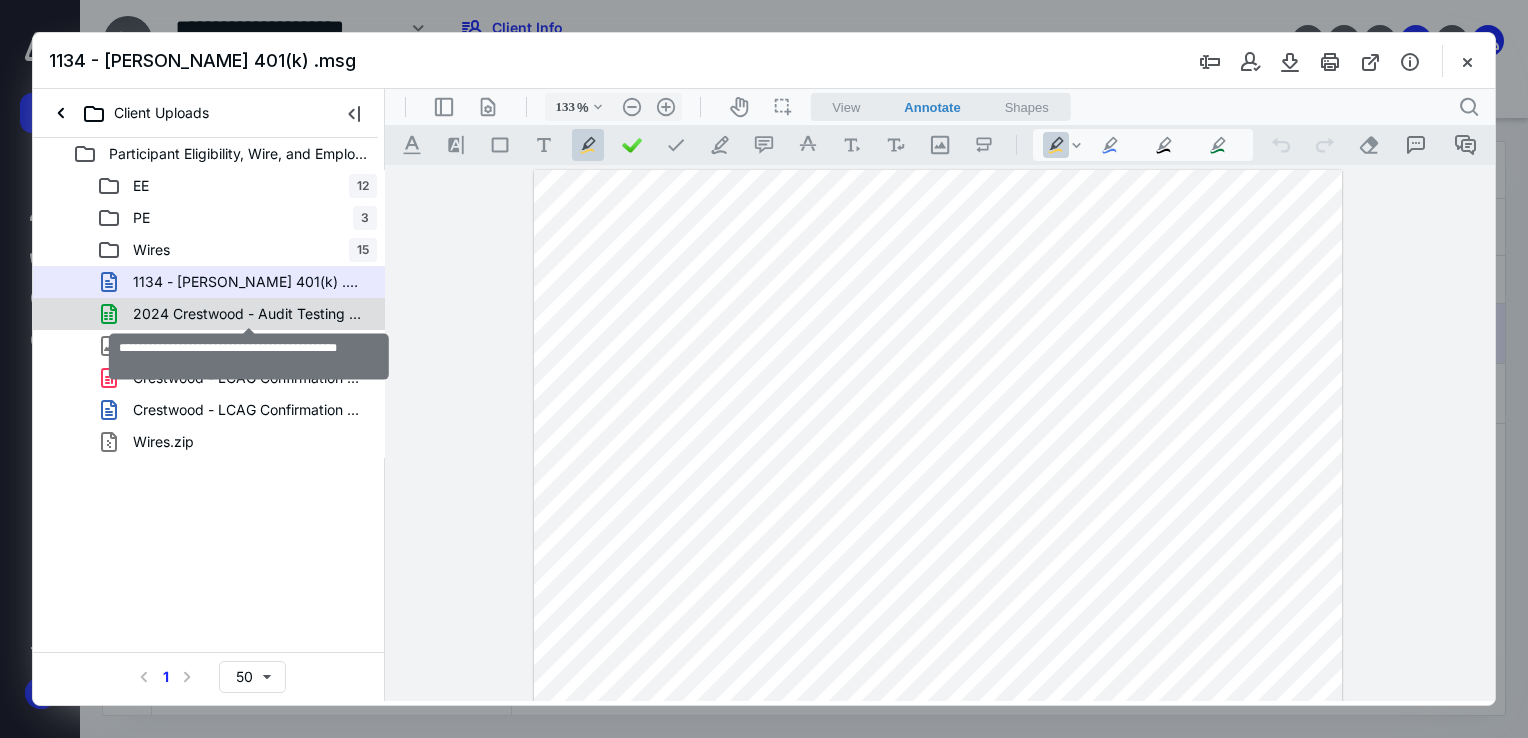 click on "2024 Crestwood - Audit Testing Requests.xlsx" at bounding box center (249, 314) 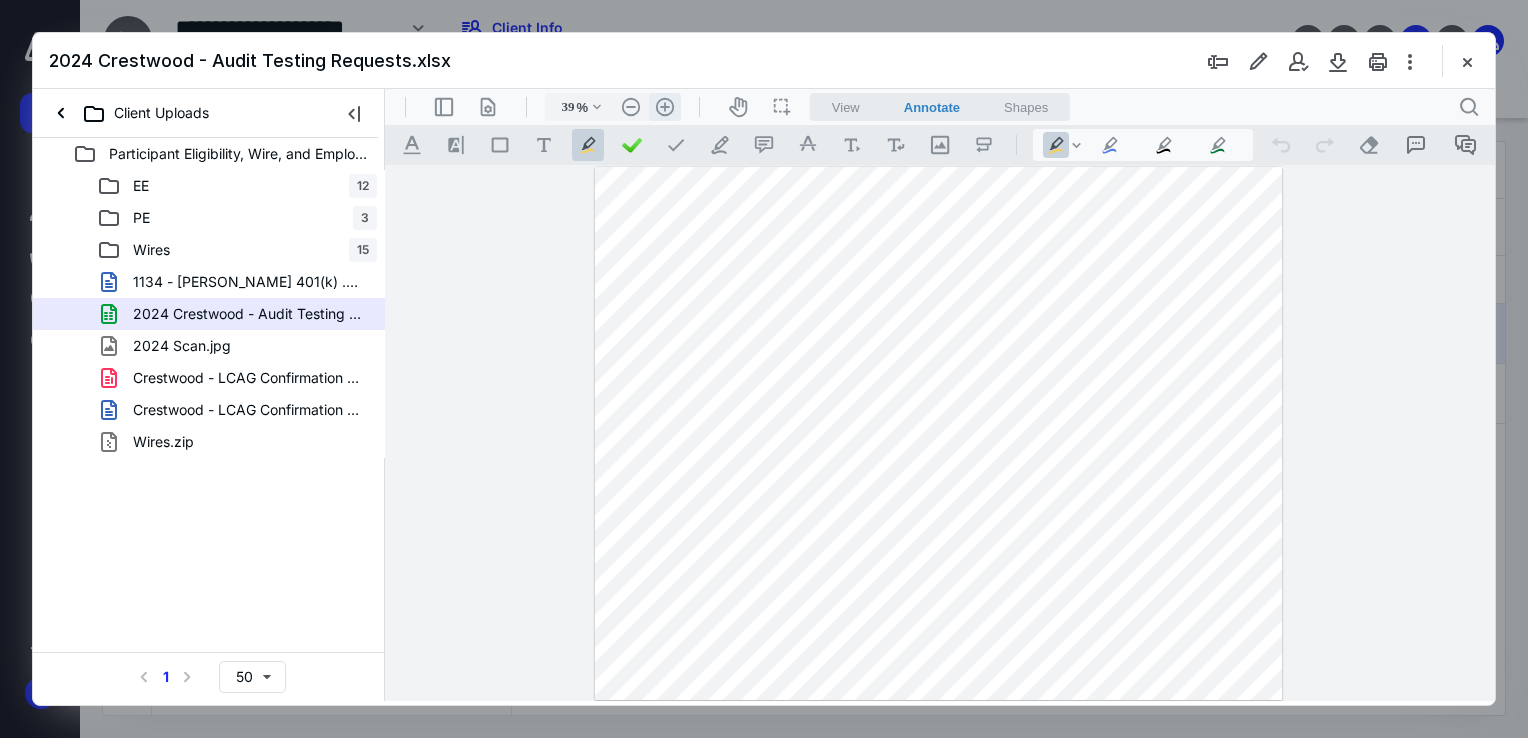 click on ".cls-1{fill:#abb0c4;} icon - header - zoom - in - line" at bounding box center (665, 107) 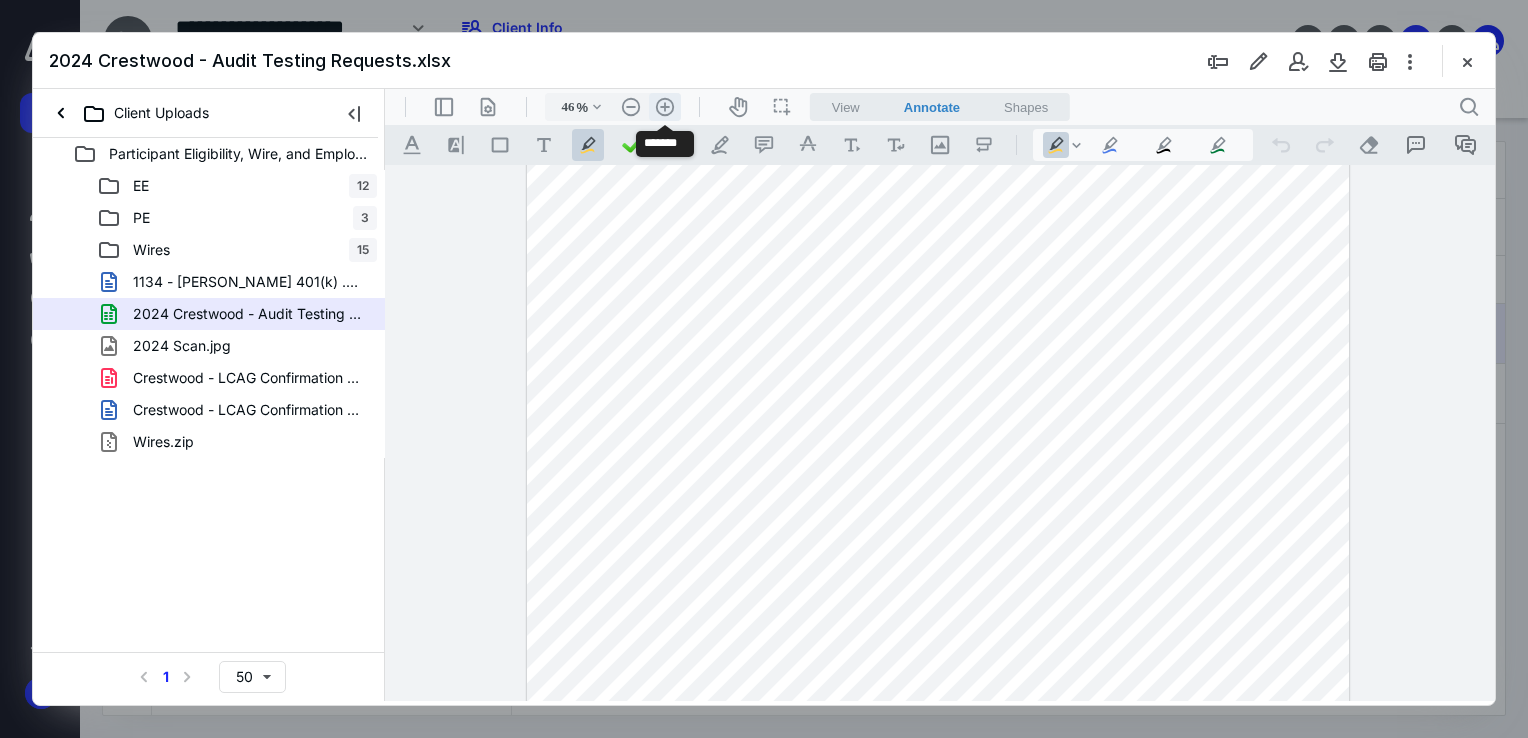 click on ".cls-1{fill:#abb0c4;} icon - header - zoom - in - line" at bounding box center [665, 107] 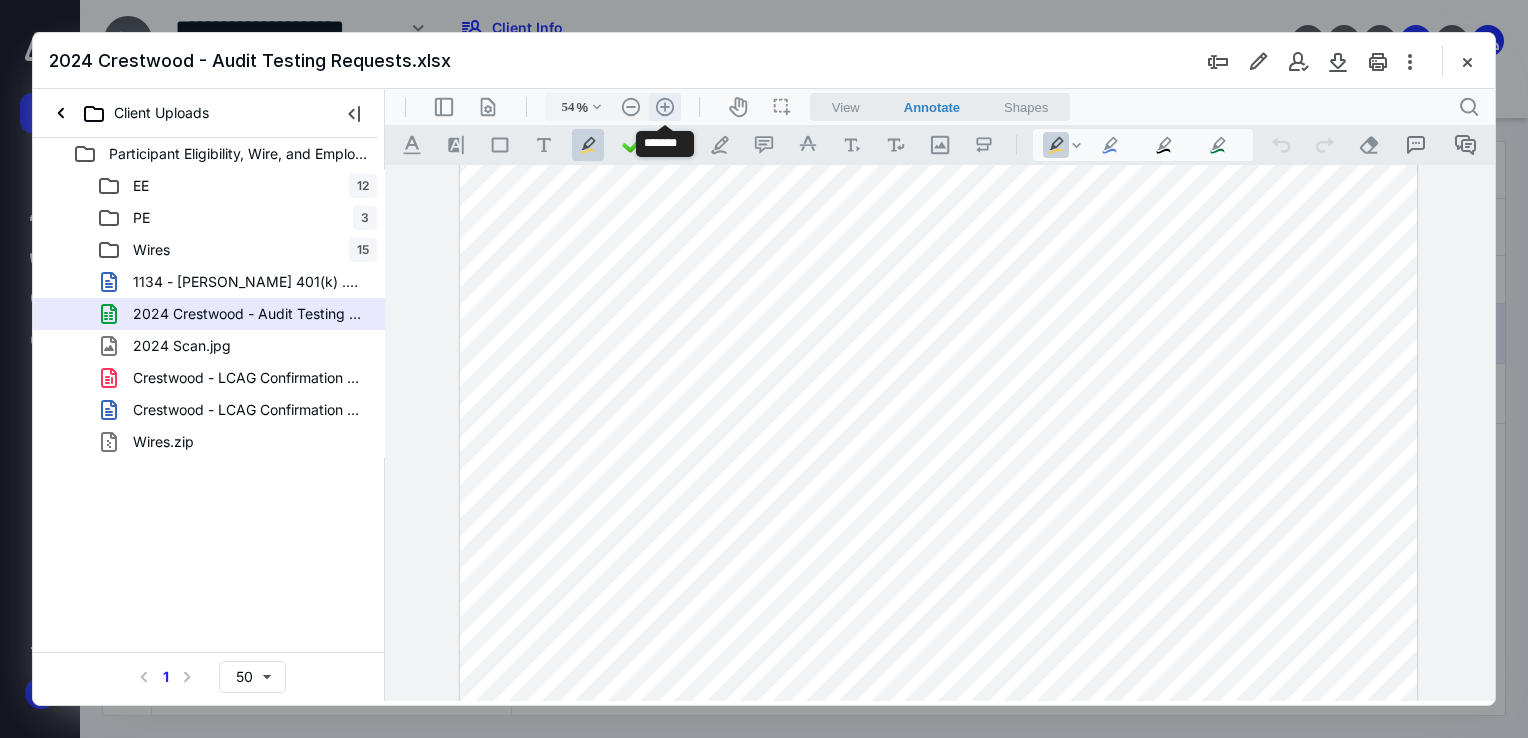 scroll, scrollTop: 136, scrollLeft: 0, axis: vertical 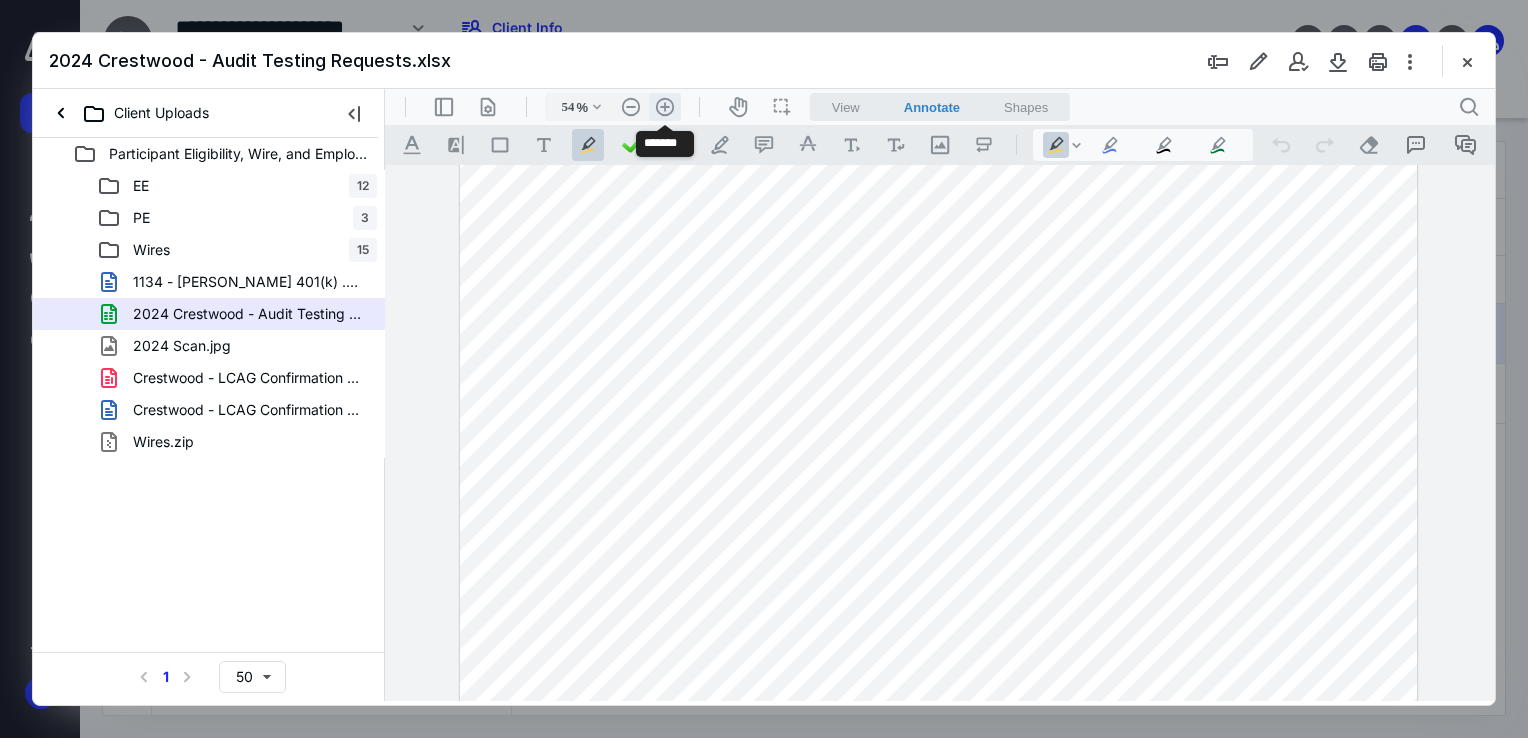click on ".cls-1{fill:#abb0c4;} icon - header - zoom - in - line" at bounding box center (665, 107) 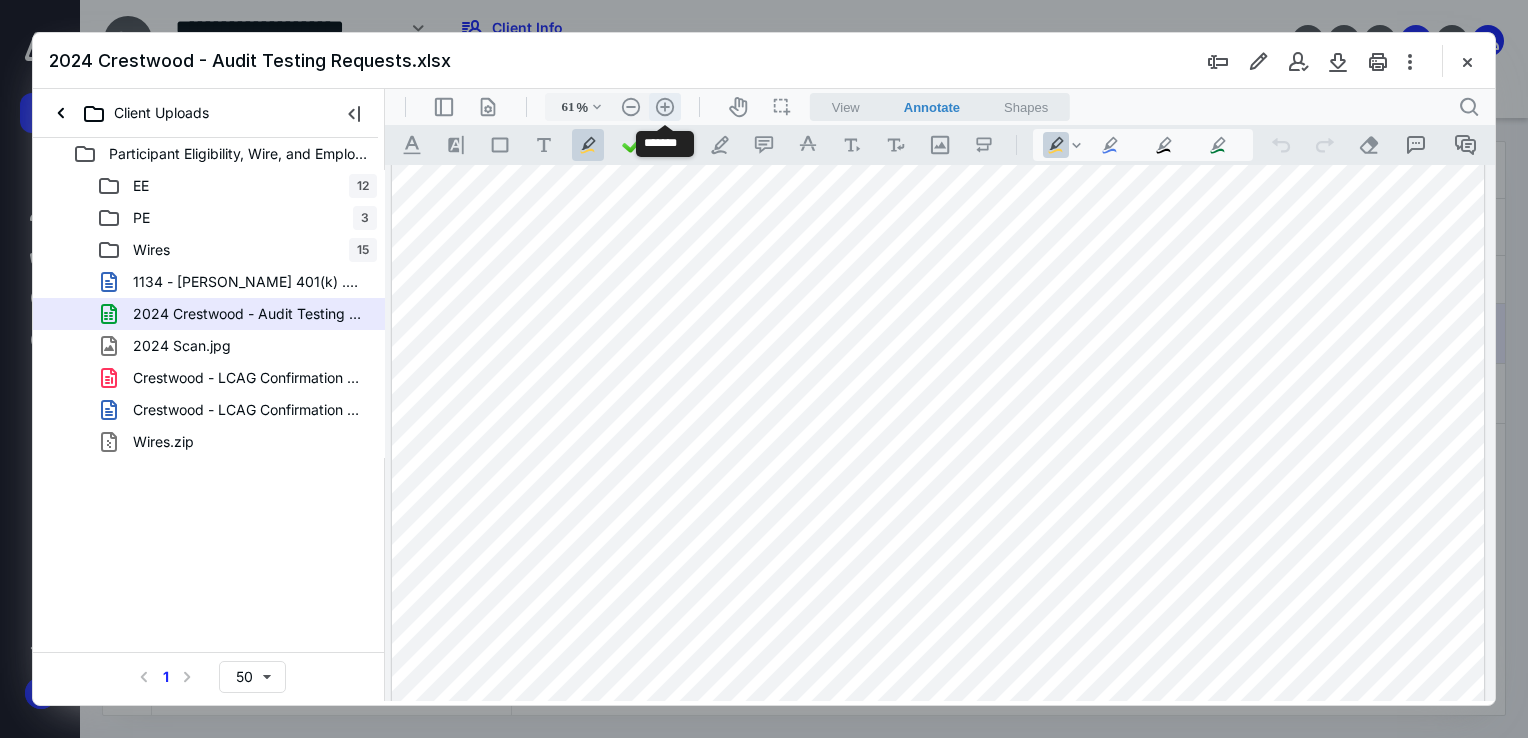 click on ".cls-1{fill:#abb0c4;} icon - header - zoom - in - line" at bounding box center [665, 107] 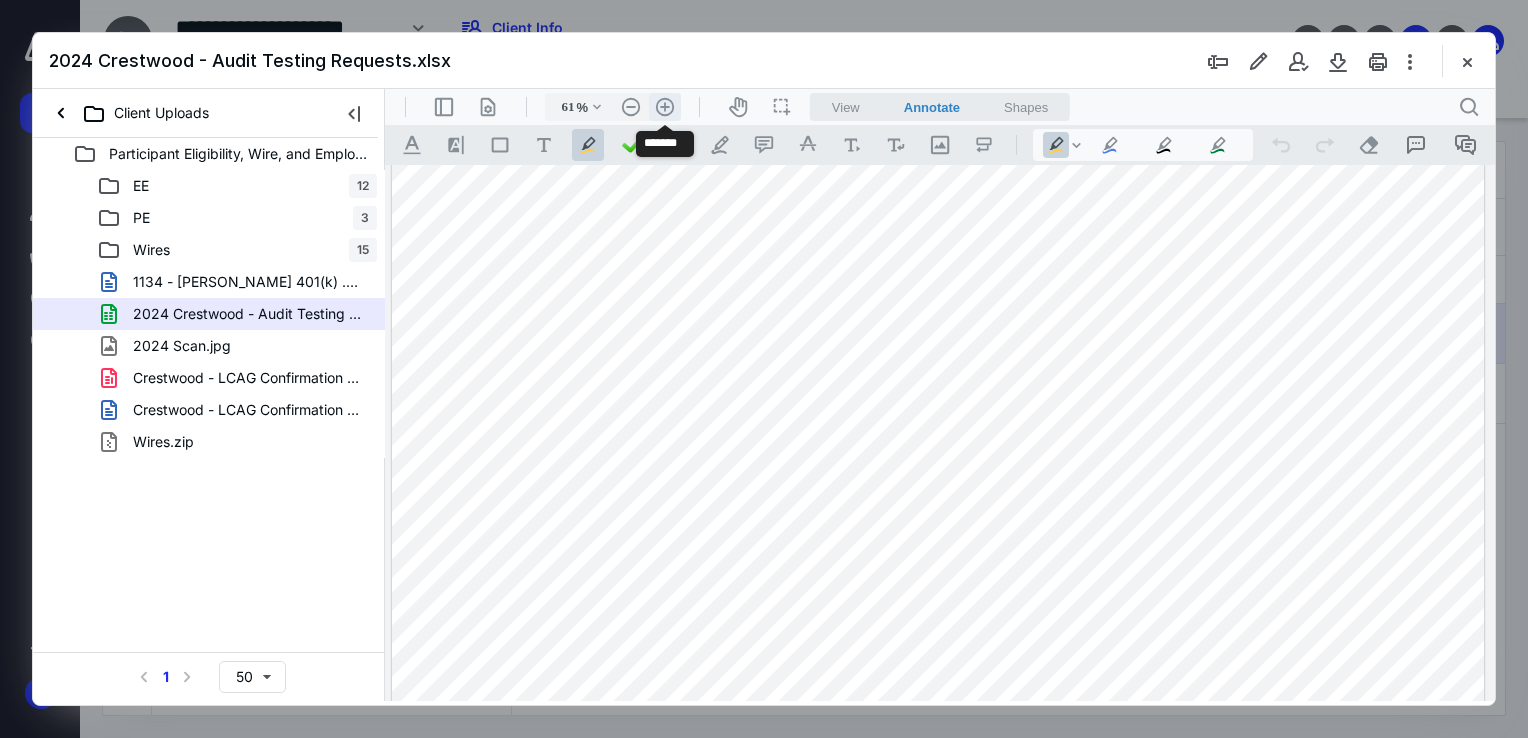 type on "69" 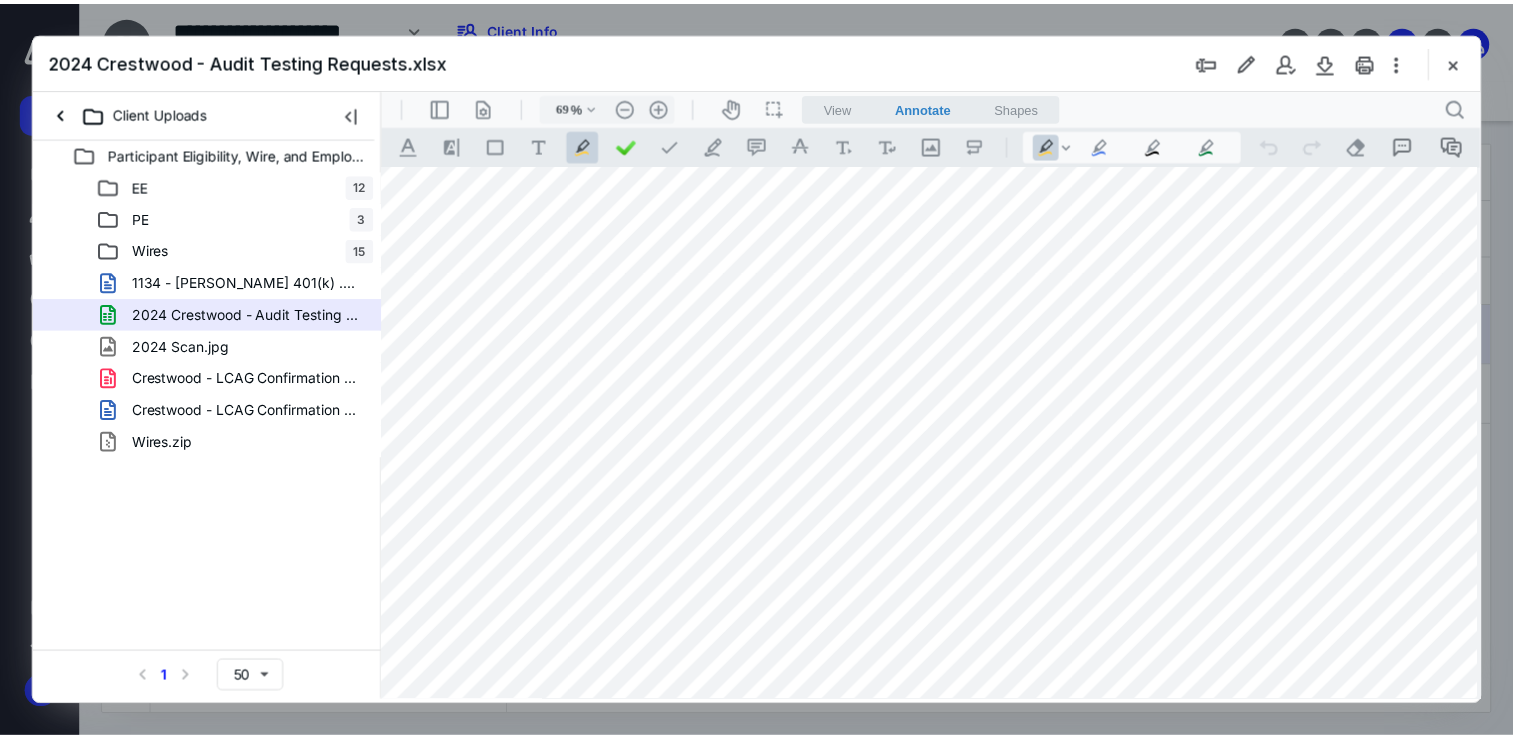 scroll, scrollTop: 0, scrollLeft: 66, axis: horizontal 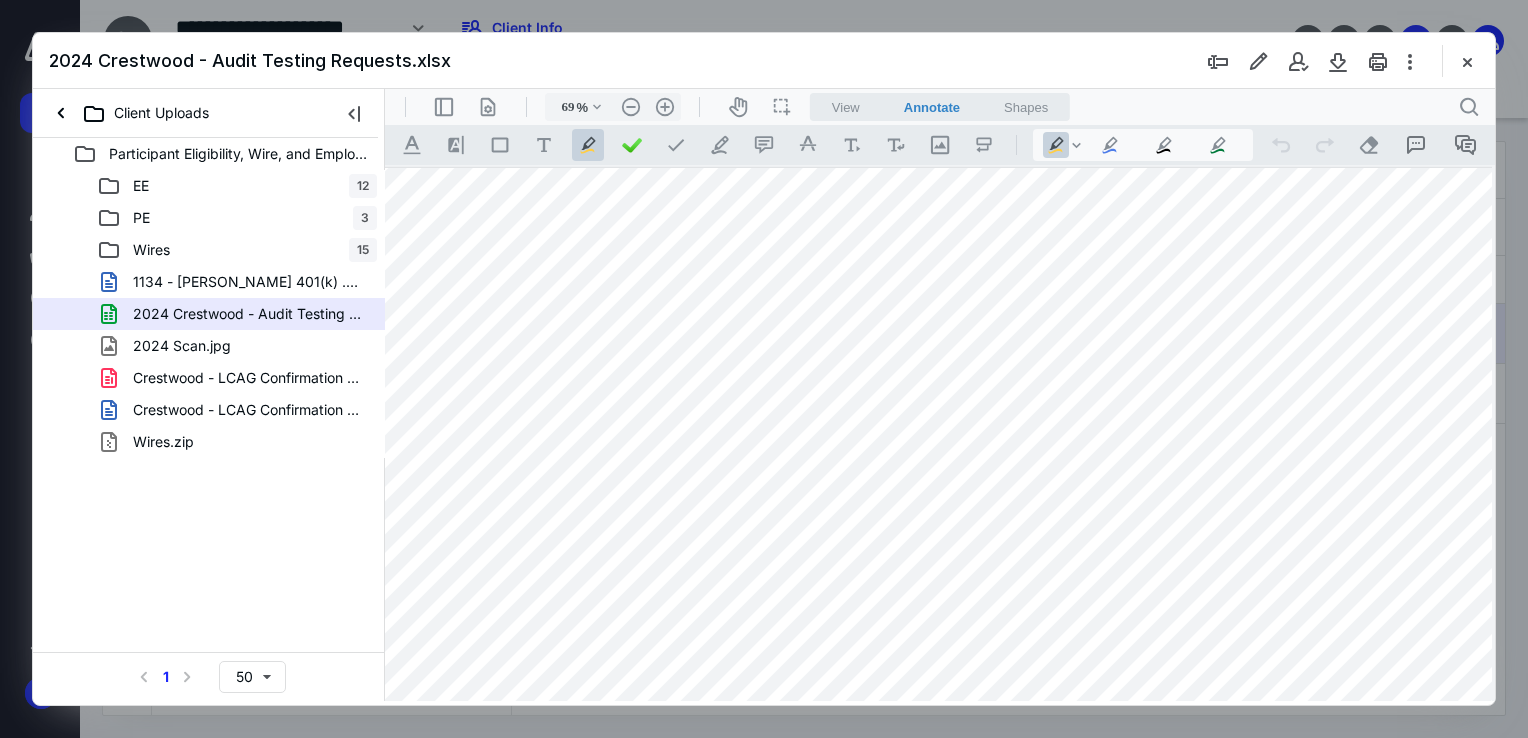 click on "2024 Crestwood - Audit Testing Requests.xlsx" at bounding box center (764, 61) 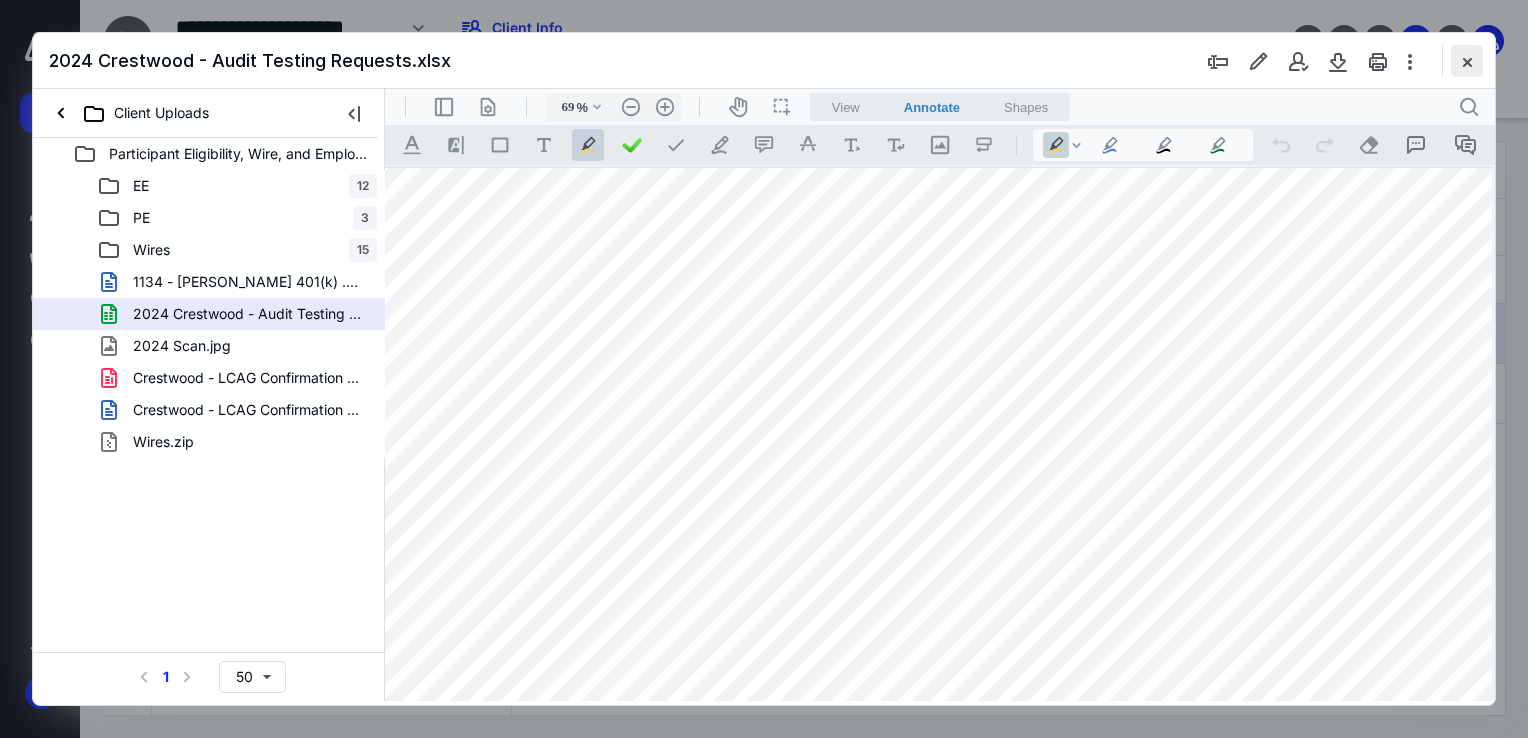click at bounding box center [1467, 61] 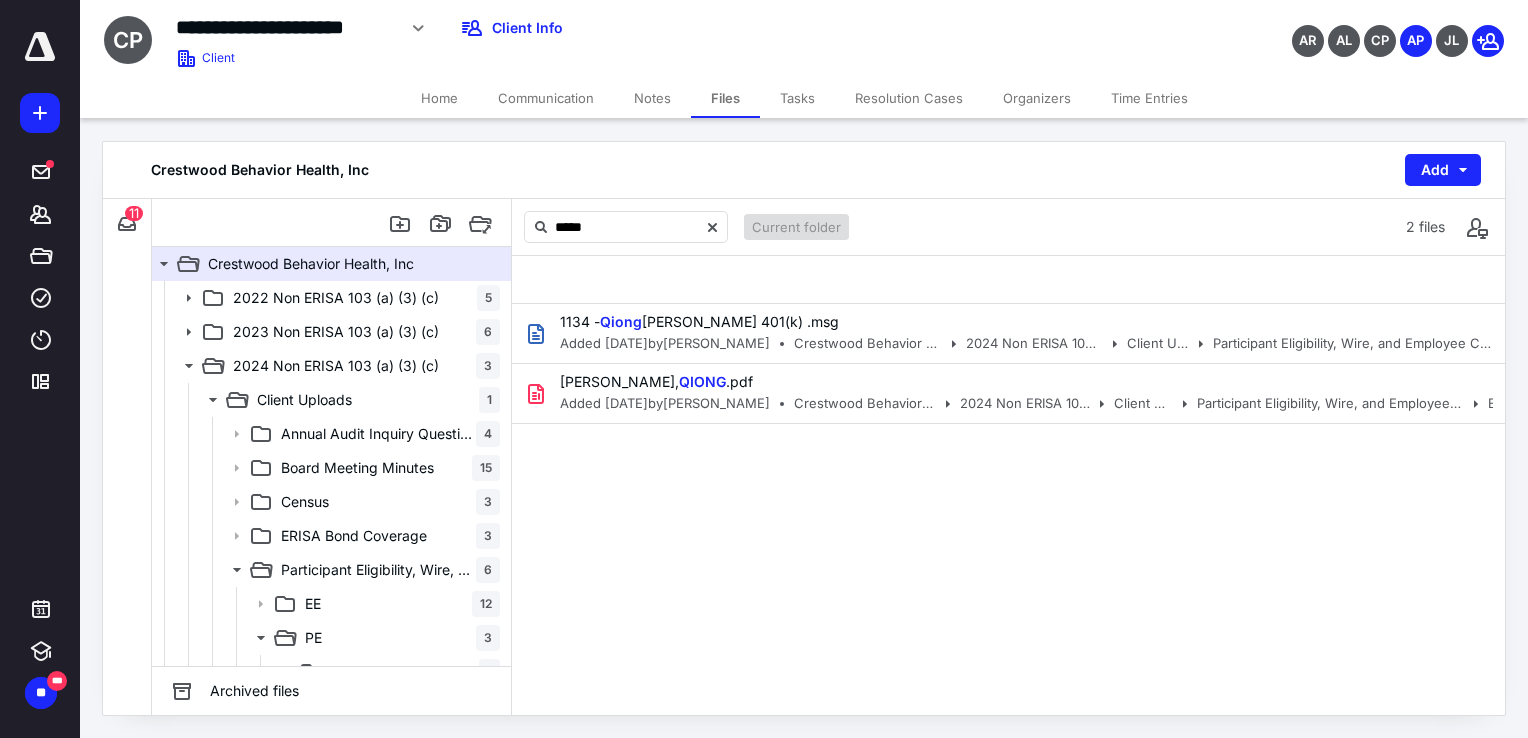 click on "Tasks" at bounding box center (797, 98) 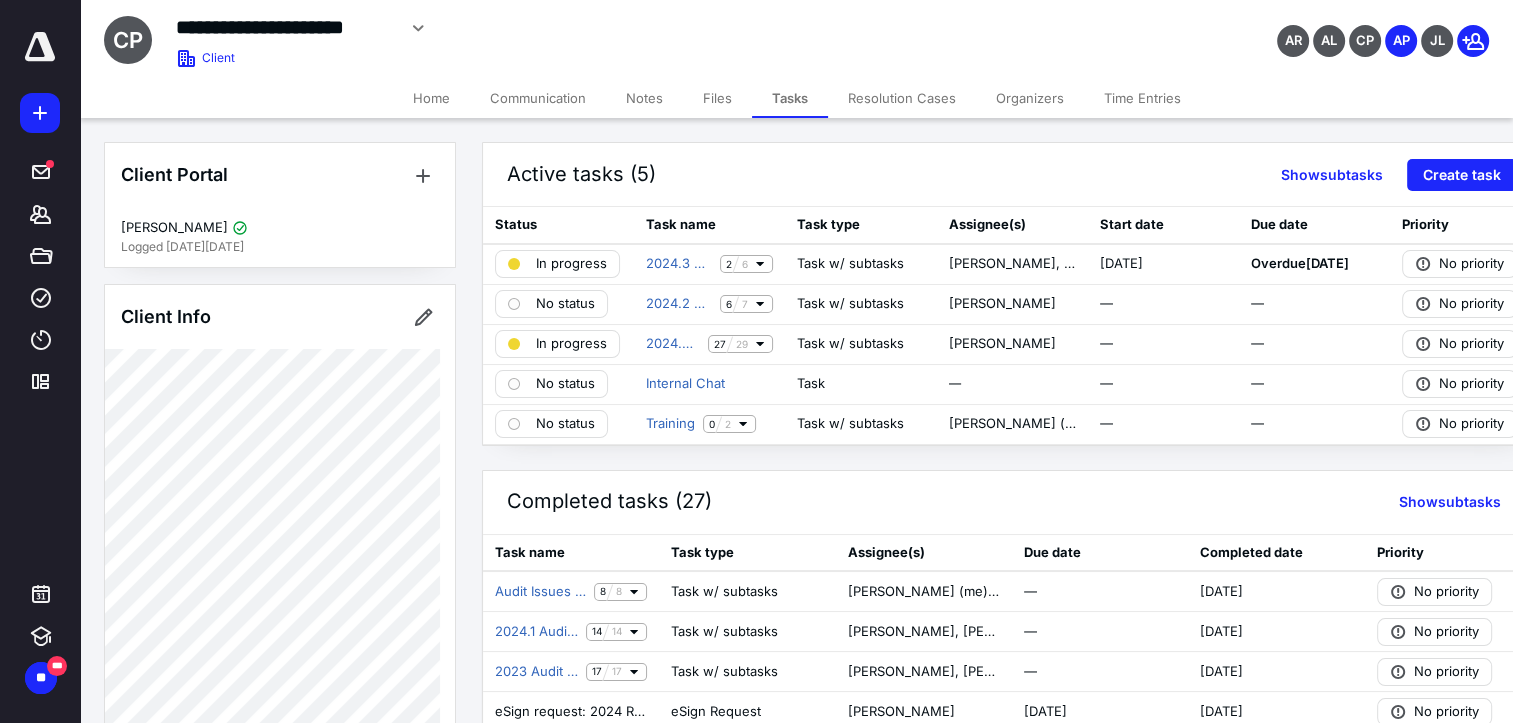 click on "Home" at bounding box center [431, 98] 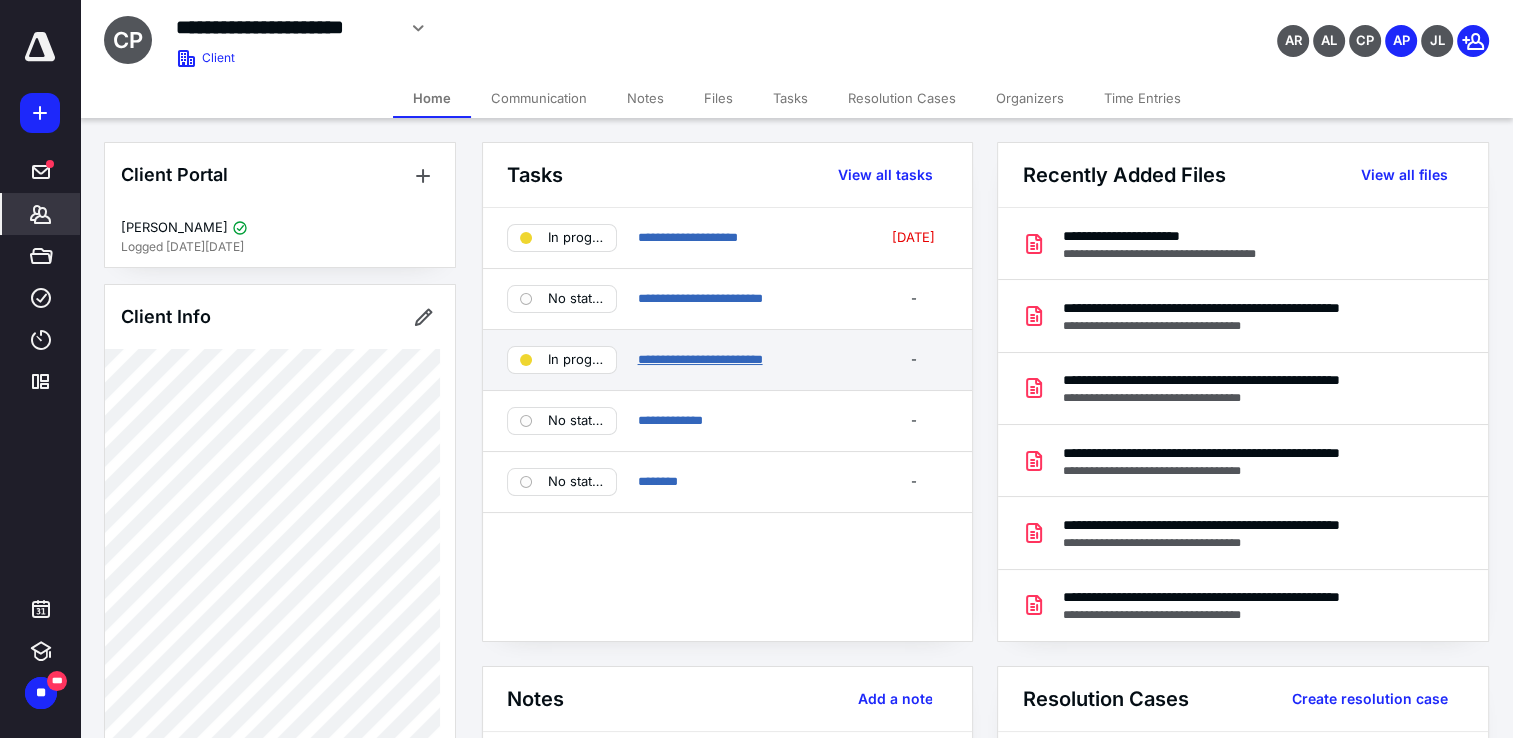 click on "**********" at bounding box center [699, 359] 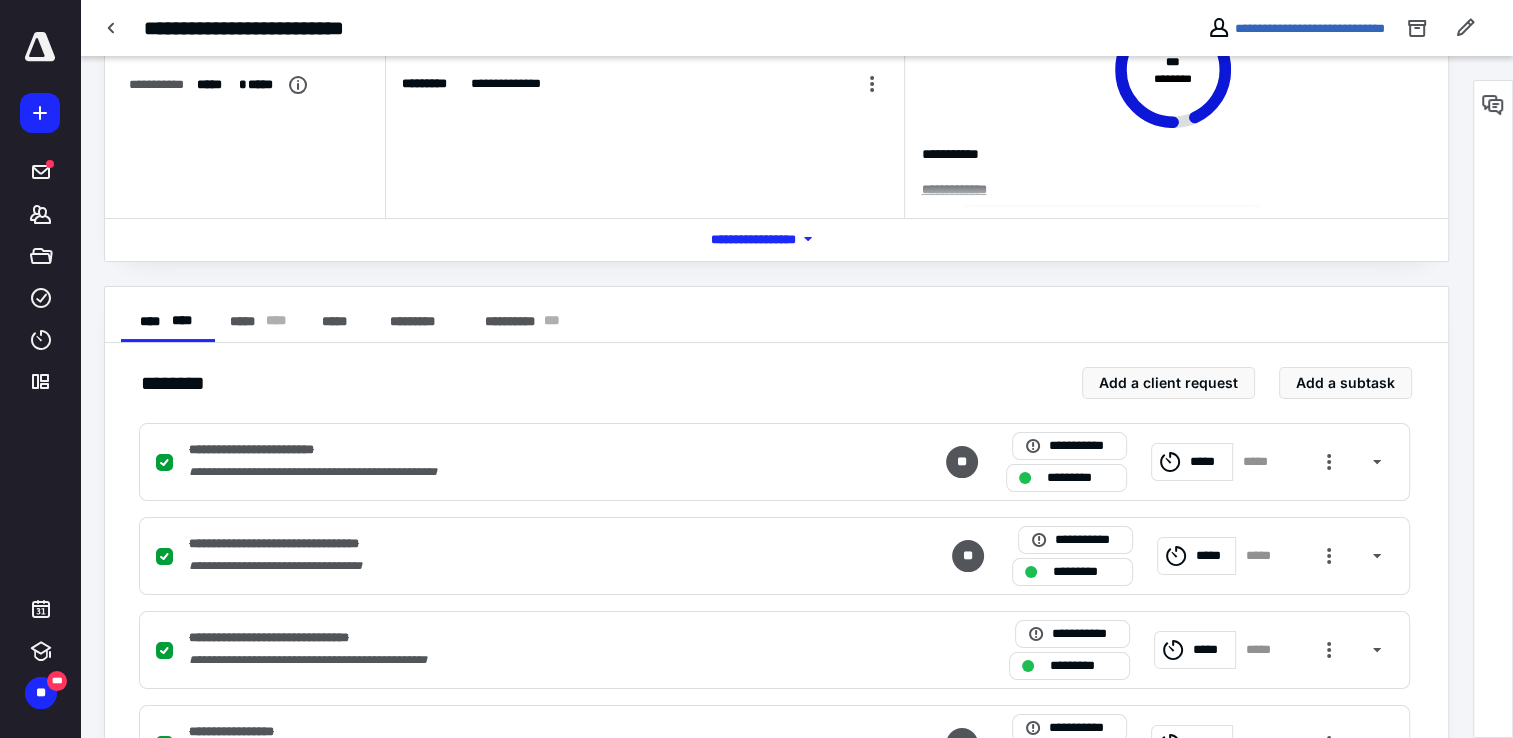 scroll, scrollTop: 0, scrollLeft: 0, axis: both 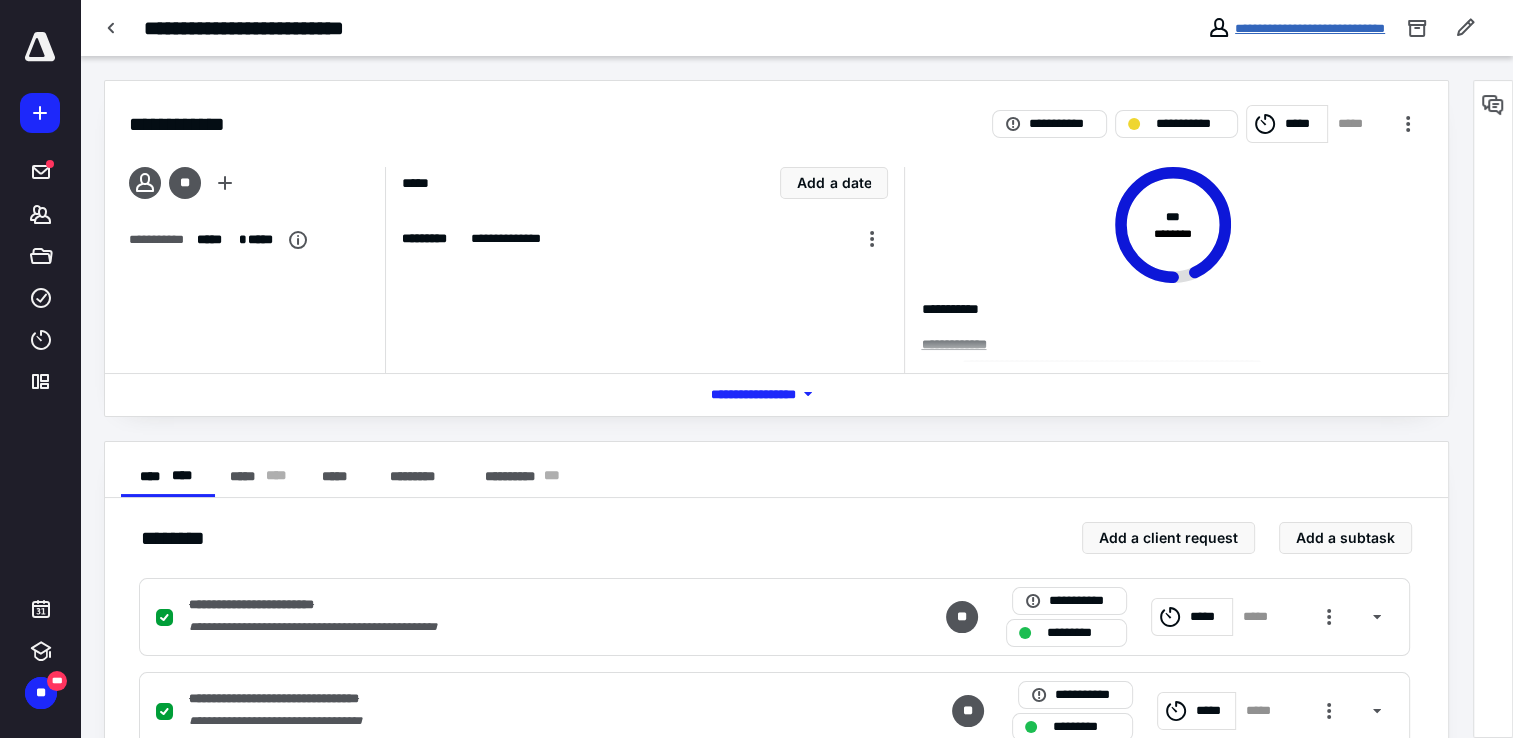 click on "**********" at bounding box center (1310, 28) 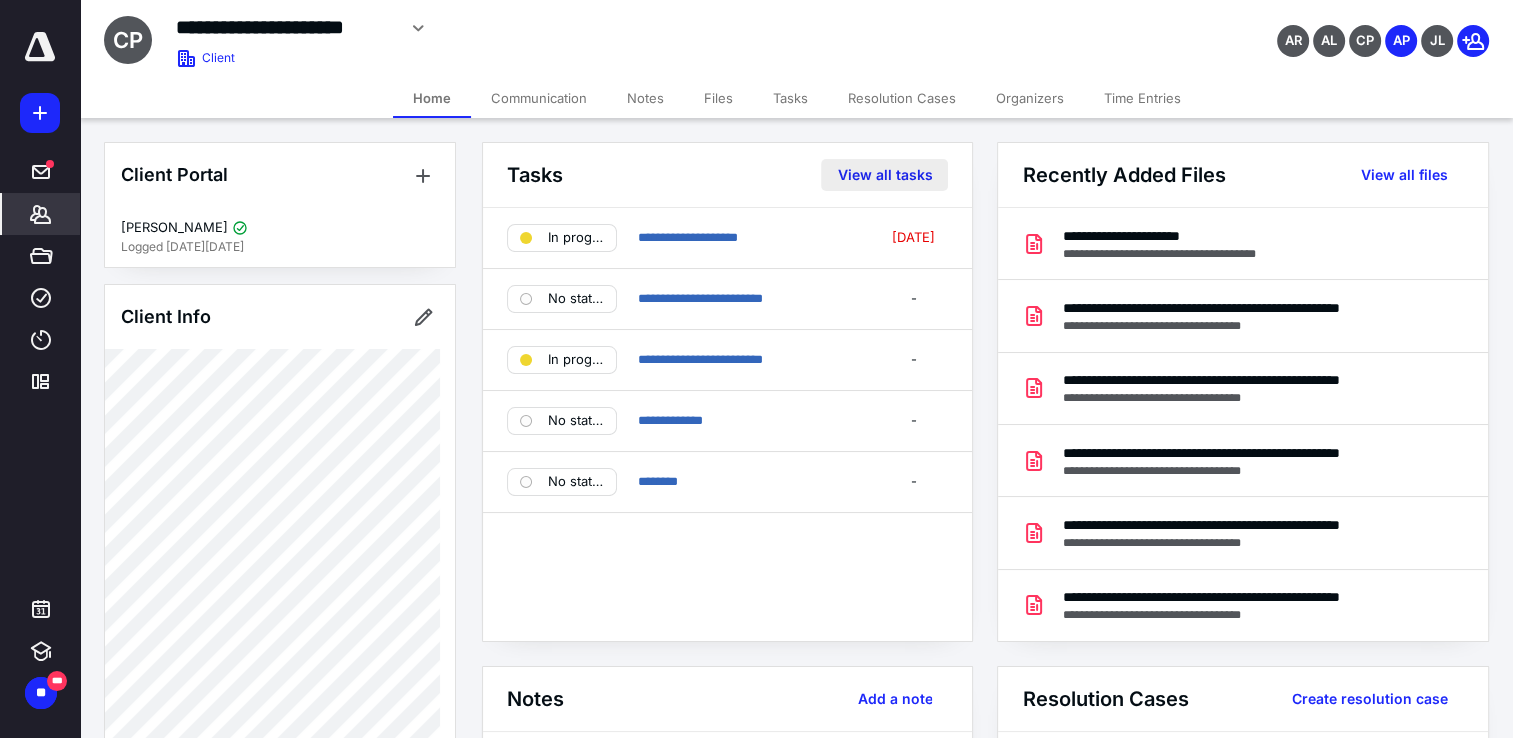 click on "View all tasks" at bounding box center (884, 175) 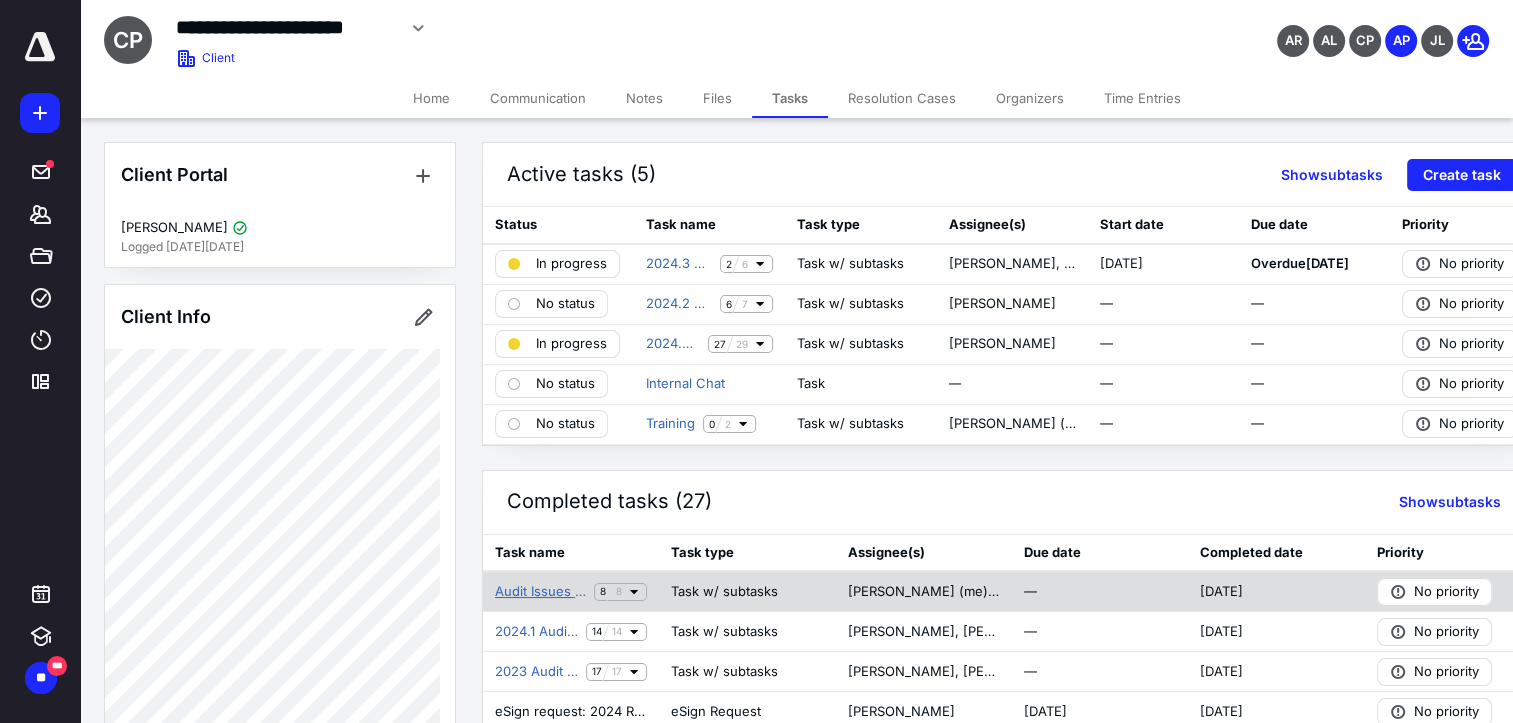 click on "Audit Issues Follow Up With Plan Sponsor" at bounding box center [540, 592] 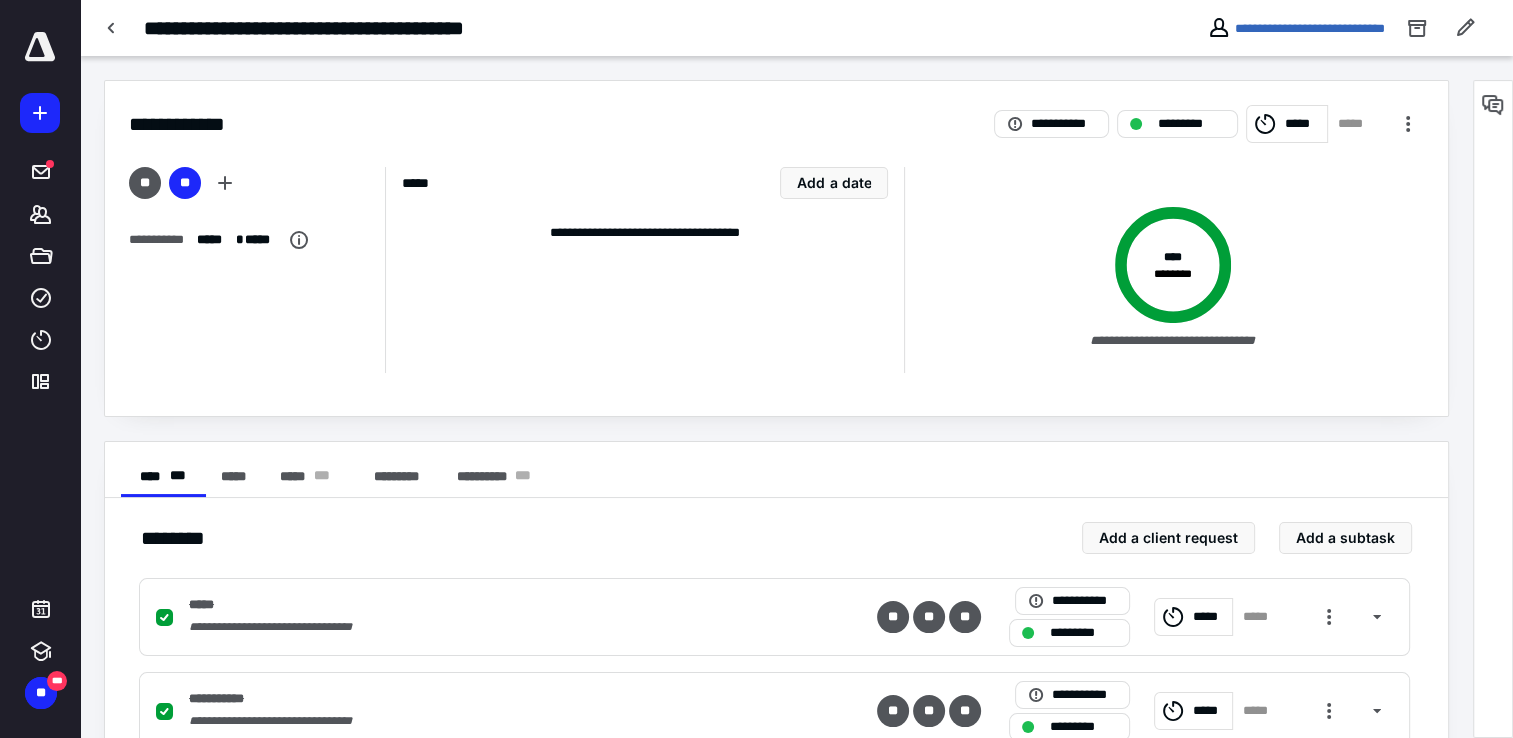 scroll, scrollTop: 400, scrollLeft: 0, axis: vertical 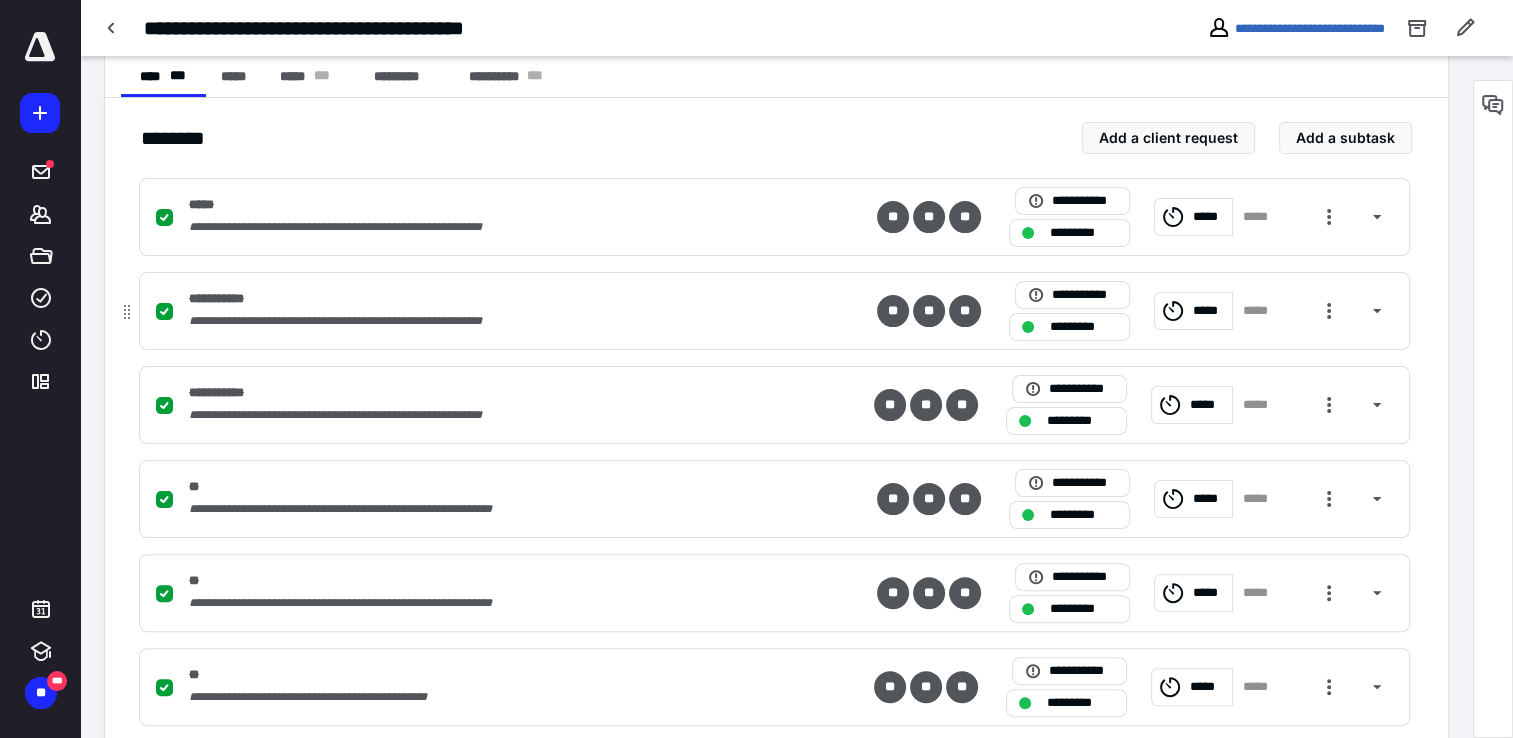 click on "**********" at bounding box center (512, 299) 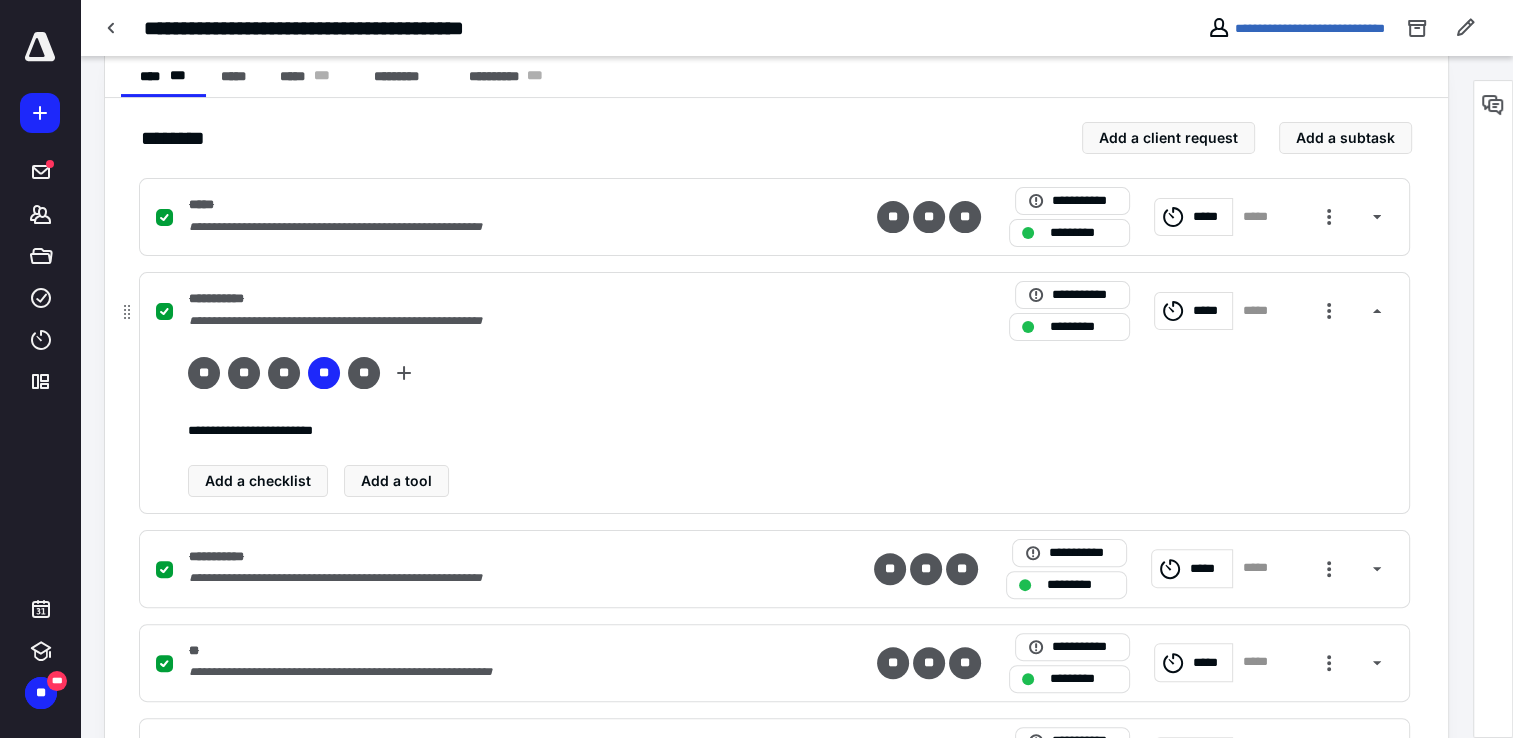 click on "**********" at bounding box center [512, 299] 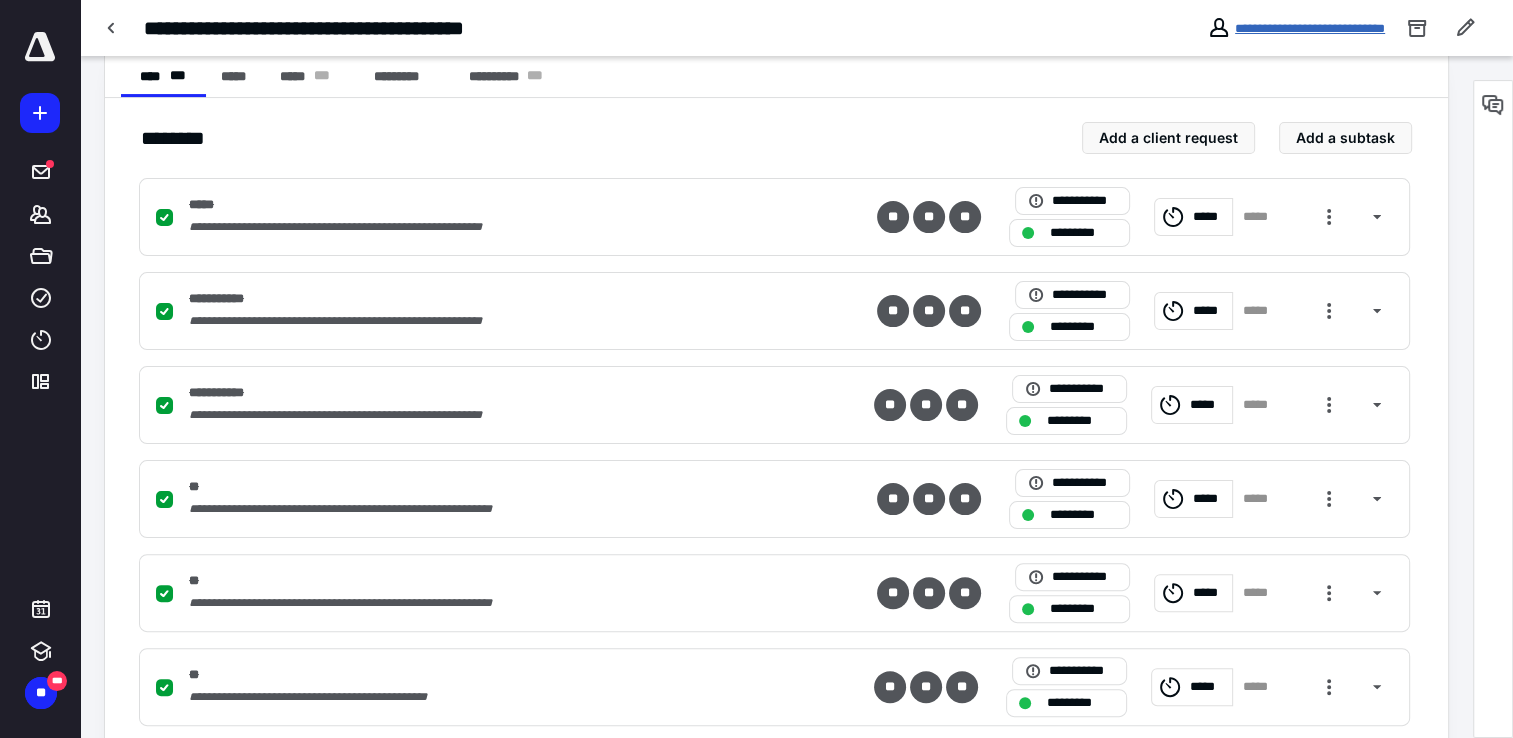 click on "**********" at bounding box center [1310, 28] 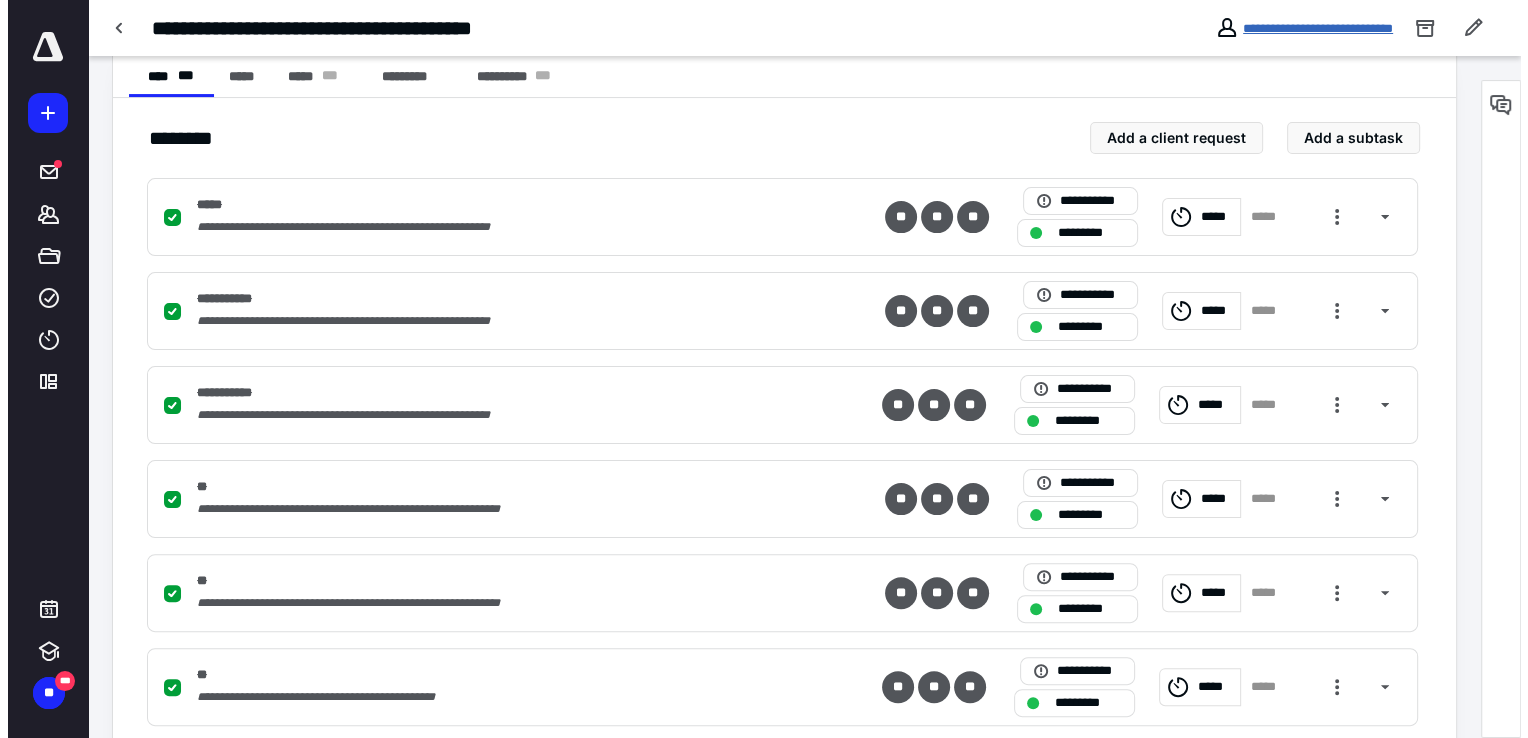 scroll, scrollTop: 0, scrollLeft: 0, axis: both 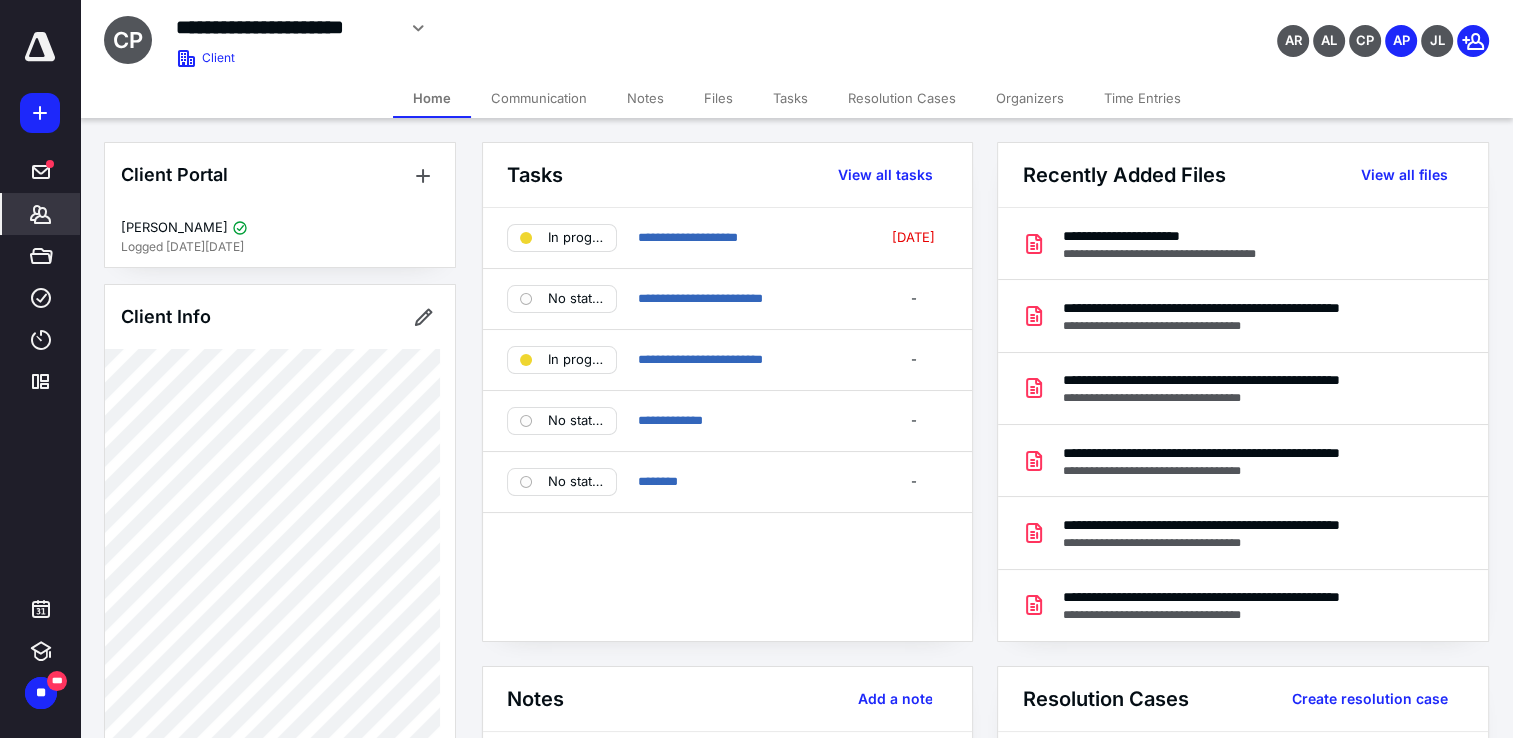 click on "Files" at bounding box center (718, 98) 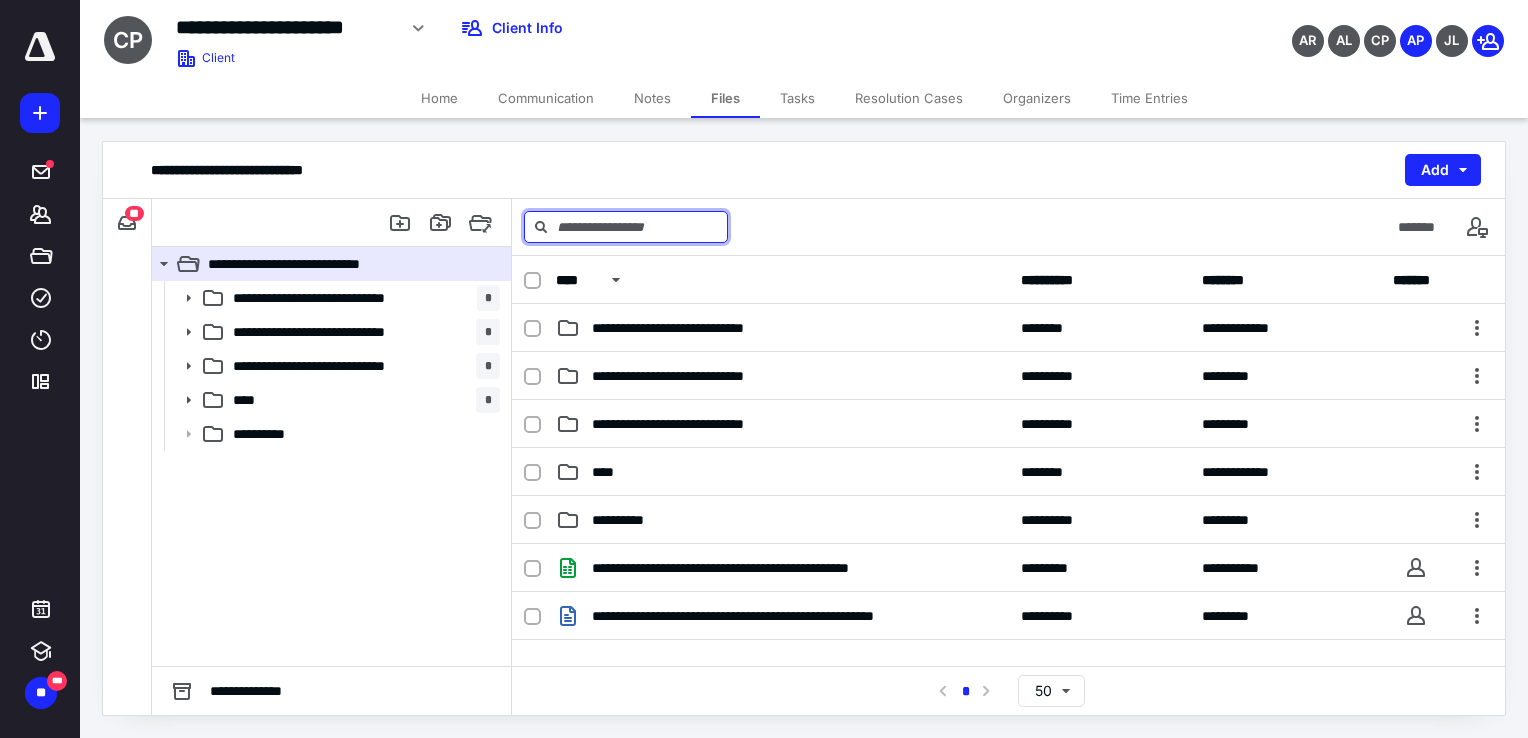 click at bounding box center [626, 227] 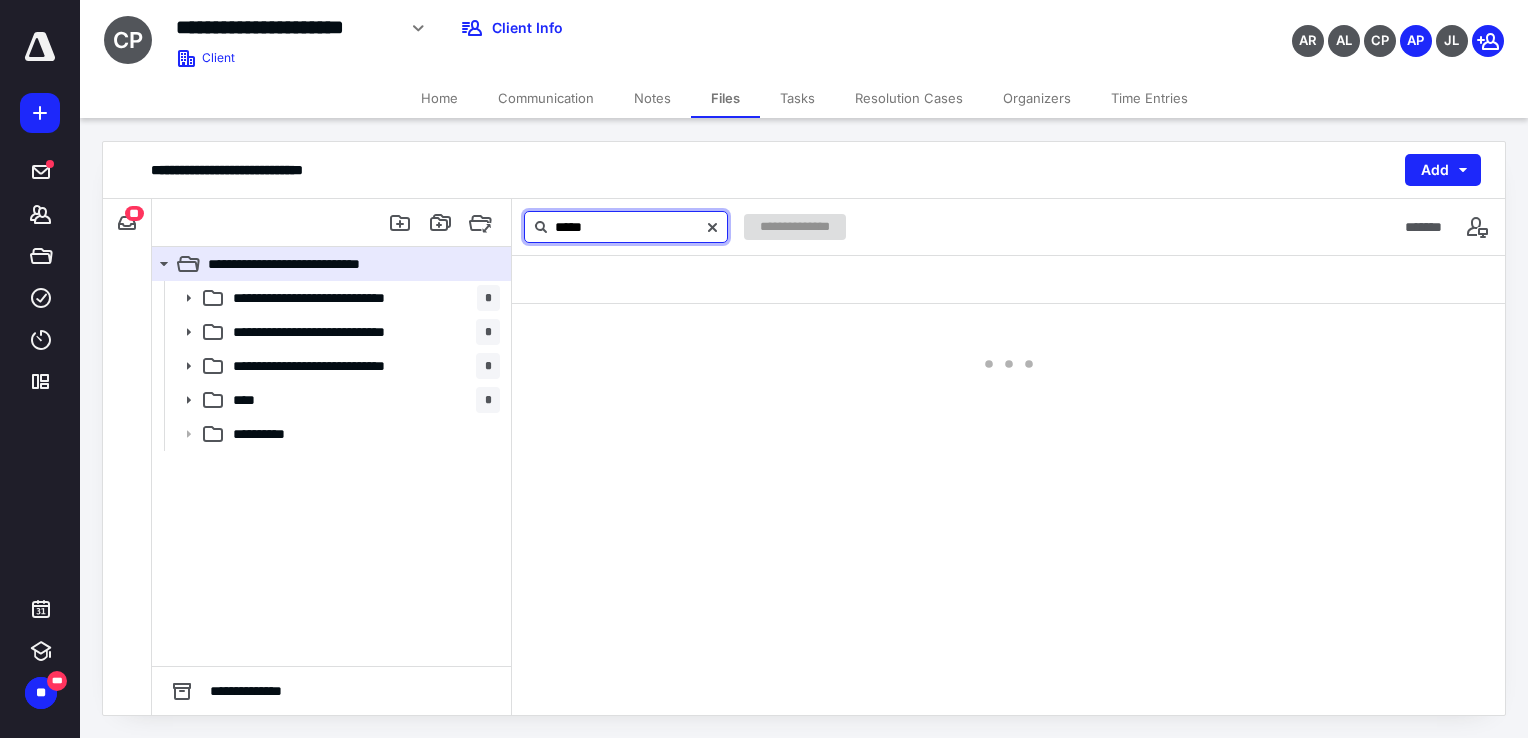 type on "*****" 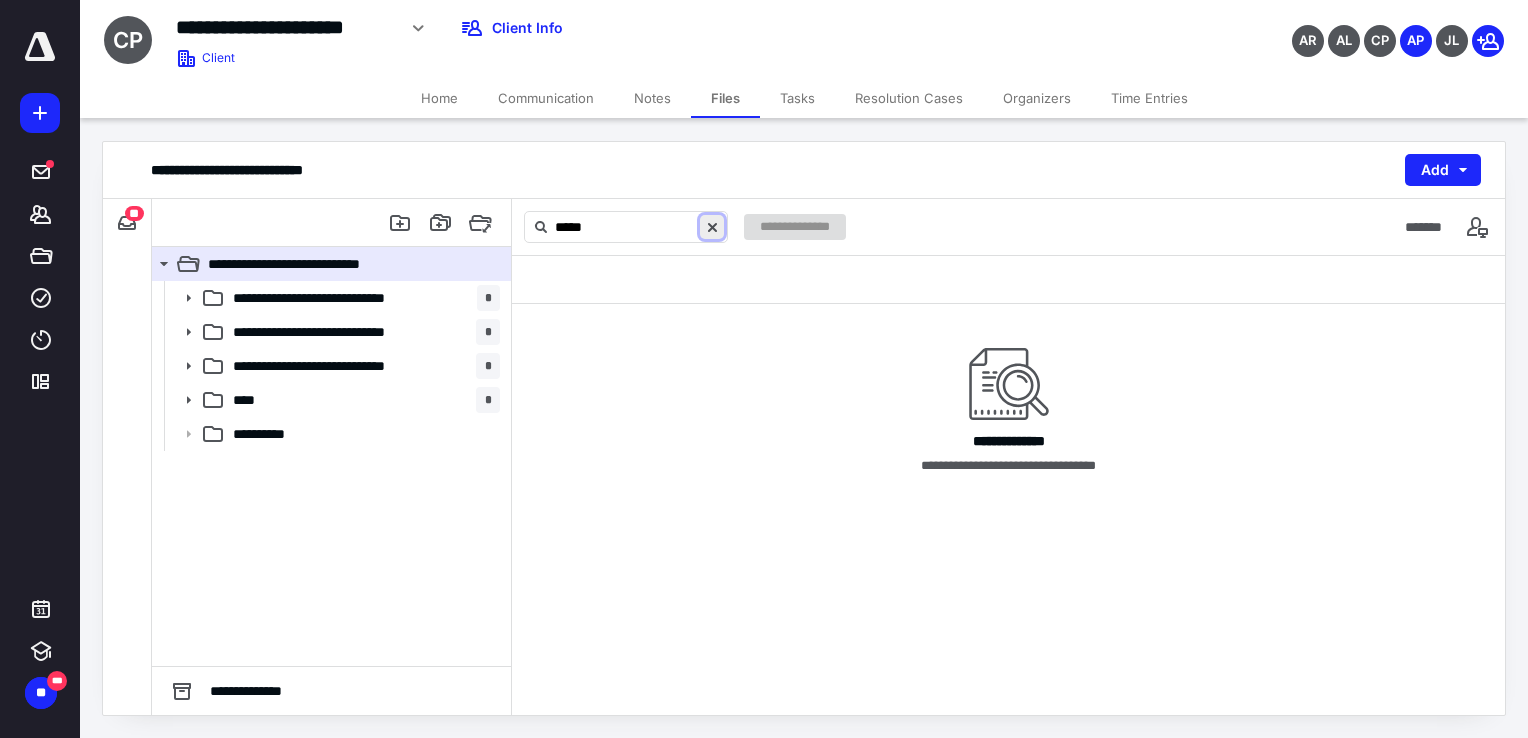 click at bounding box center [712, 227] 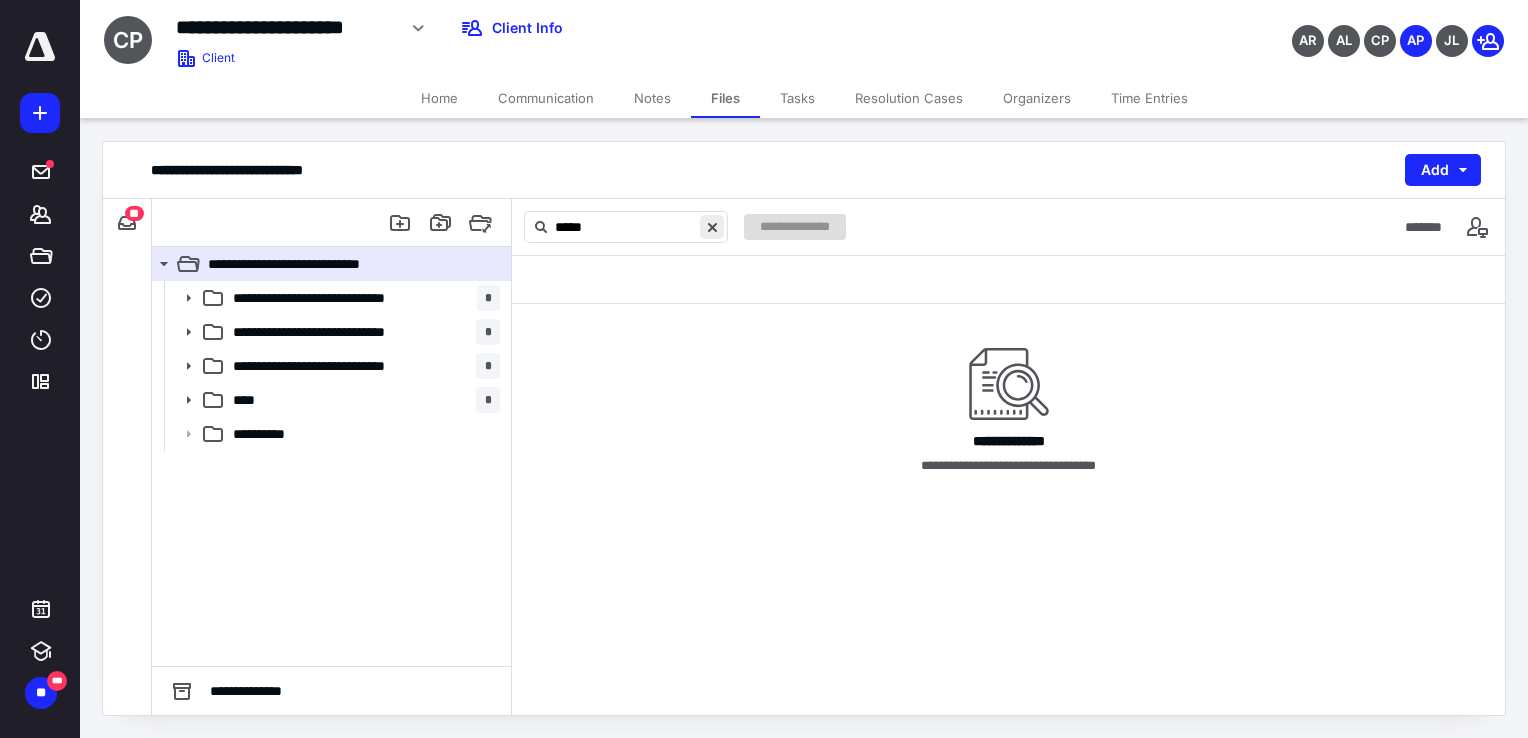type 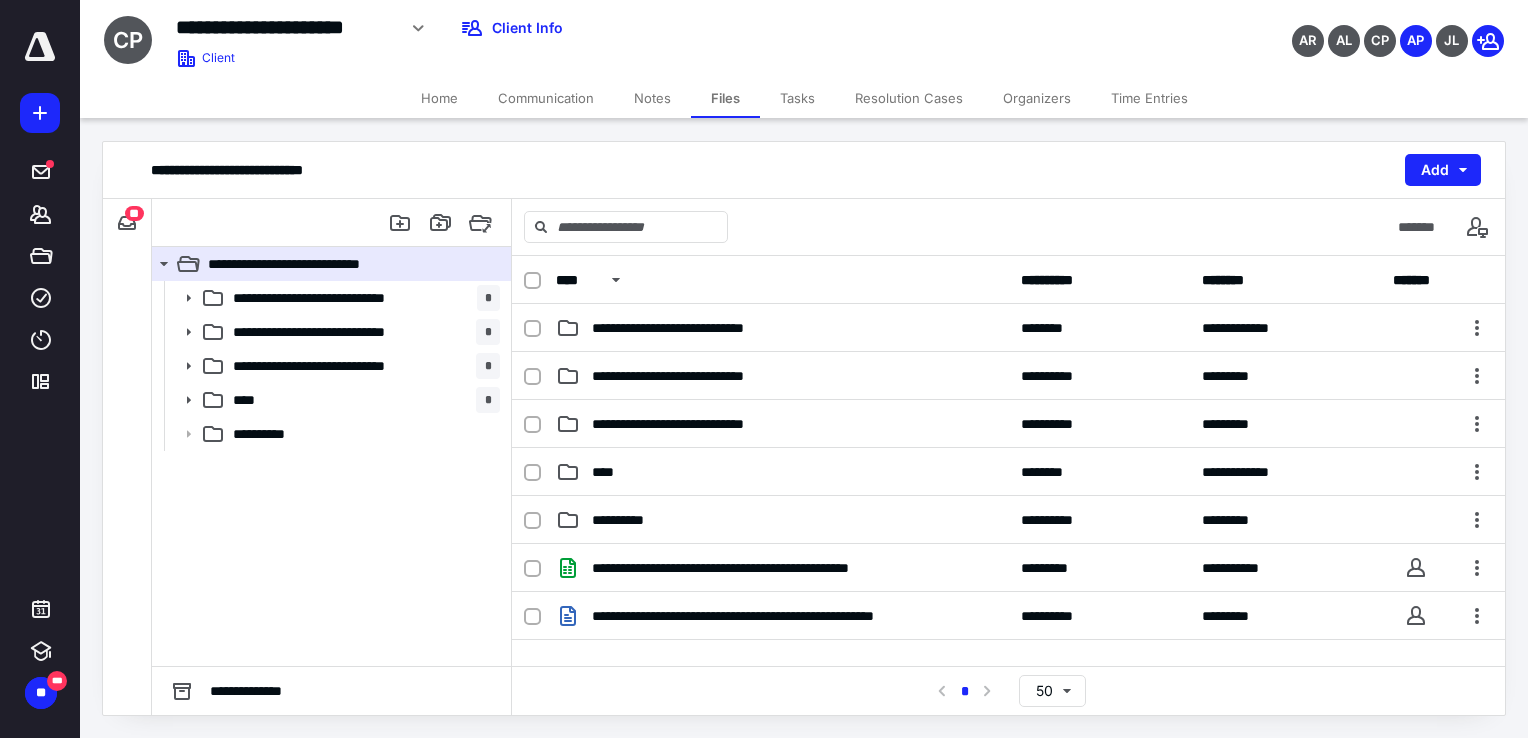 click on "**********" at bounding box center [804, 170] 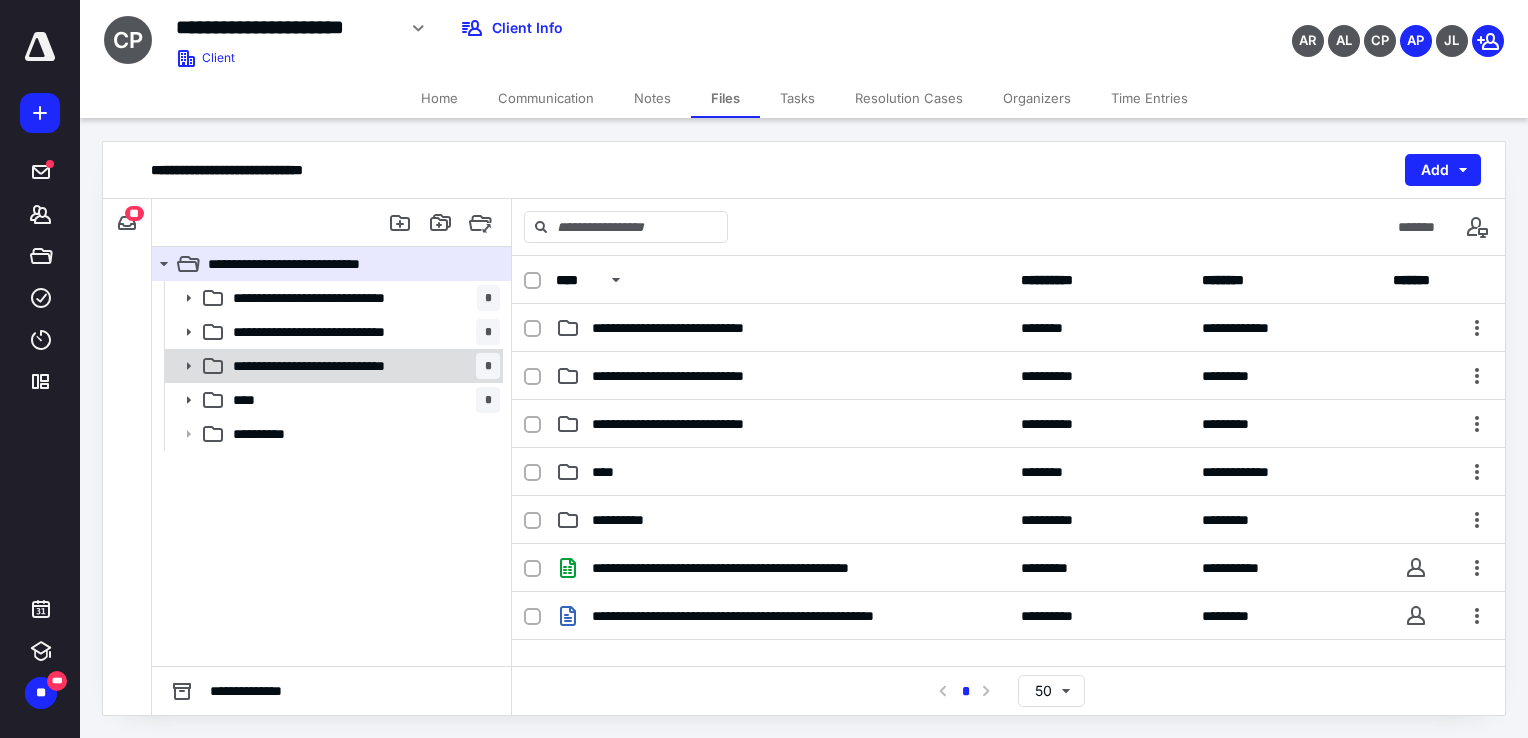 click 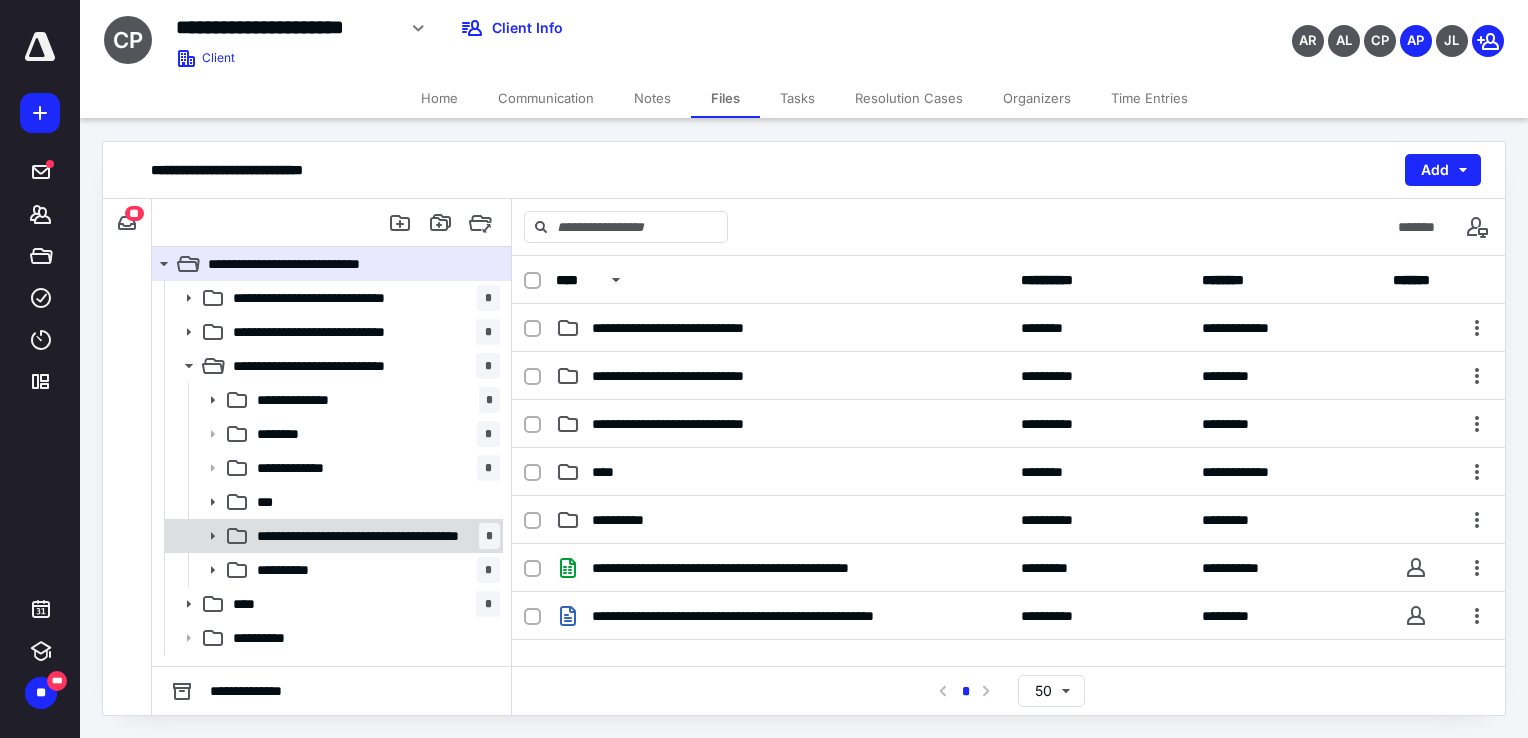 click 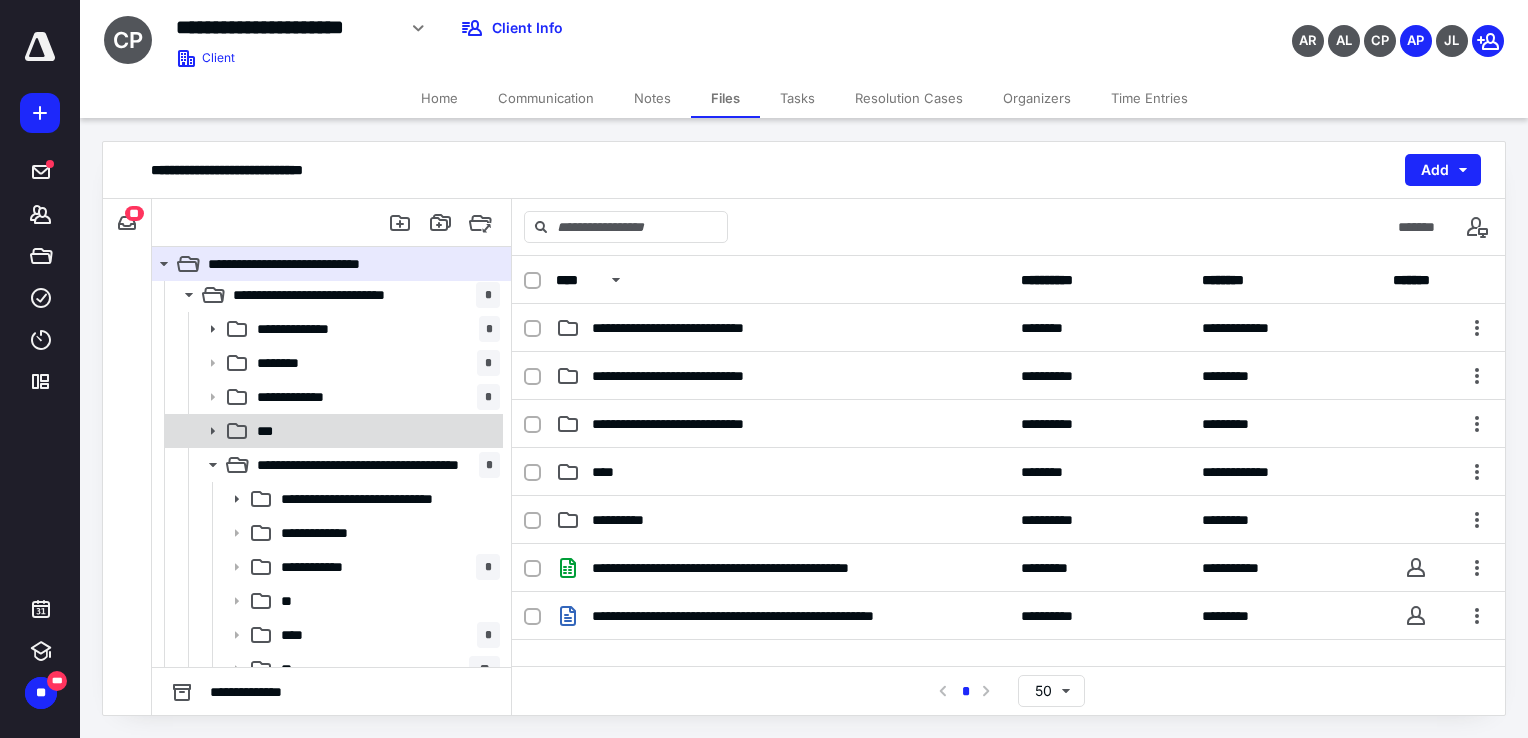 scroll, scrollTop: 200, scrollLeft: 0, axis: vertical 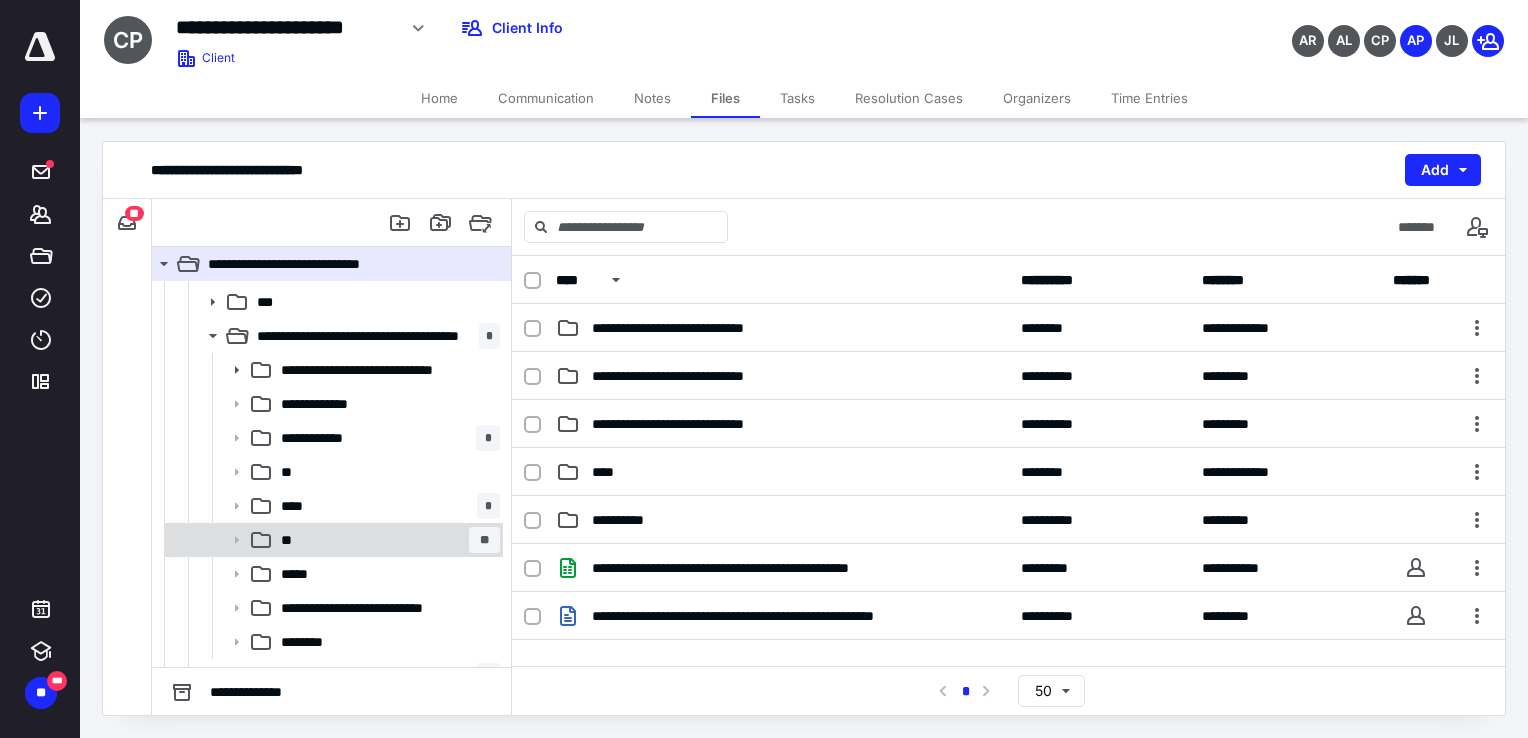click 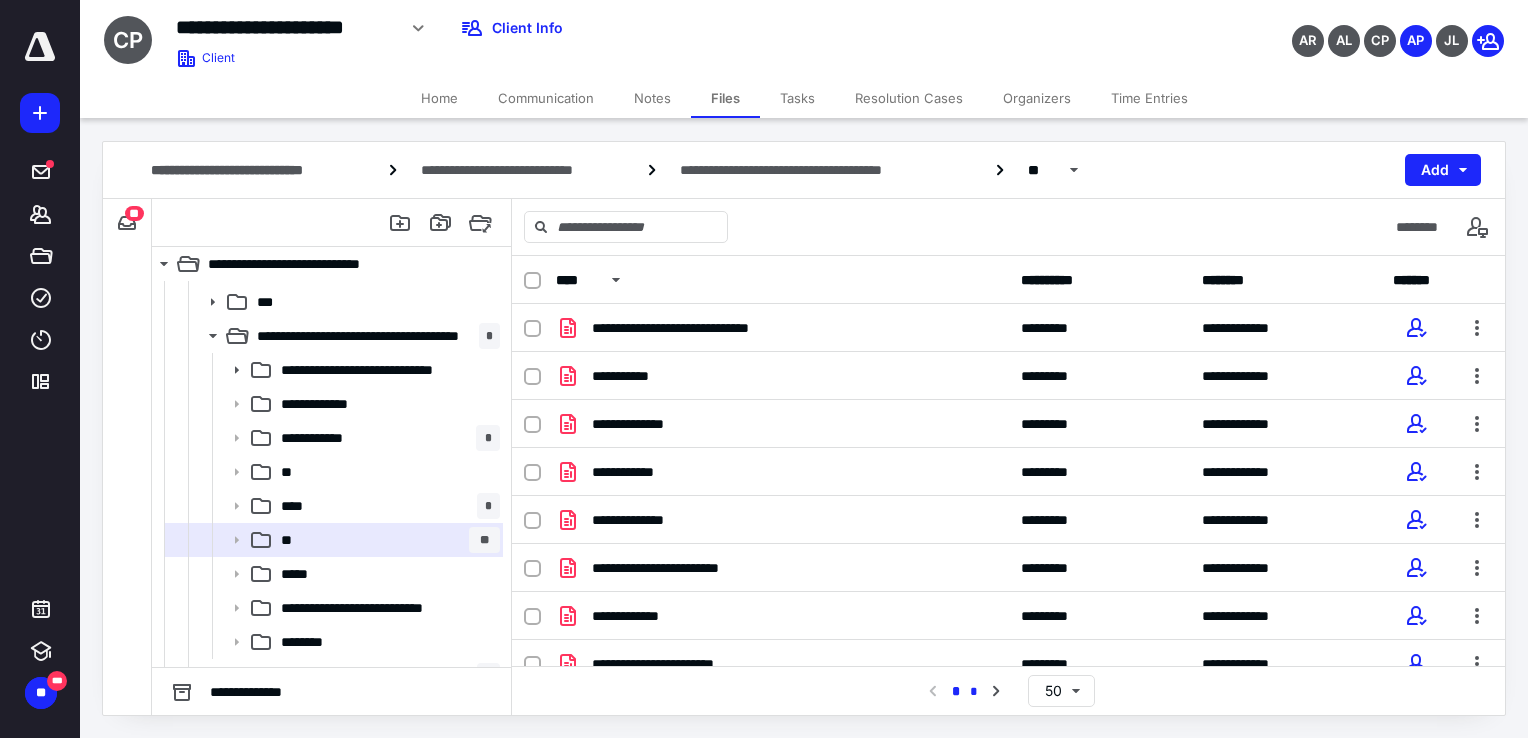 click on "*" at bounding box center (974, 692) 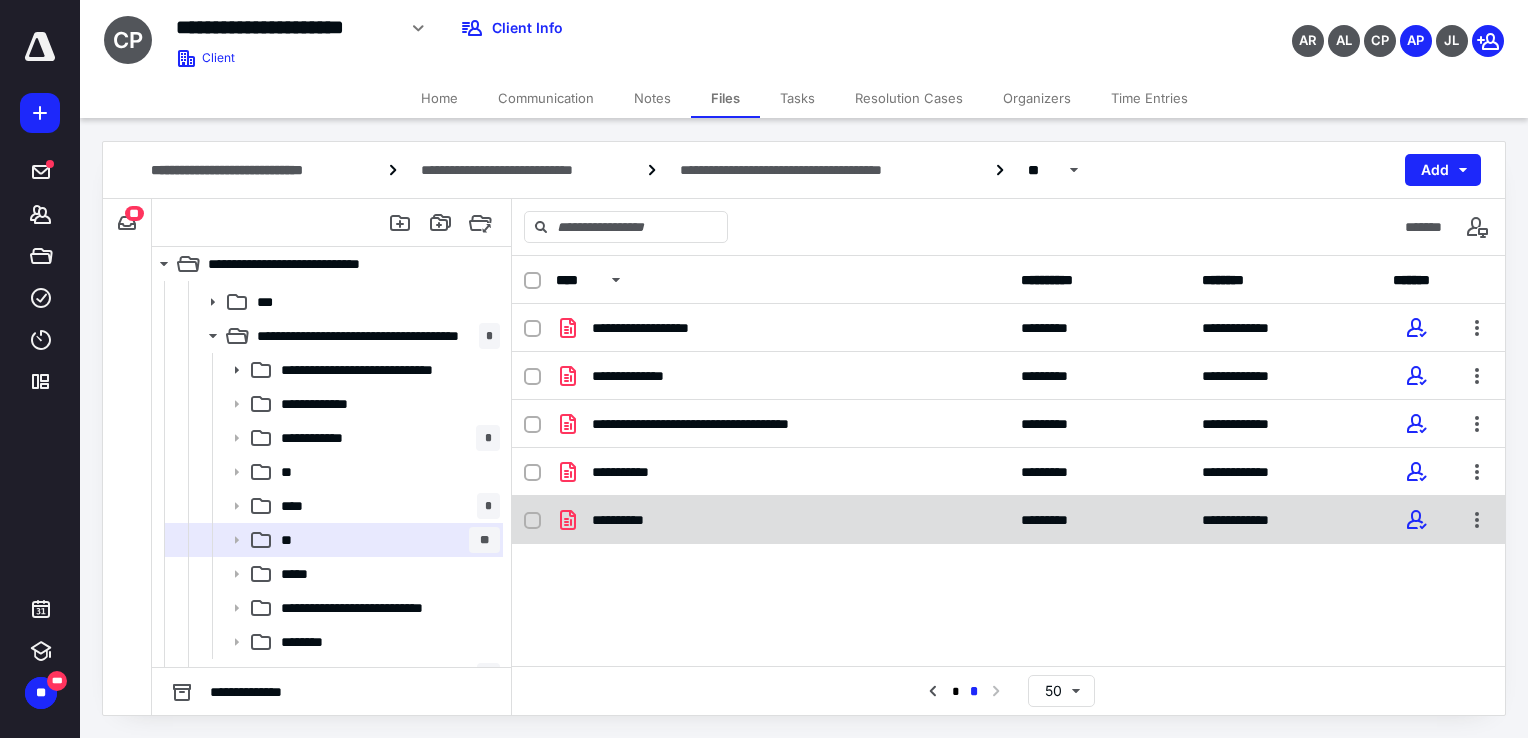 click on "**********" at bounding box center (782, 520) 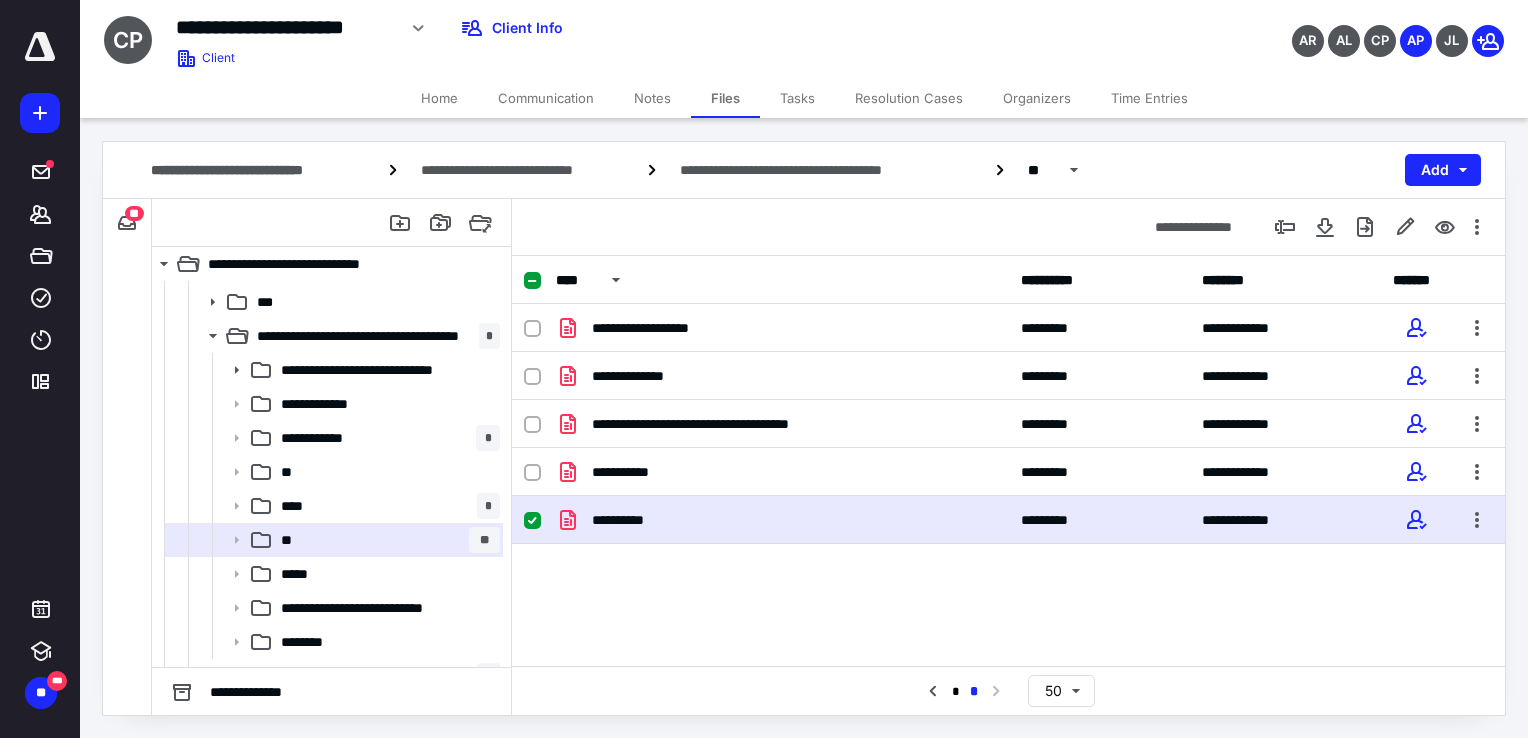click on "**********" at bounding box center [782, 520] 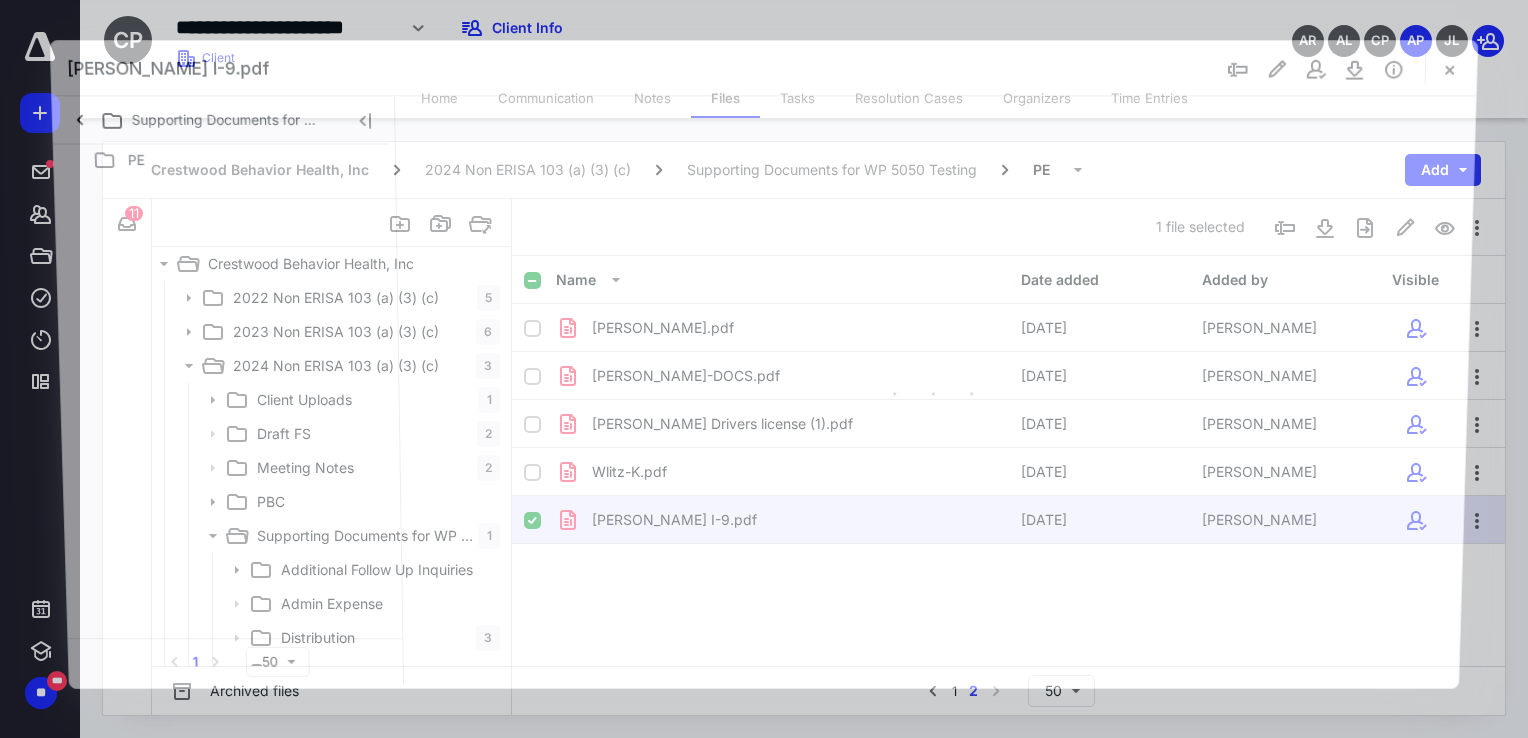 scroll, scrollTop: 200, scrollLeft: 0, axis: vertical 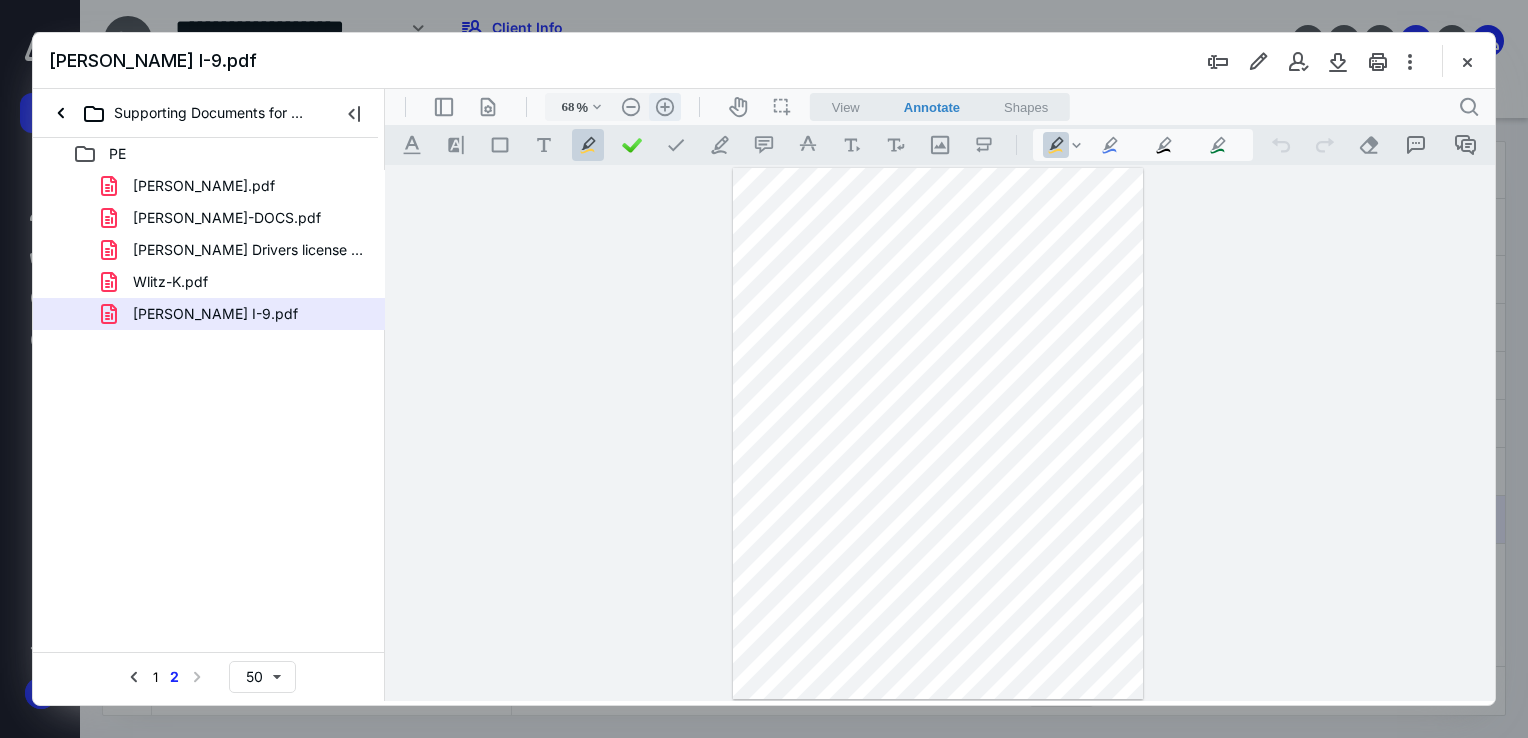 click on ".cls-1{fill:#abb0c4;} icon - header - zoom - in - line" at bounding box center [665, 107] 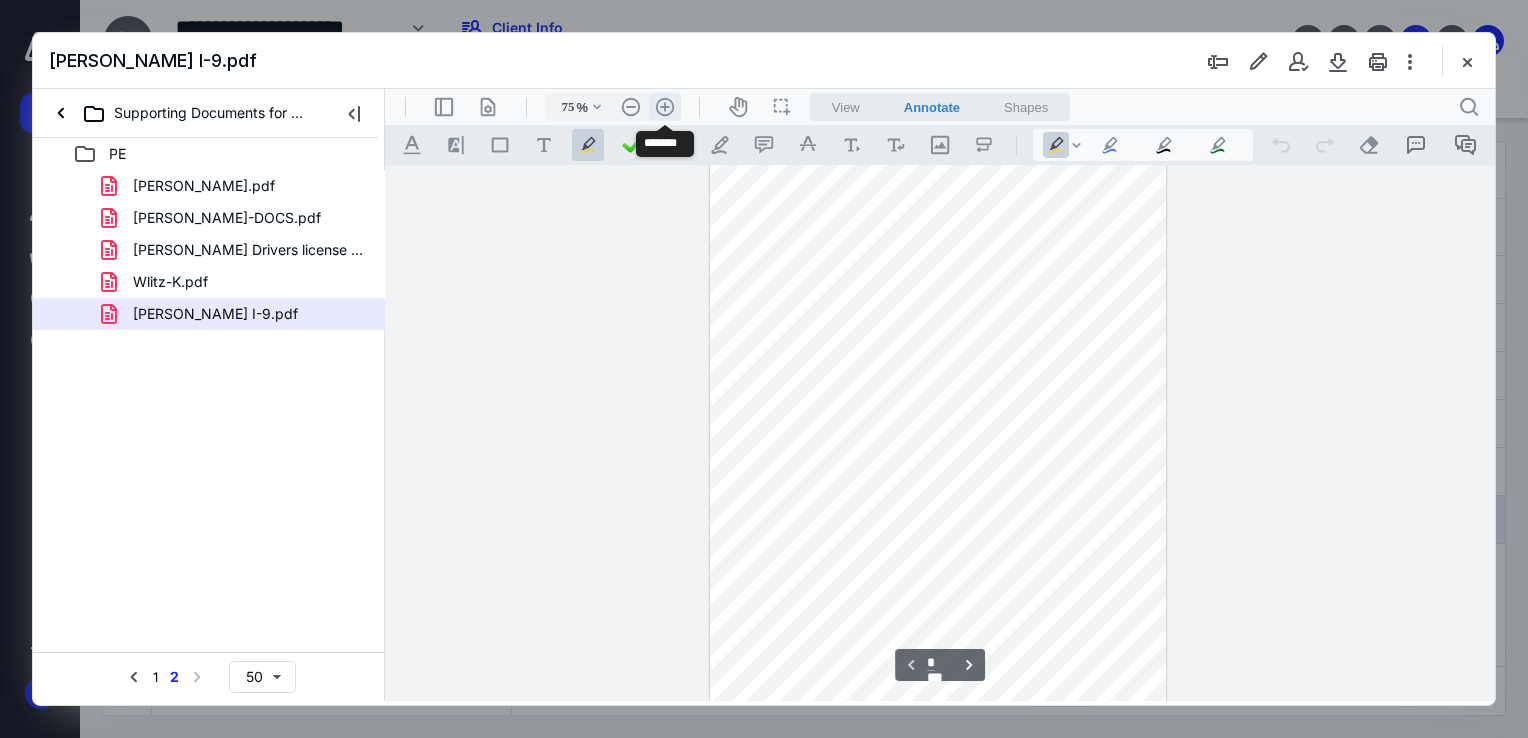 click on ".cls-1{fill:#abb0c4;} icon - header - zoom - in - line" at bounding box center [665, 107] 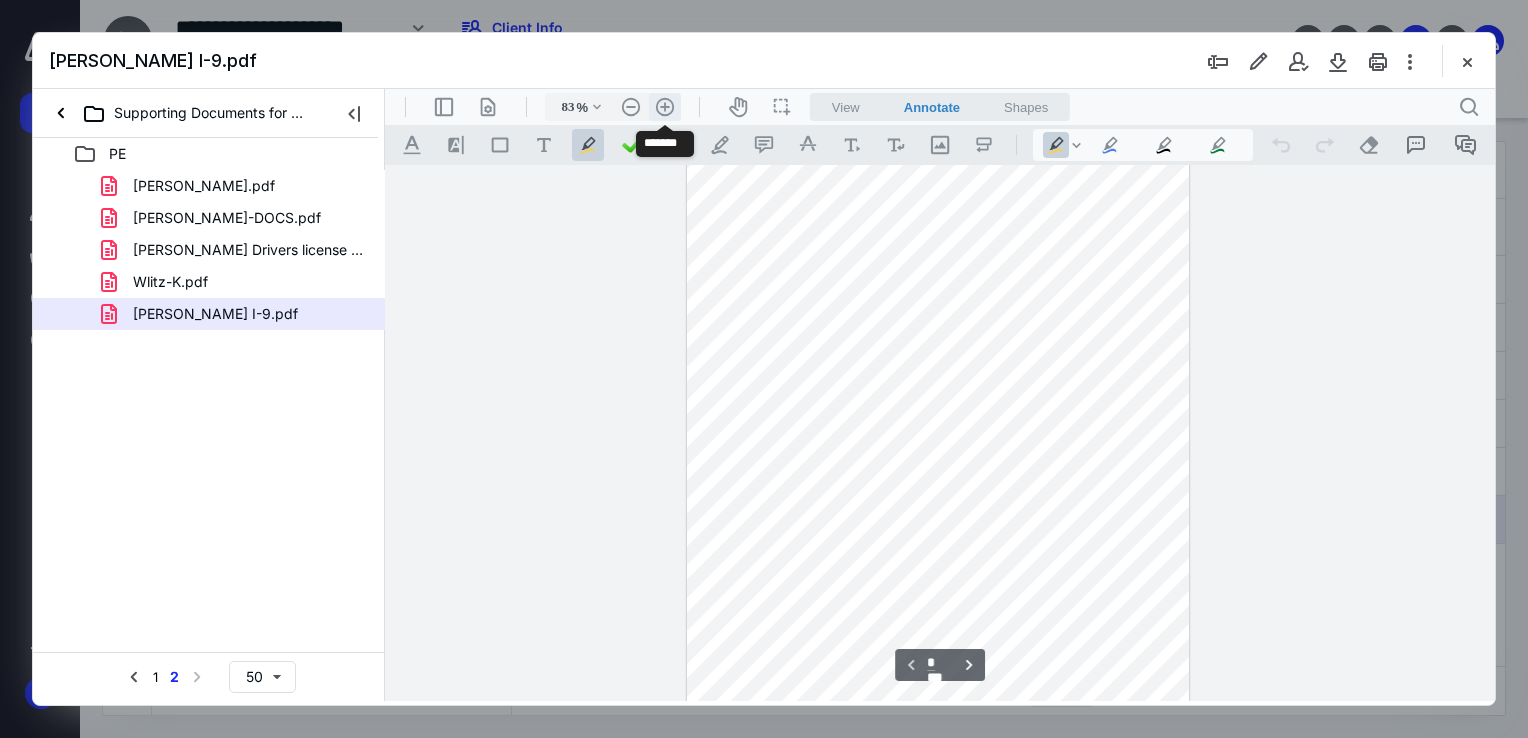 click on ".cls-1{fill:#abb0c4;} icon - header - zoom - in - line" at bounding box center [665, 107] 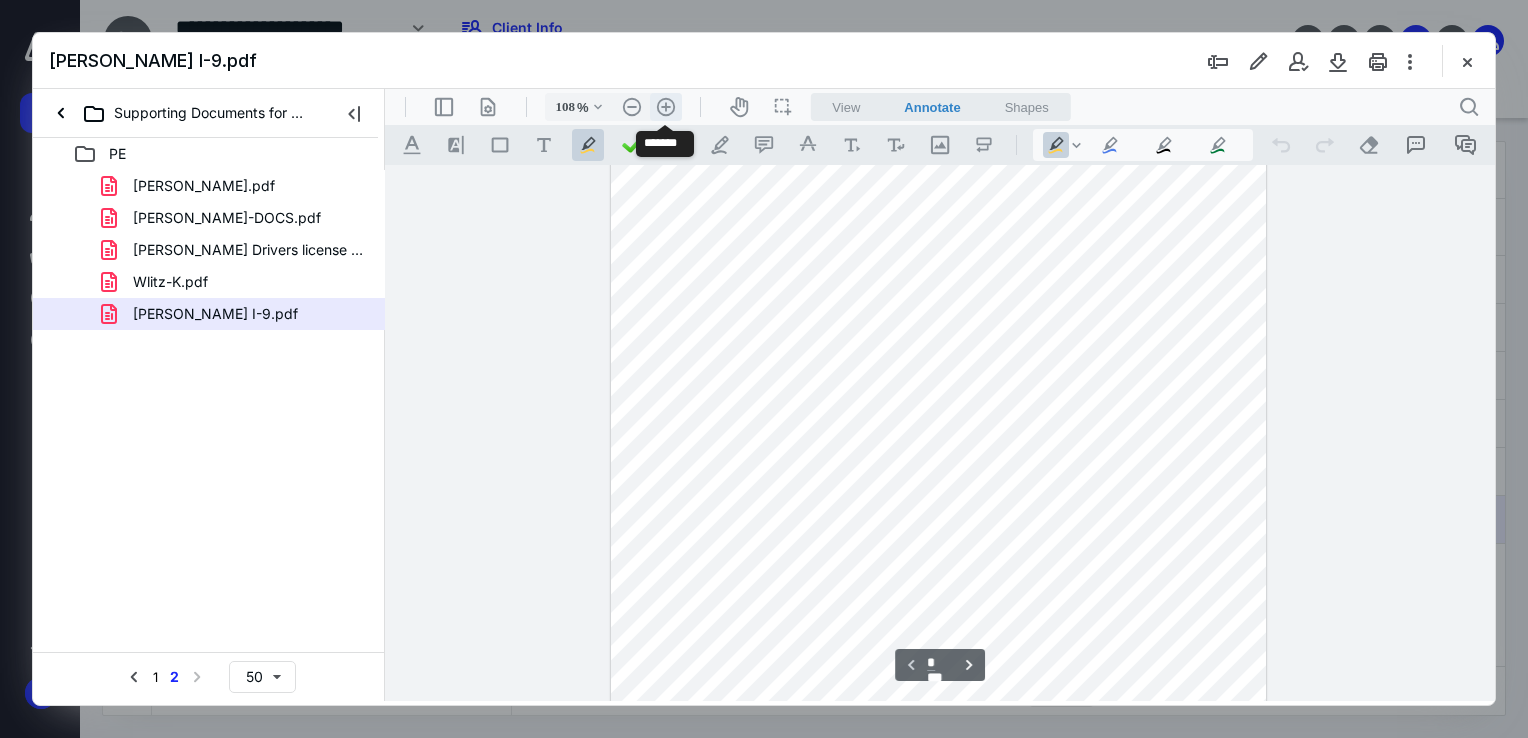 click on ".cls-1{fill:#abb0c4;} icon - header - zoom - in - line" at bounding box center (666, 107) 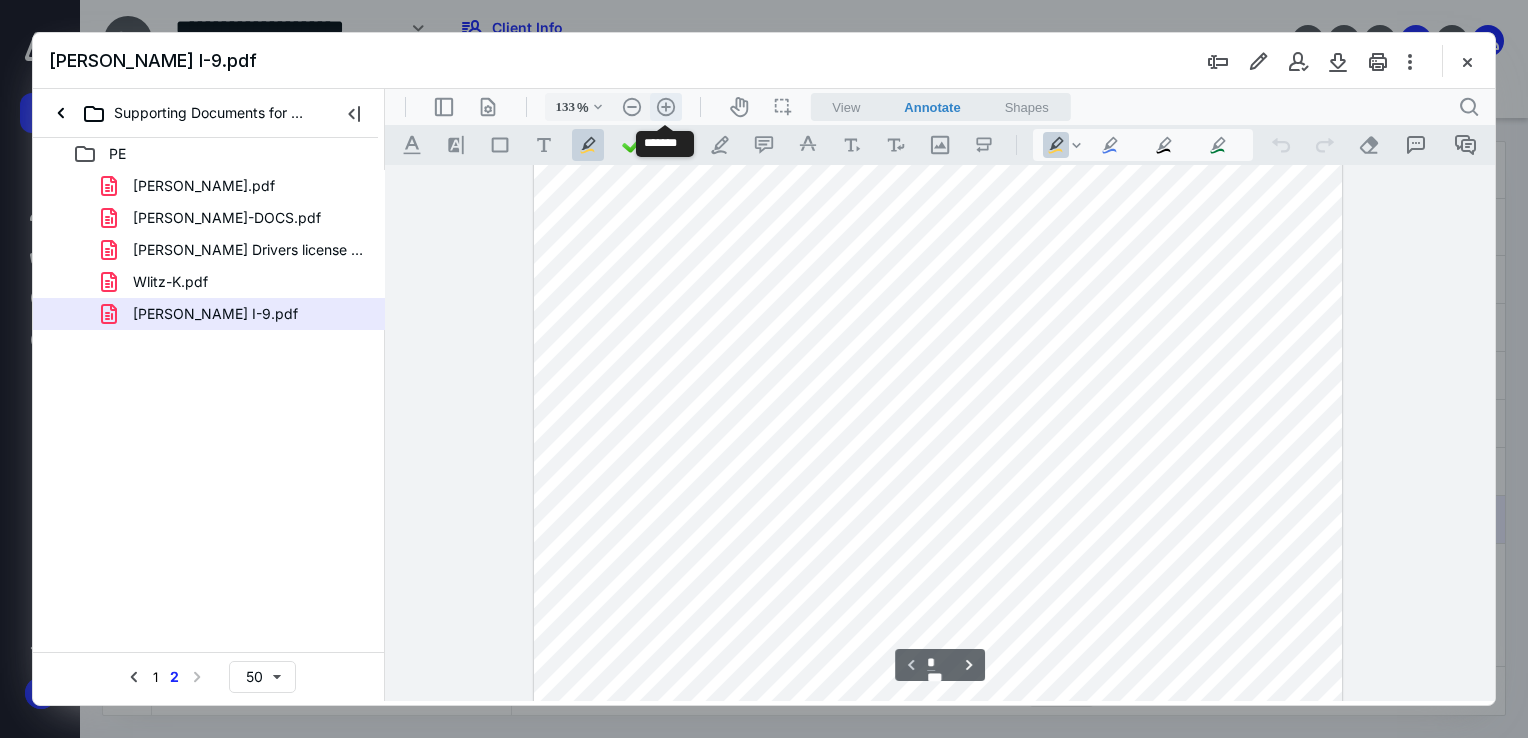 click on ".cls-1{fill:#abb0c4;} icon - header - zoom - in - line" at bounding box center (666, 107) 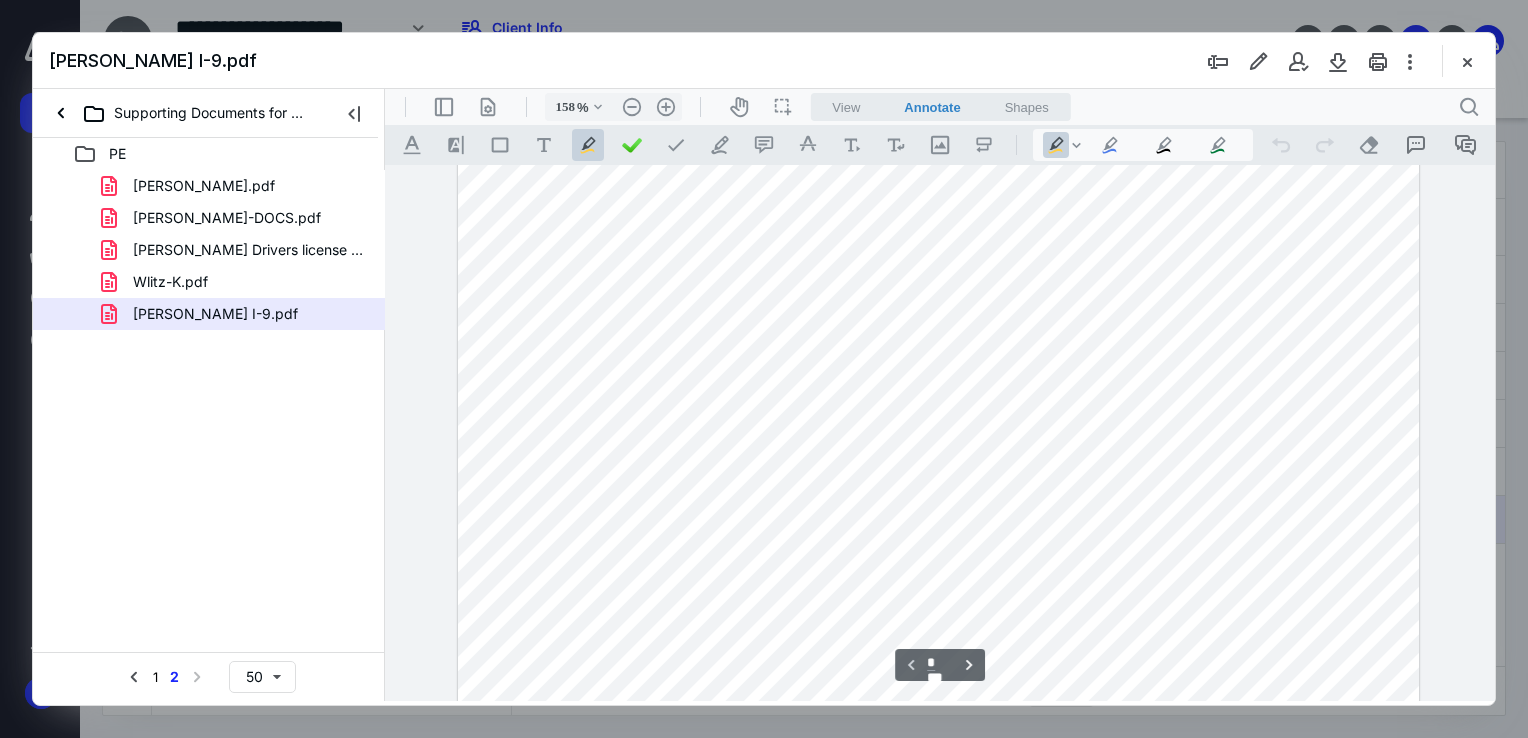 scroll, scrollTop: 600, scrollLeft: 0, axis: vertical 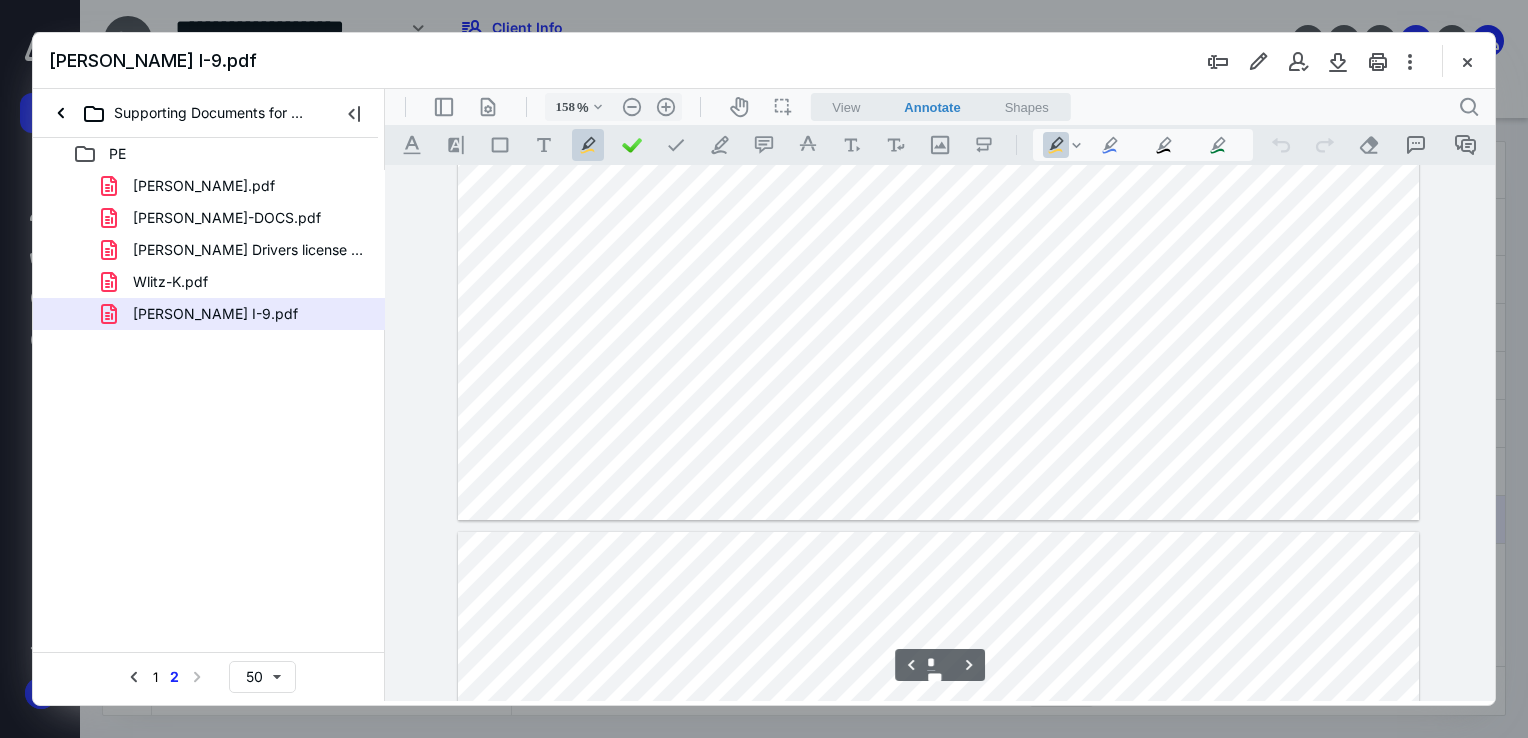 type on "*" 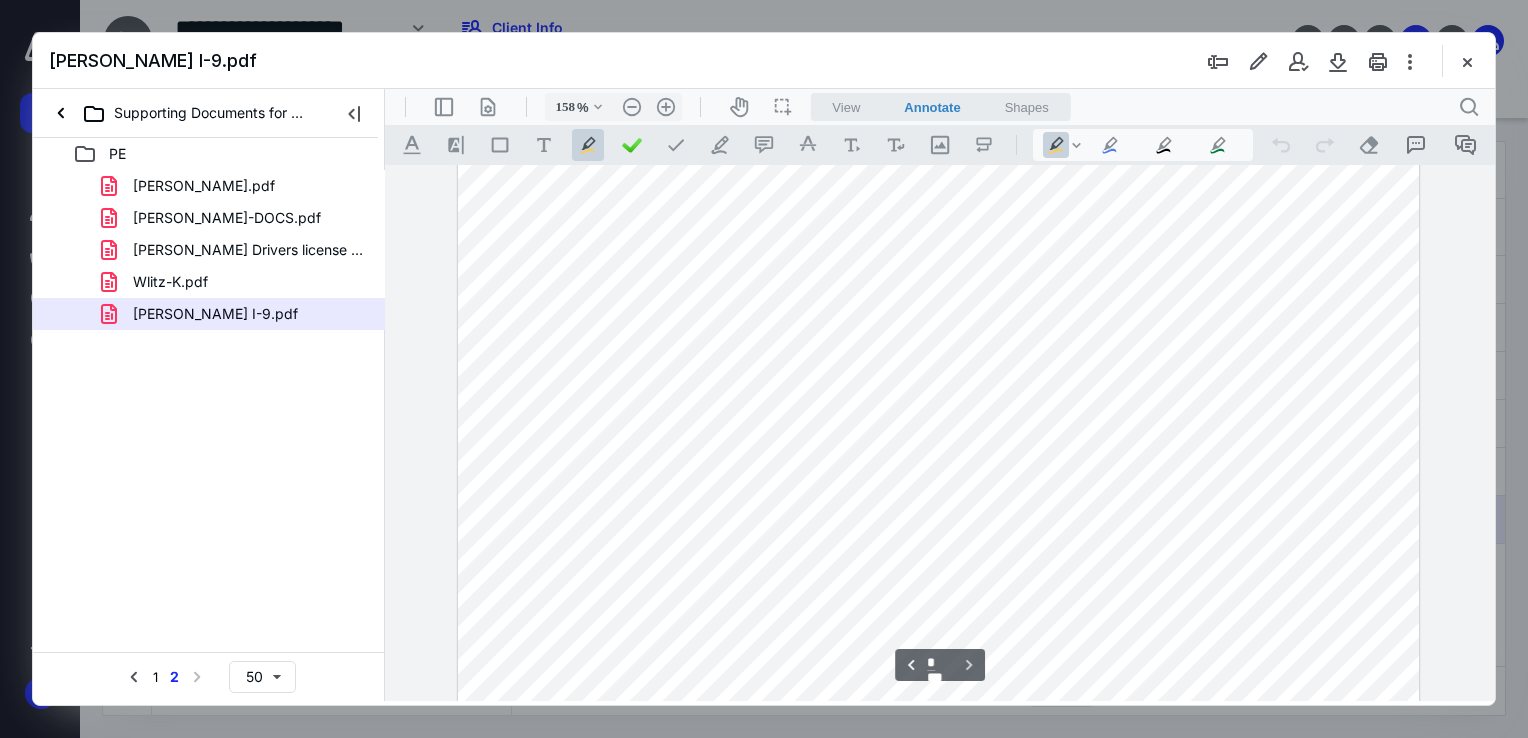 scroll, scrollTop: 3231, scrollLeft: 0, axis: vertical 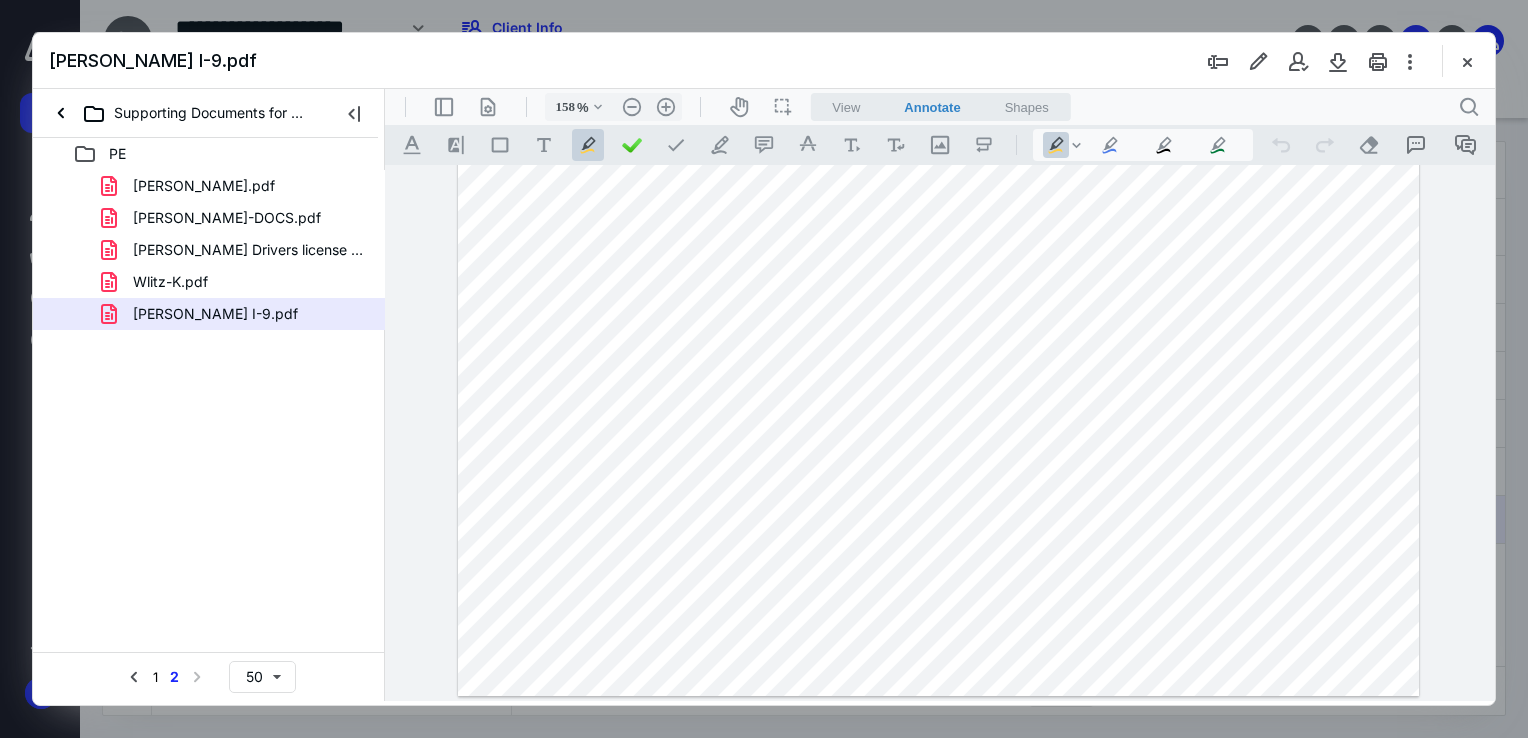 drag, startPoint x: 1443, startPoint y: 63, endPoint x: 1472, endPoint y: 79, distance: 33.12099 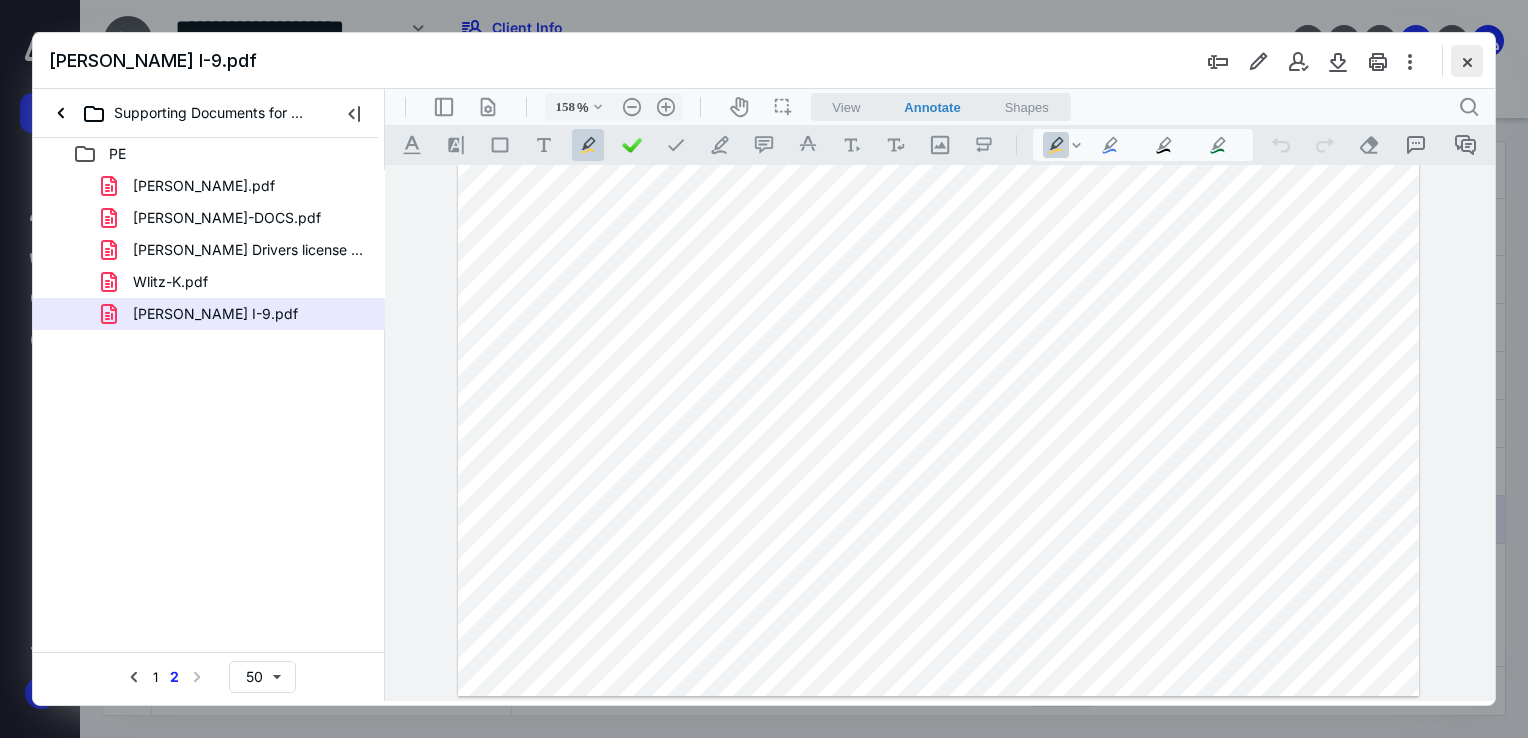 drag, startPoint x: 1472, startPoint y: 79, endPoint x: 1461, endPoint y: 66, distance: 17.029387 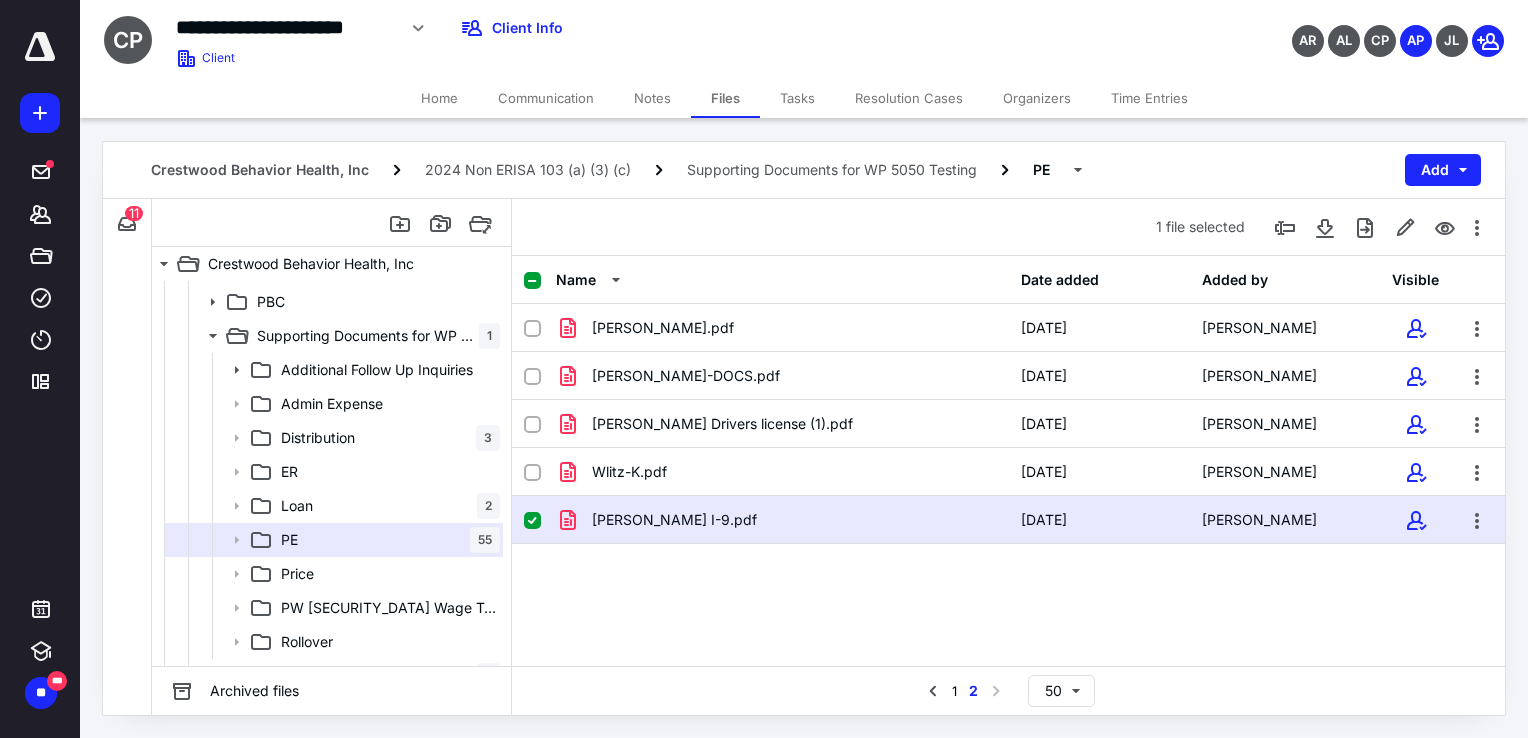 scroll, scrollTop: 0, scrollLeft: 0, axis: both 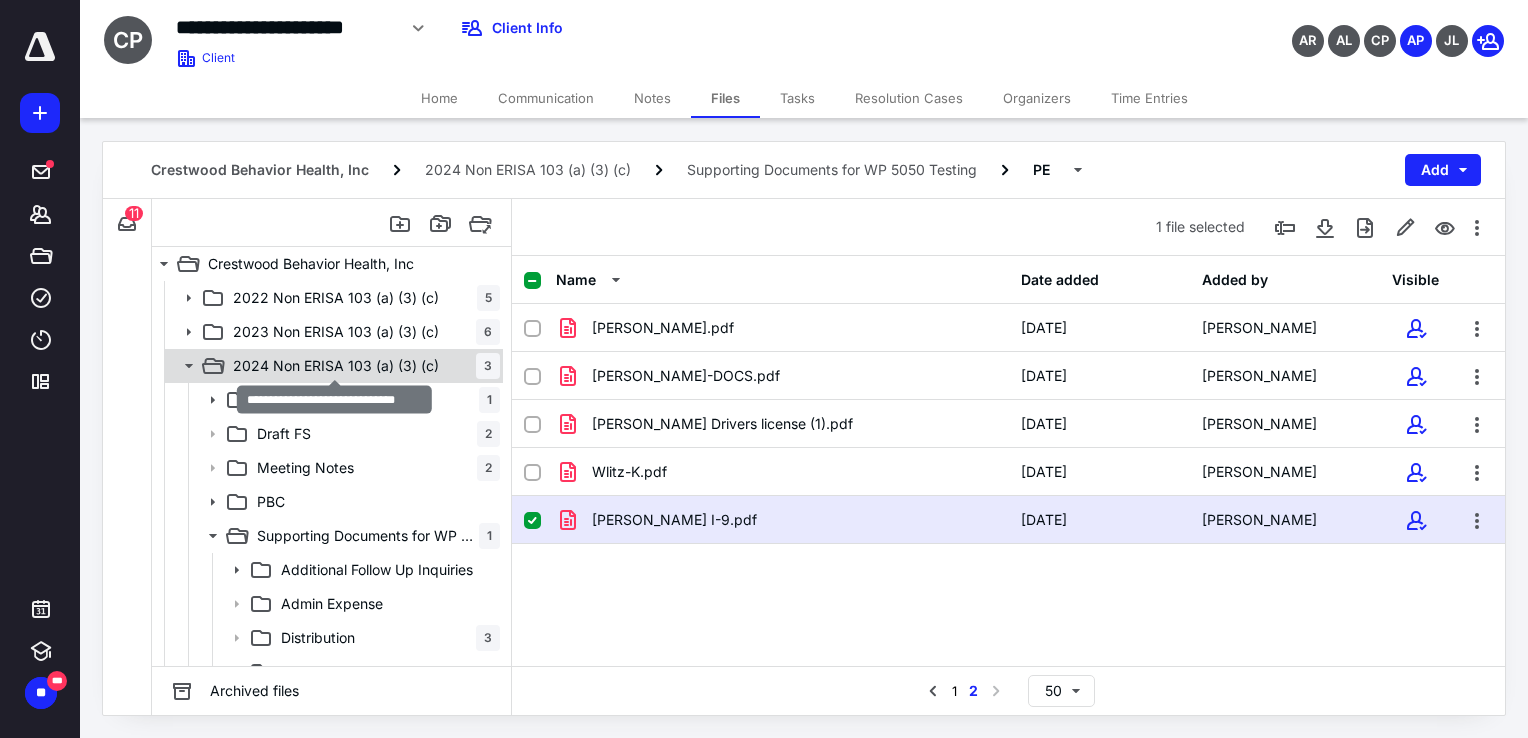 click on "2024 Non ERISA 103 (a) (3) (c)" at bounding box center (336, 366) 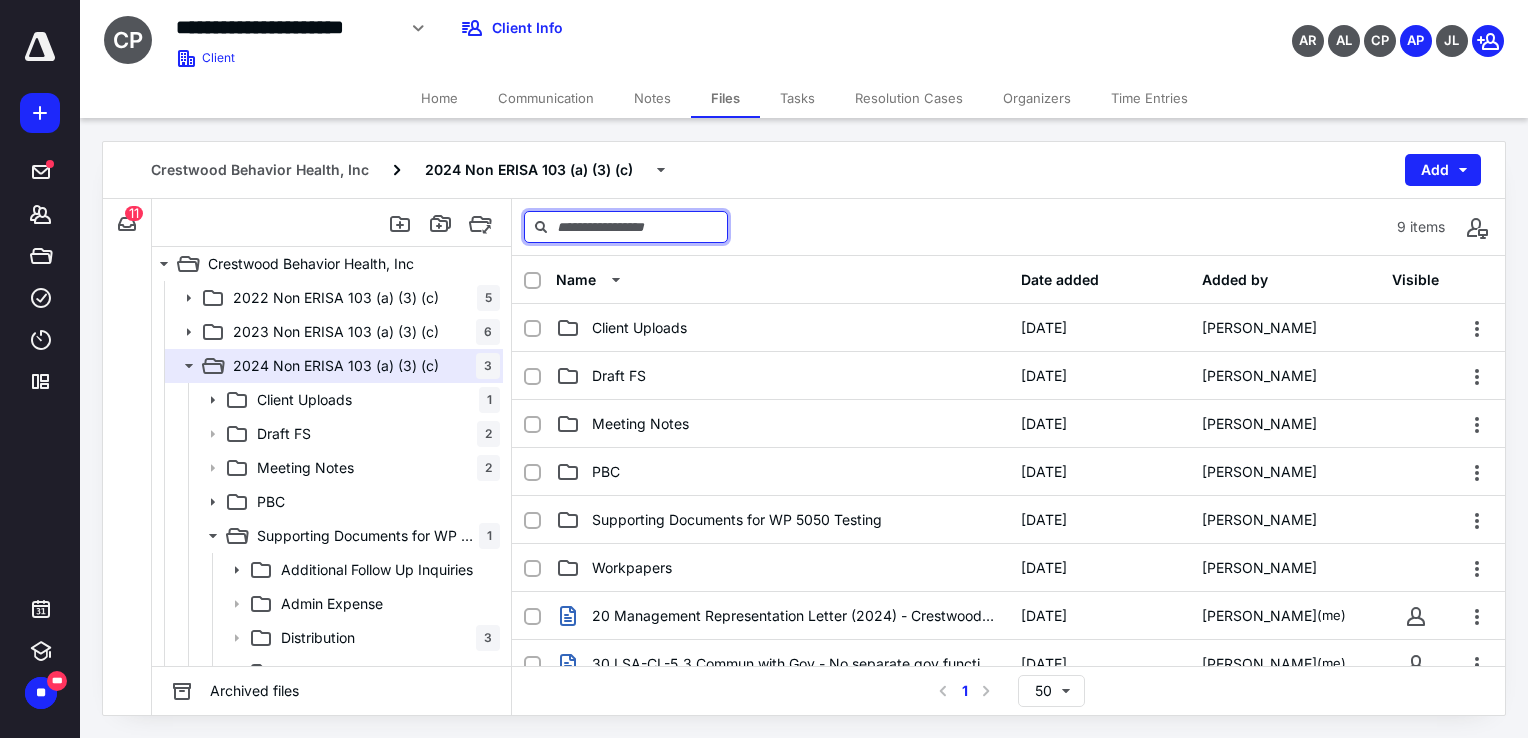 click at bounding box center (626, 227) 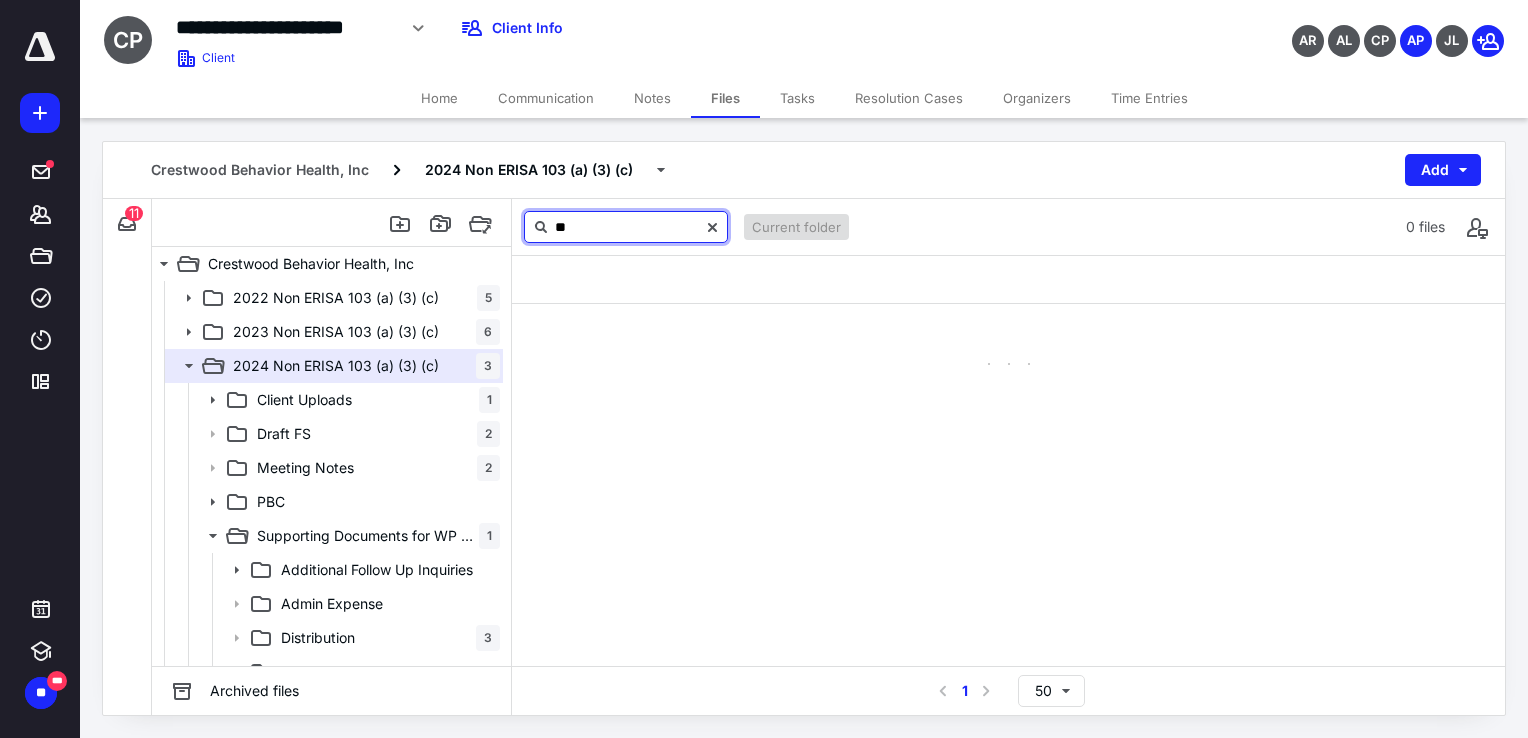 type on "**" 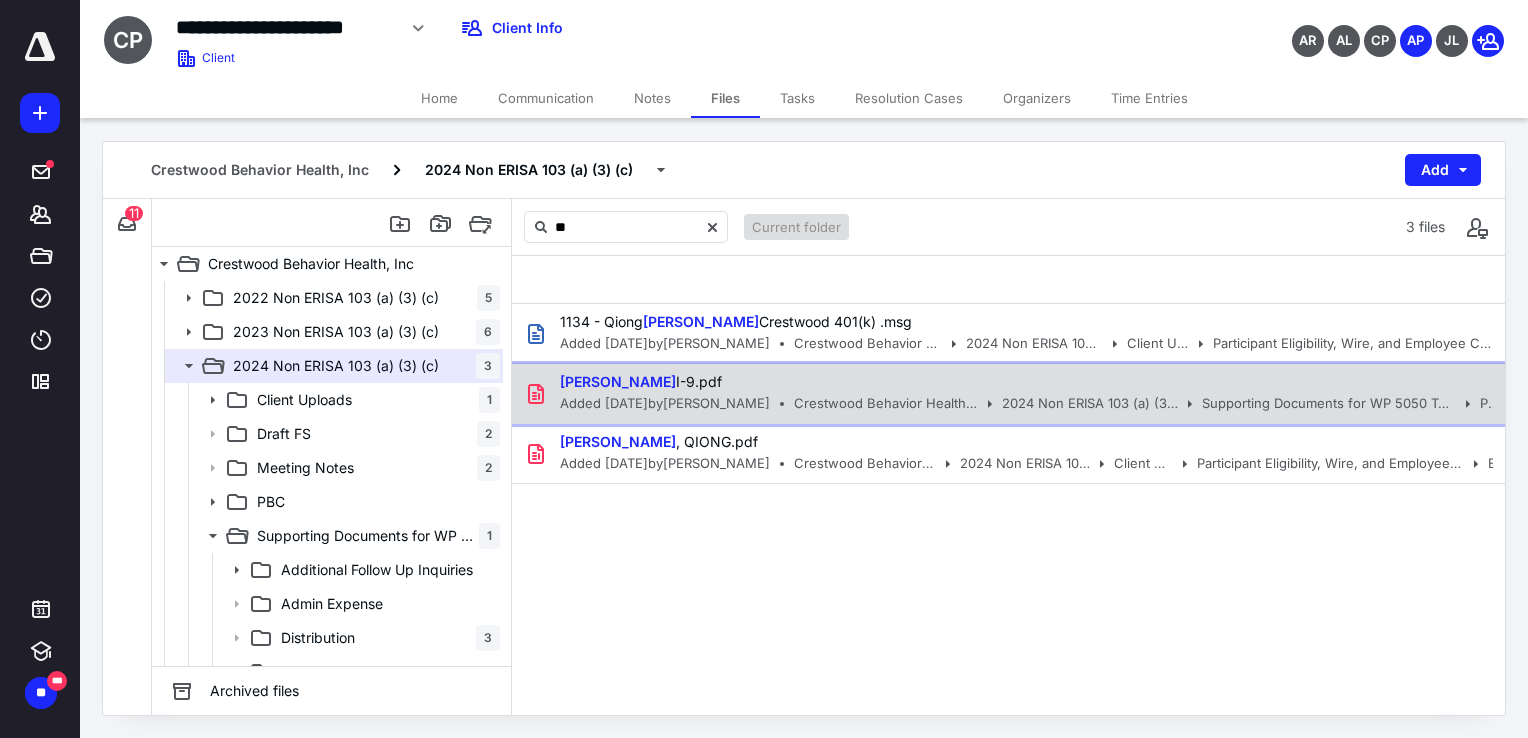 click on "[PERSON_NAME]  I-9.pdf" at bounding box center [1020, 382] 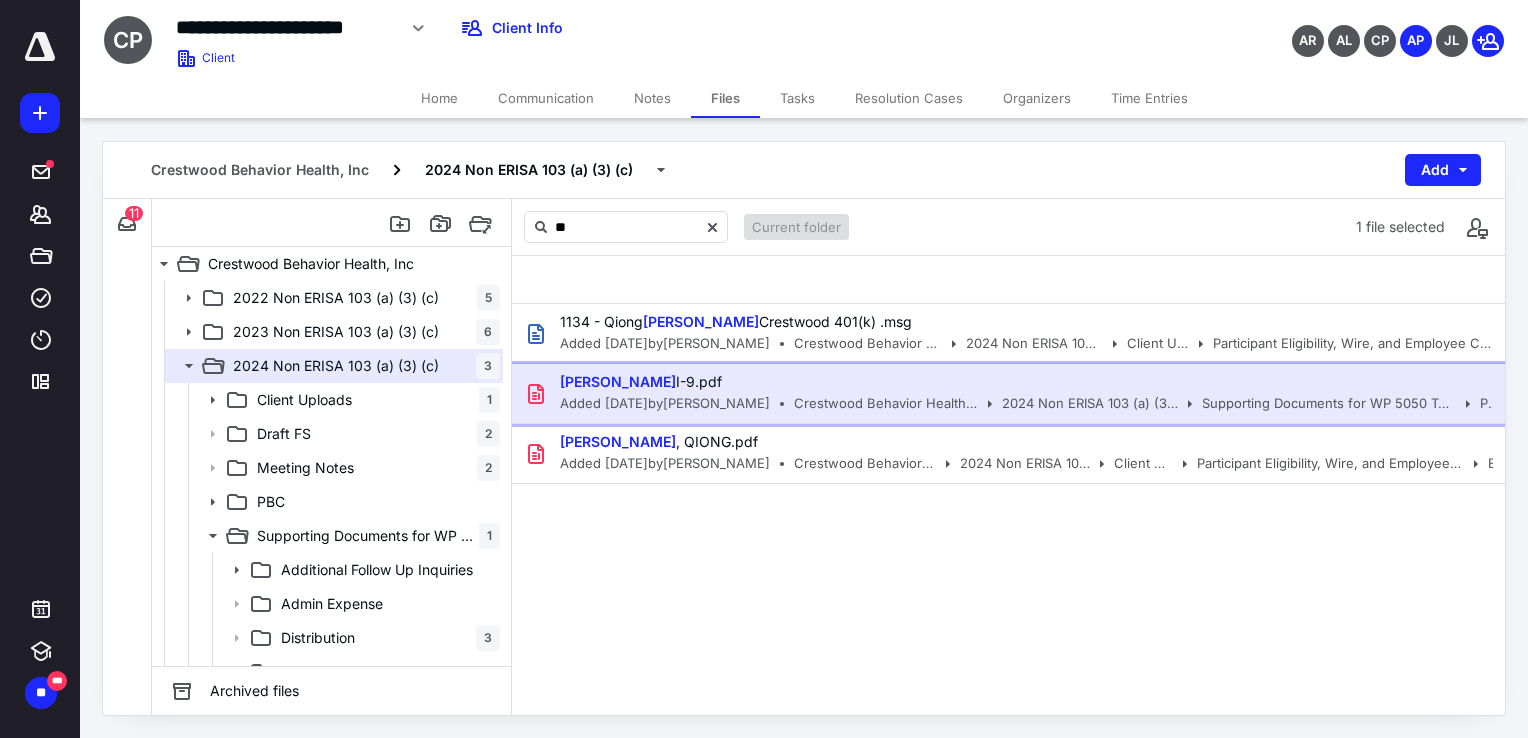 click on "[PERSON_NAME]  I-9.pdf" at bounding box center (1020, 382) 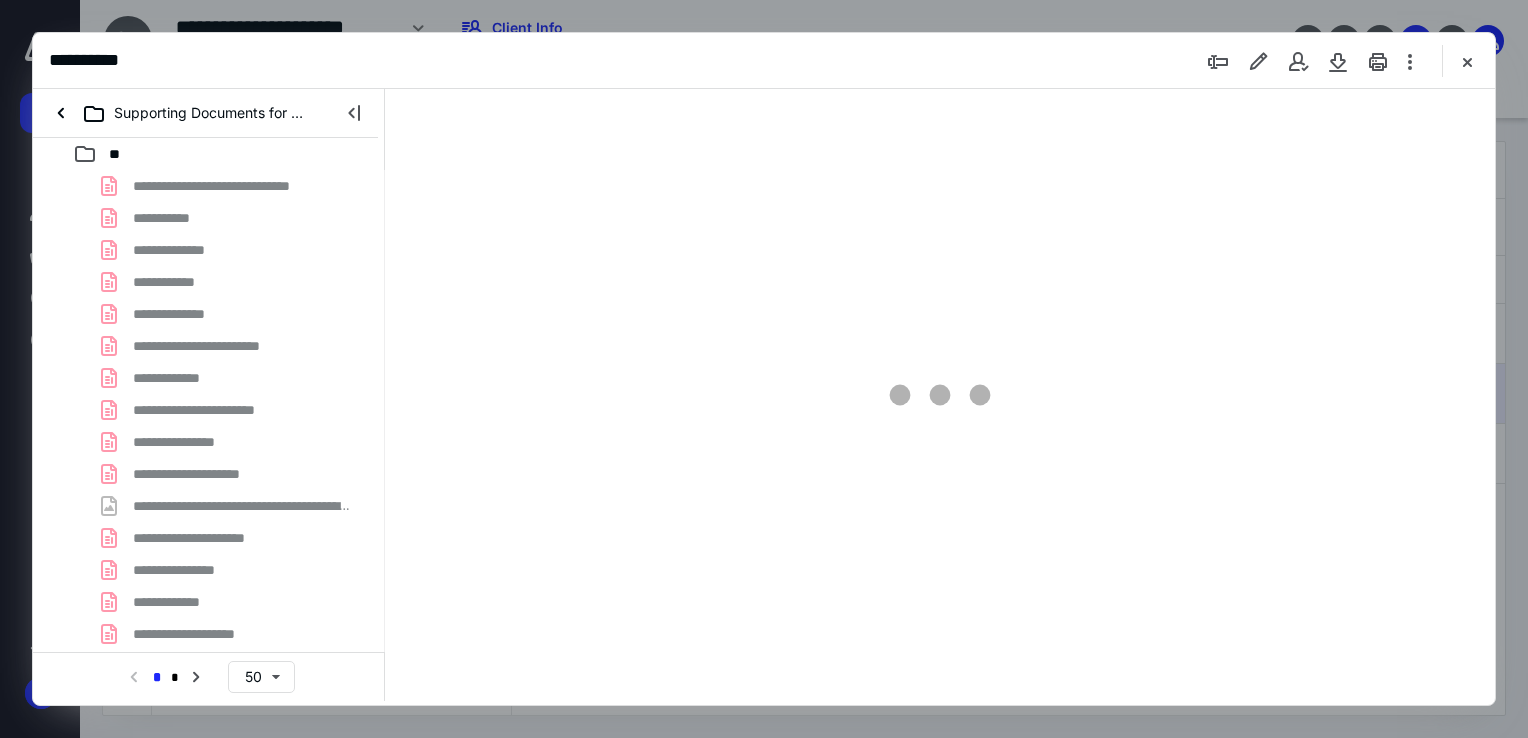 scroll, scrollTop: 0, scrollLeft: 0, axis: both 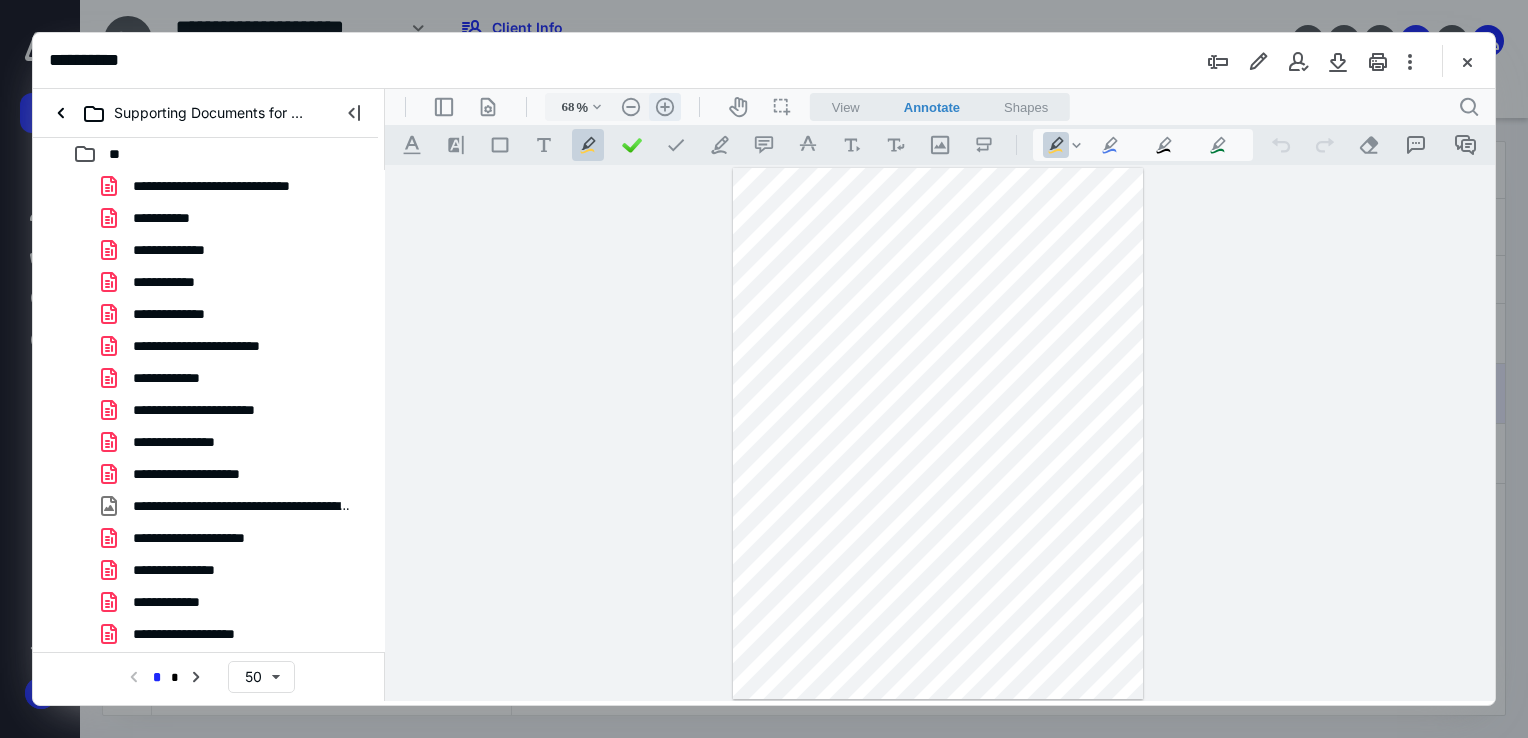 click on ".cls-1{fill:#abb0c4;} icon - header - zoom - in - line" at bounding box center (665, 107) 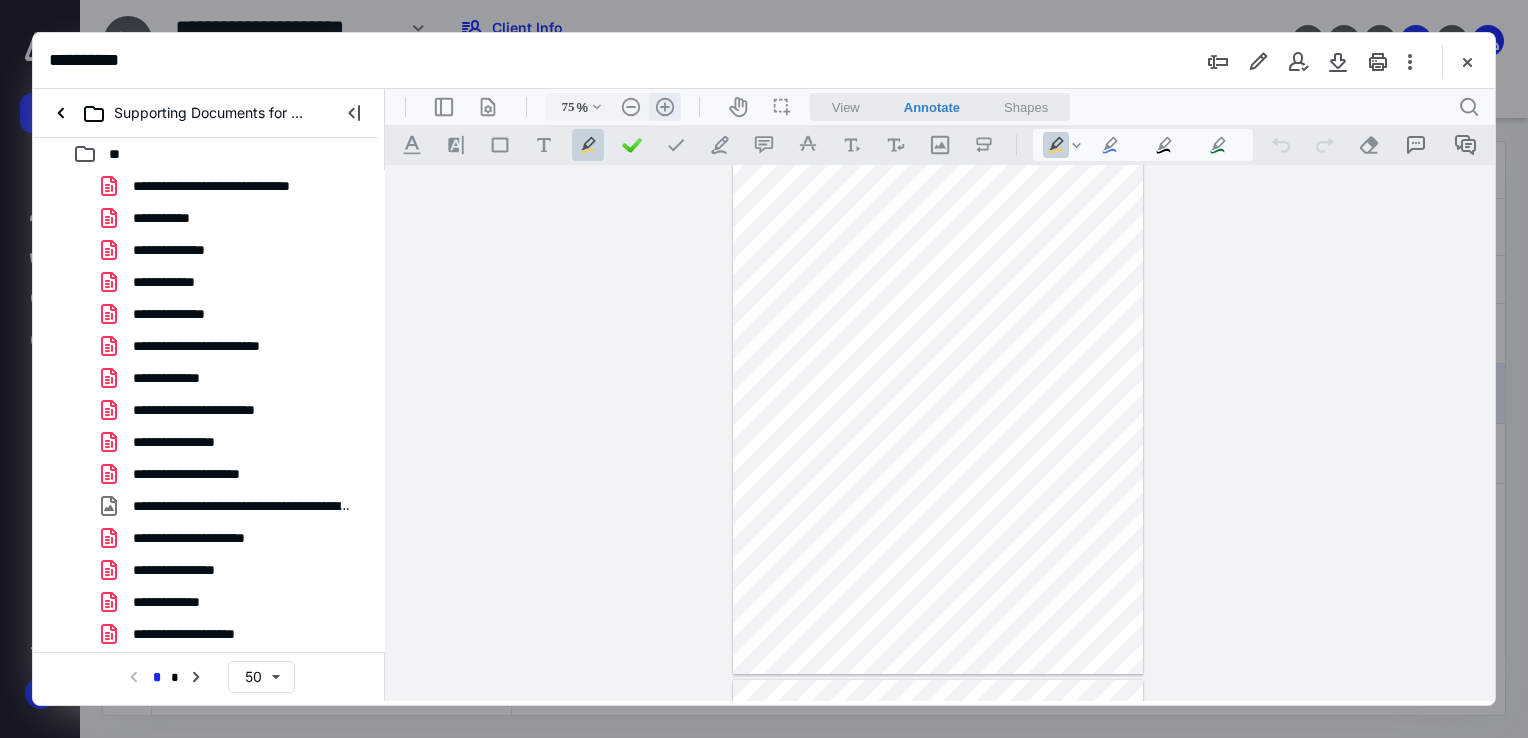 click on ".cls-1{fill:#abb0c4;} icon - header - zoom - in - line" at bounding box center [665, 107] 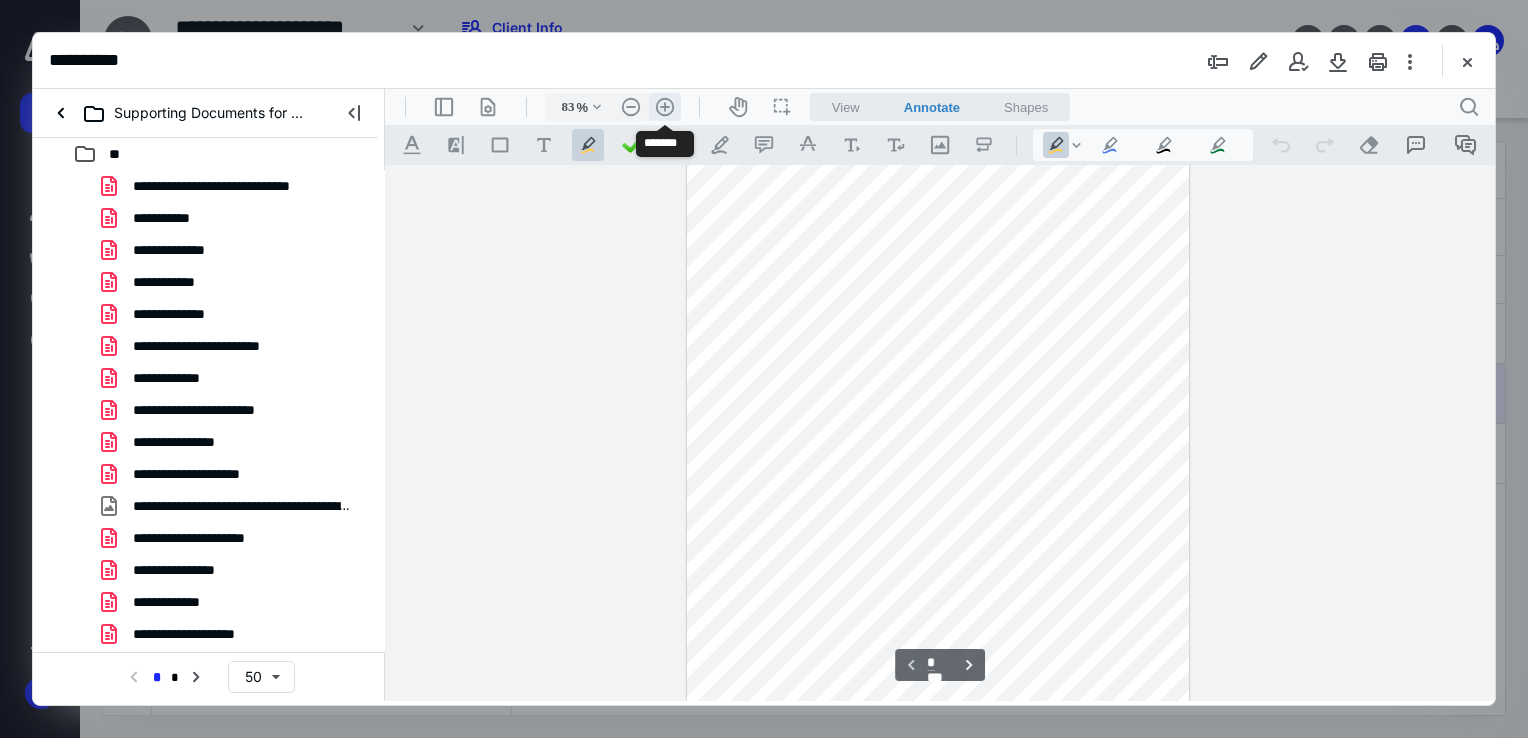 click on ".cls-1{fill:#abb0c4;} icon - header - zoom - in - line" at bounding box center [665, 107] 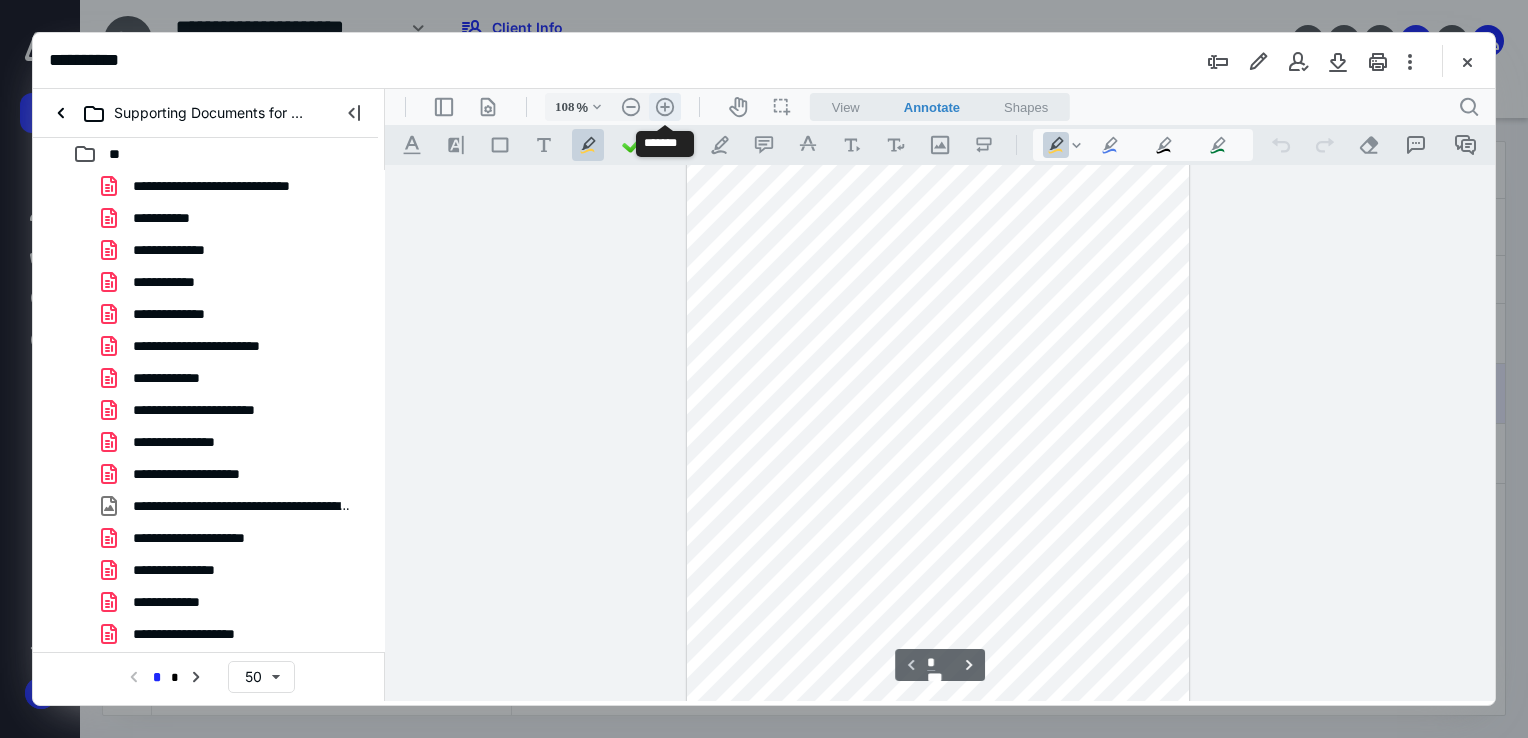 click on ".cls-1{fill:#abb0c4;} icon - header - zoom - in - line" at bounding box center (665, 107) 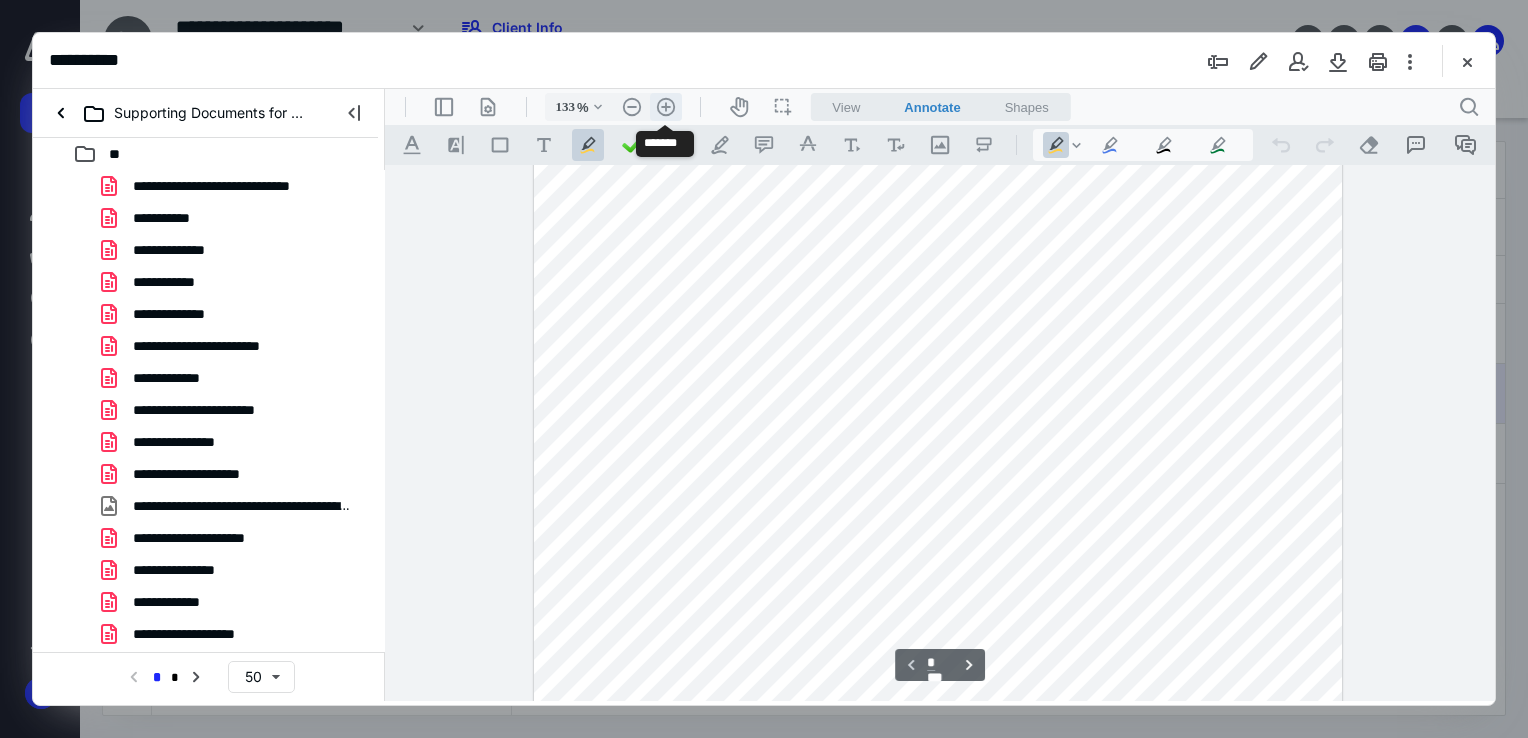 click on ".cls-1{fill:#abb0c4;} icon - header - zoom - in - line" at bounding box center [666, 107] 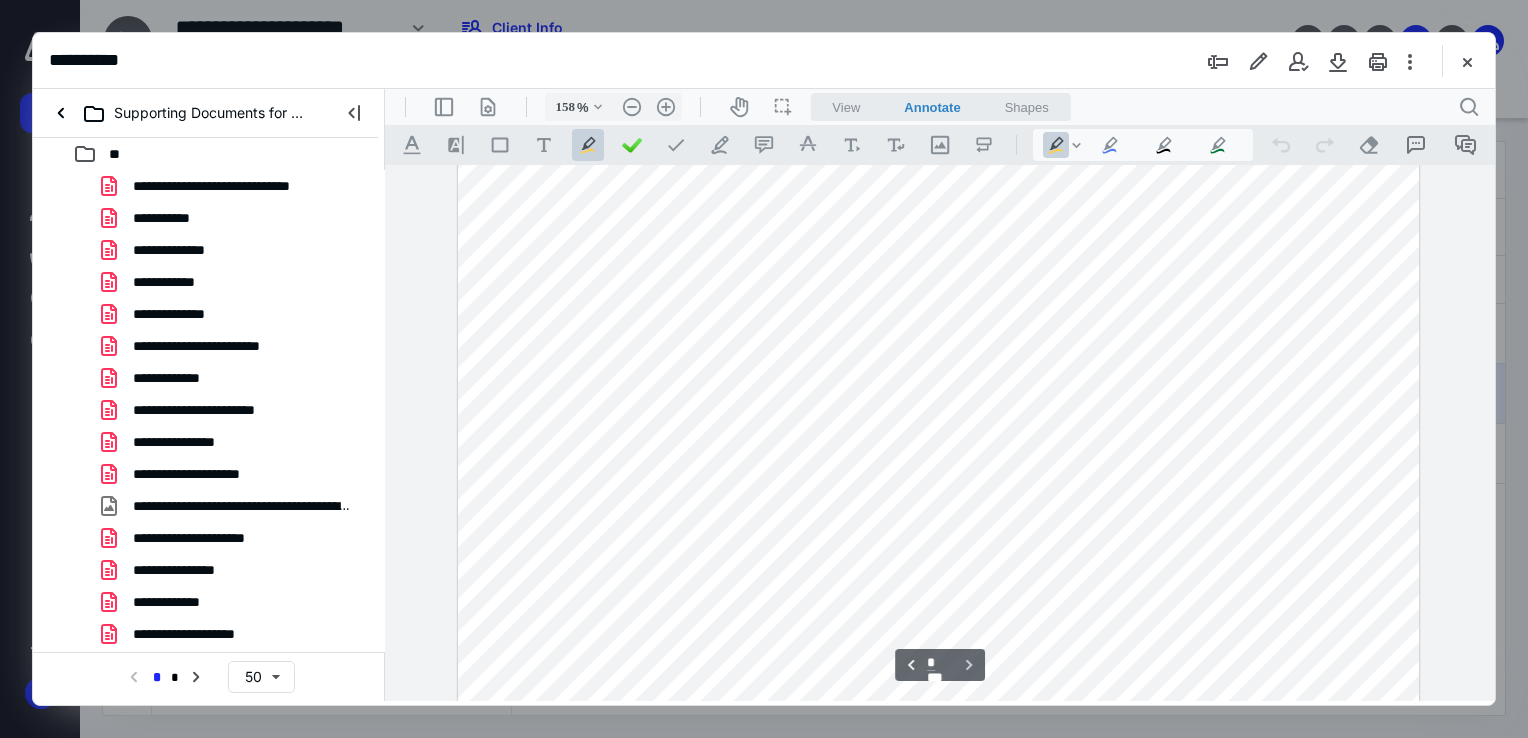 scroll, scrollTop: 3231, scrollLeft: 0, axis: vertical 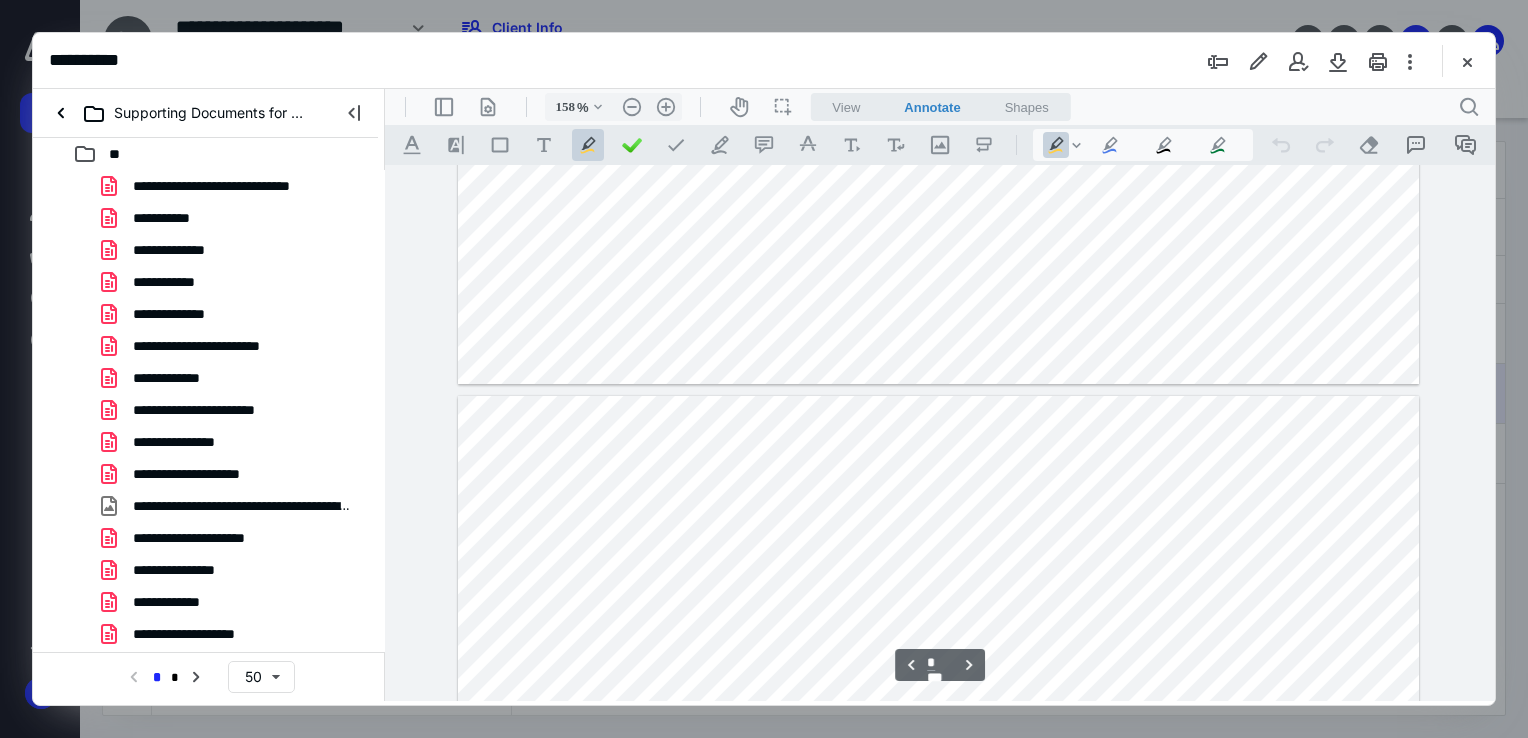 type on "*" 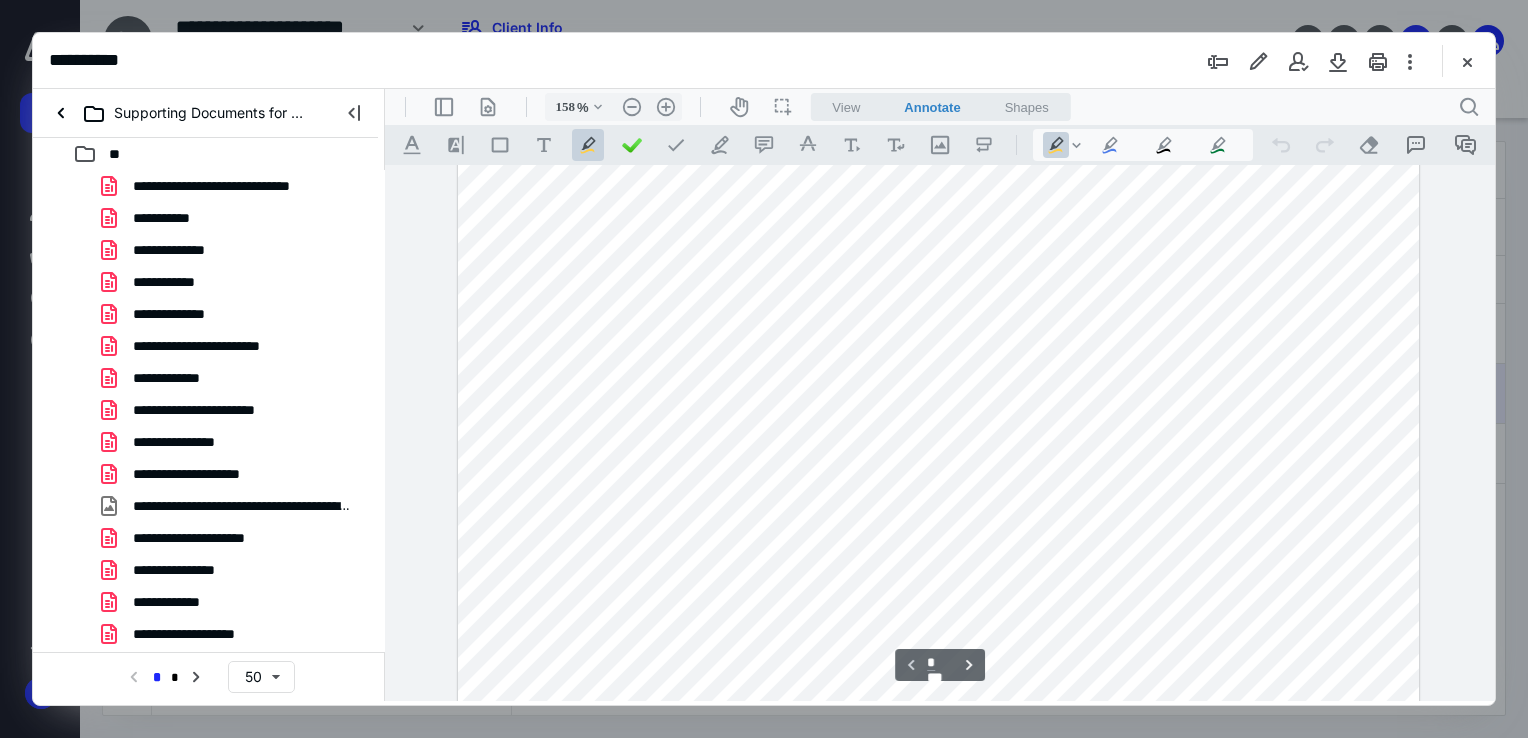 scroll, scrollTop: 700, scrollLeft: 0, axis: vertical 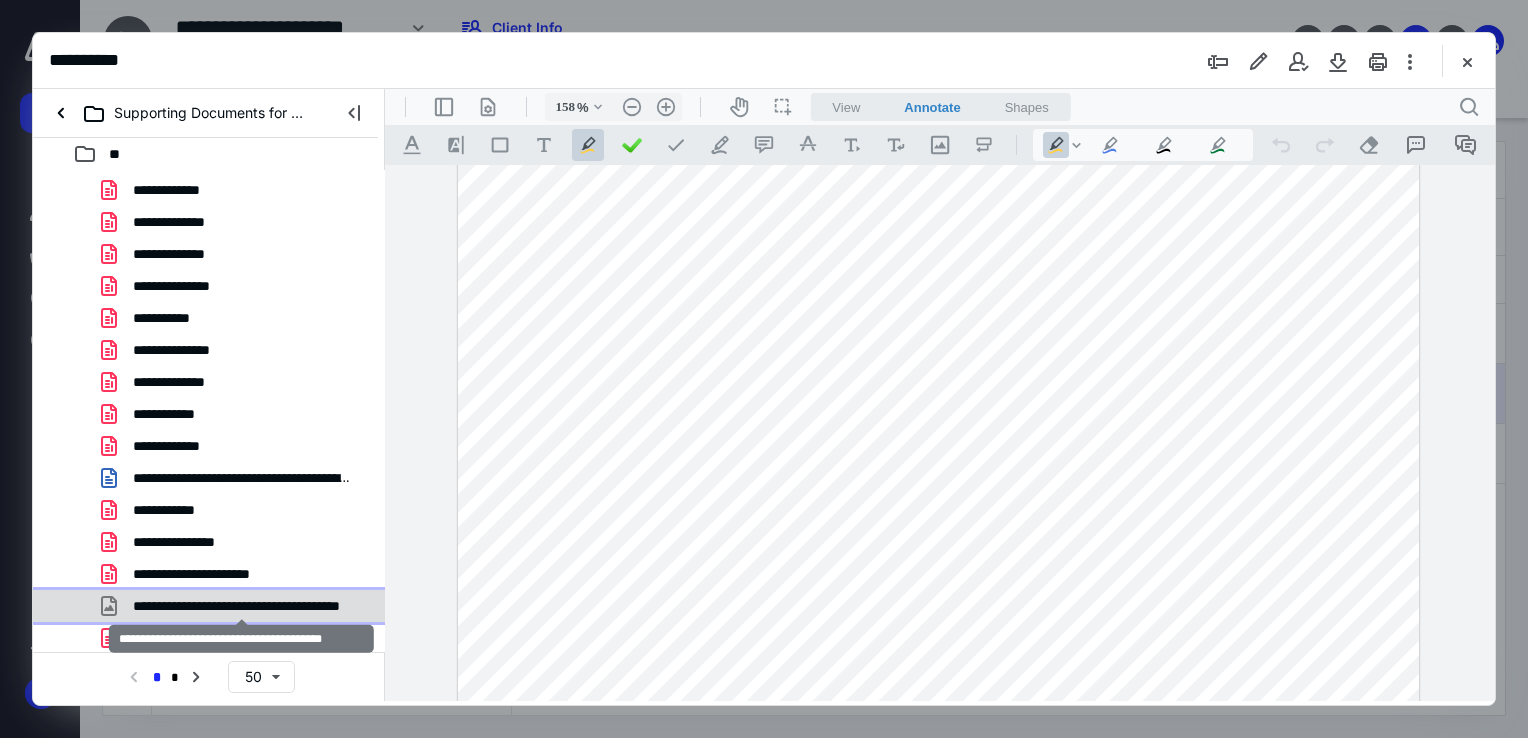 click on "**********" at bounding box center (241, 606) 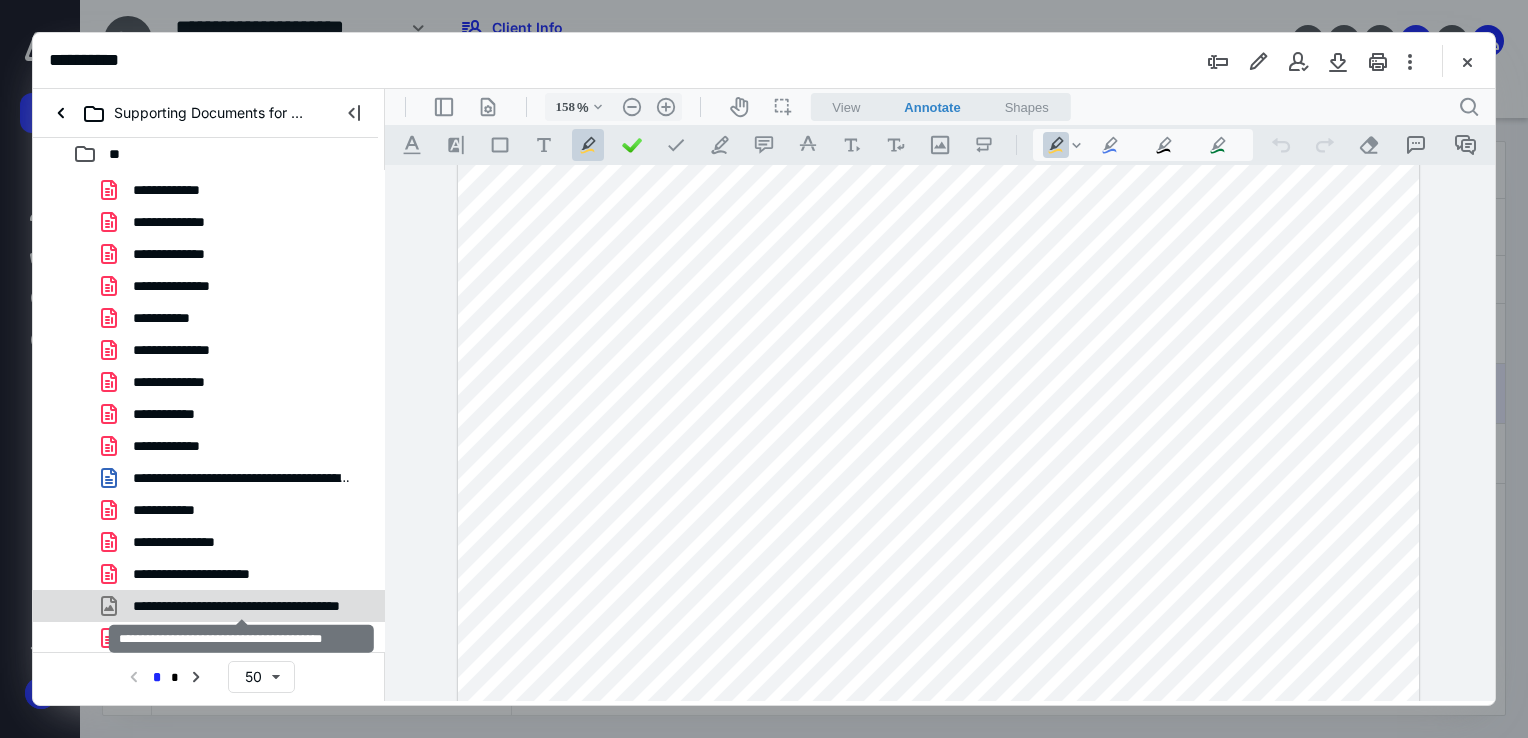click on "**********" at bounding box center [209, -146] 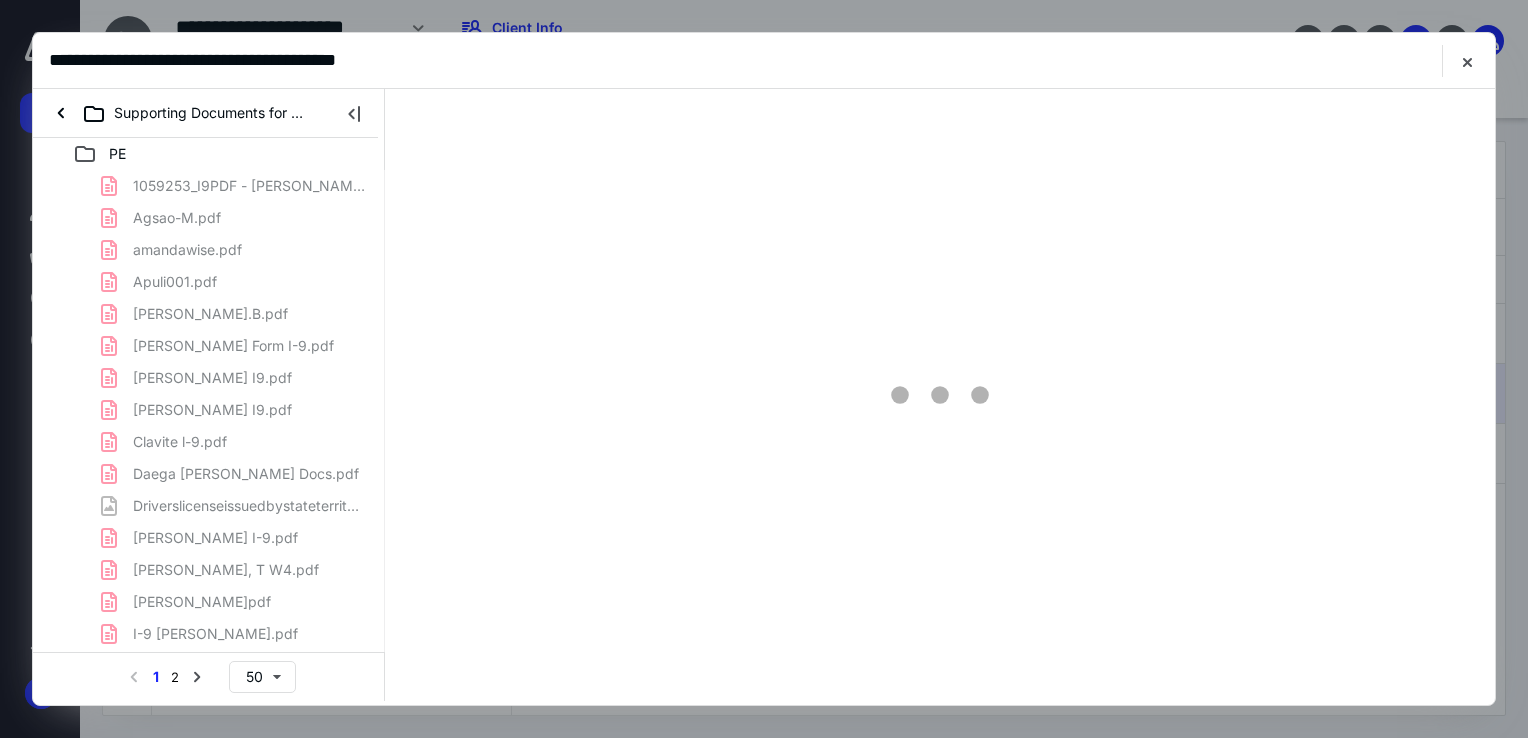 scroll, scrollTop: 0, scrollLeft: 0, axis: both 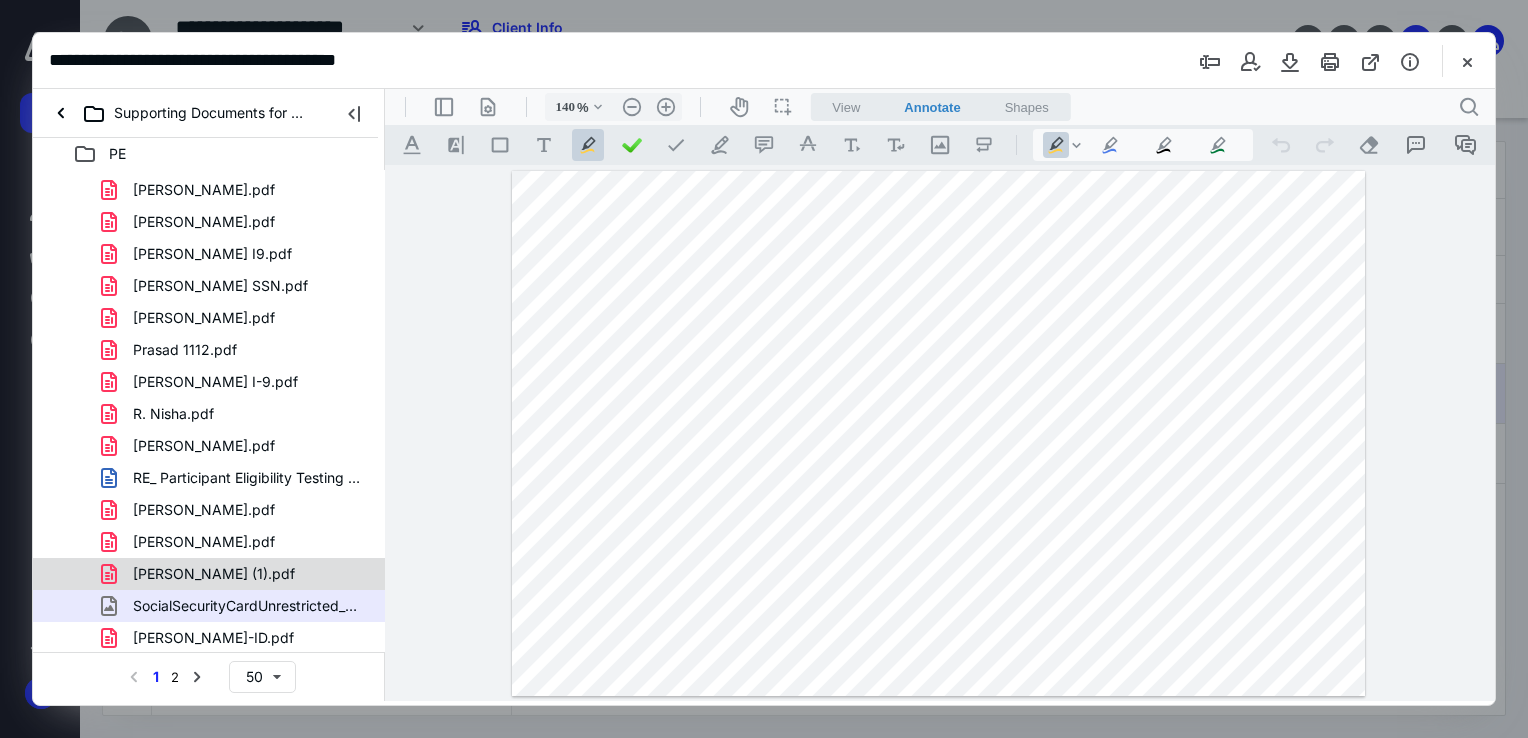 click on "[PERSON_NAME] (1).pdf" at bounding box center [214, 574] 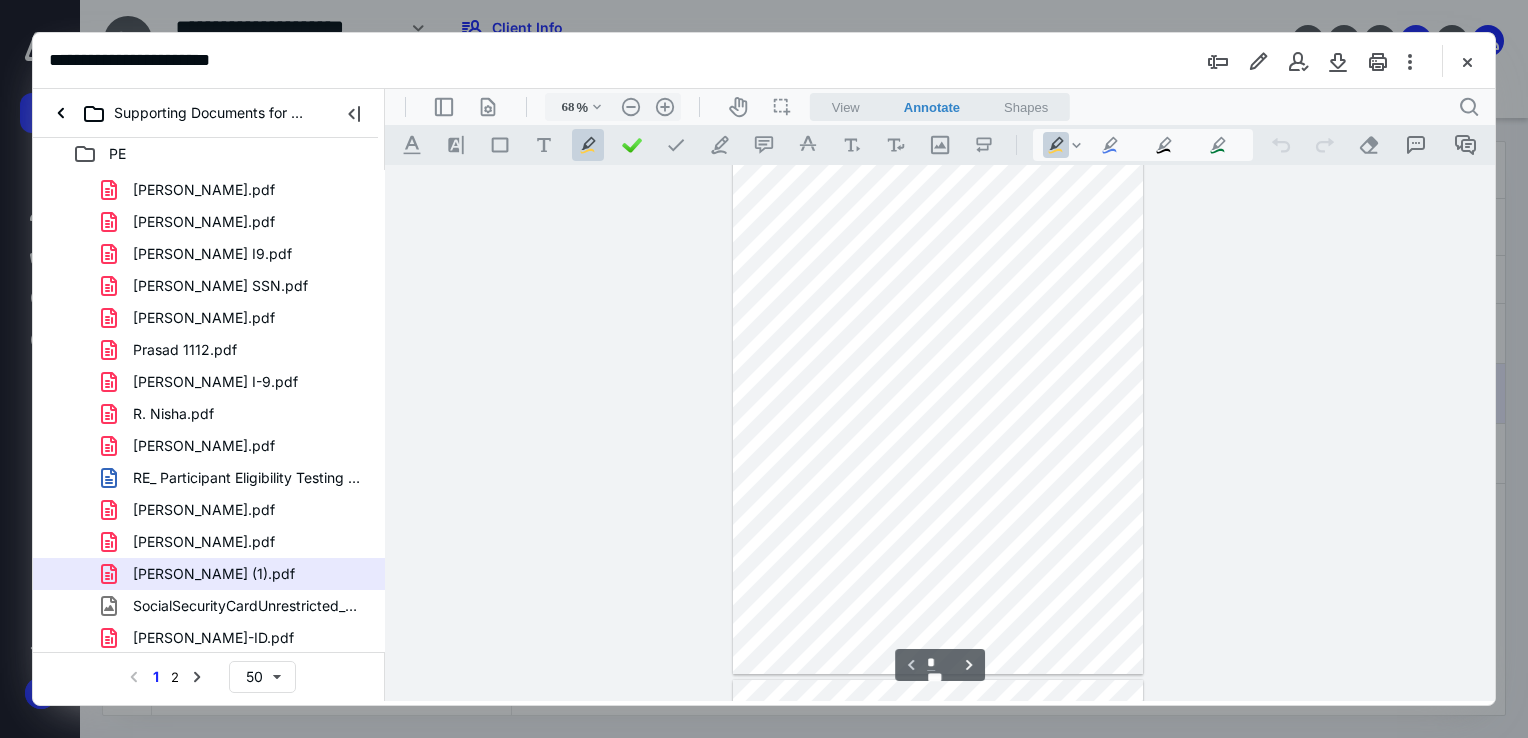 scroll, scrollTop: 0, scrollLeft: 0, axis: both 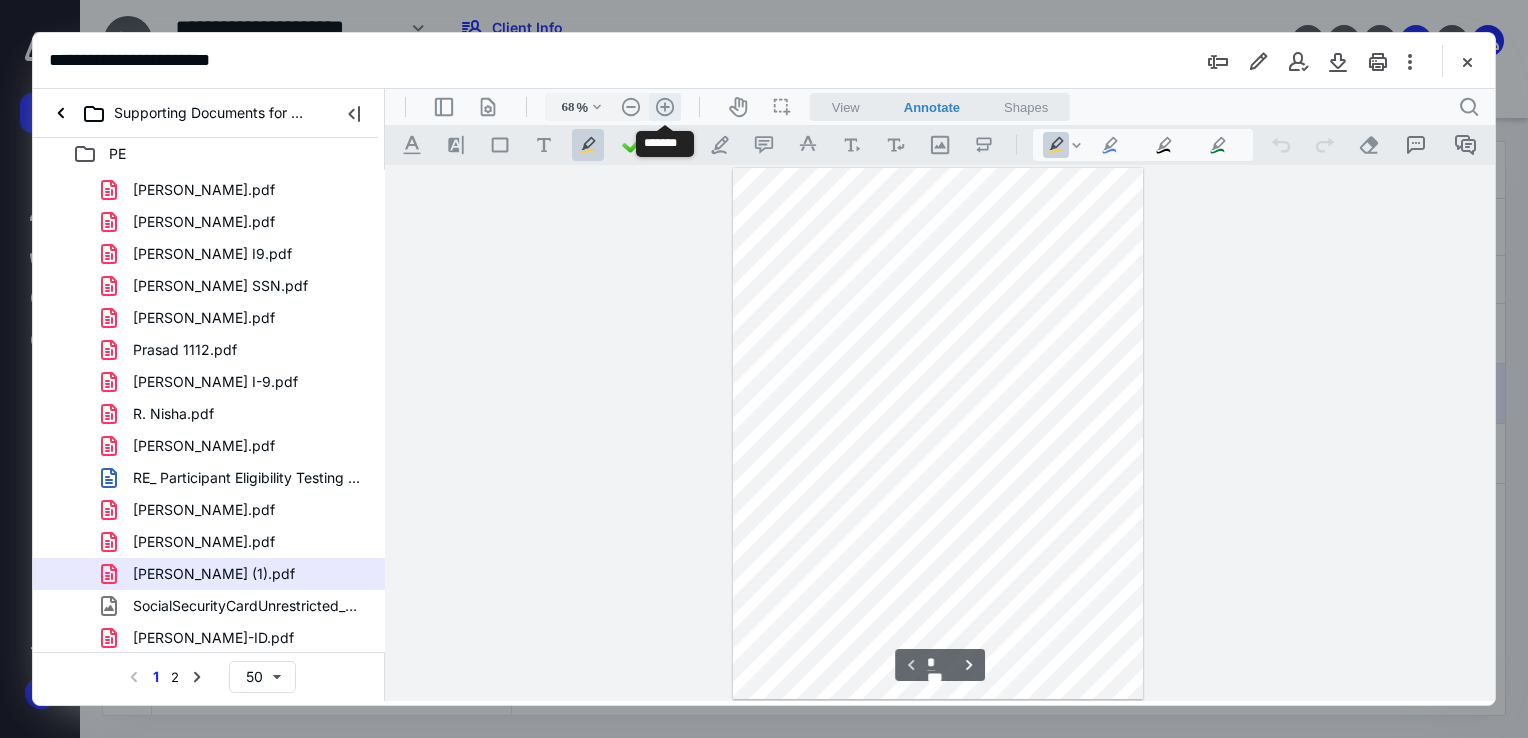 click on ".cls-1{fill:#abb0c4;} icon - header - zoom - in - line" at bounding box center (665, 107) 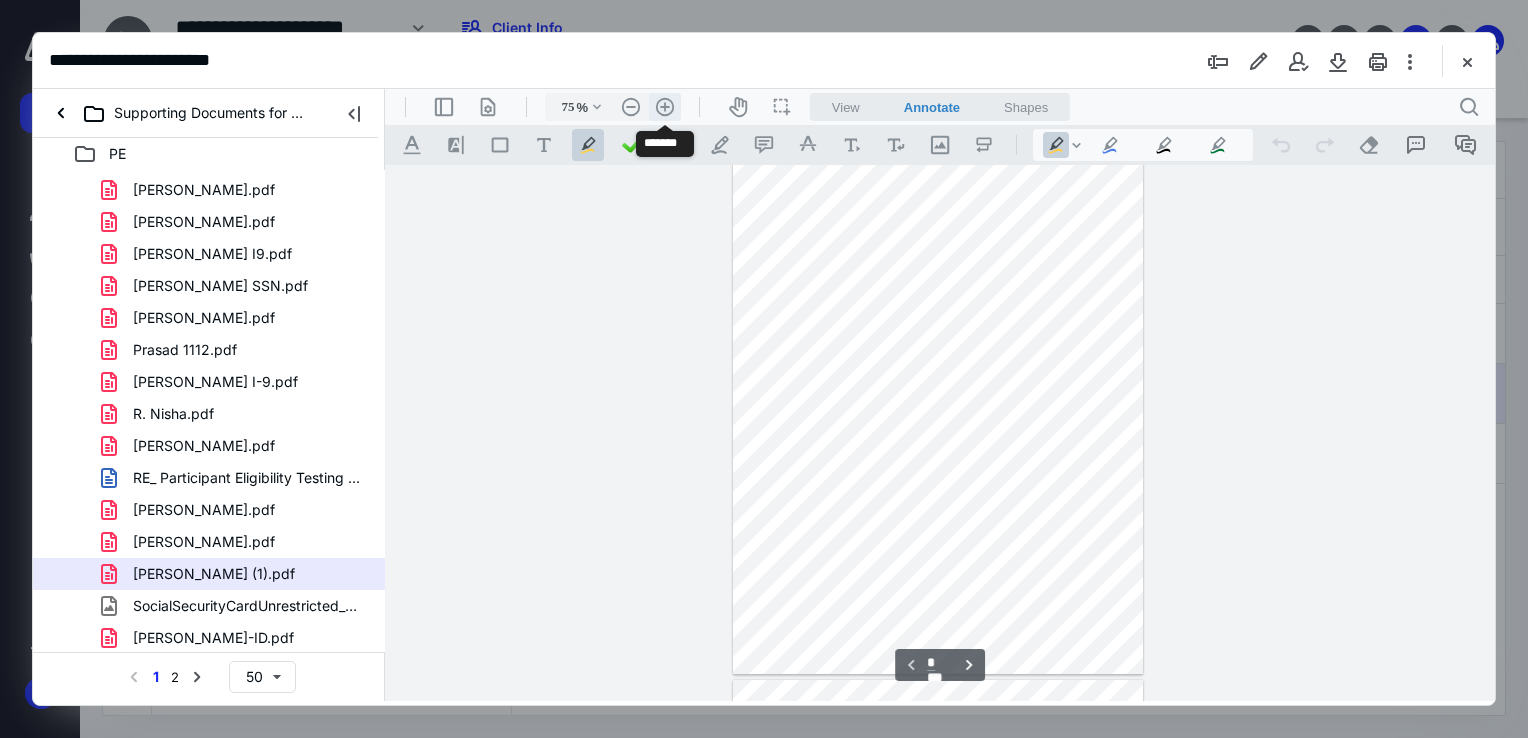 click on ".cls-1{fill:#abb0c4;} icon - header - zoom - in - line" at bounding box center [665, 107] 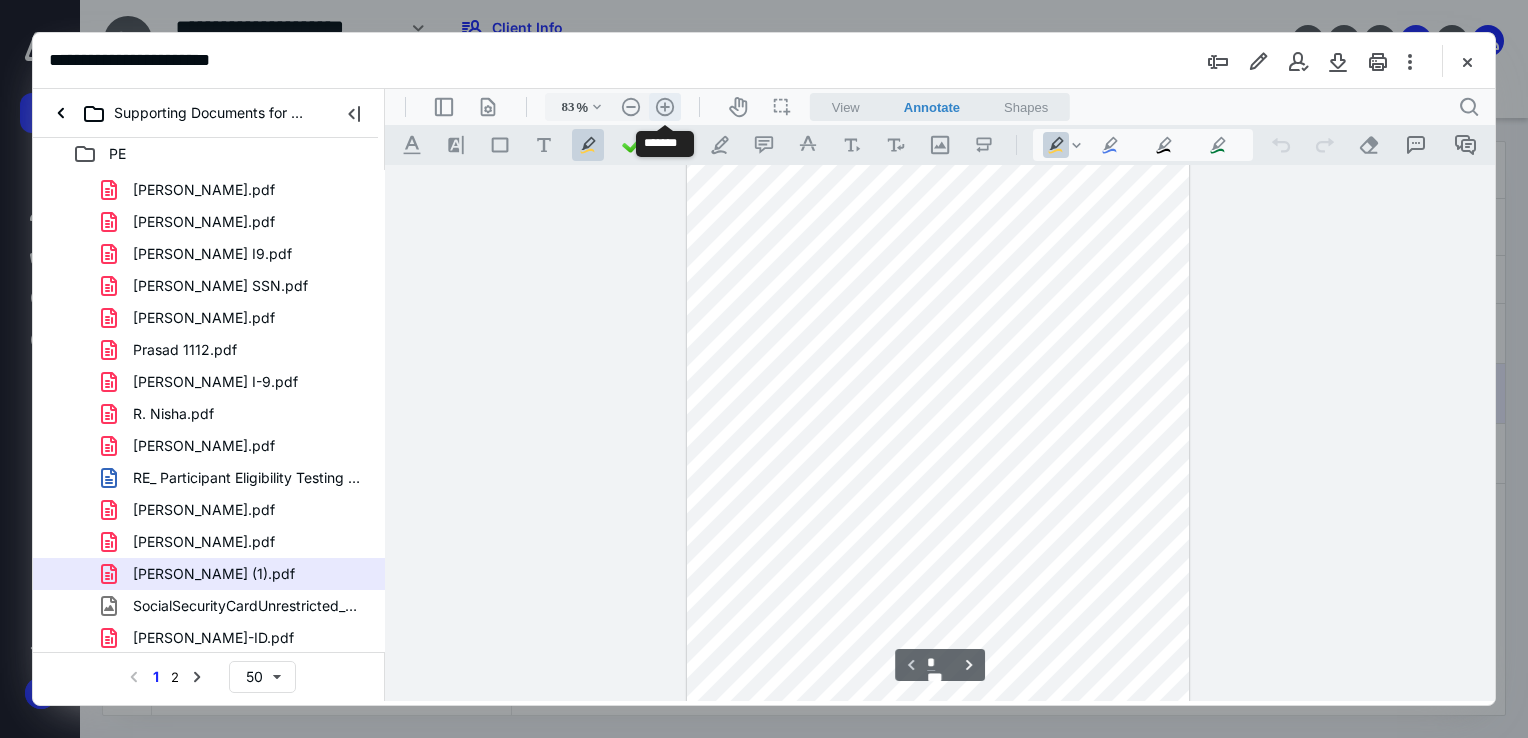 click on ".cls-1{fill:#abb0c4;} icon - header - zoom - in - line" at bounding box center (665, 107) 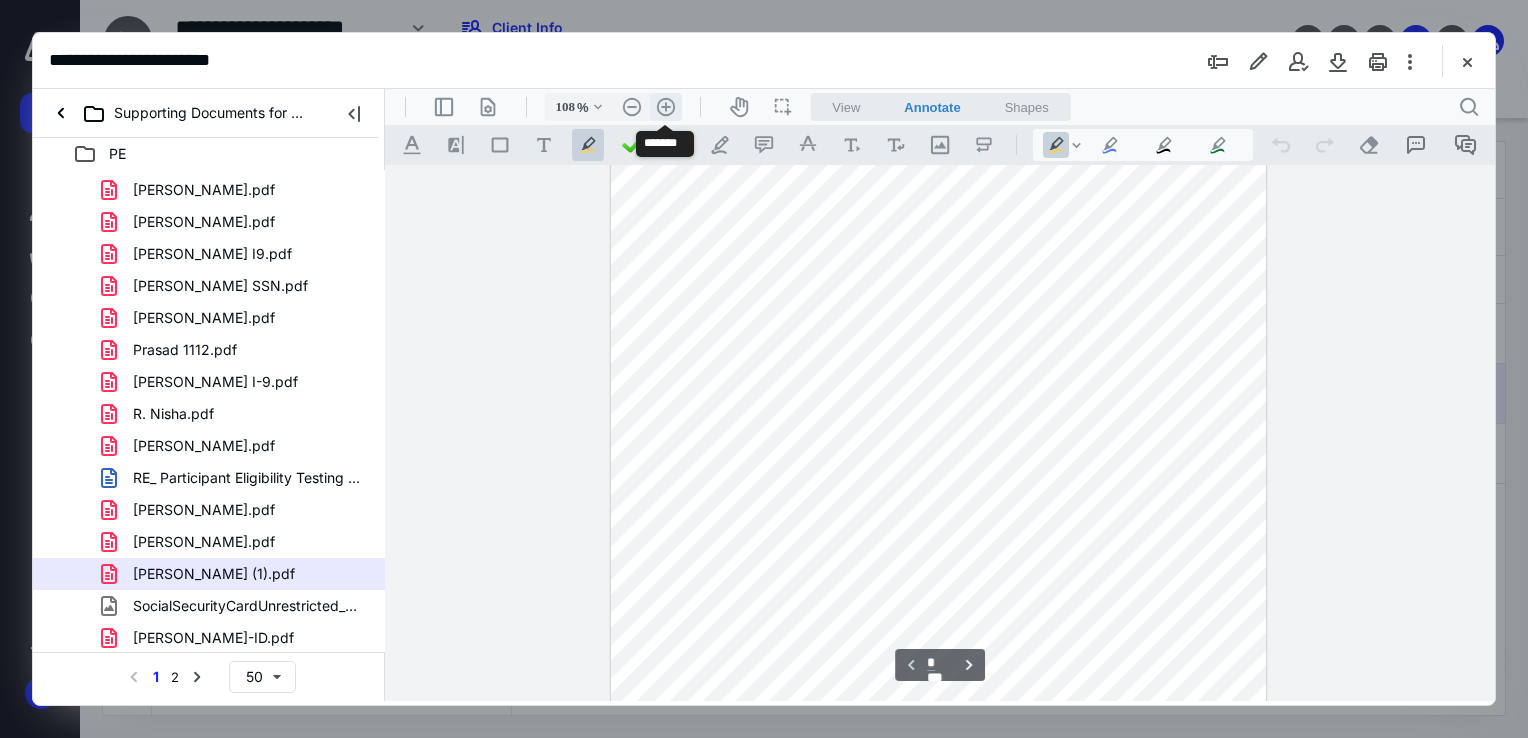 click on ".cls-1{fill:#abb0c4;} icon - header - zoom - in - line" at bounding box center (666, 107) 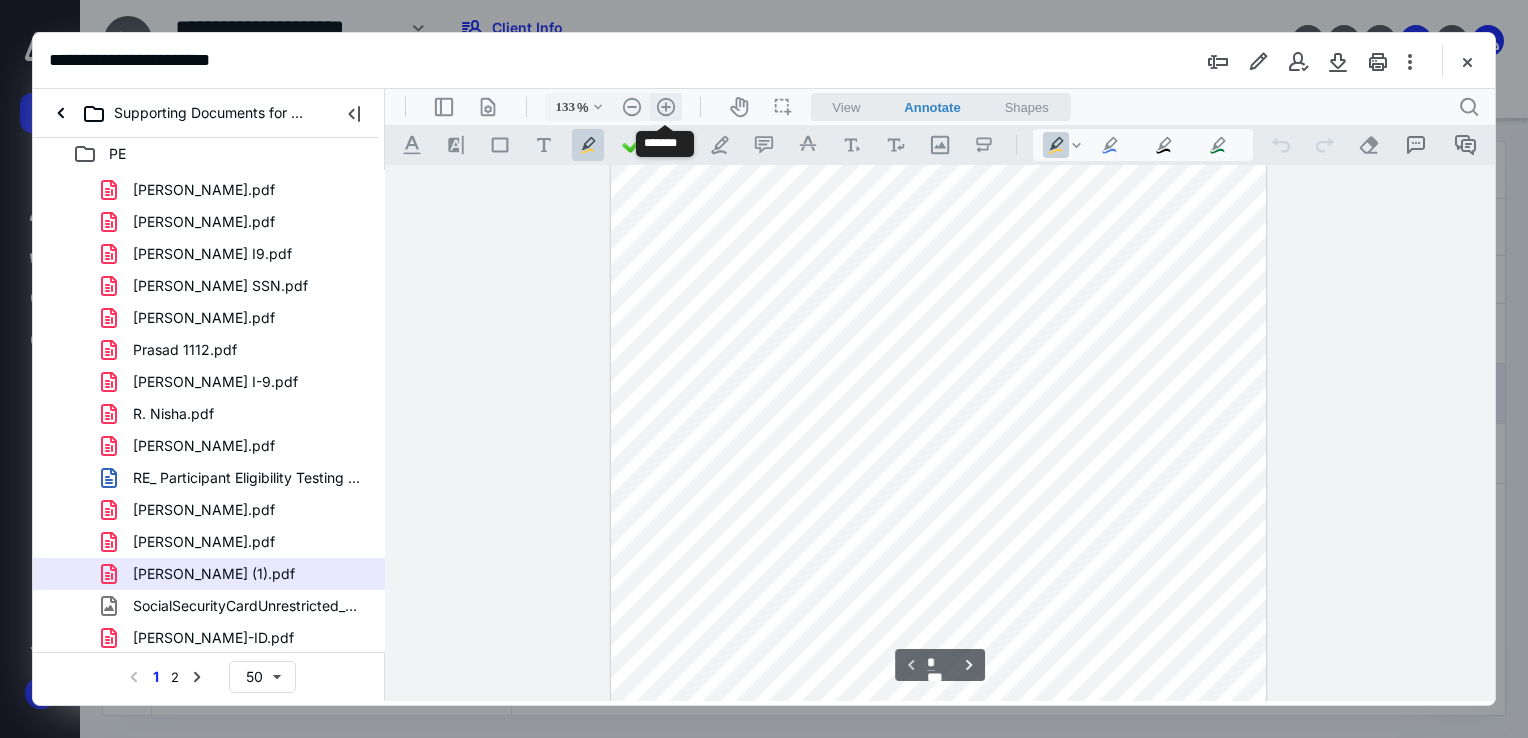scroll, scrollTop: 222, scrollLeft: 0, axis: vertical 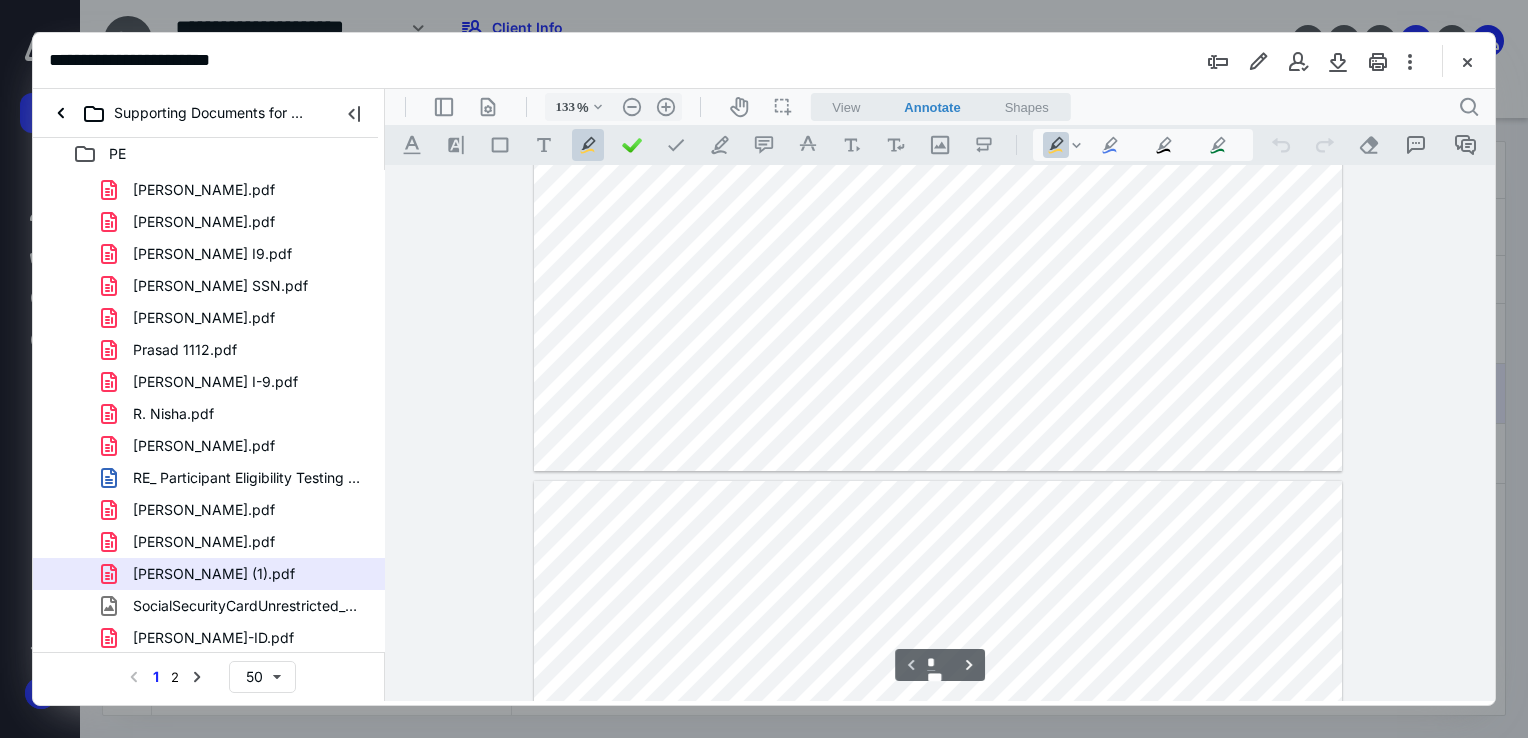 type on "*" 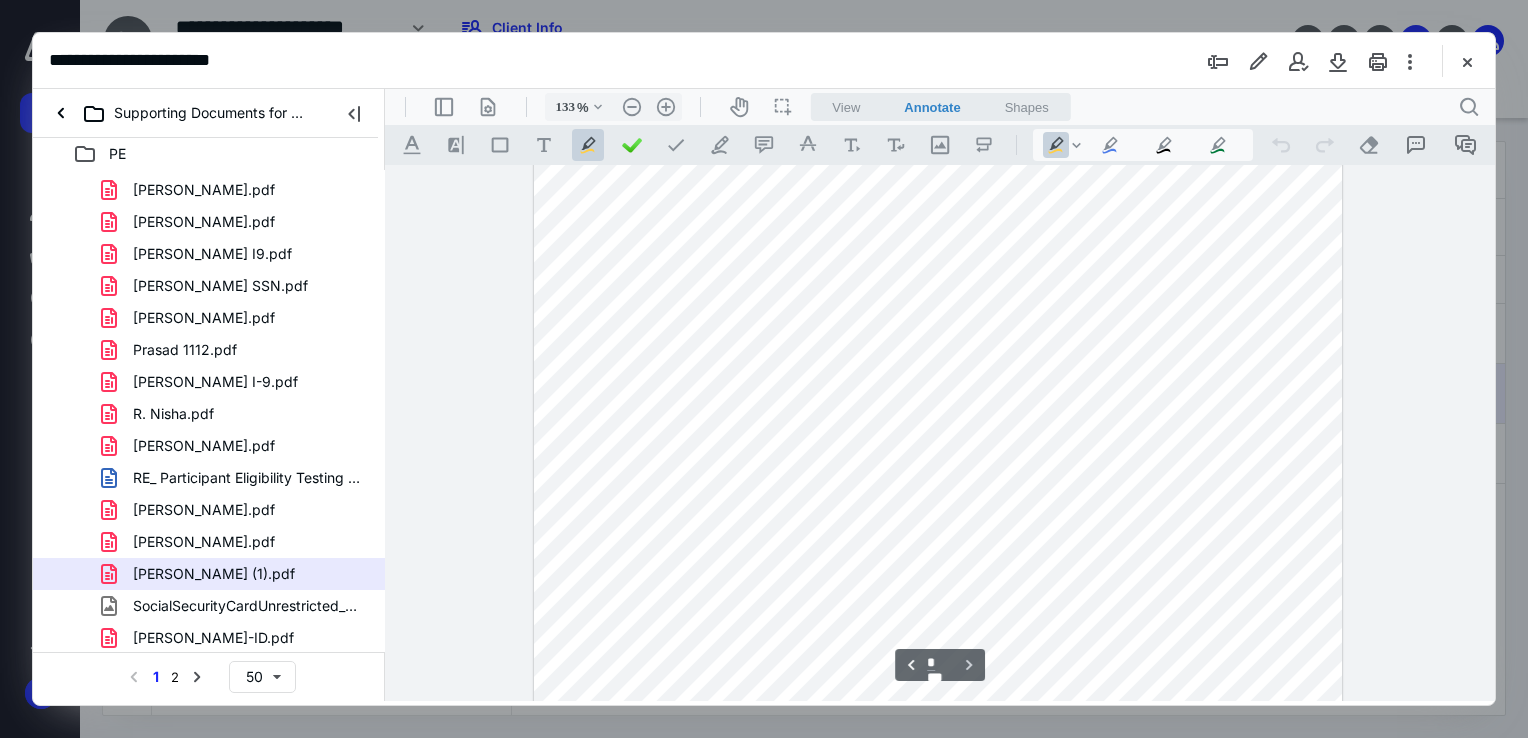 scroll, scrollTop: 1575, scrollLeft: 0, axis: vertical 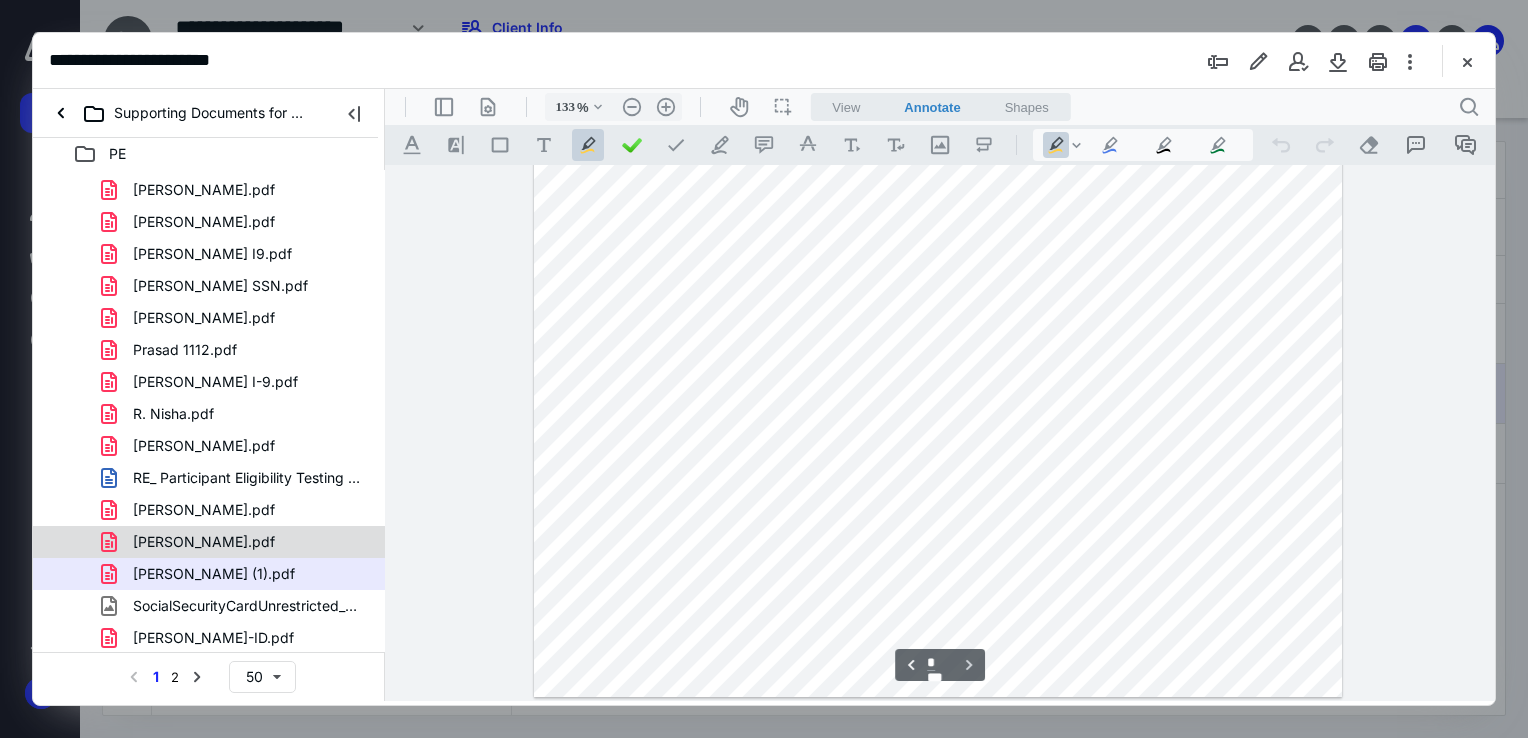click on "[PERSON_NAME].pdf" at bounding box center (204, 542) 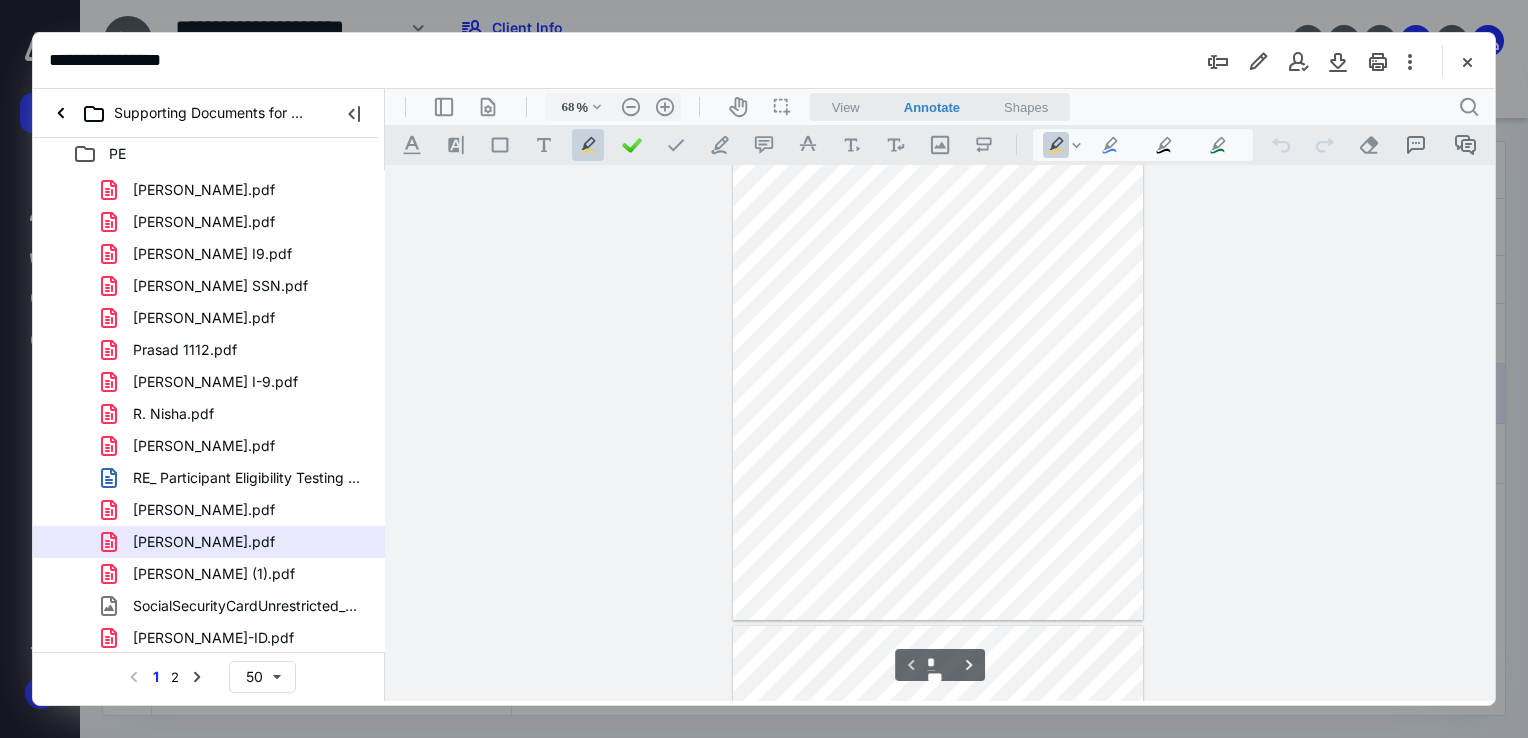 scroll, scrollTop: 0, scrollLeft: 0, axis: both 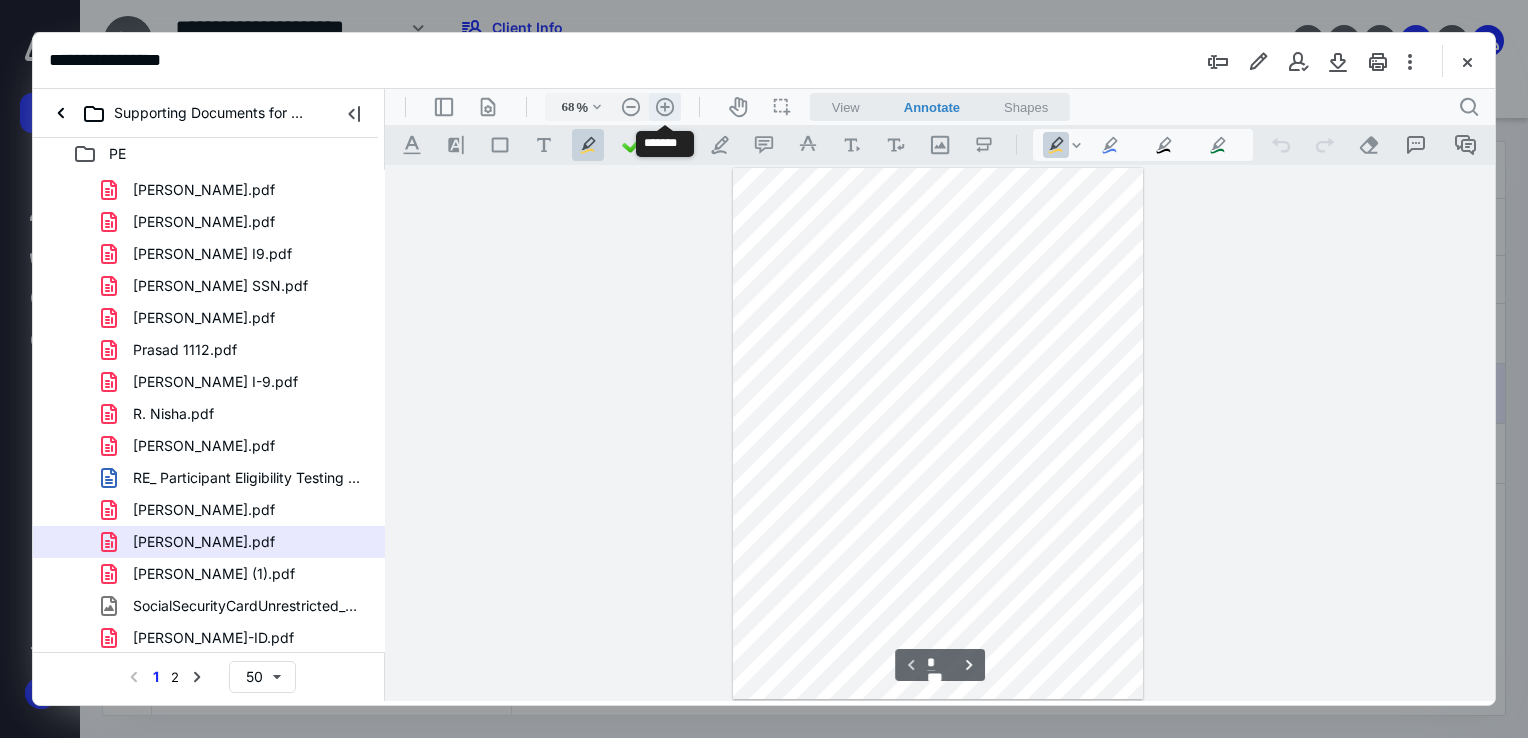 click on ".cls-1{fill:#abb0c4;} icon - header - zoom - in - line" at bounding box center (665, 107) 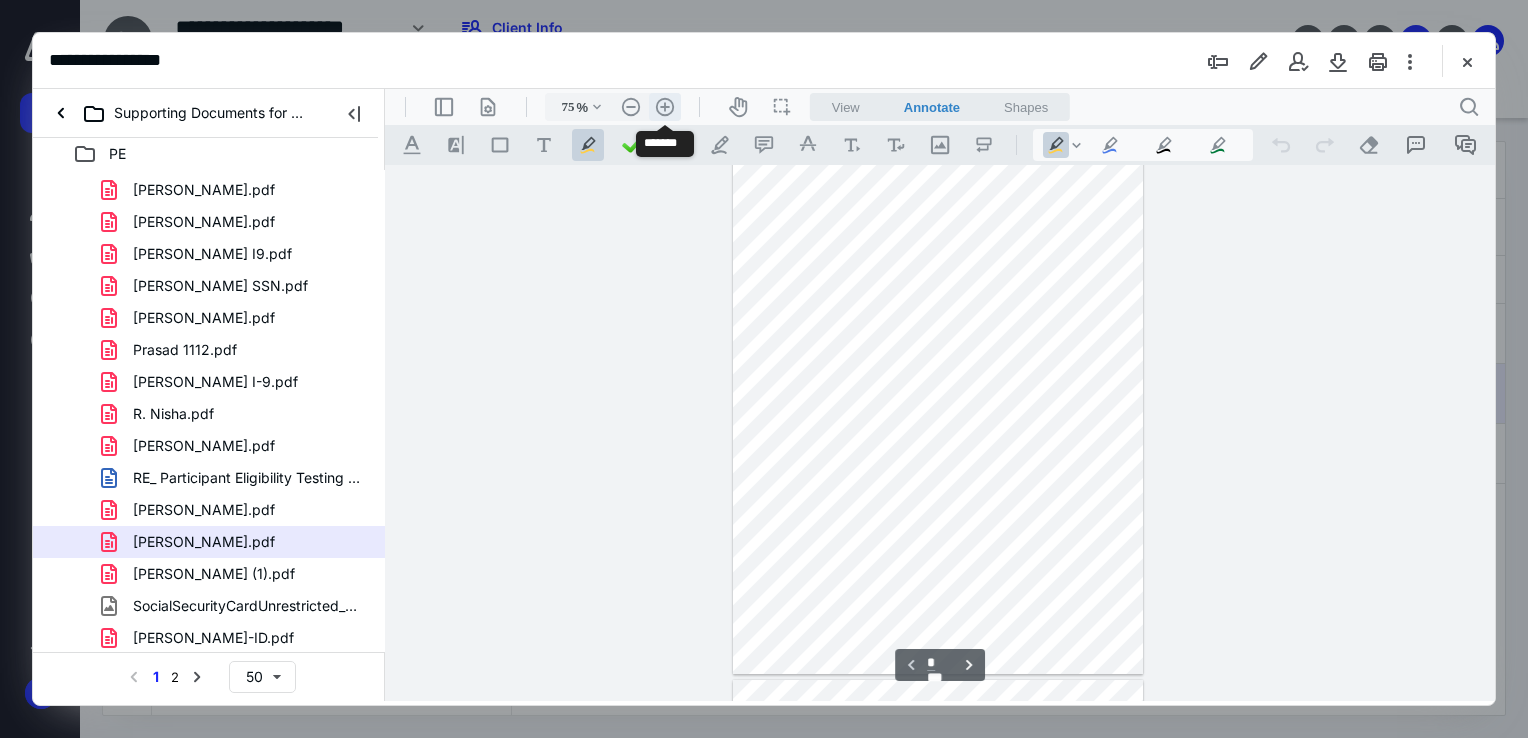 click on ".cls-1{fill:#abb0c4;} icon - header - zoom - in - line" at bounding box center (665, 107) 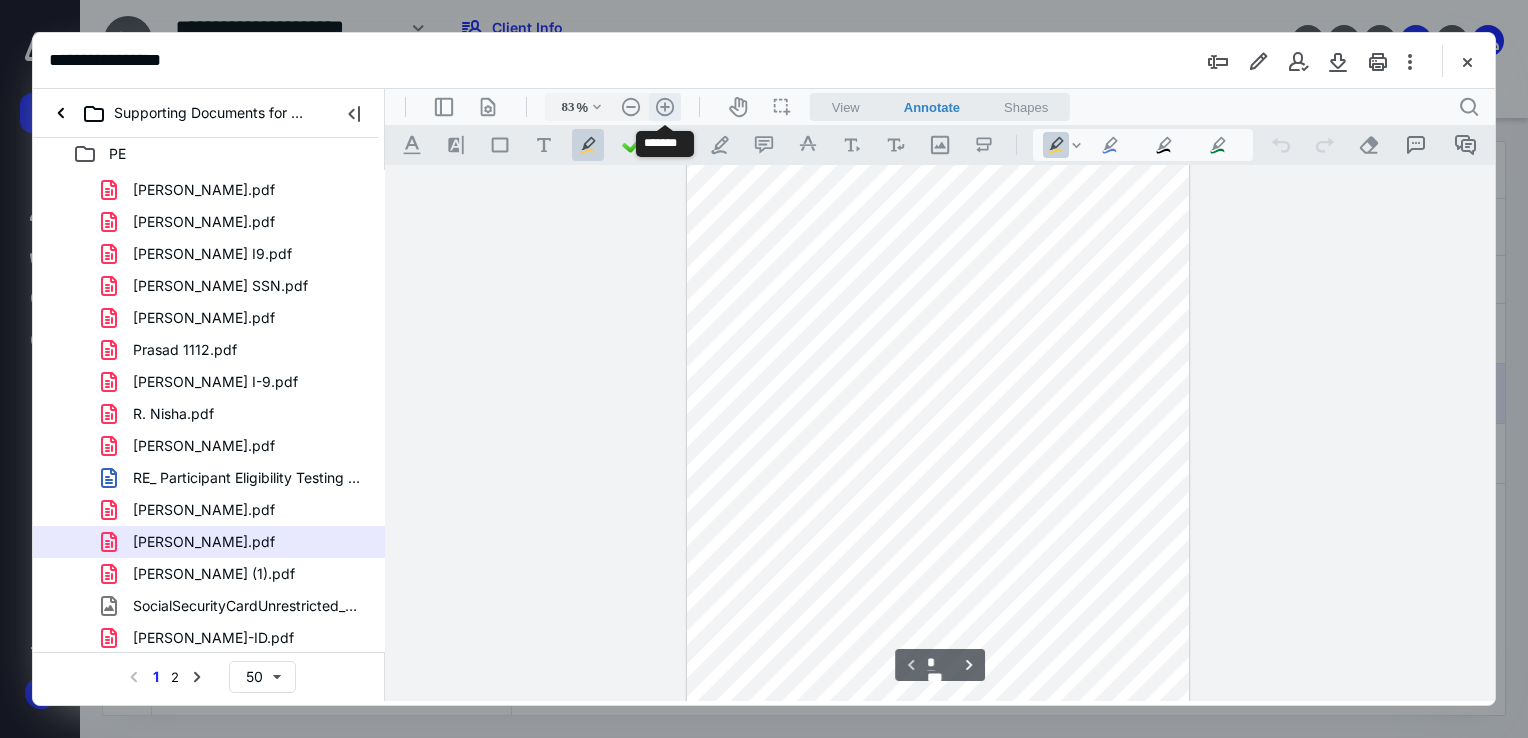 click on ".cls-1{fill:#abb0c4;} icon - header - zoom - in - line" at bounding box center (665, 107) 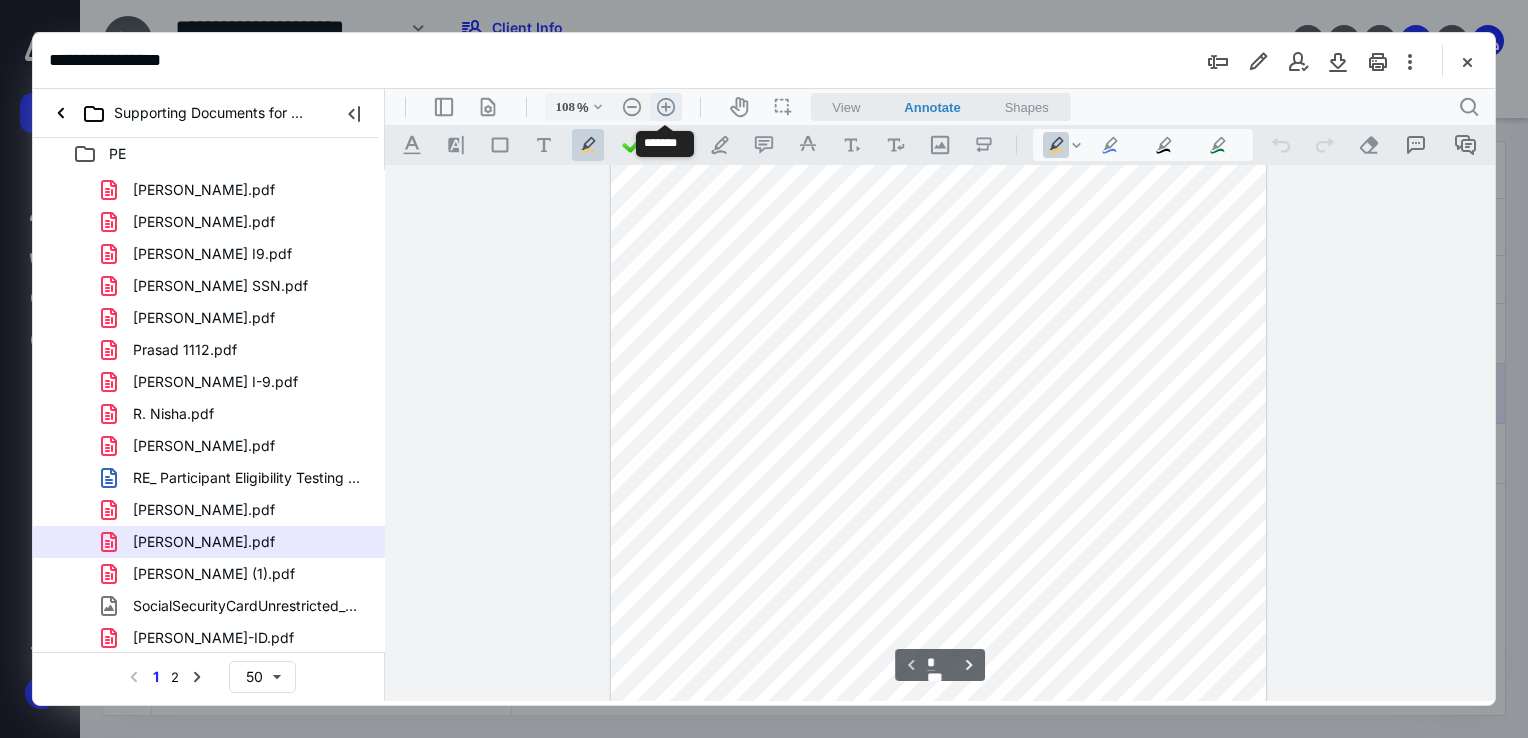 click on ".cls-1{fill:#abb0c4;} icon - header - zoom - in - line" at bounding box center [666, 107] 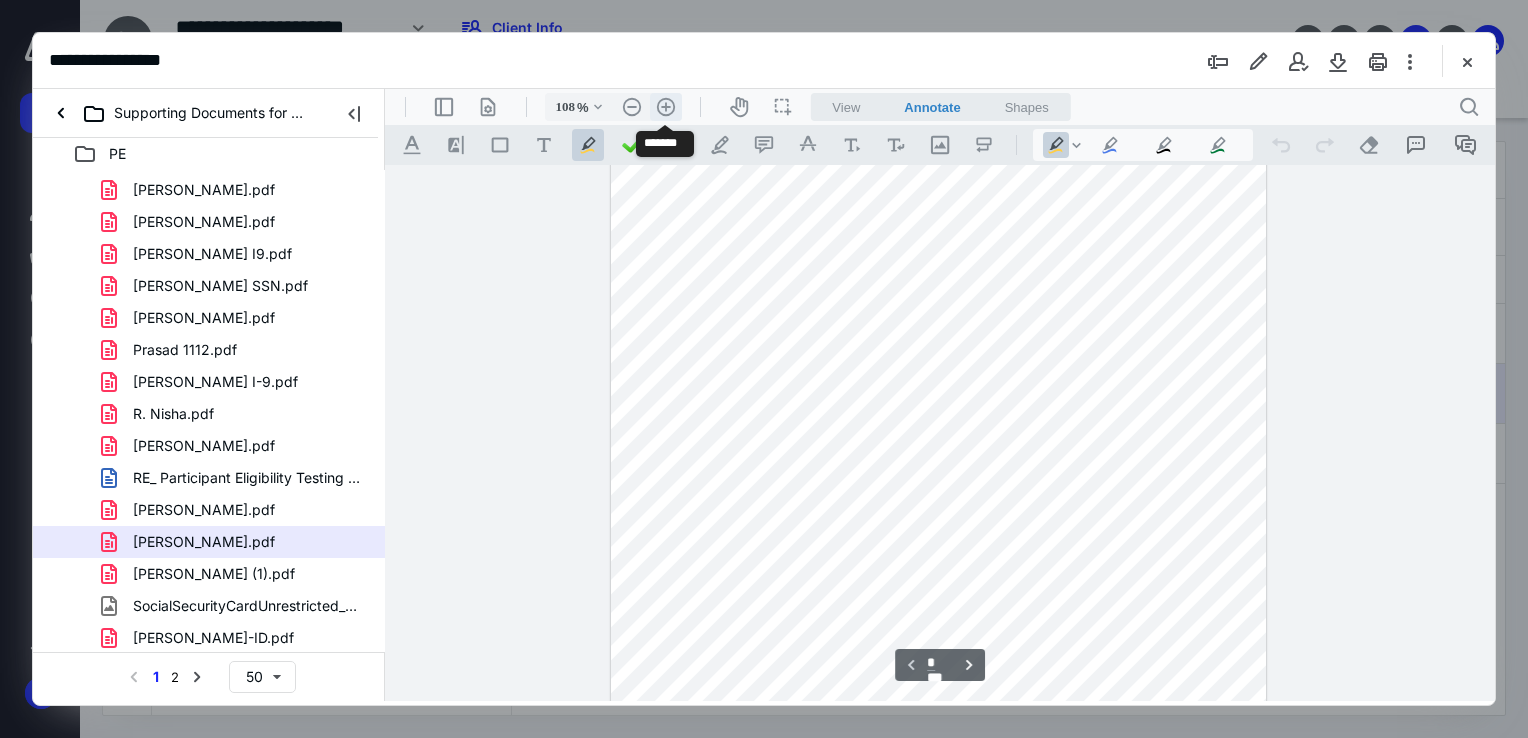 type on "133" 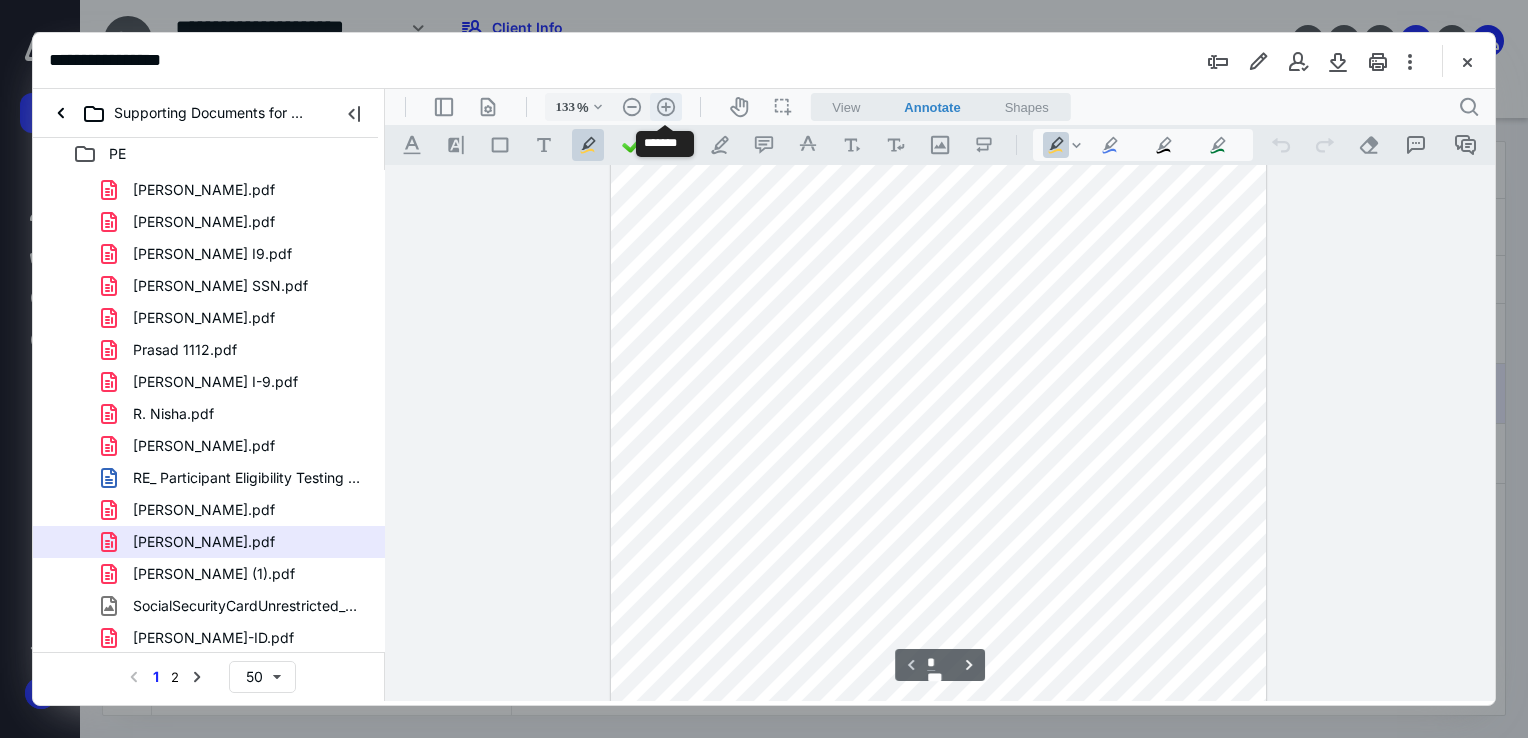 scroll, scrollTop: 222, scrollLeft: 0, axis: vertical 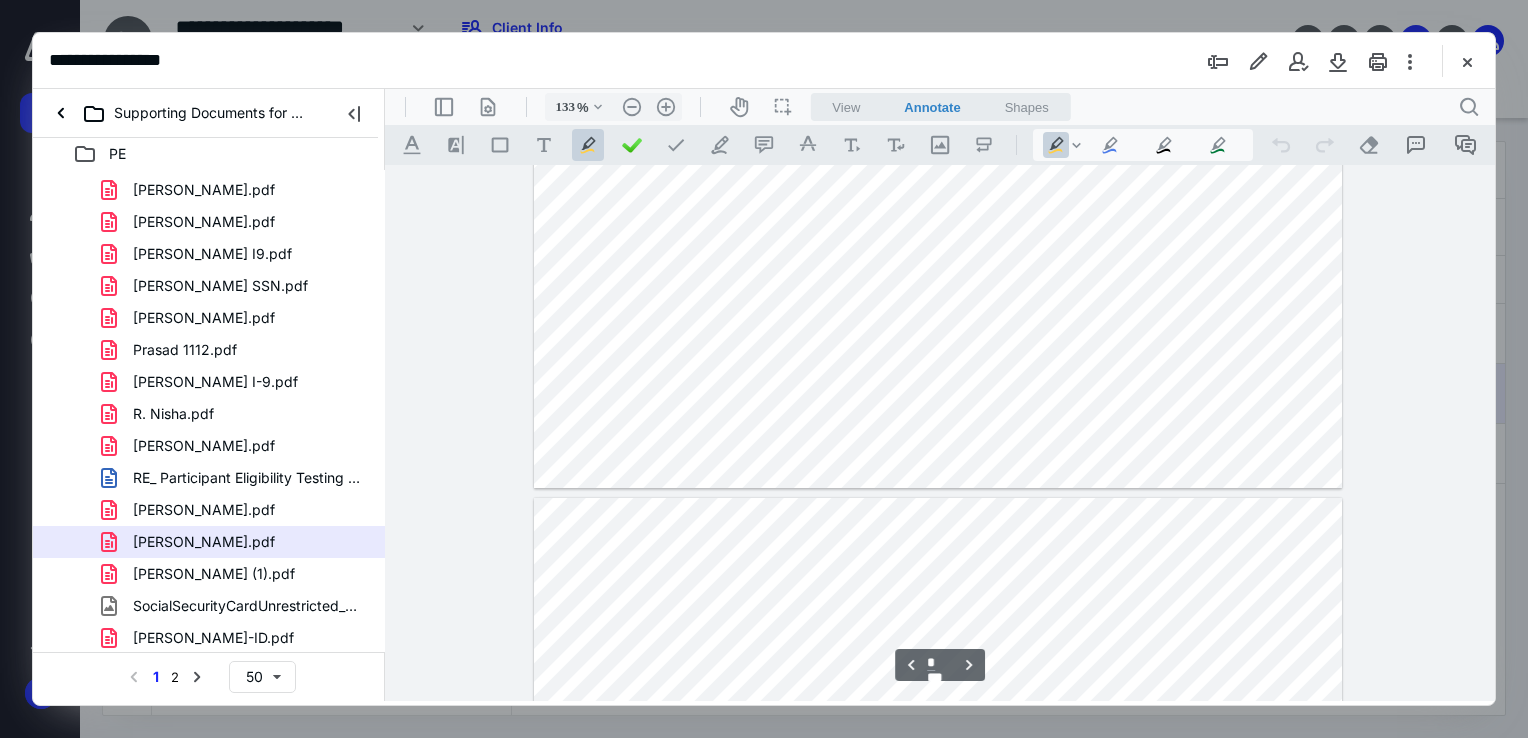 type on "*" 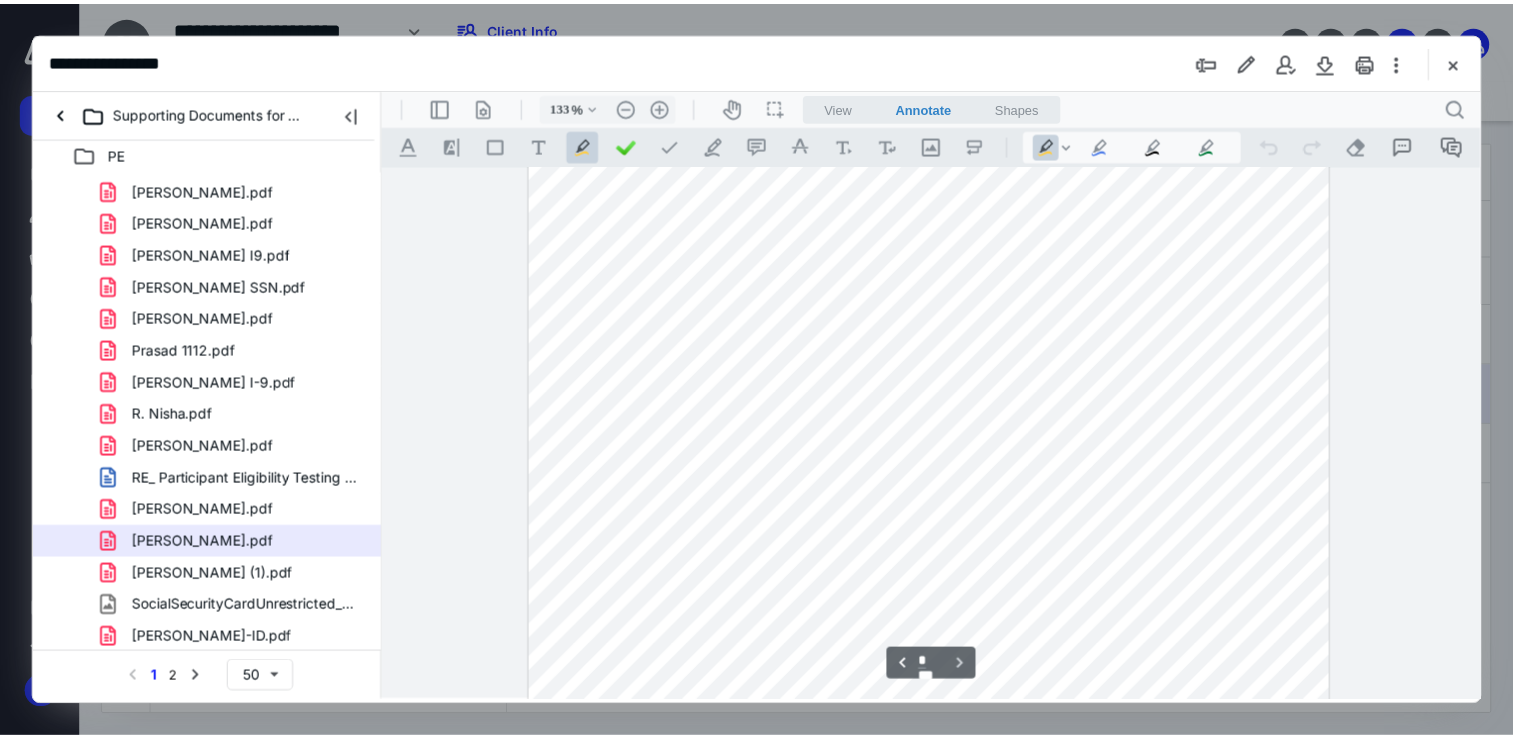 scroll, scrollTop: 7911, scrollLeft: 0, axis: vertical 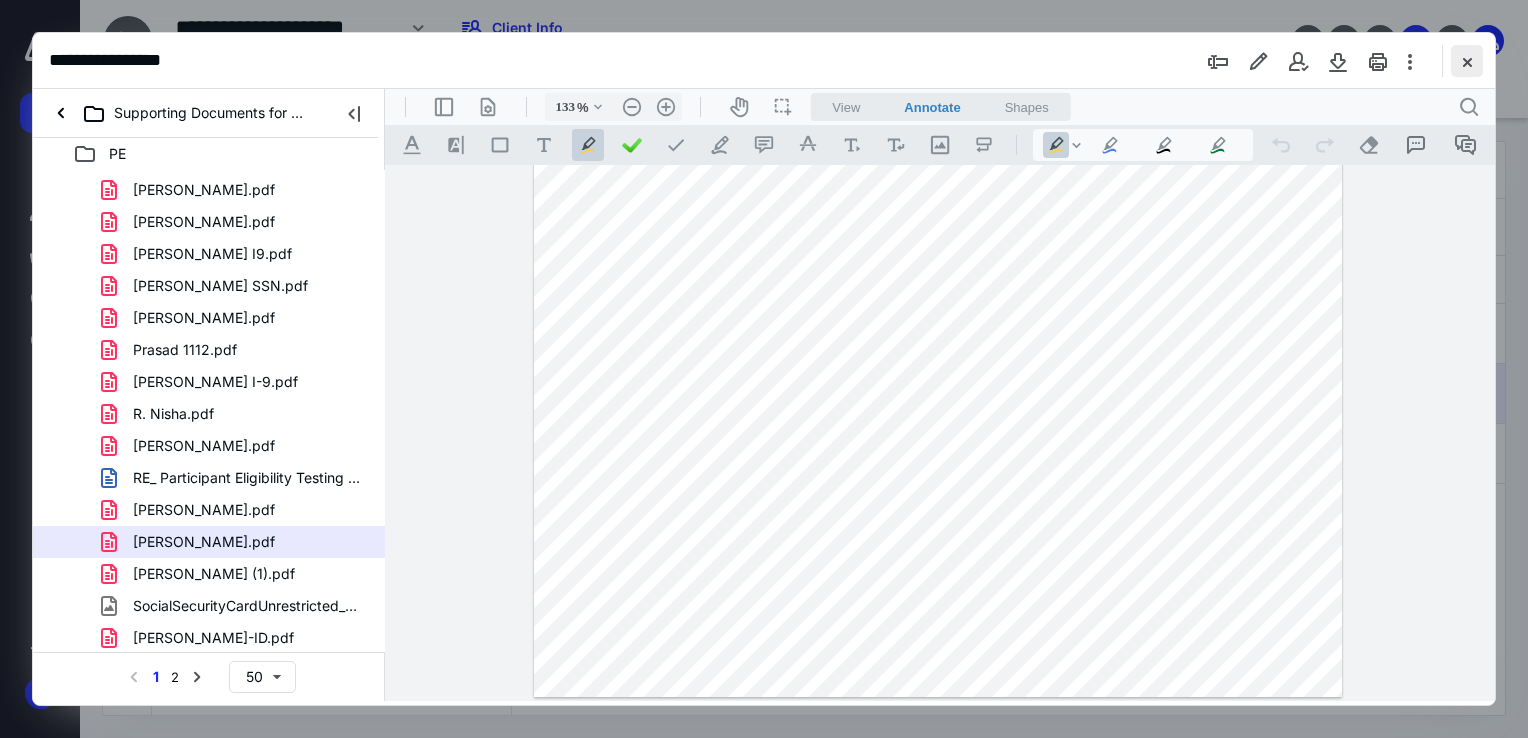 click at bounding box center (1467, 61) 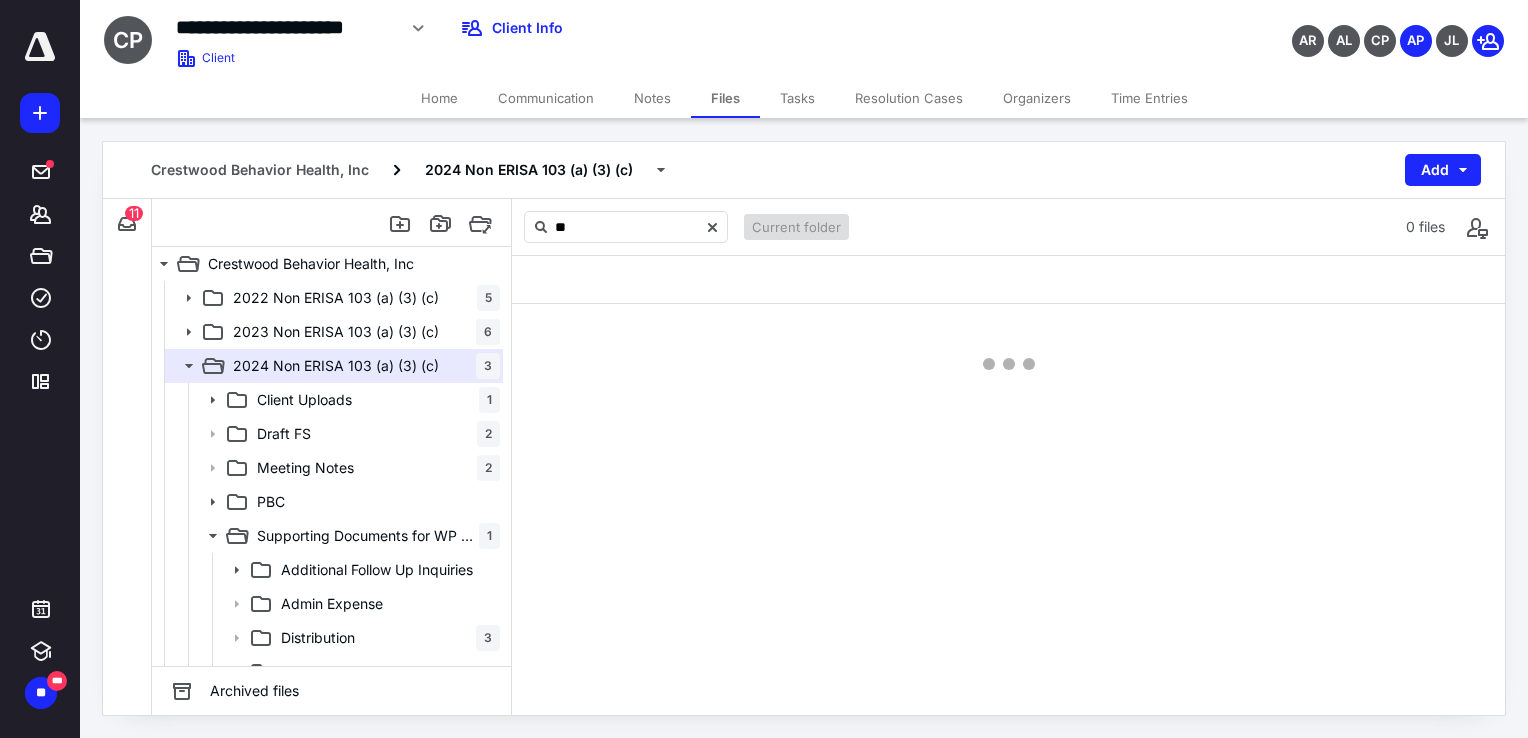 click on "Home" at bounding box center (439, 98) 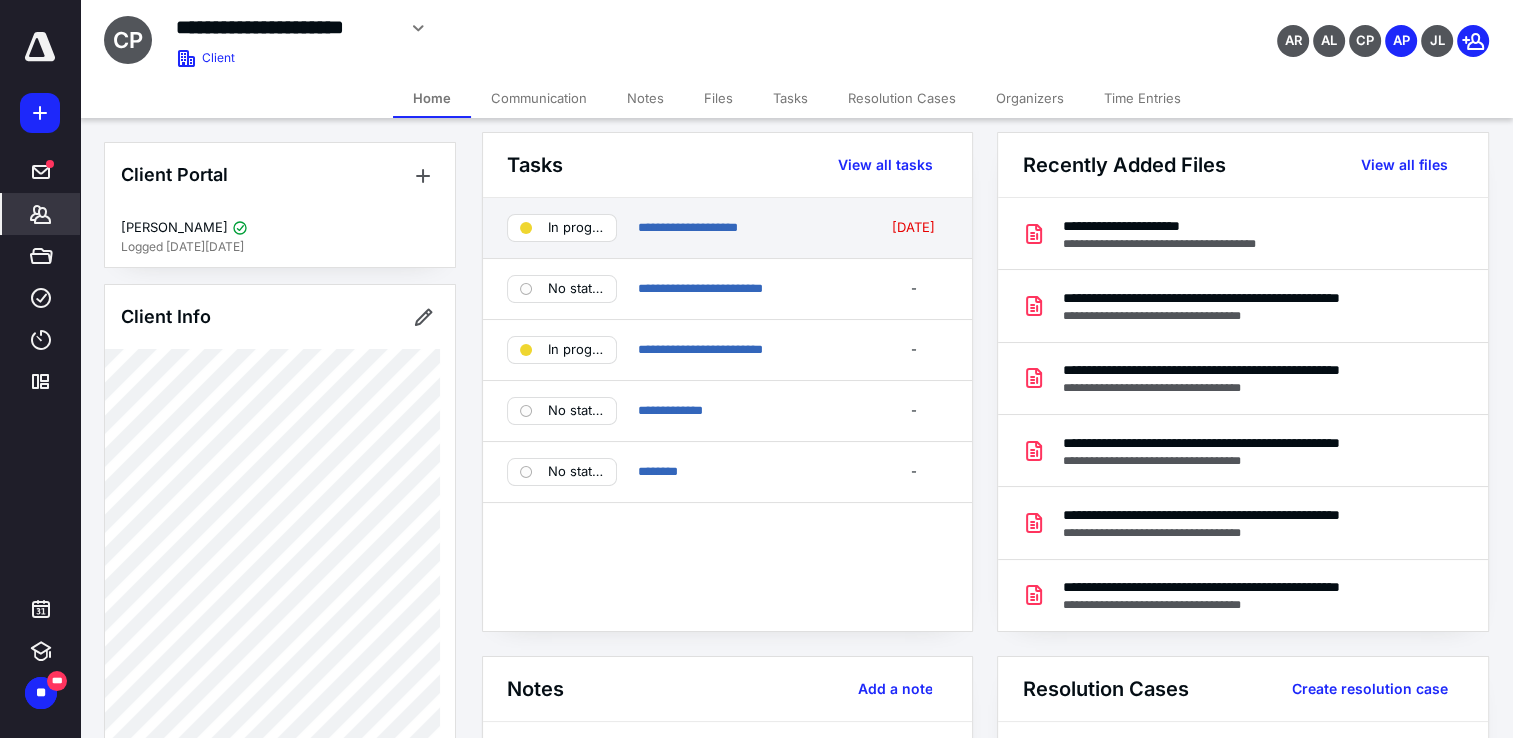 scroll, scrollTop: 0, scrollLeft: 0, axis: both 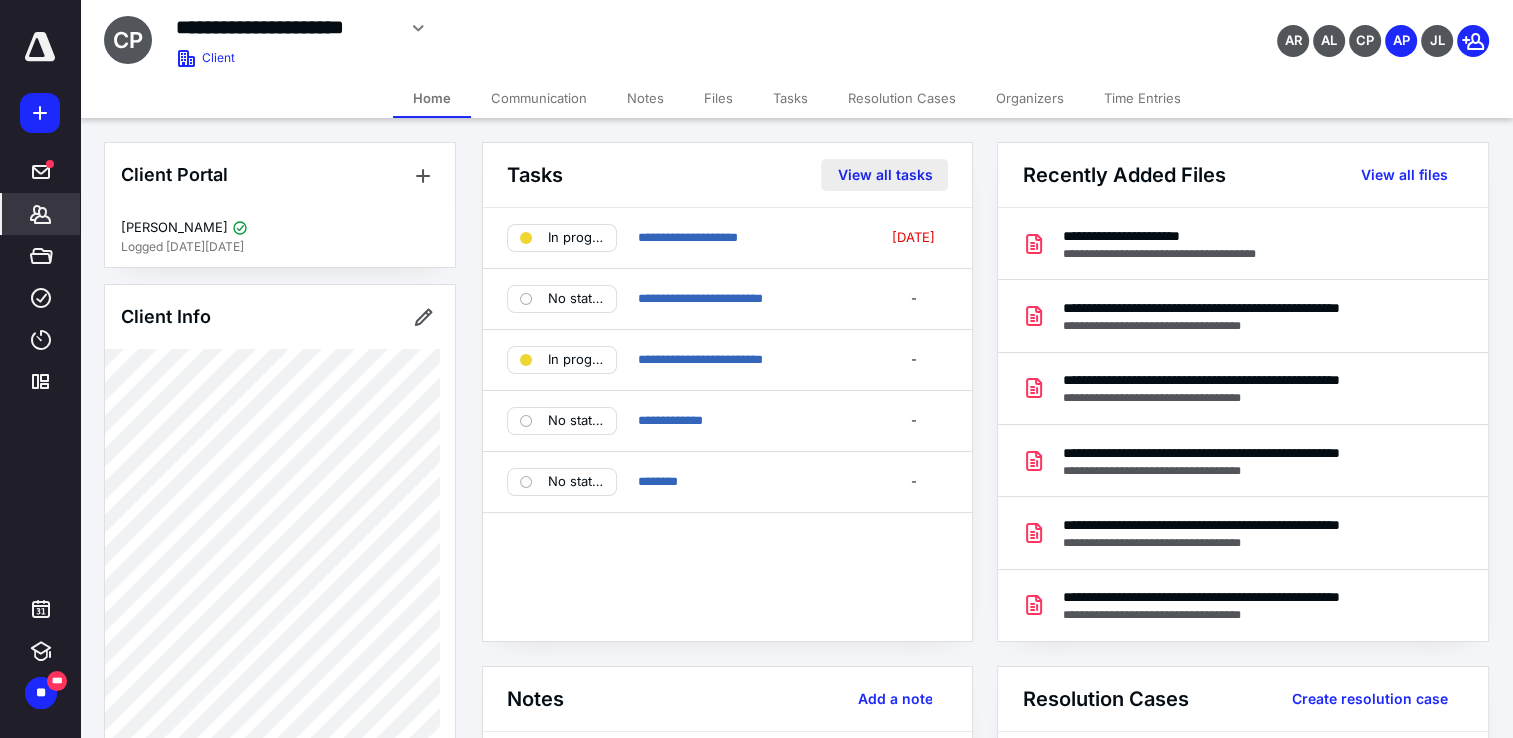 click on "View all tasks" at bounding box center [884, 175] 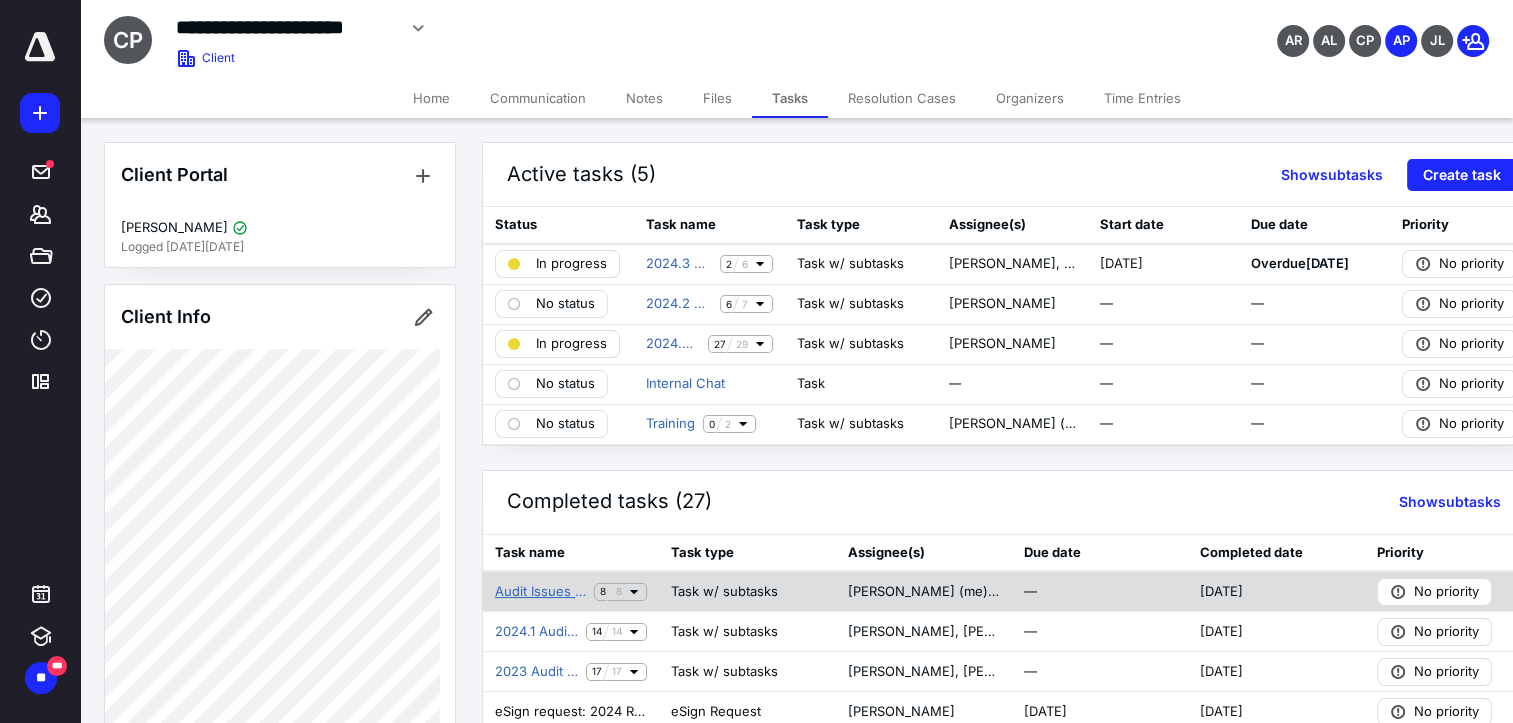 click on "Audit Issues Follow Up With Plan Sponsor" at bounding box center (540, 592) 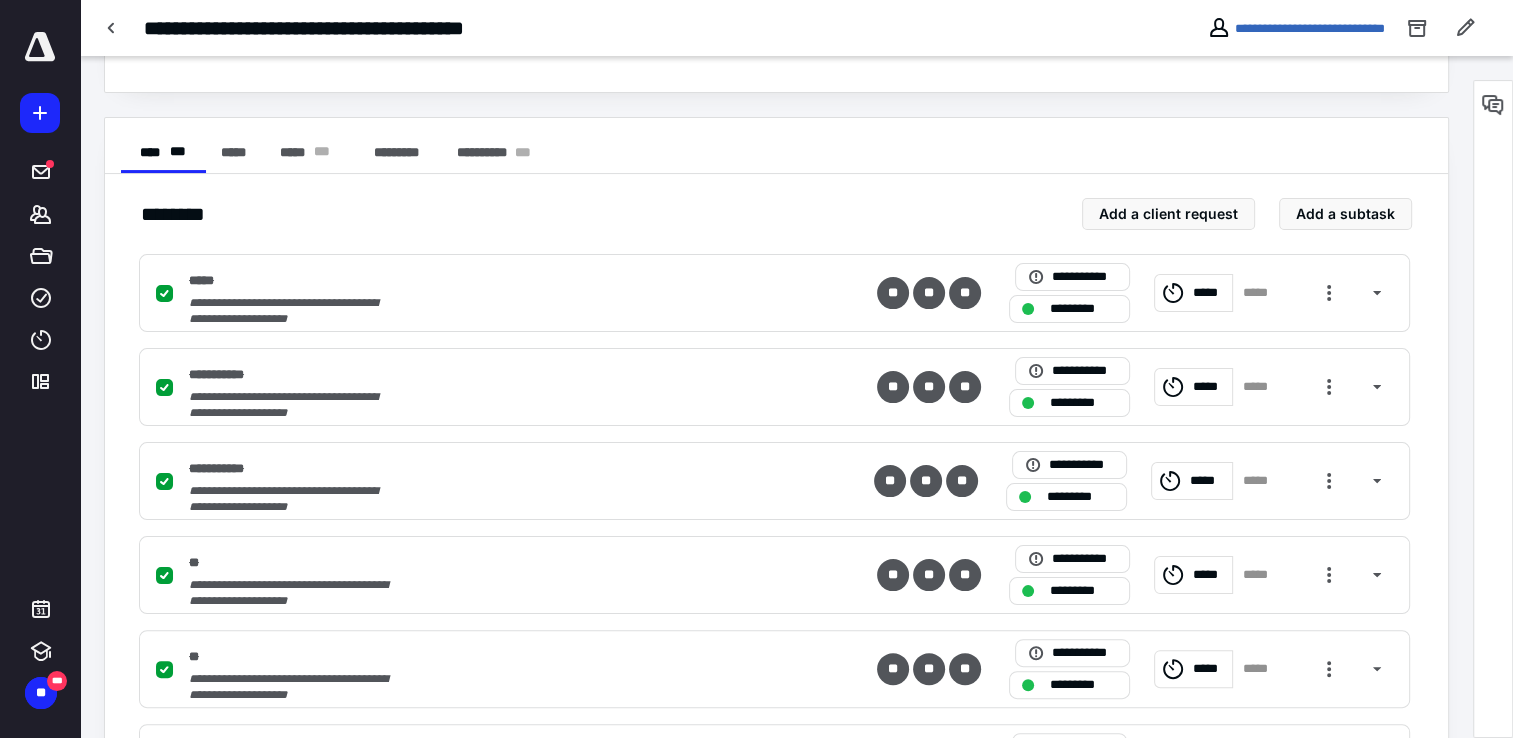 scroll, scrollTop: 500, scrollLeft: 0, axis: vertical 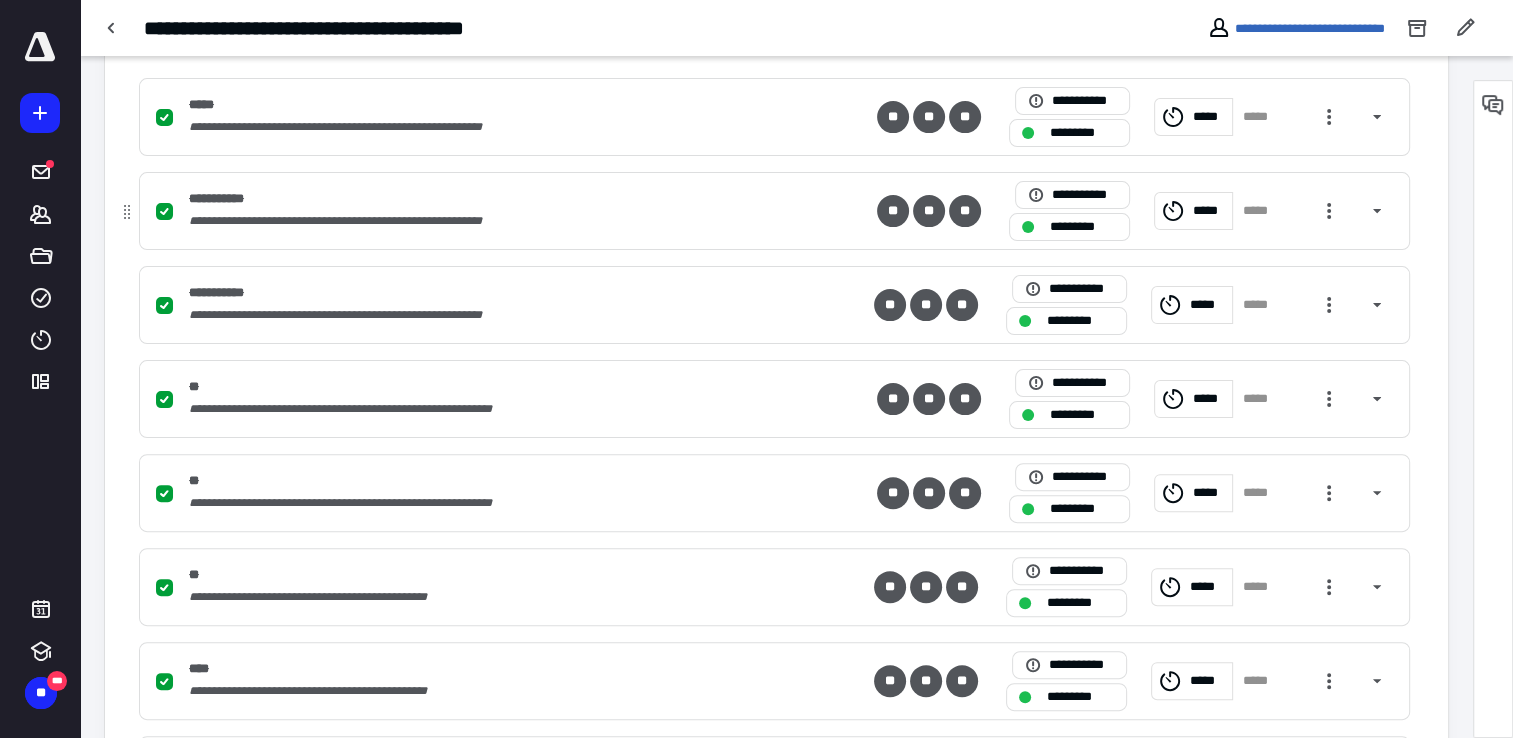 click on "**********" at bounding box center (512, 199) 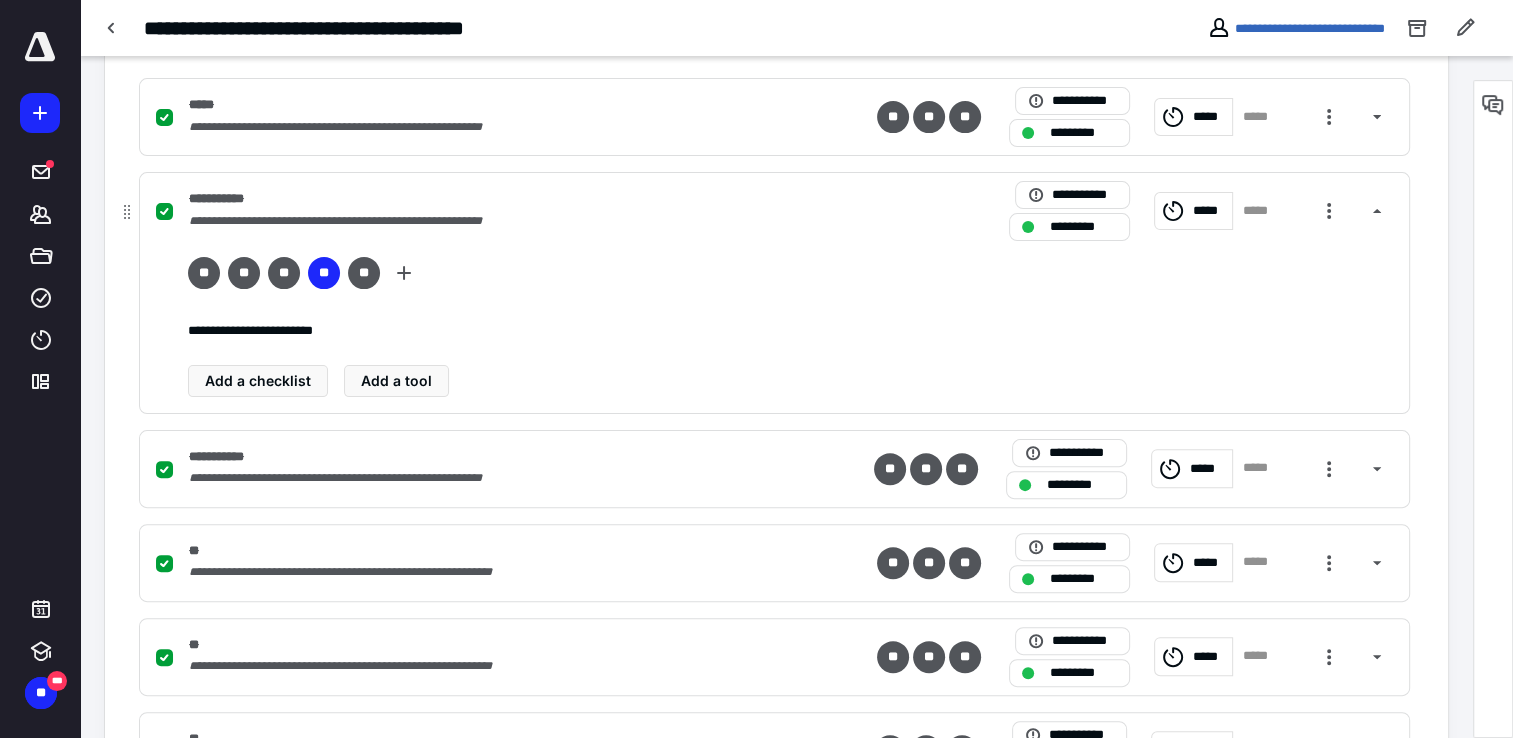 click on "**********" at bounding box center [512, 199] 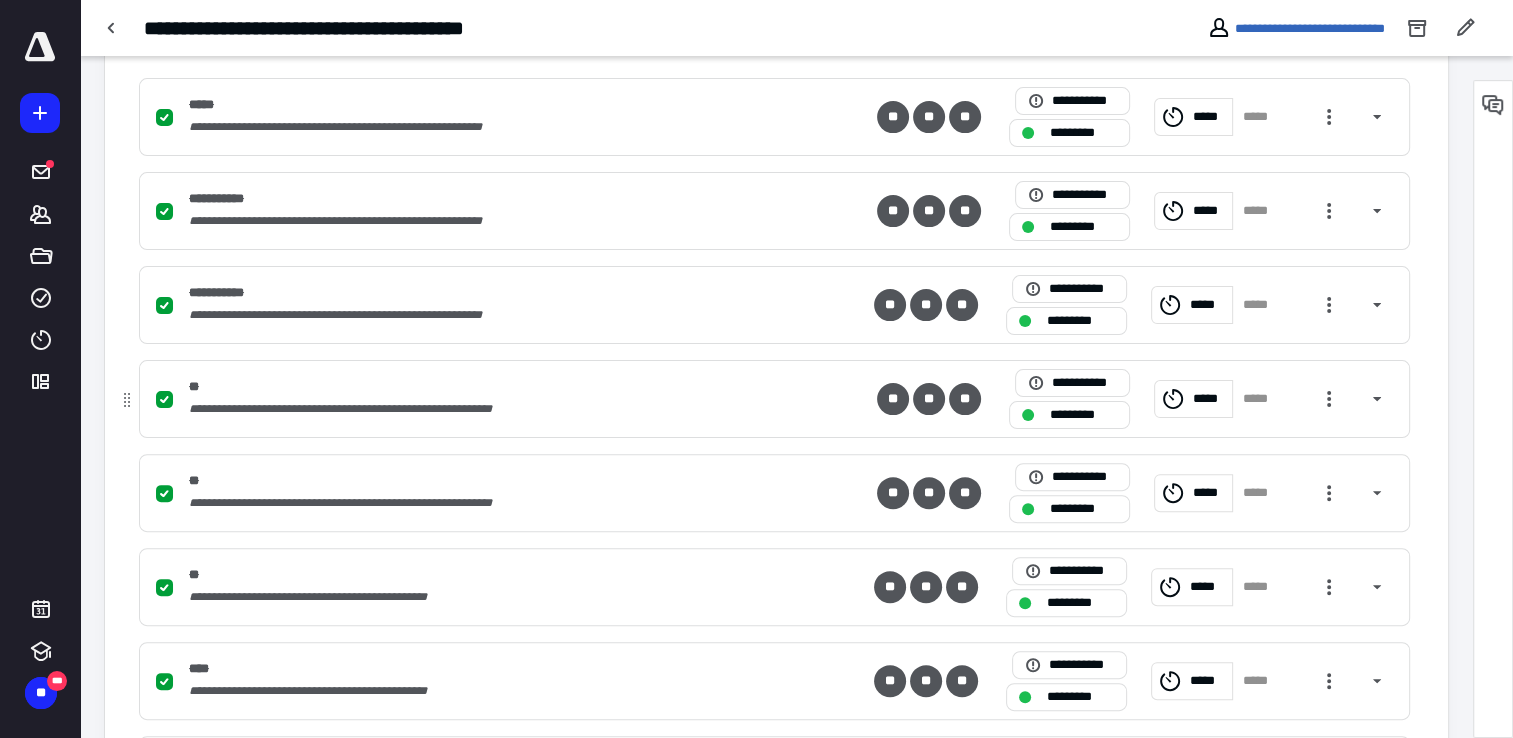 click on "**********" at bounding box center (774, 399) 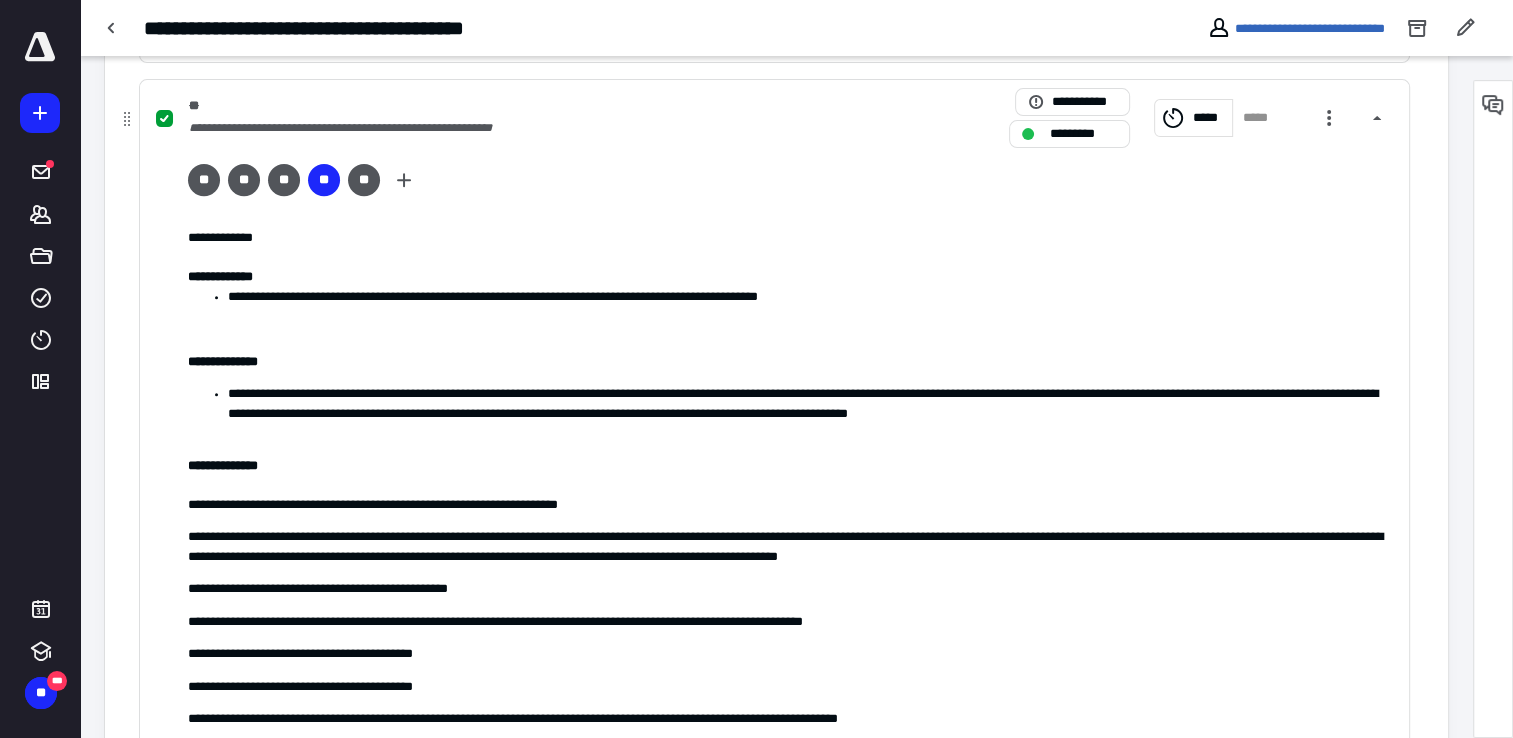 scroll, scrollTop: 900, scrollLeft: 0, axis: vertical 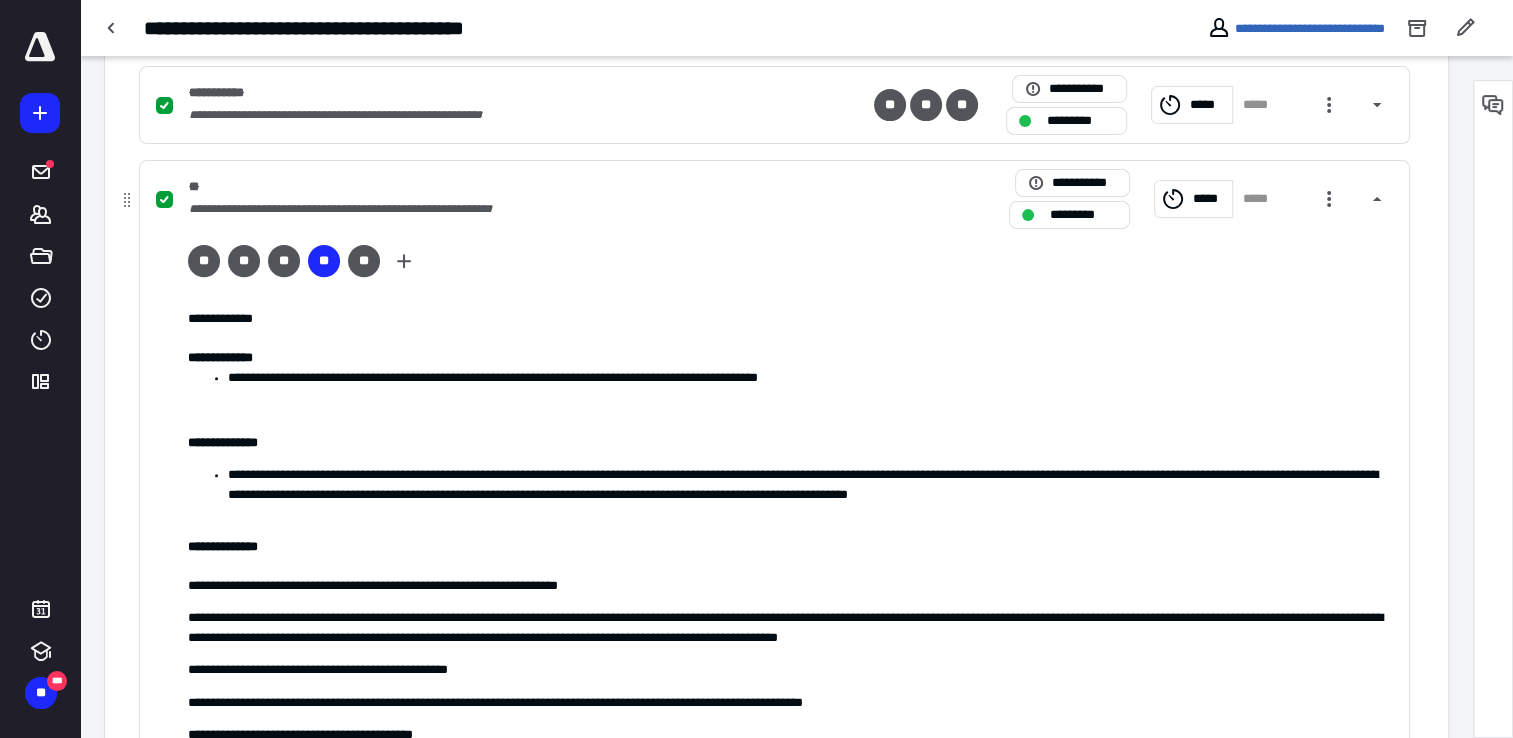 click on "**********" at bounding box center [774, 628] 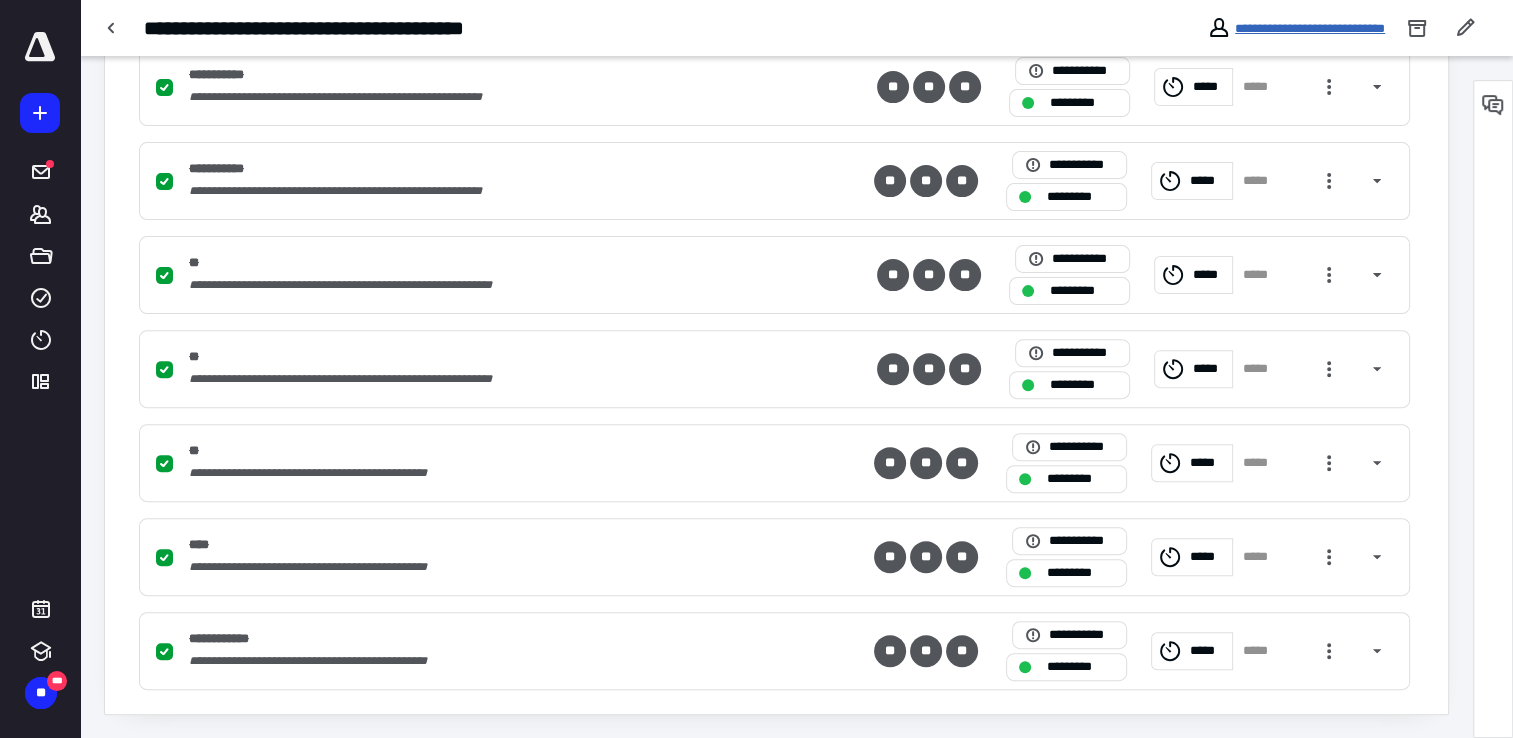 click on "**********" at bounding box center (1310, 28) 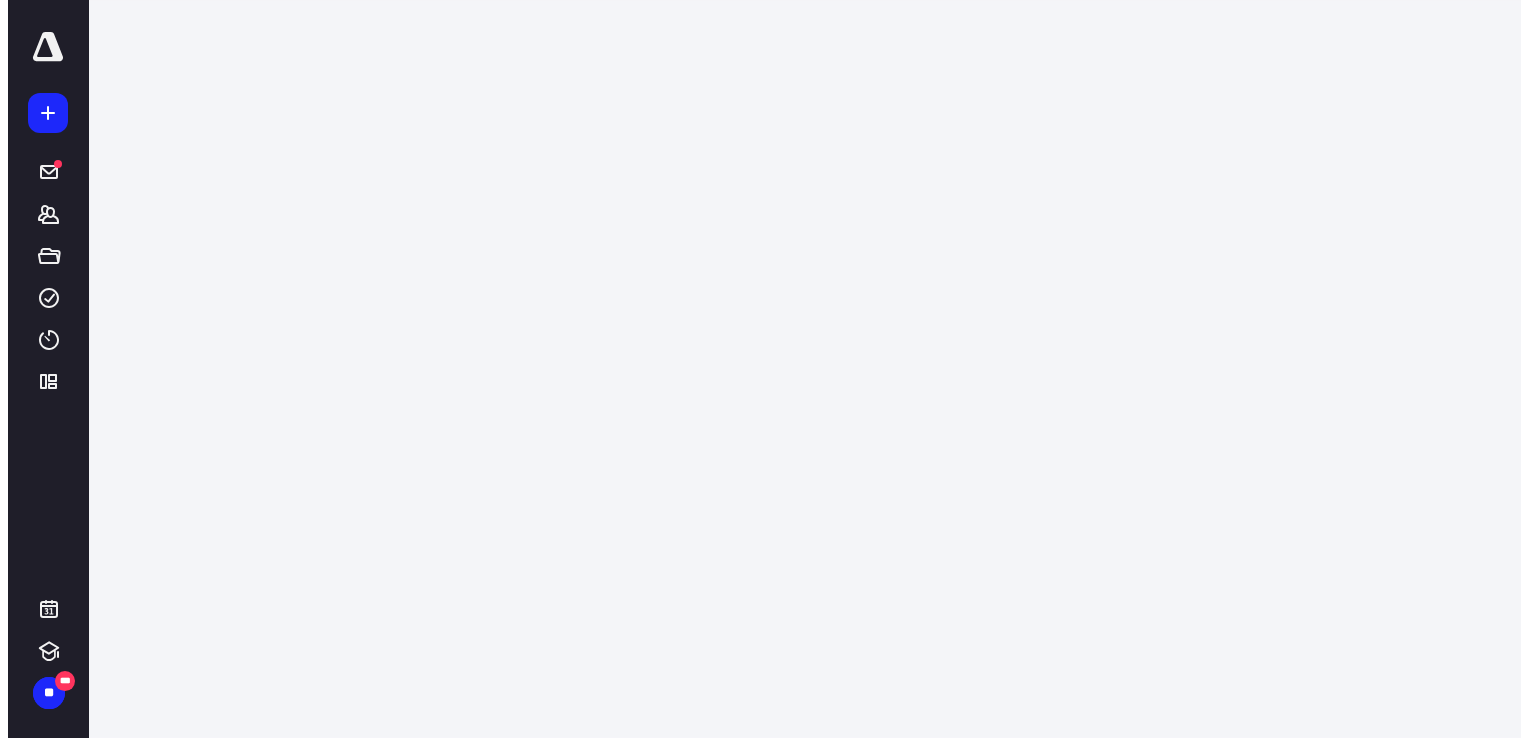scroll, scrollTop: 0, scrollLeft: 0, axis: both 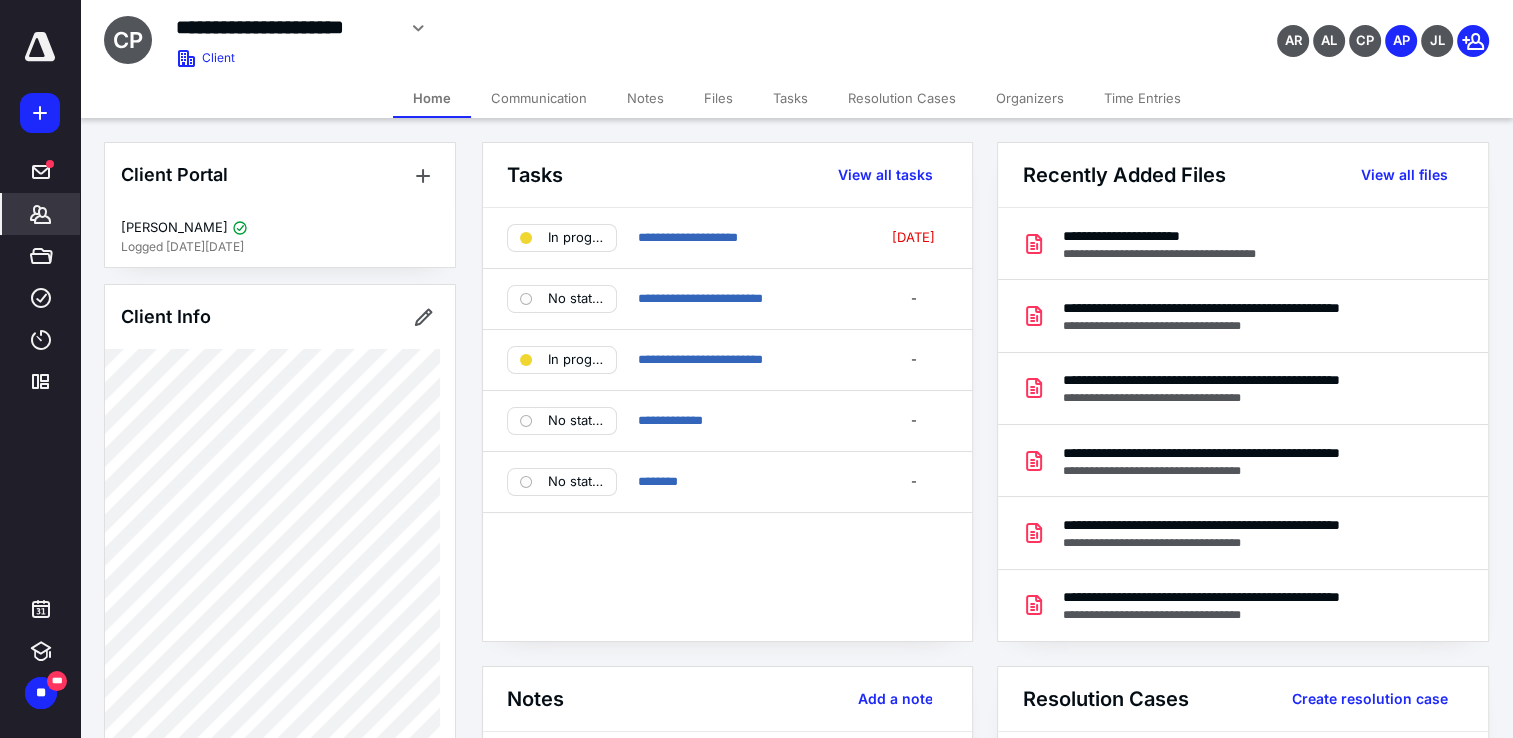 click on "Files" at bounding box center (718, 98) 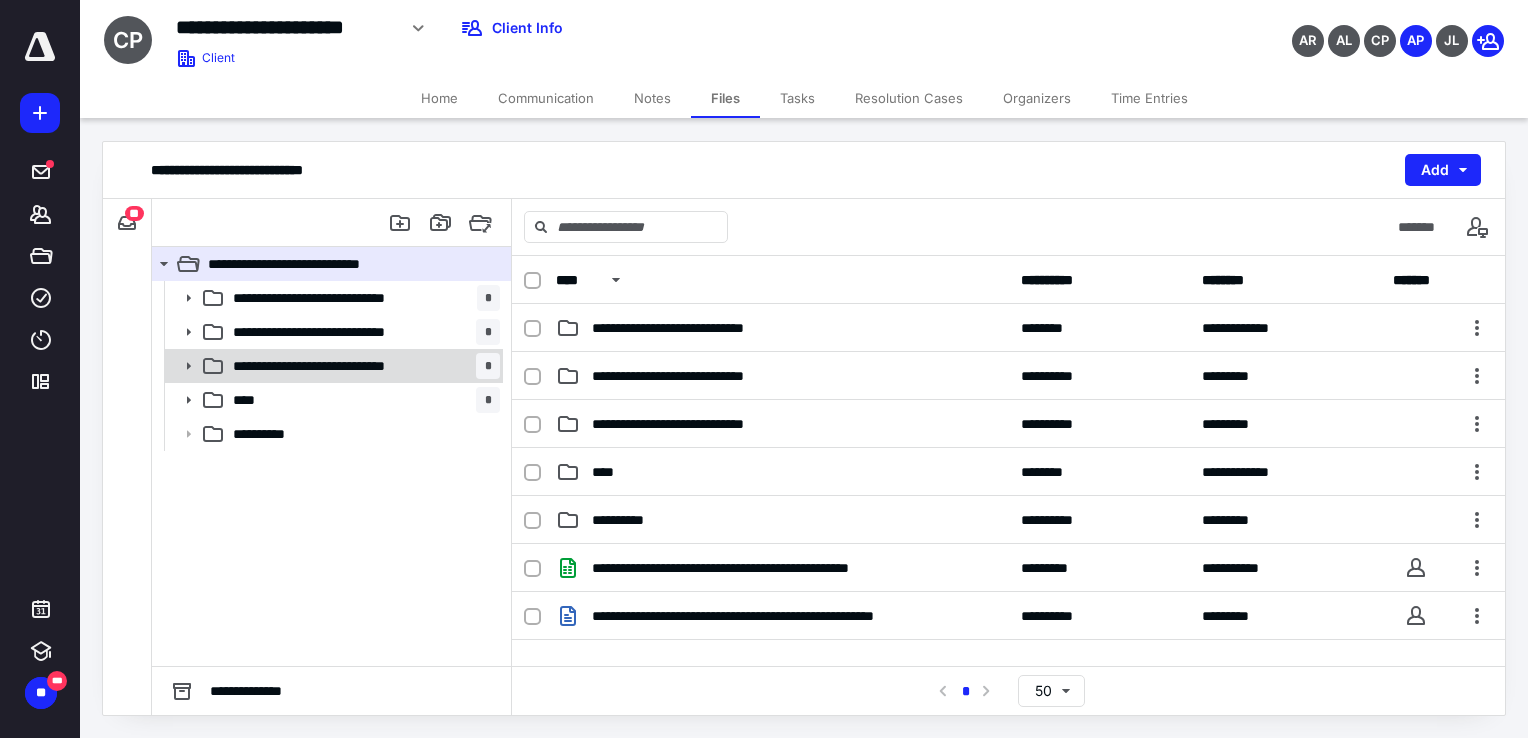 click 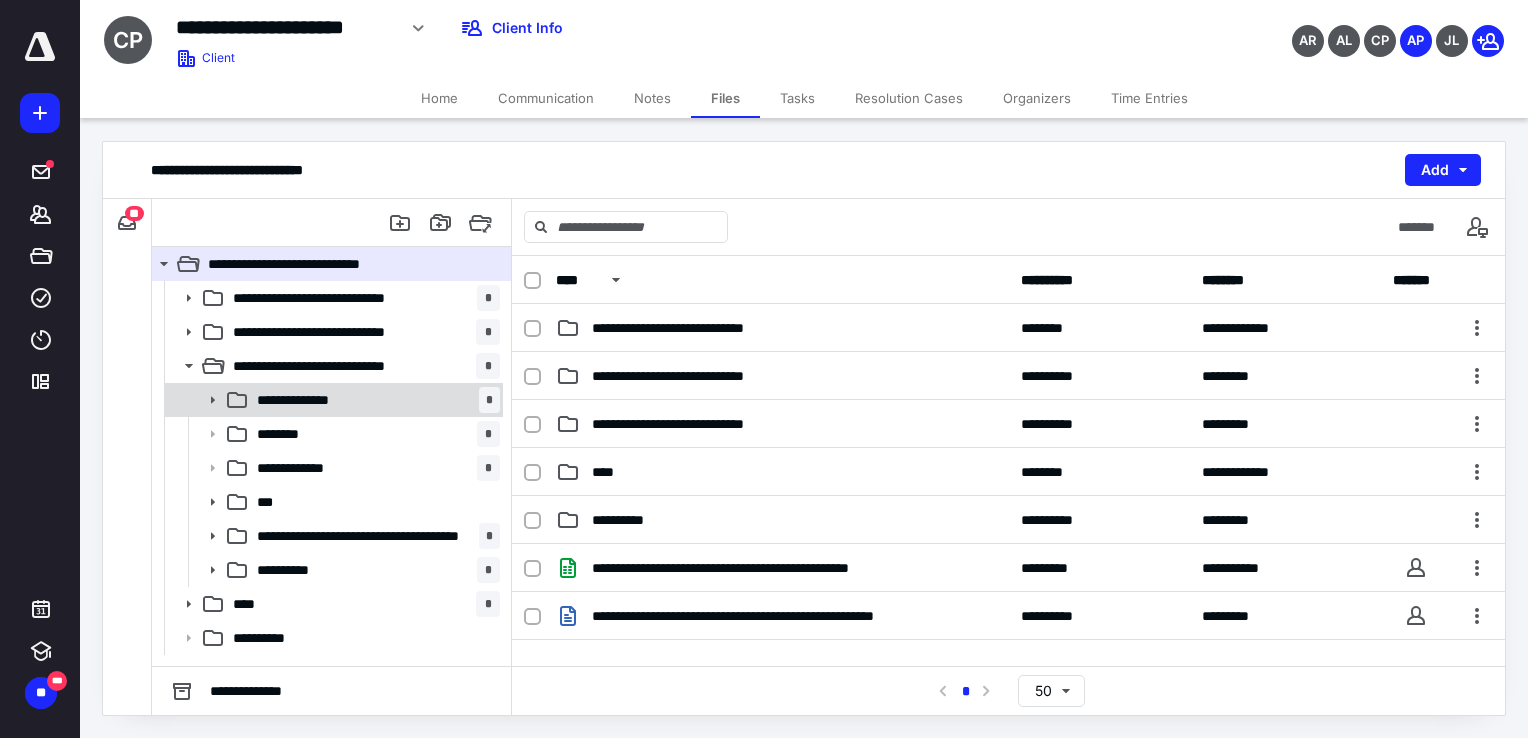 click 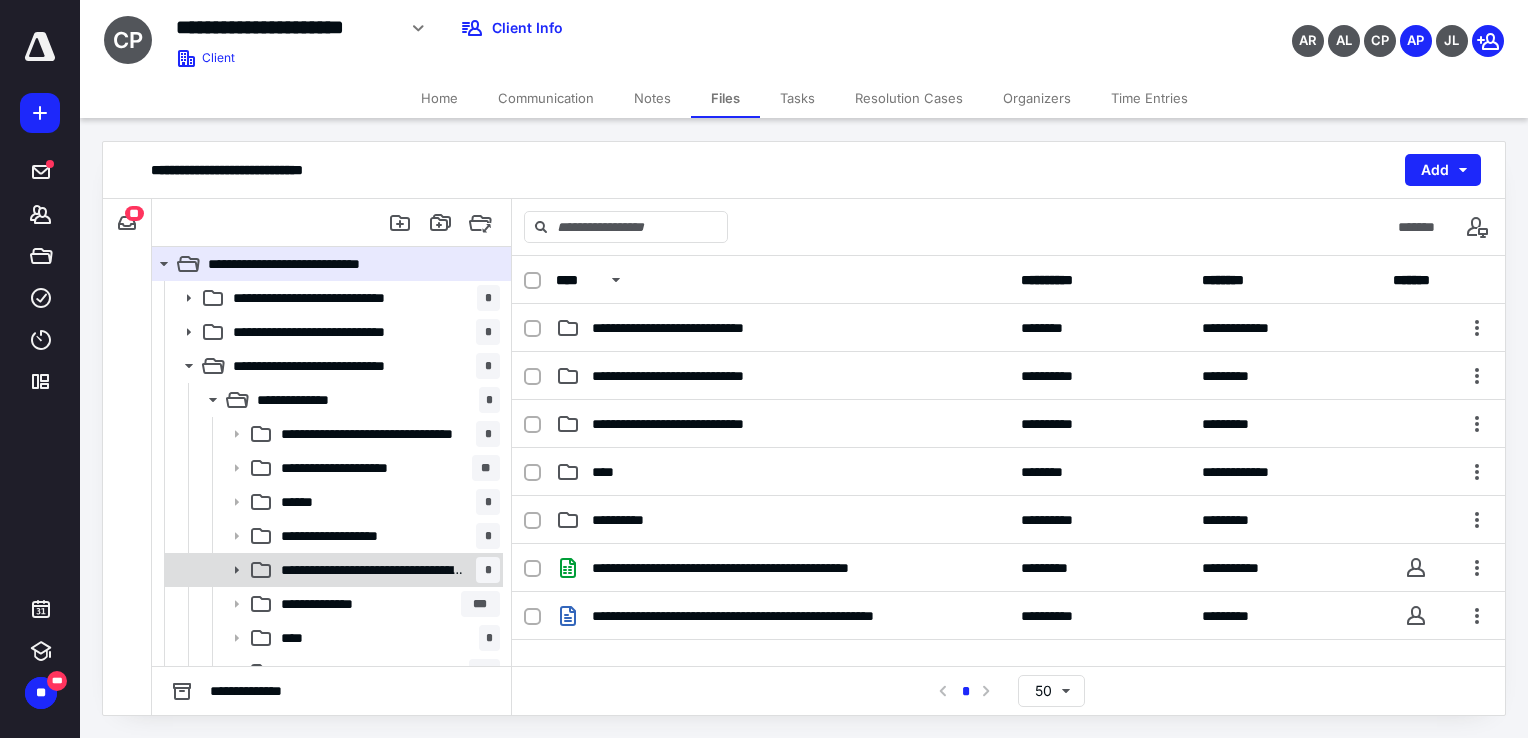 click 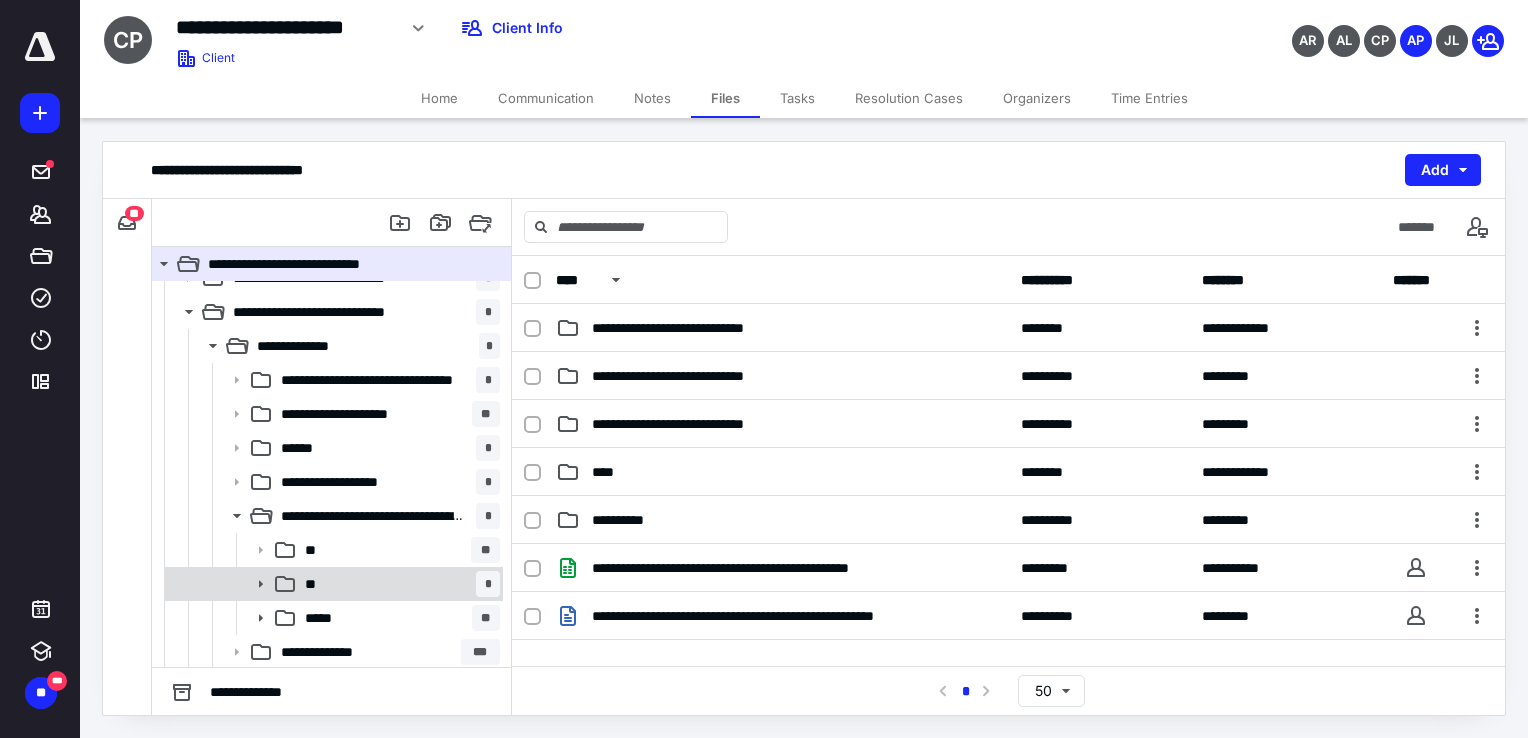 scroll, scrollTop: 100, scrollLeft: 0, axis: vertical 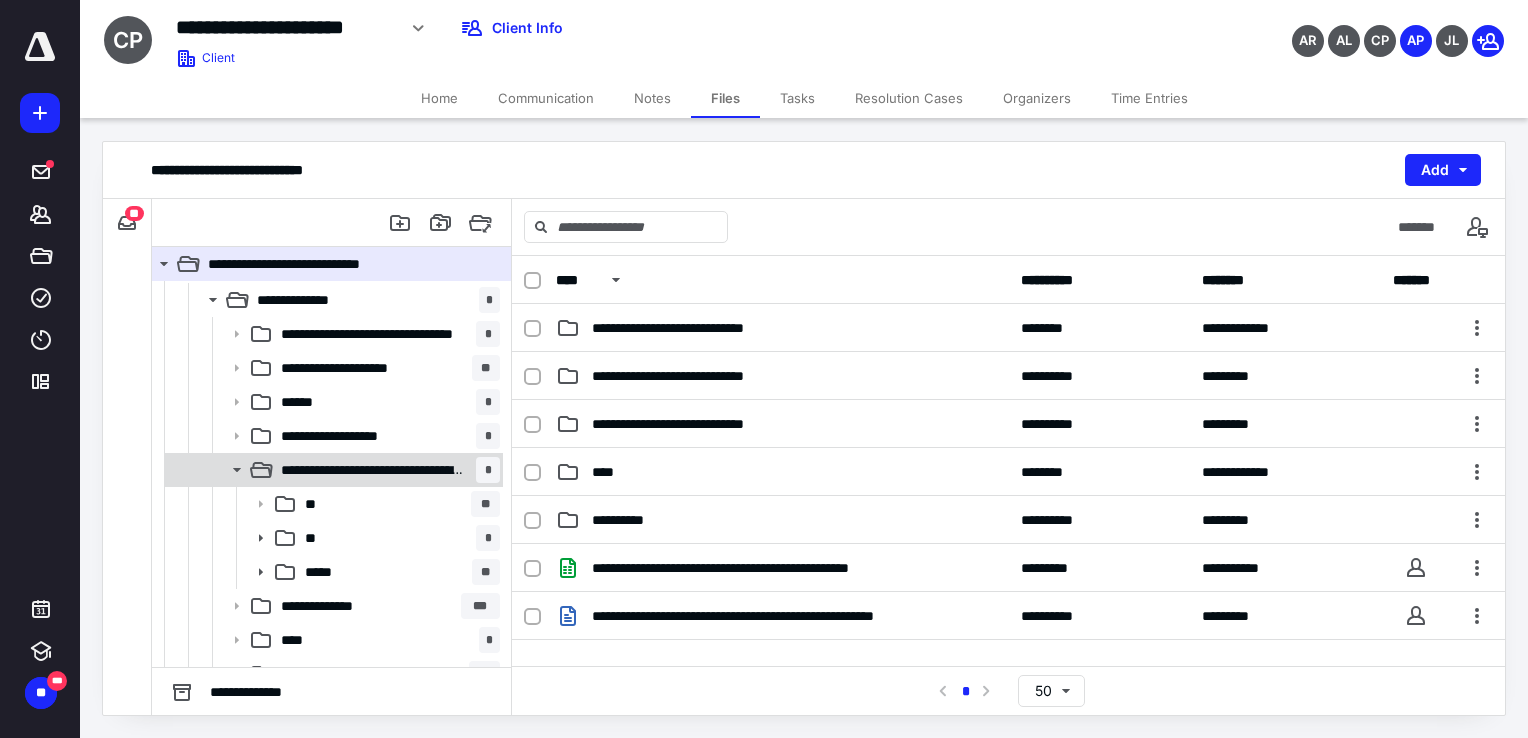 click on "**********" at bounding box center (373, 470) 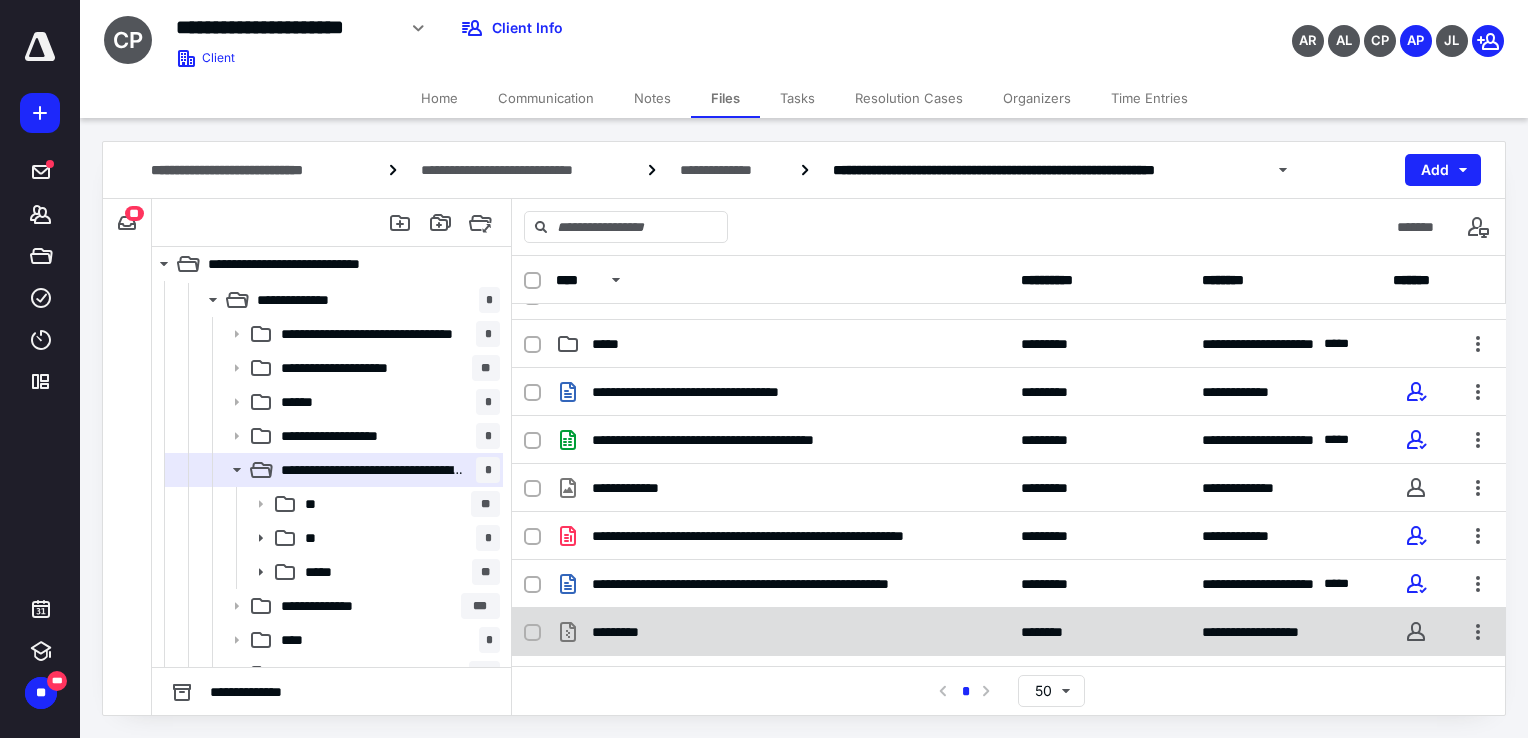 scroll, scrollTop: 0, scrollLeft: 0, axis: both 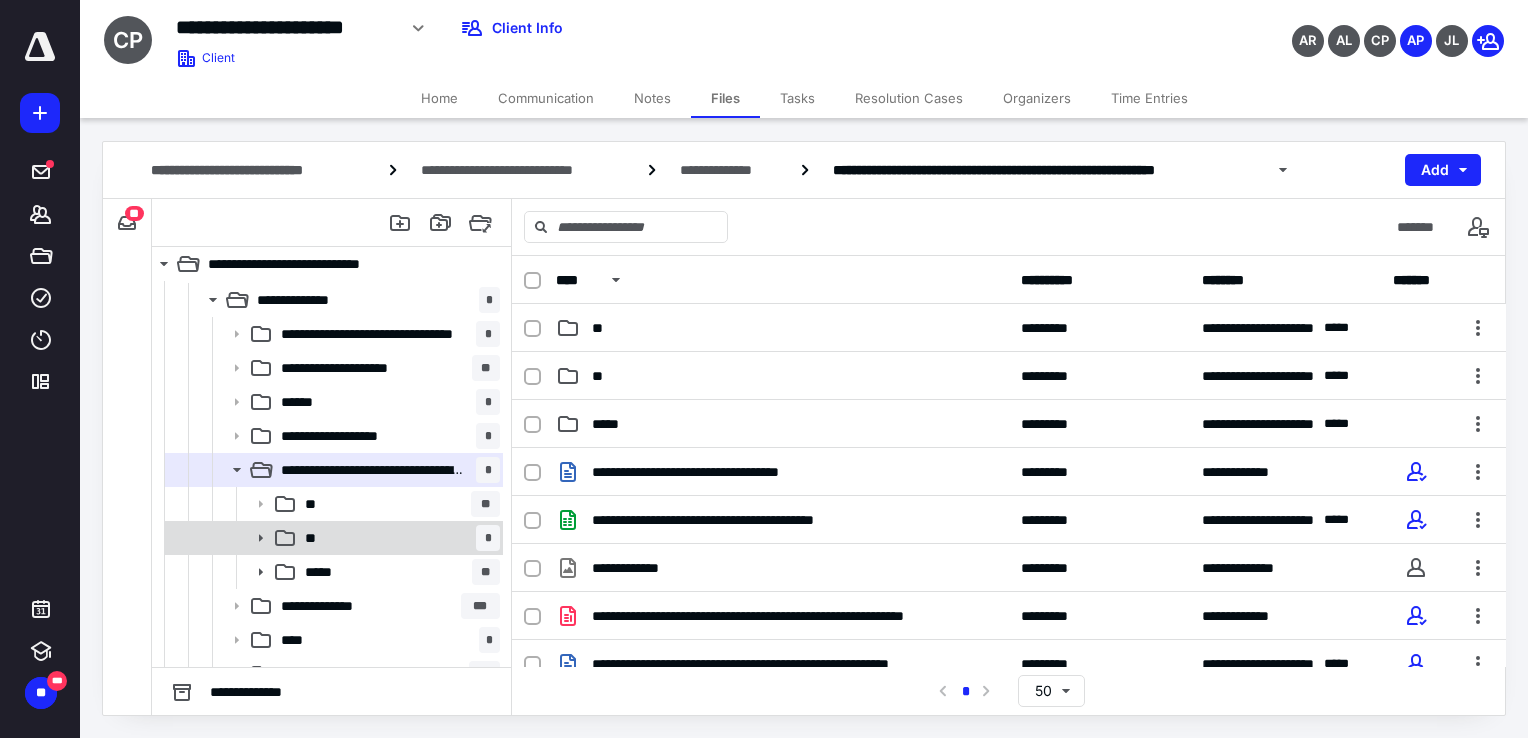 click 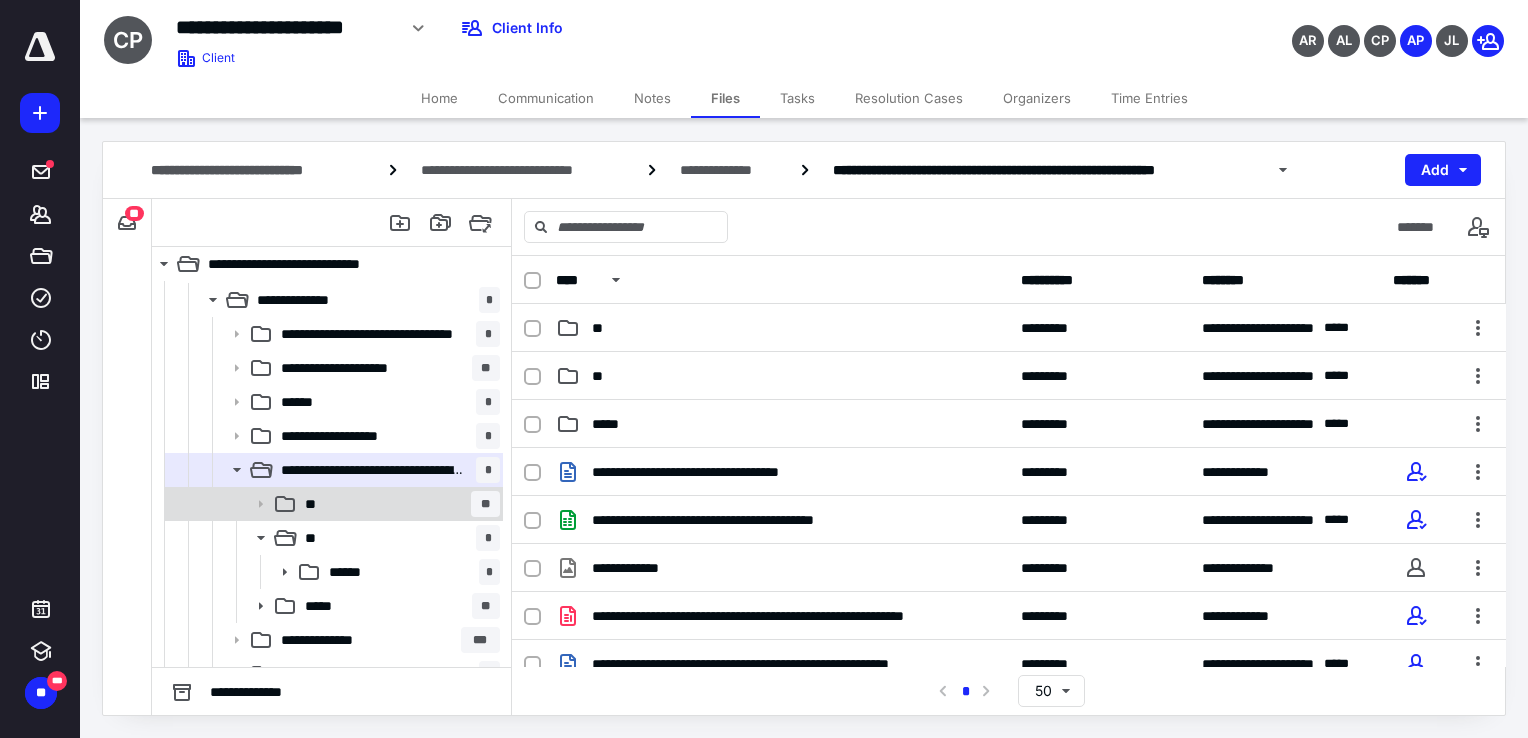 scroll, scrollTop: 200, scrollLeft: 0, axis: vertical 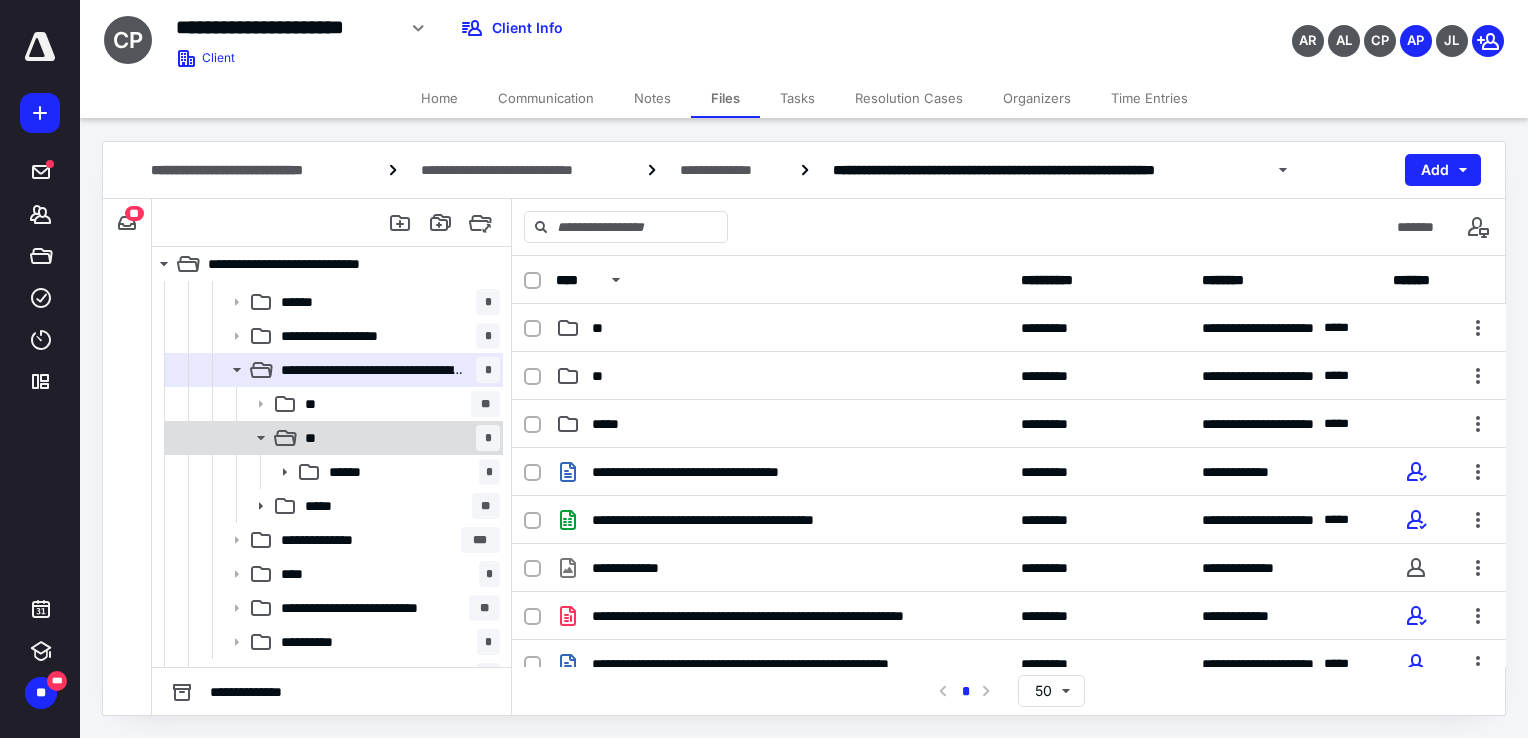 click on "**" at bounding box center (313, 438) 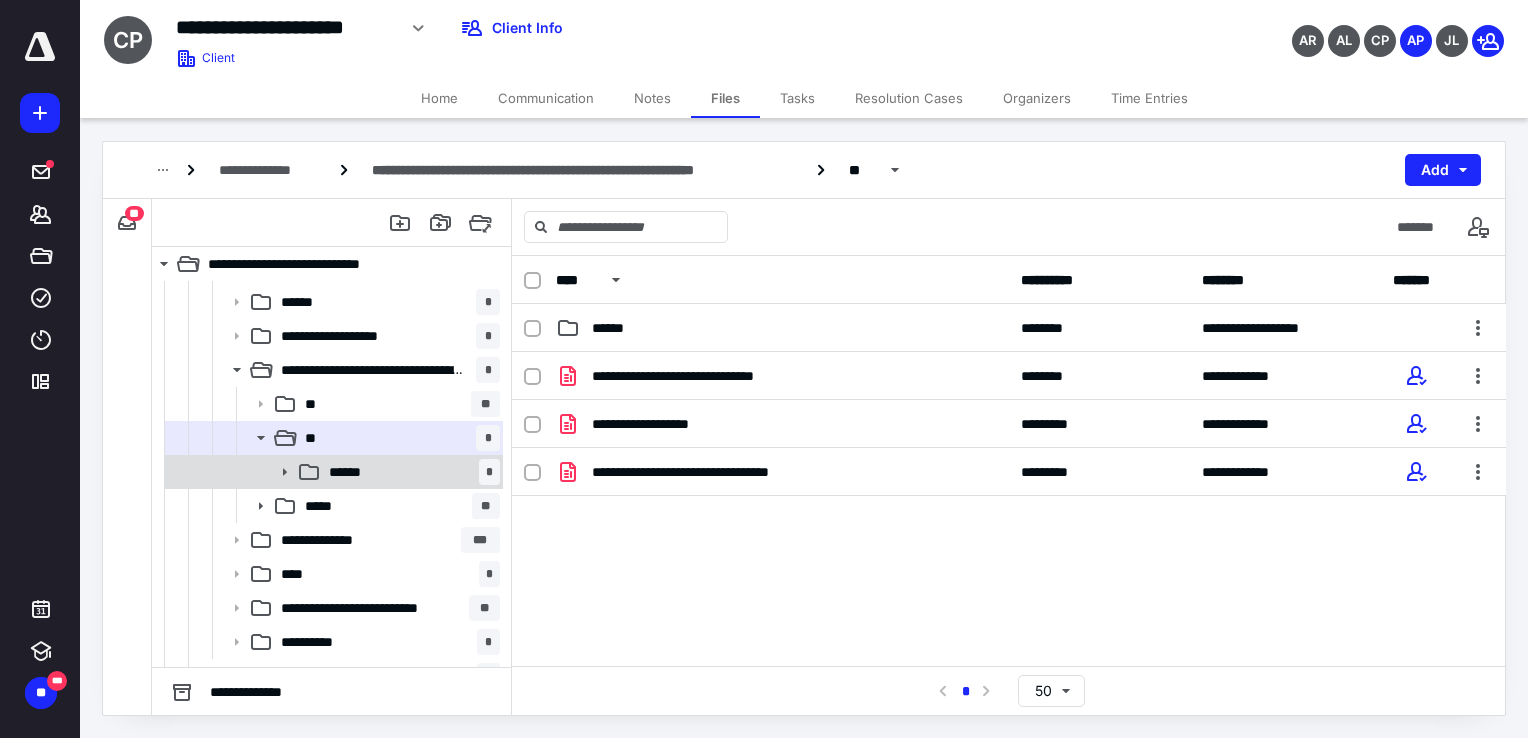 click 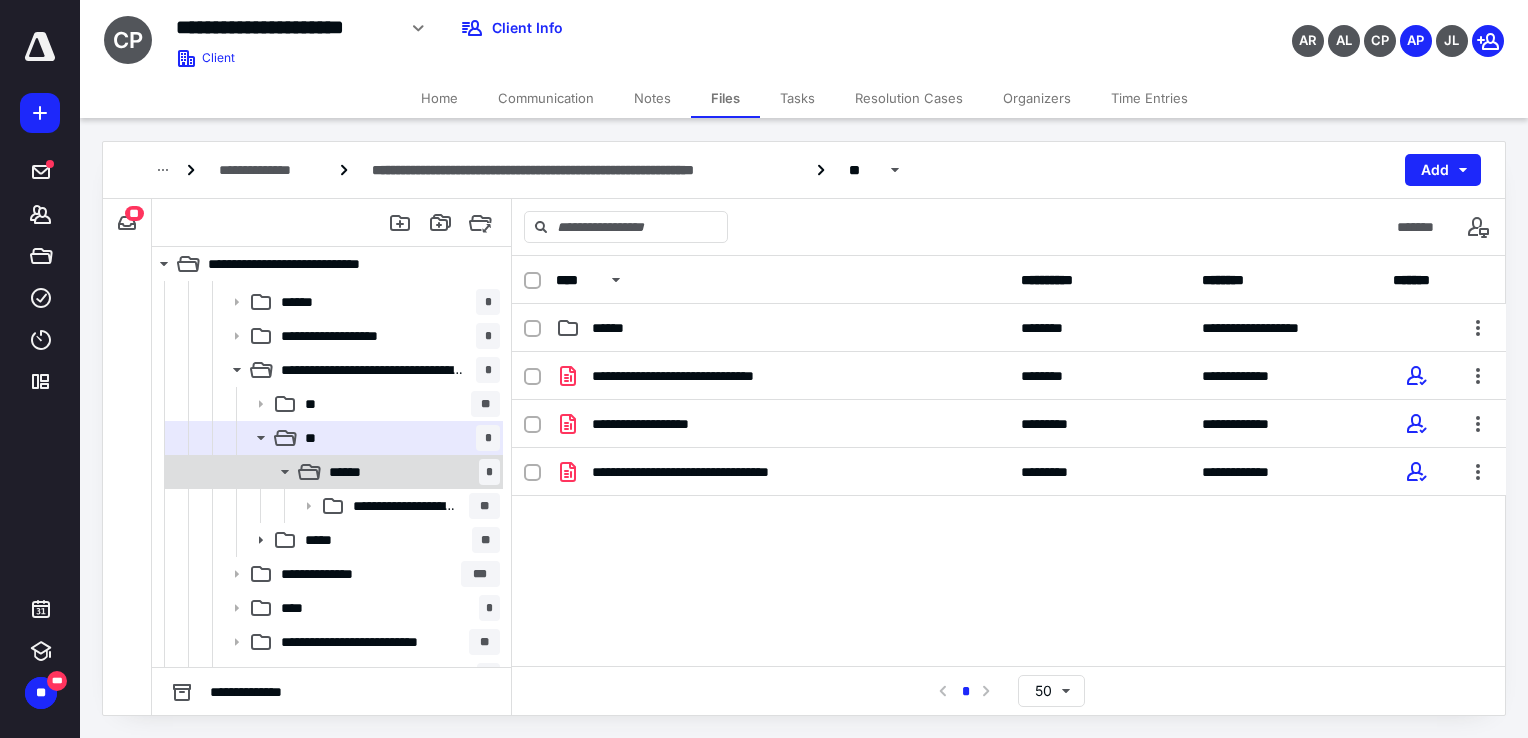 click on "******" at bounding box center [351, 472] 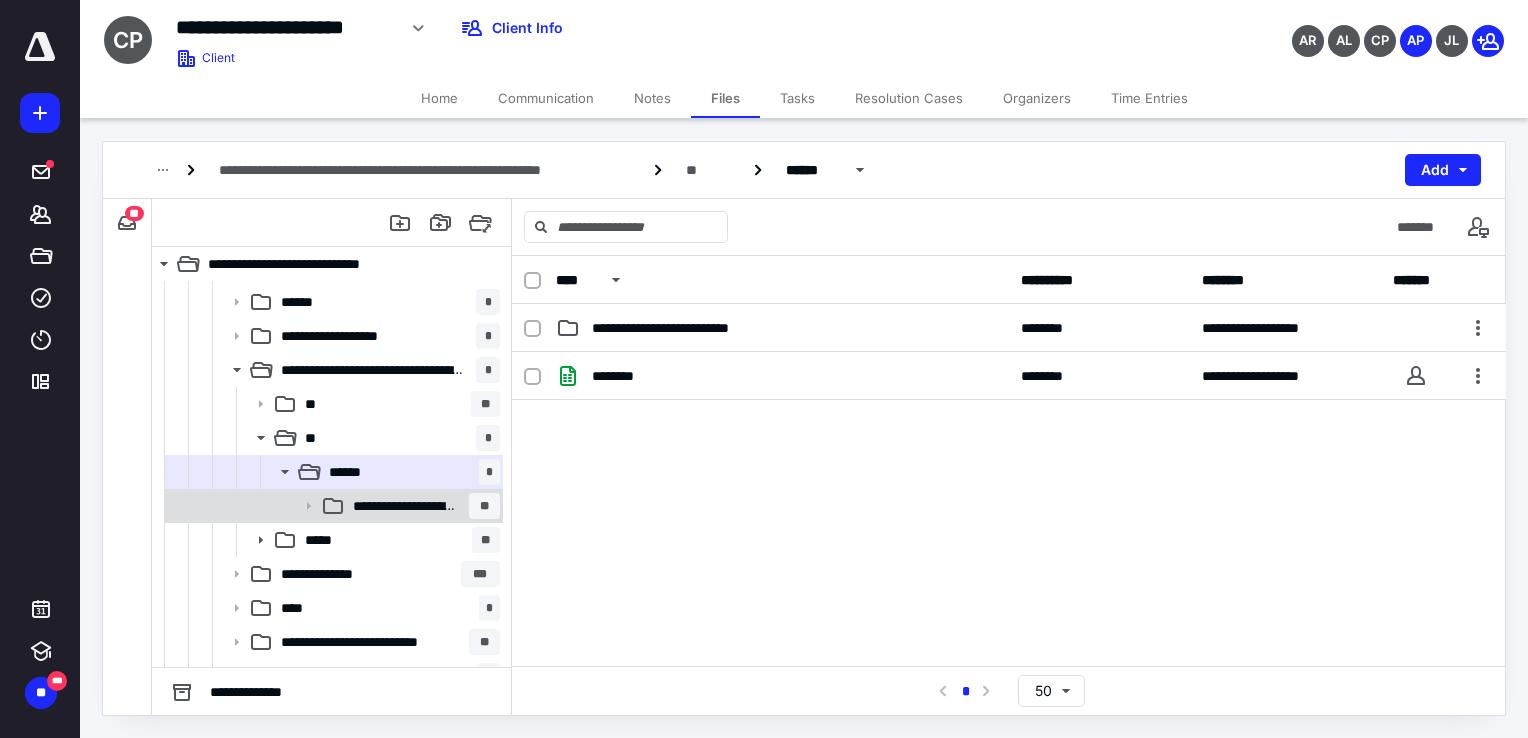 click on "**********" at bounding box center (405, 506) 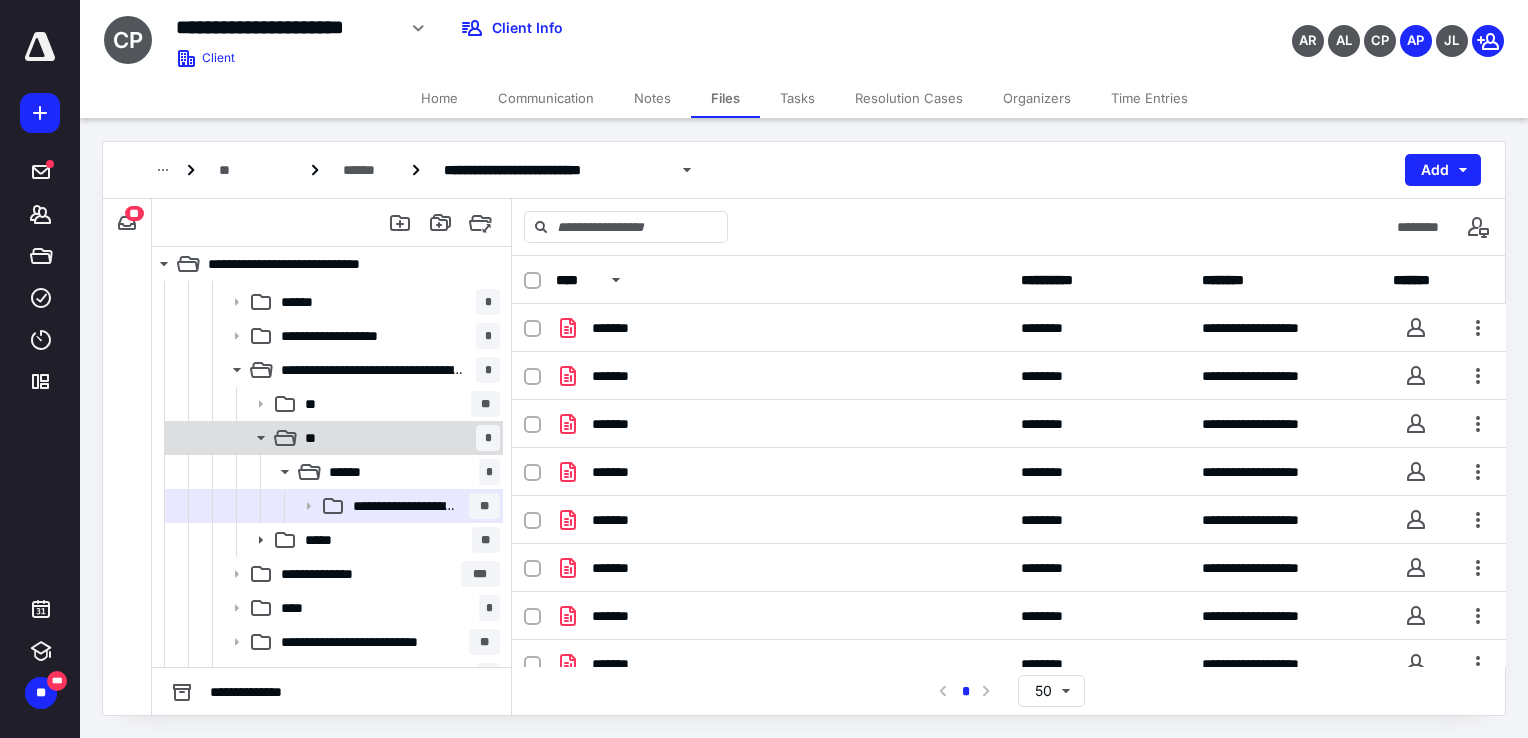 click on "** *" at bounding box center (398, 438) 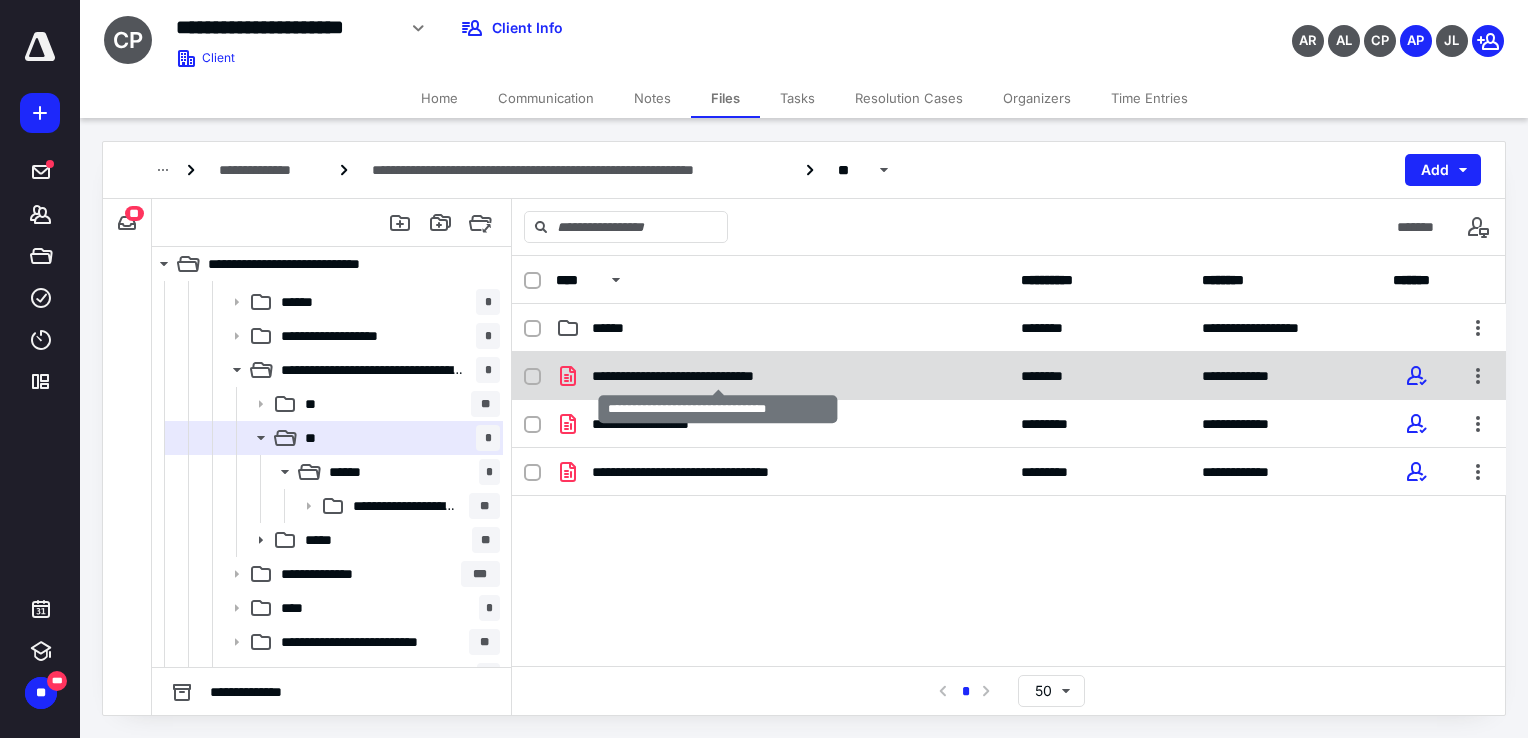 click on "**********" at bounding box center [718, 376] 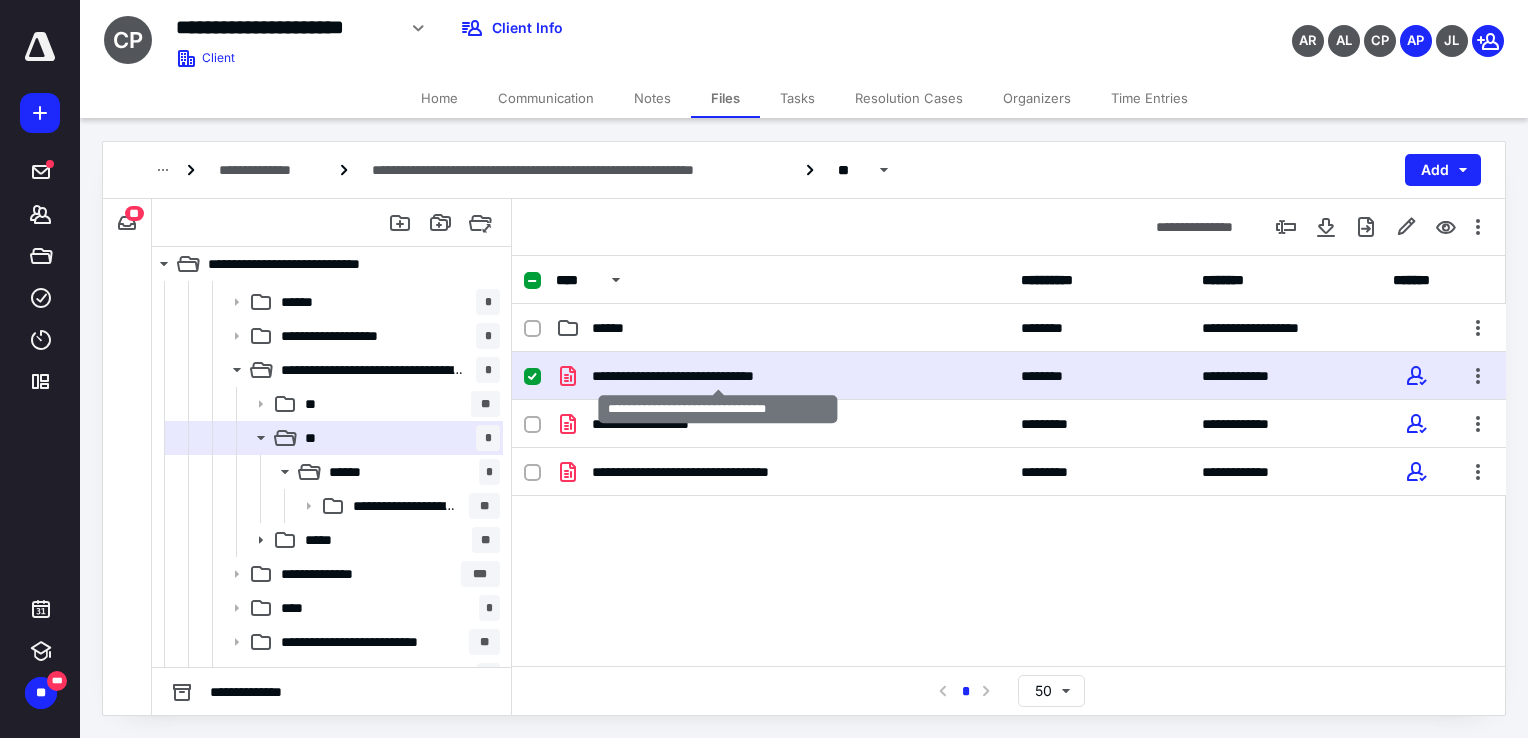click on "**********" at bounding box center [718, 376] 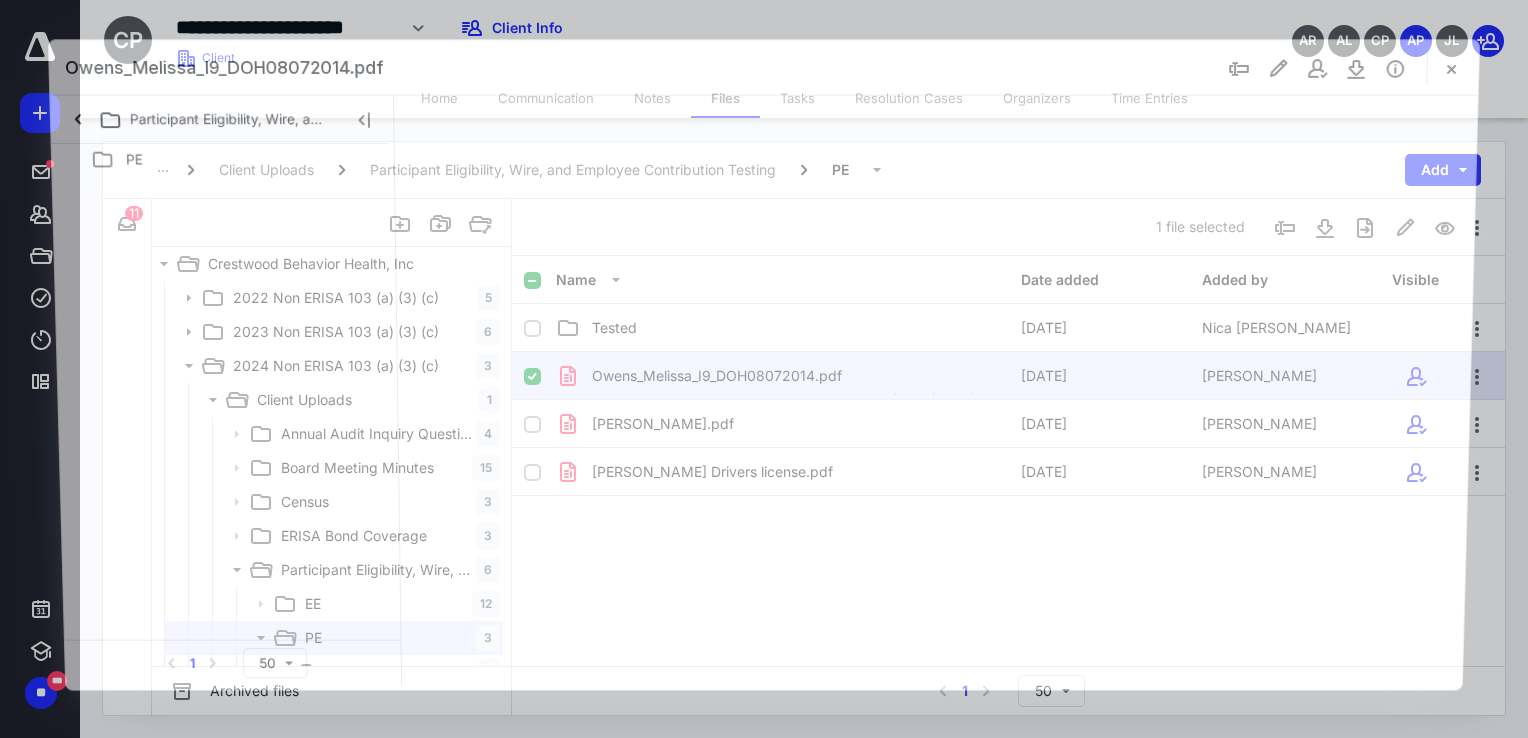 scroll, scrollTop: 200, scrollLeft: 0, axis: vertical 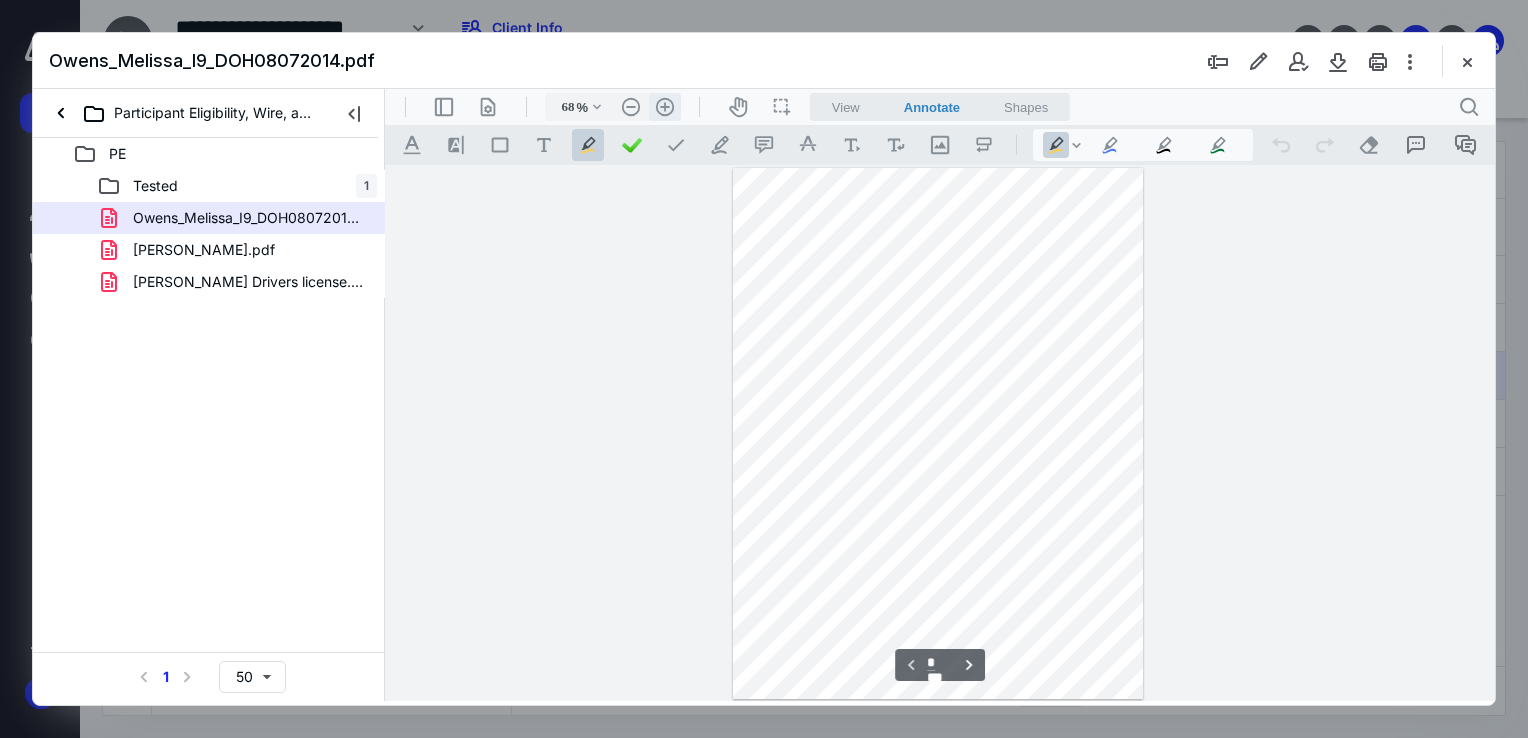 click on ".cls-1{fill:#abb0c4;} icon - header - zoom - in - line" at bounding box center (665, 107) 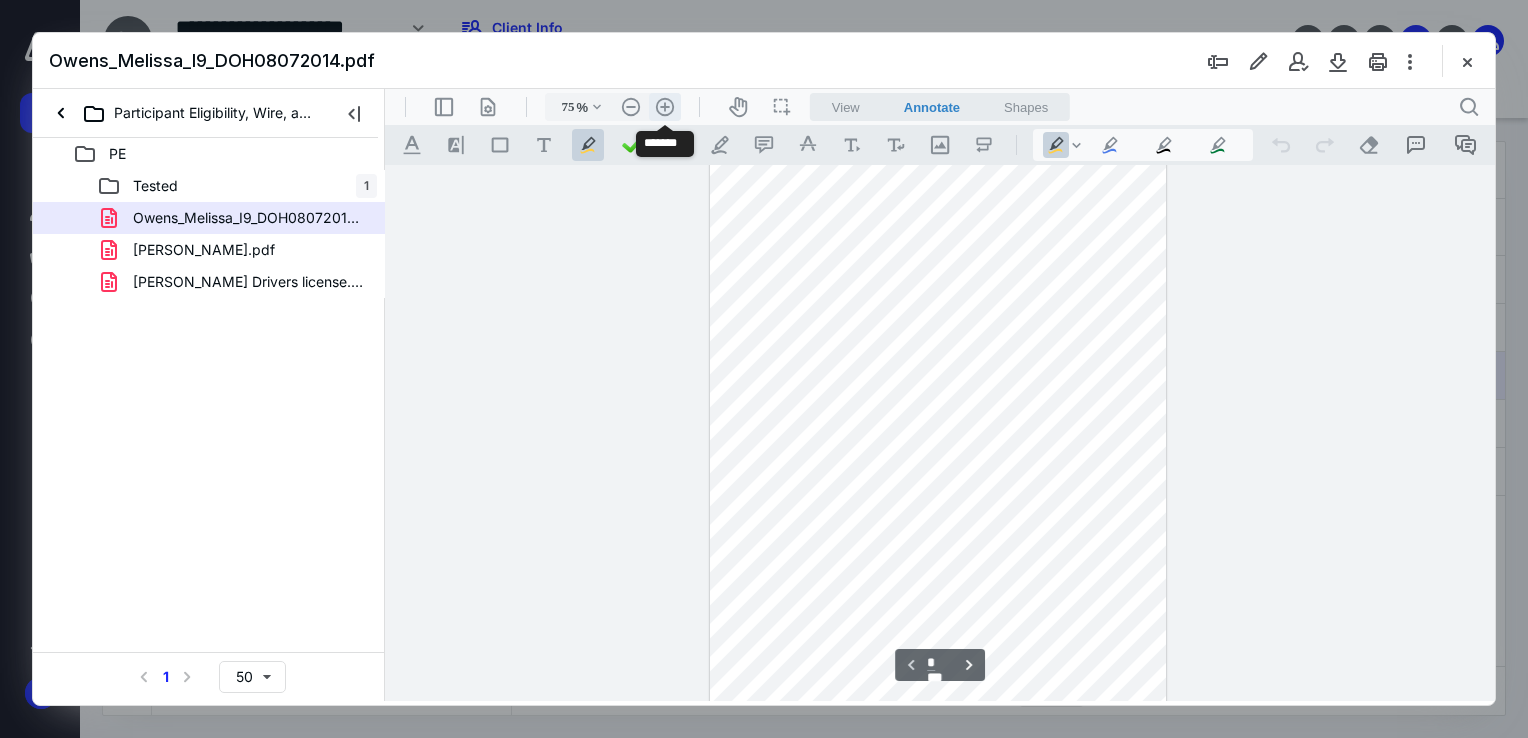 click on ".cls-1{fill:#abb0c4;} icon - header - zoom - in - line" at bounding box center [665, 107] 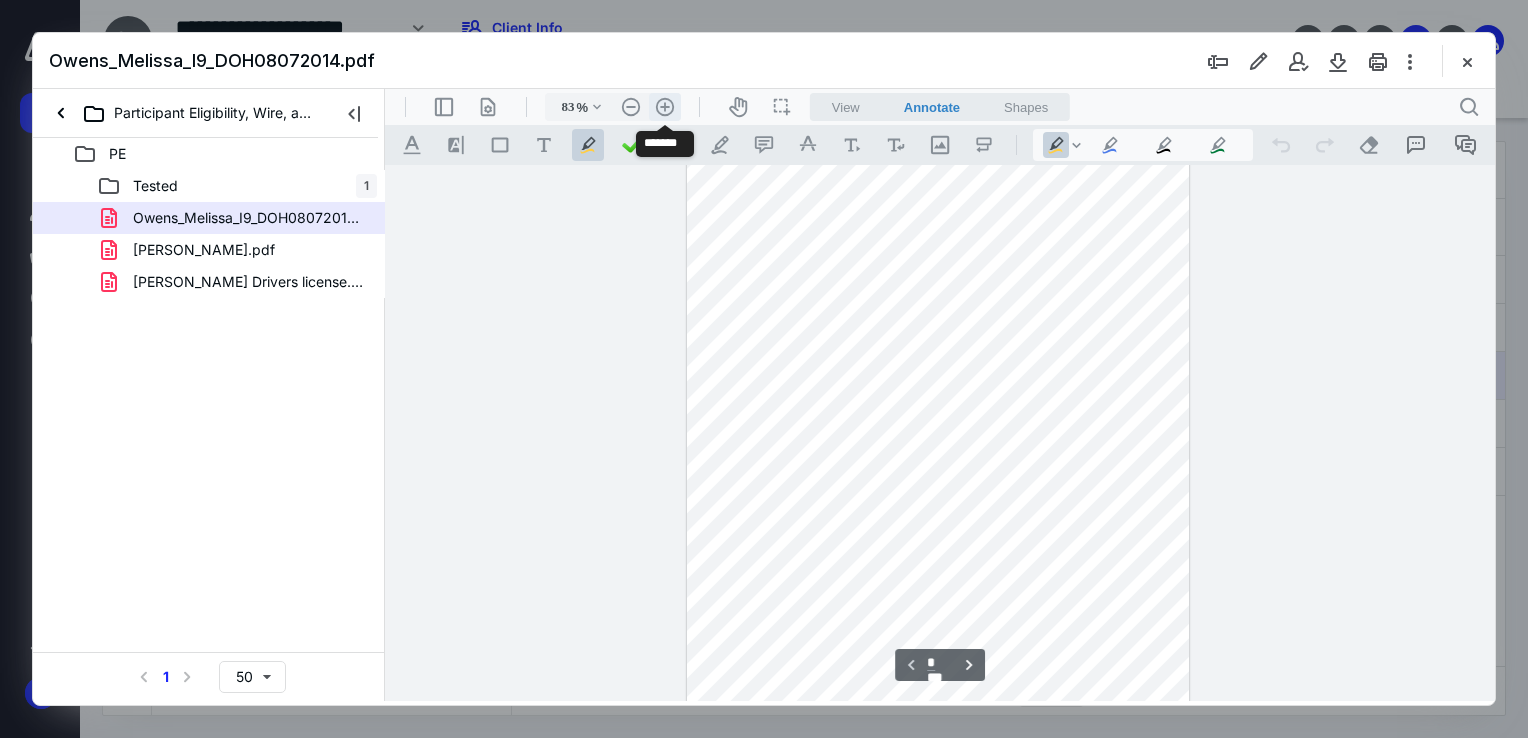 click on ".cls-1{fill:#abb0c4;} icon - header - zoom - in - line" at bounding box center (665, 107) 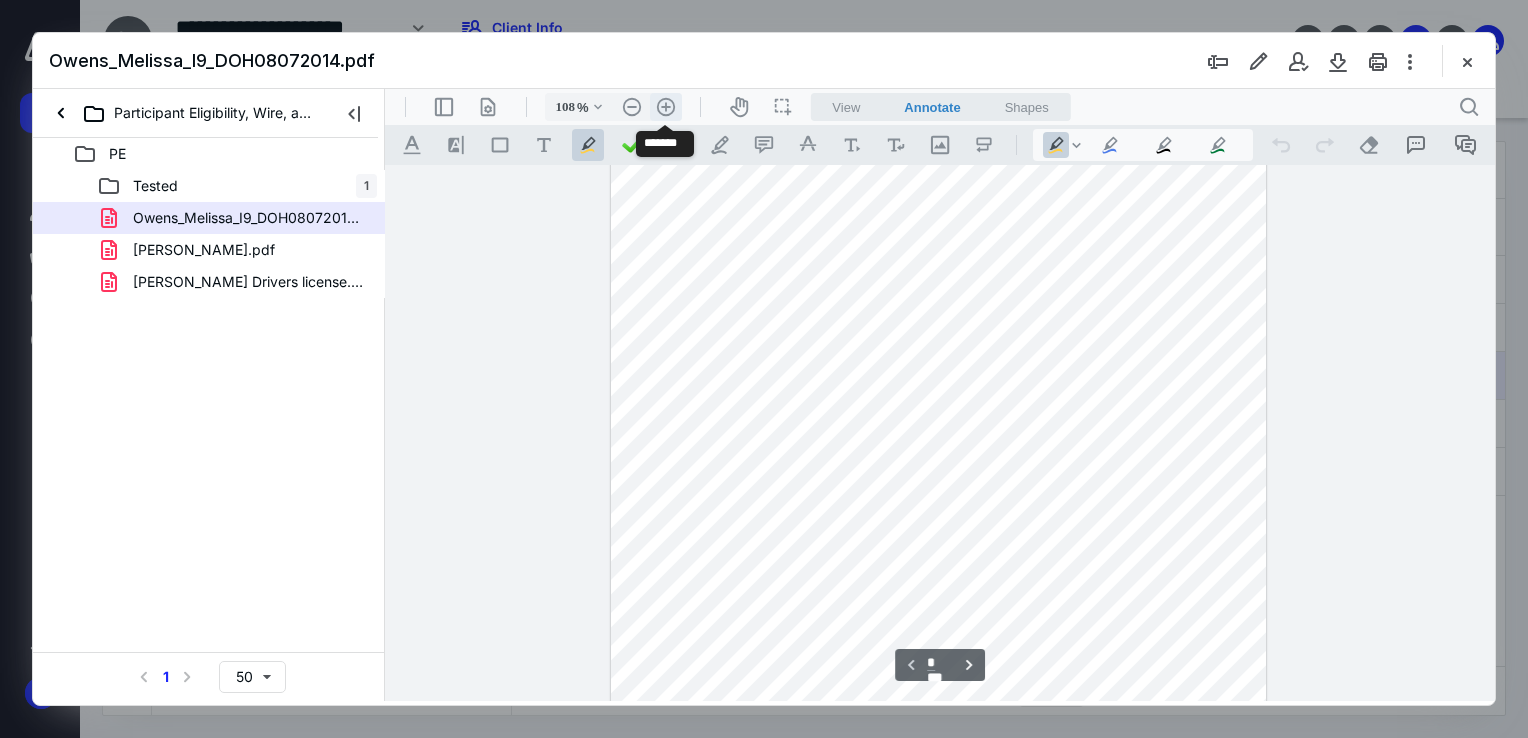 click on ".cls-1{fill:#abb0c4;} icon - header - zoom - in - line" at bounding box center [666, 107] 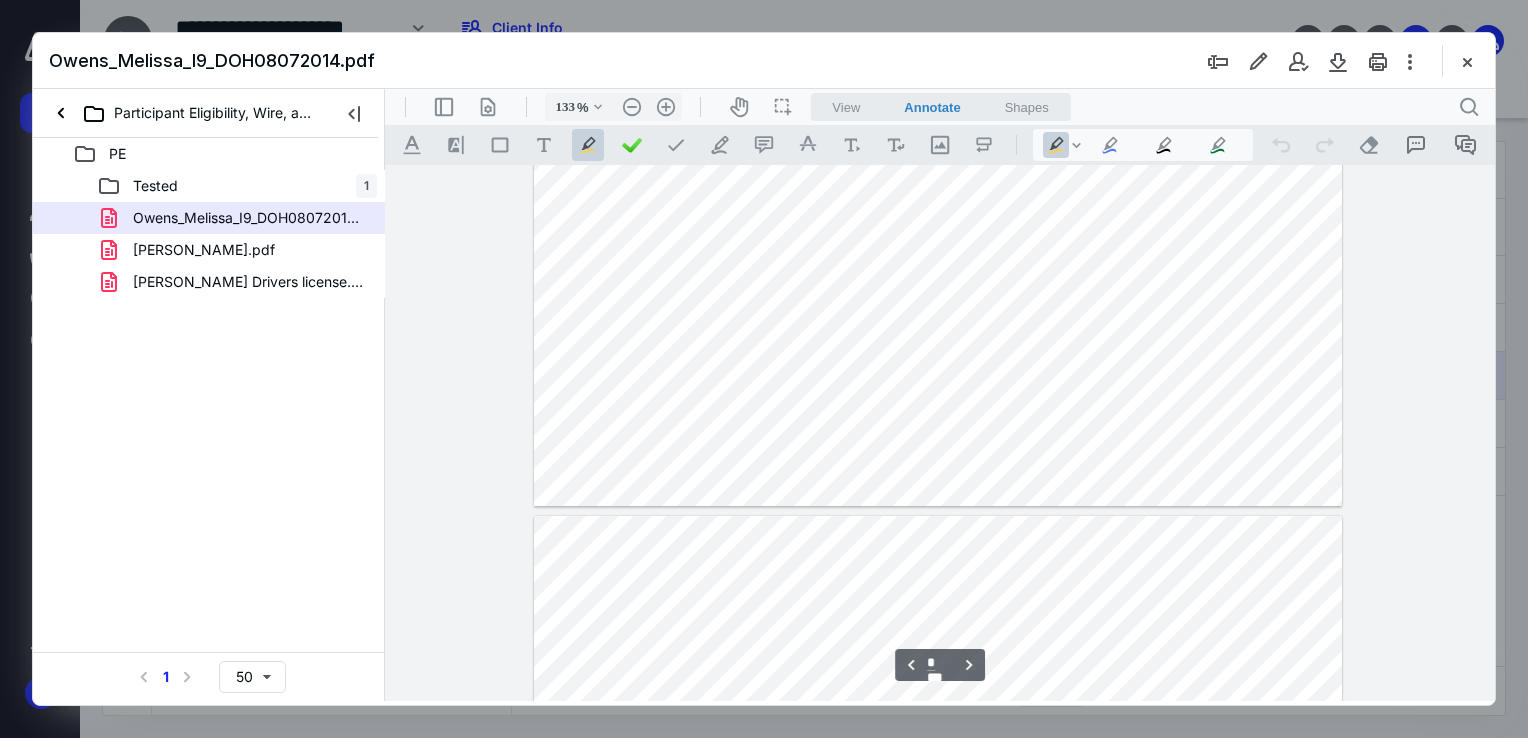 type on "*" 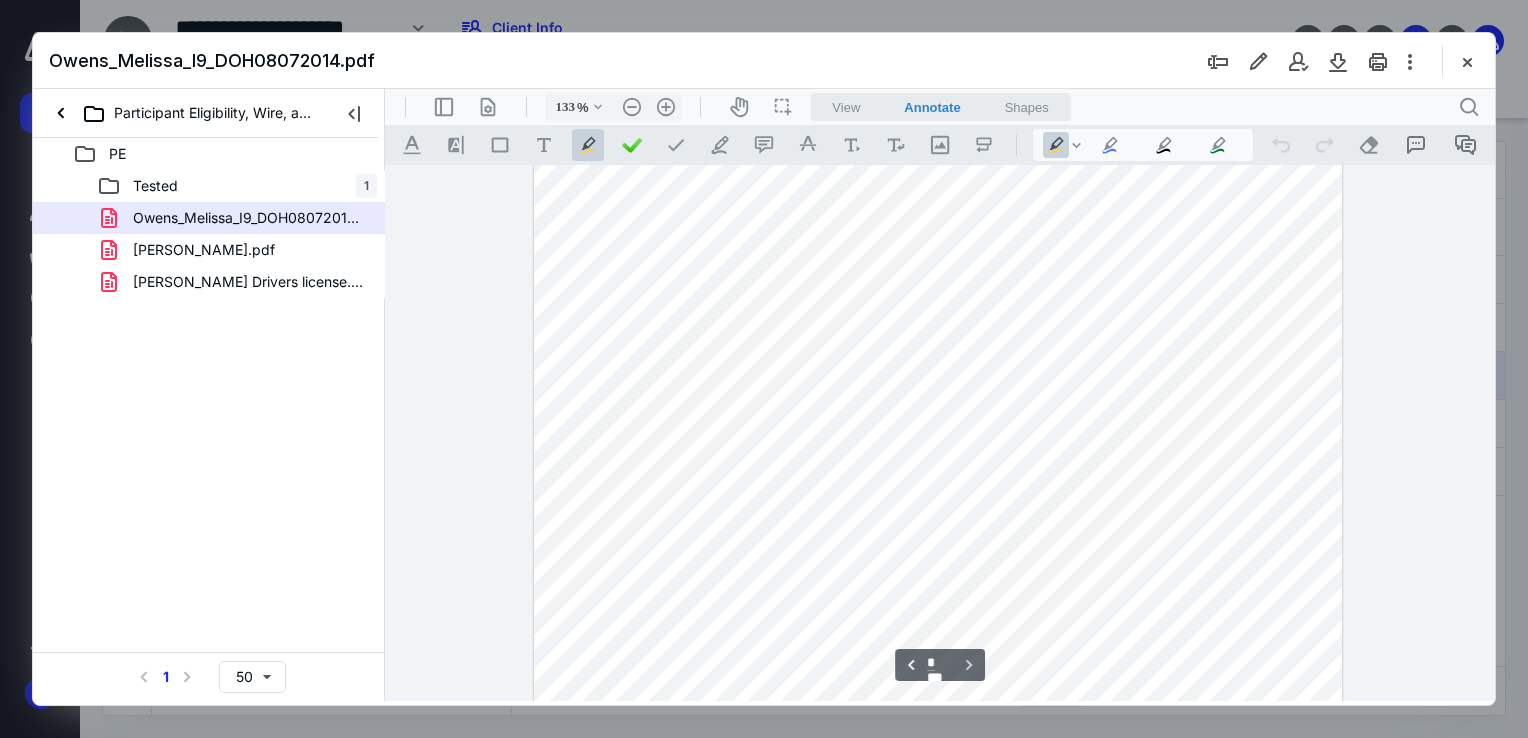 scroll, scrollTop: 3687, scrollLeft: 0, axis: vertical 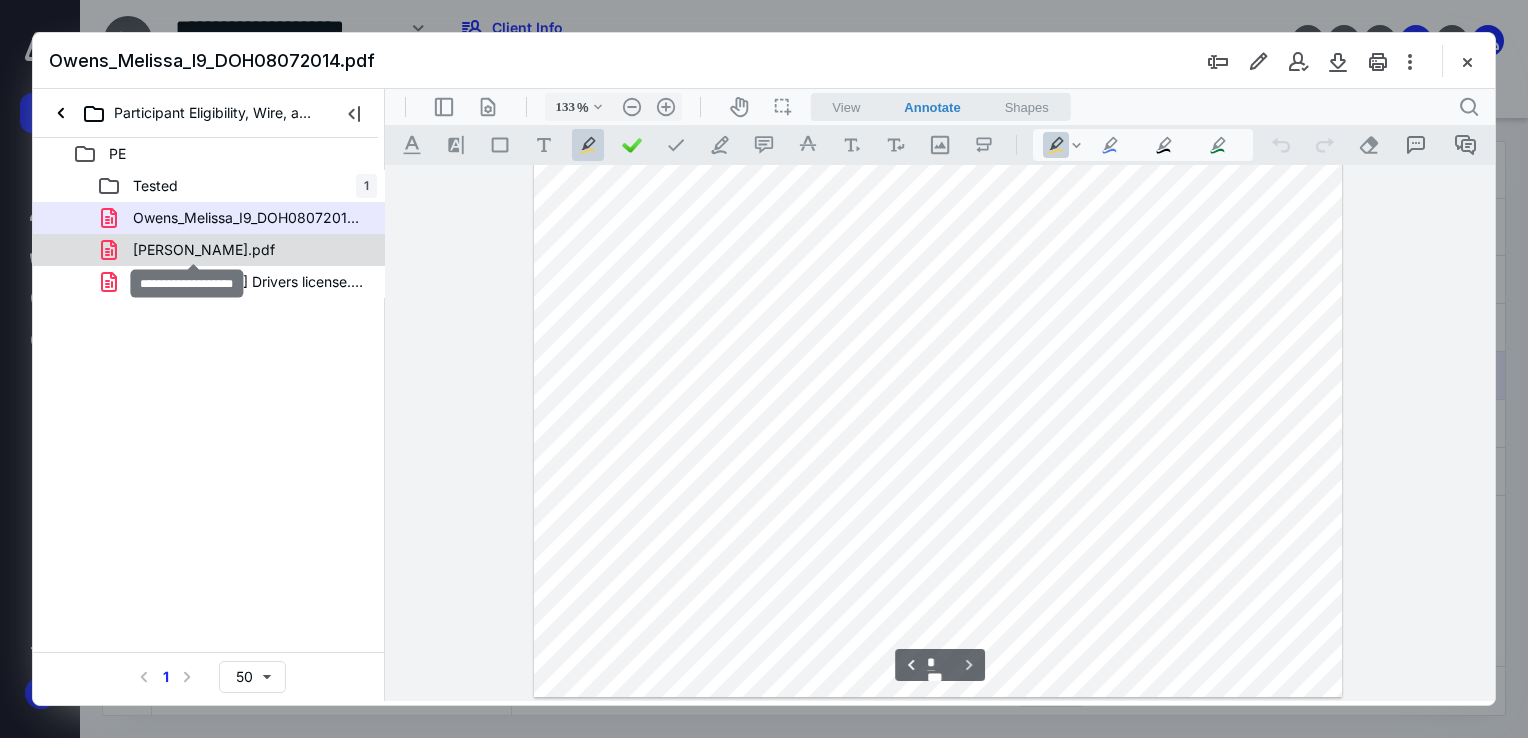 click on "[PERSON_NAME].pdf" at bounding box center [204, 250] 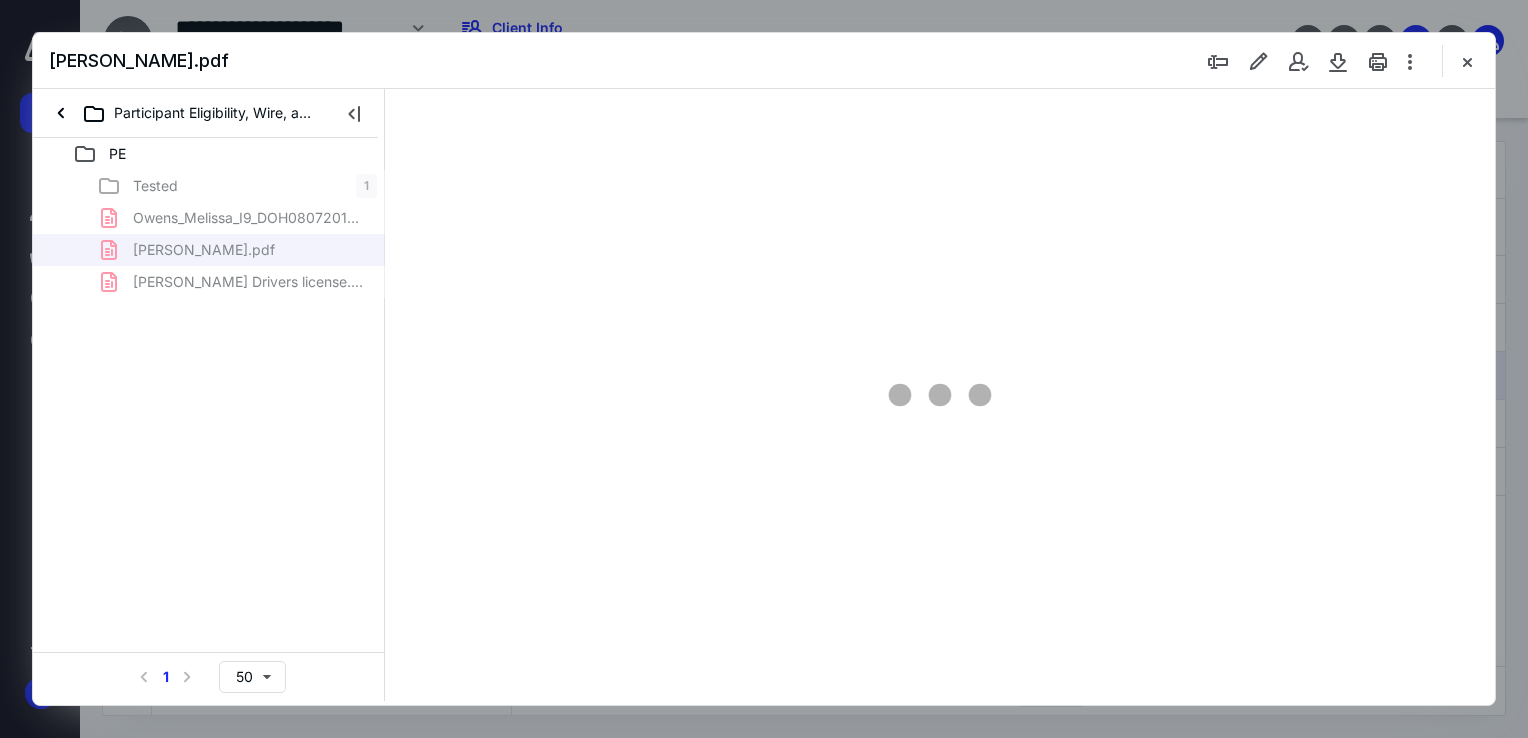 type on "68" 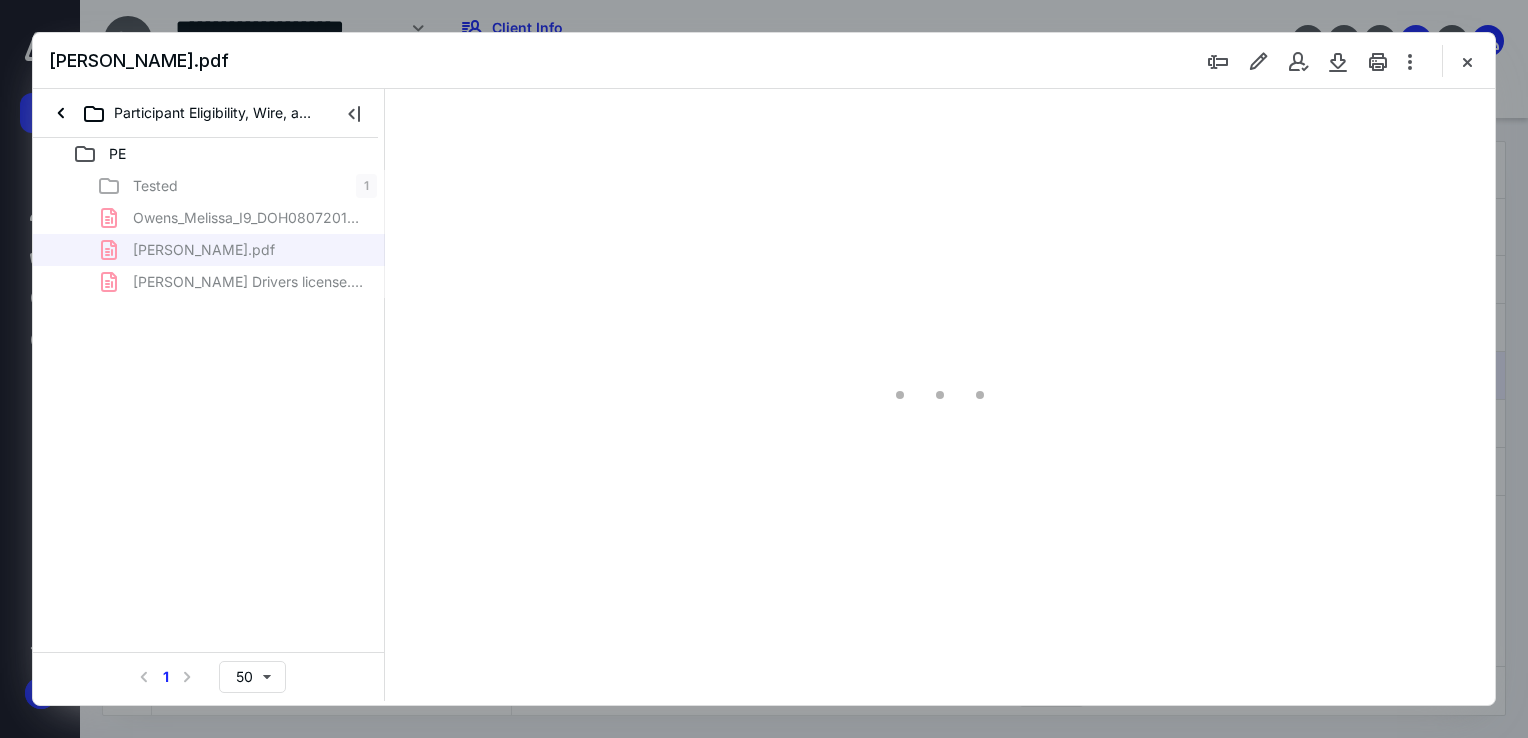 scroll, scrollTop: 79, scrollLeft: 0, axis: vertical 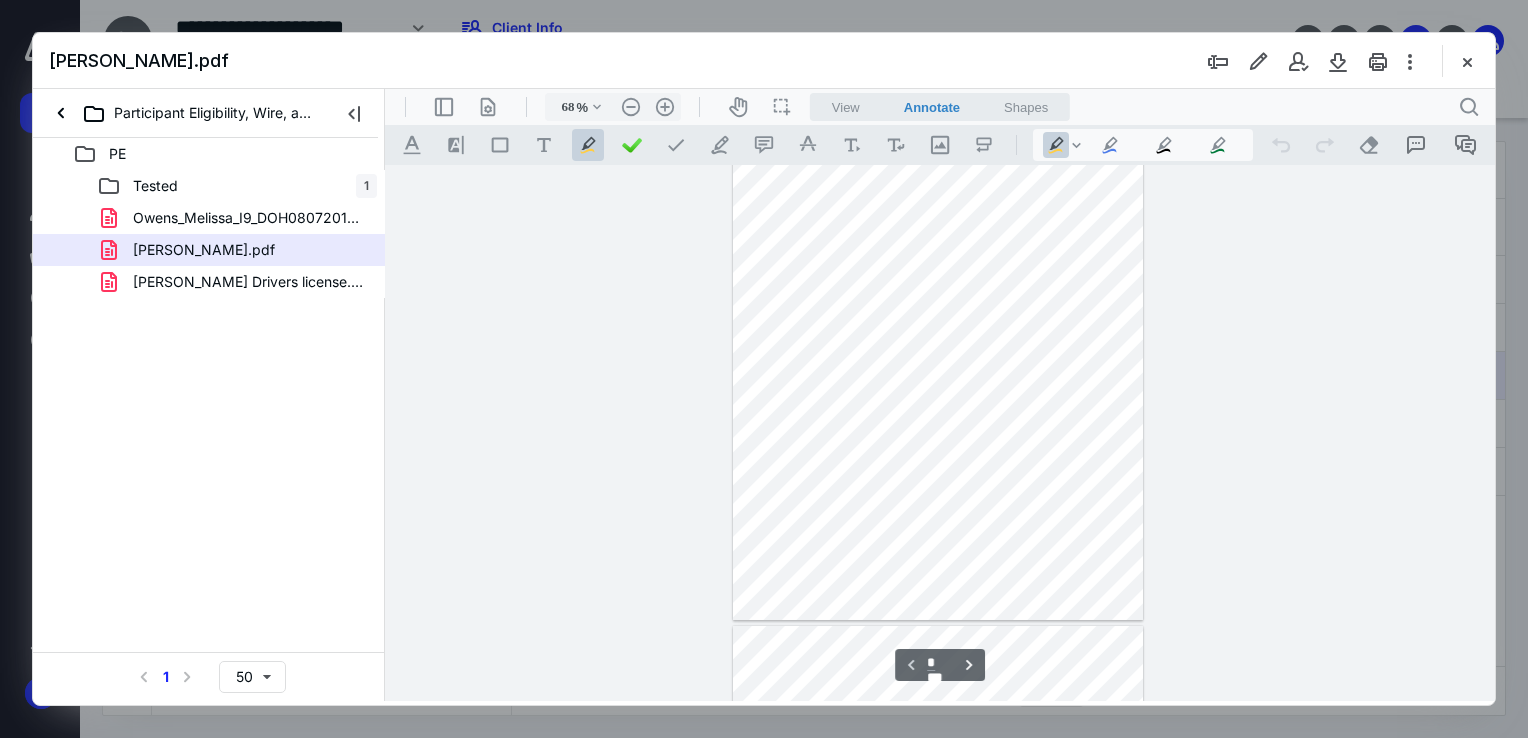 type on "*" 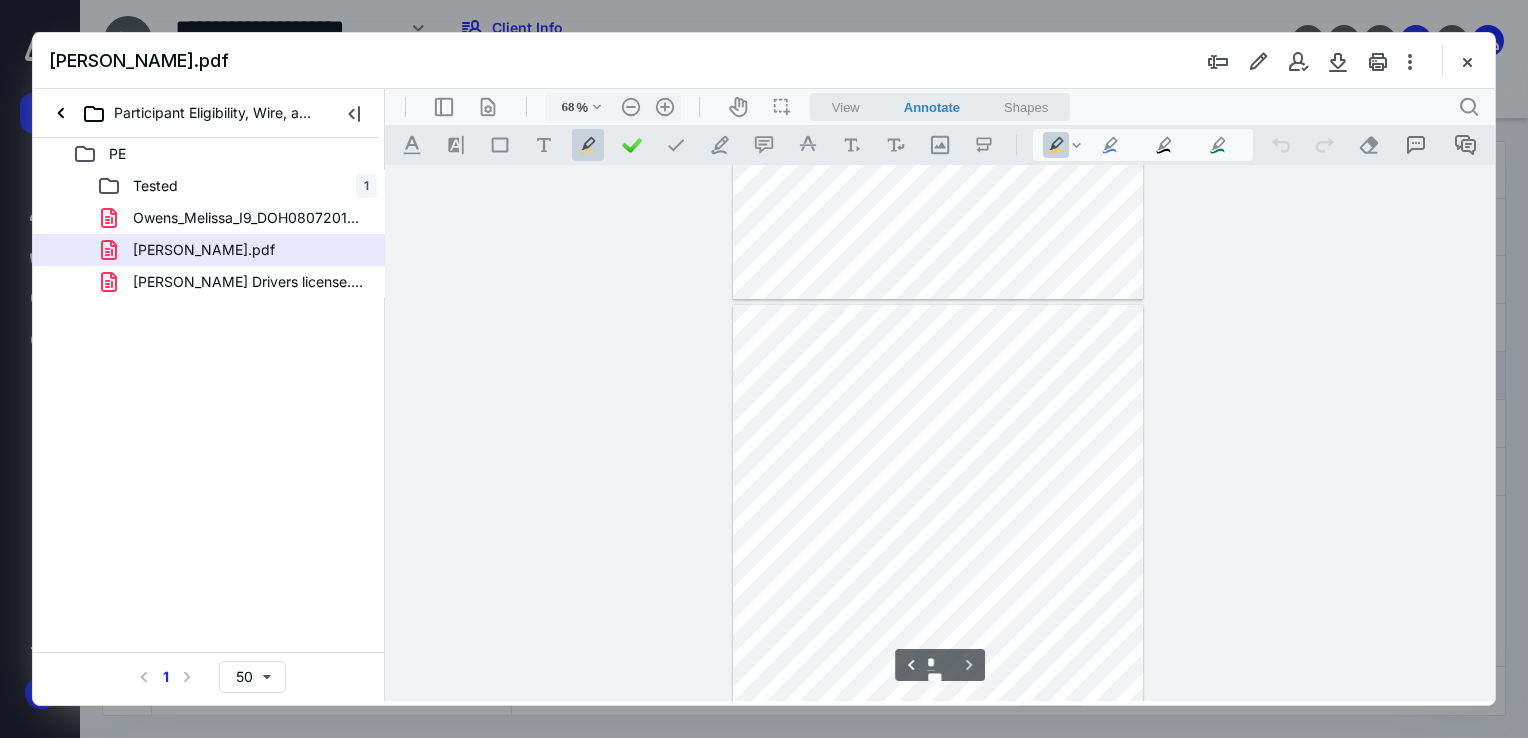 scroll, scrollTop: 537, scrollLeft: 0, axis: vertical 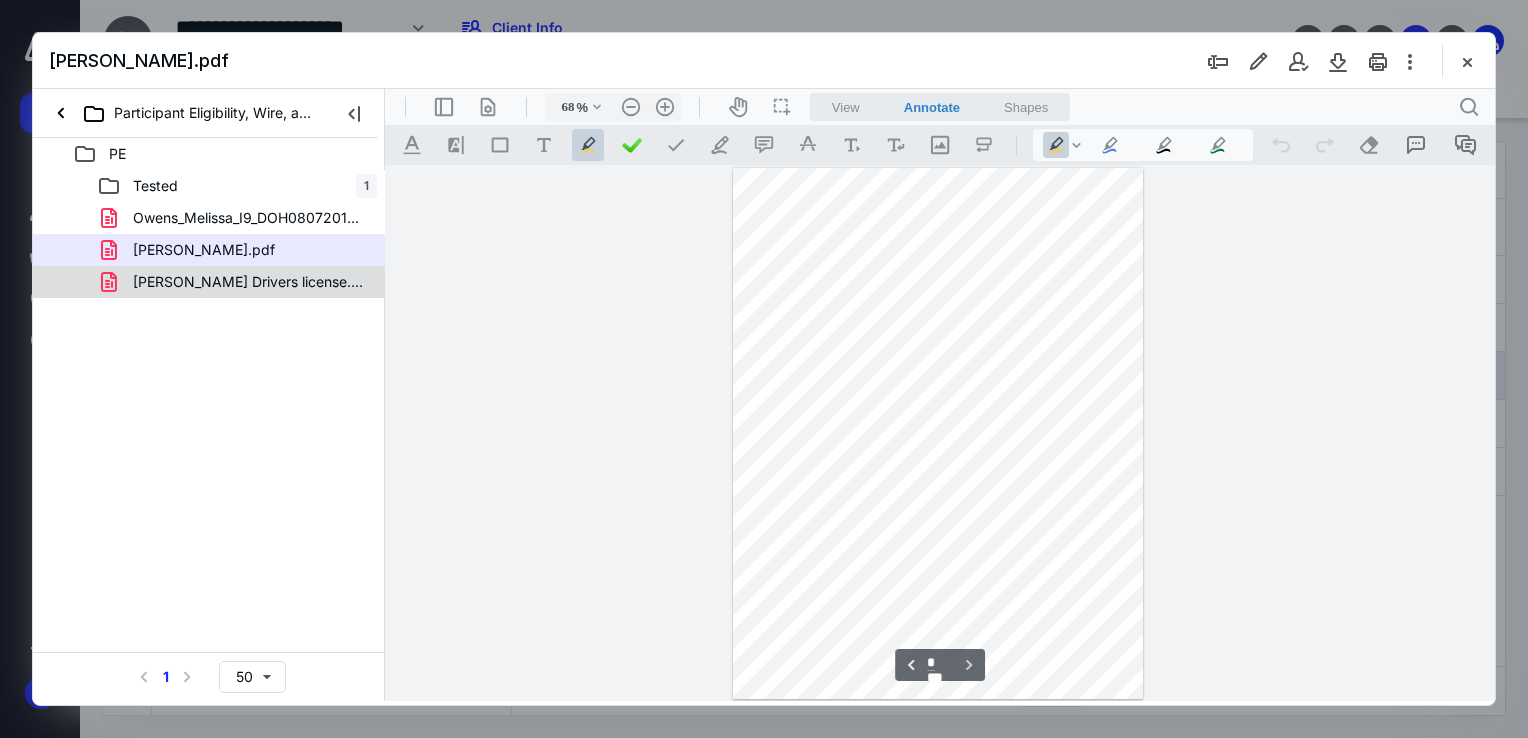 click on "[PERSON_NAME] Drivers license.pdf" at bounding box center (249, 282) 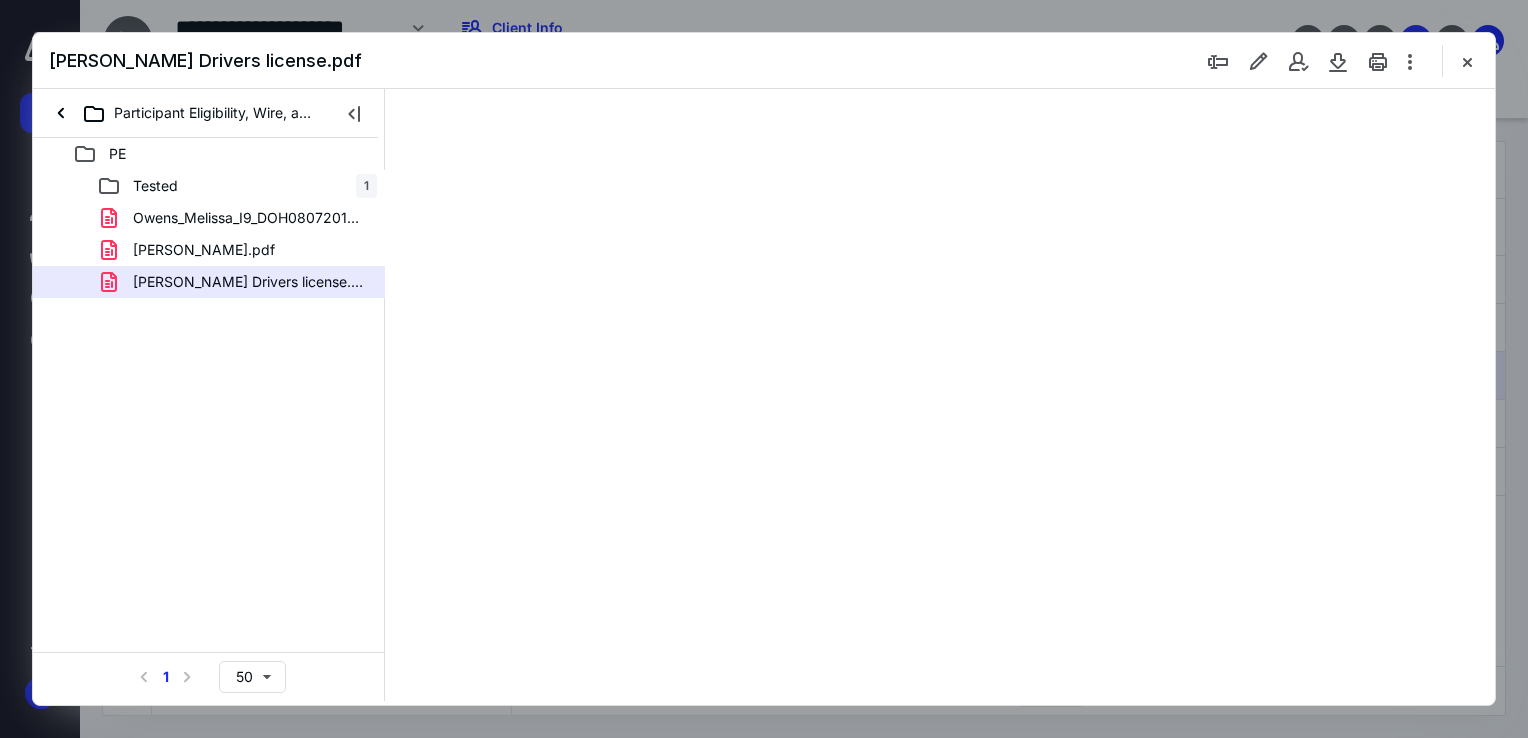 type on "68" 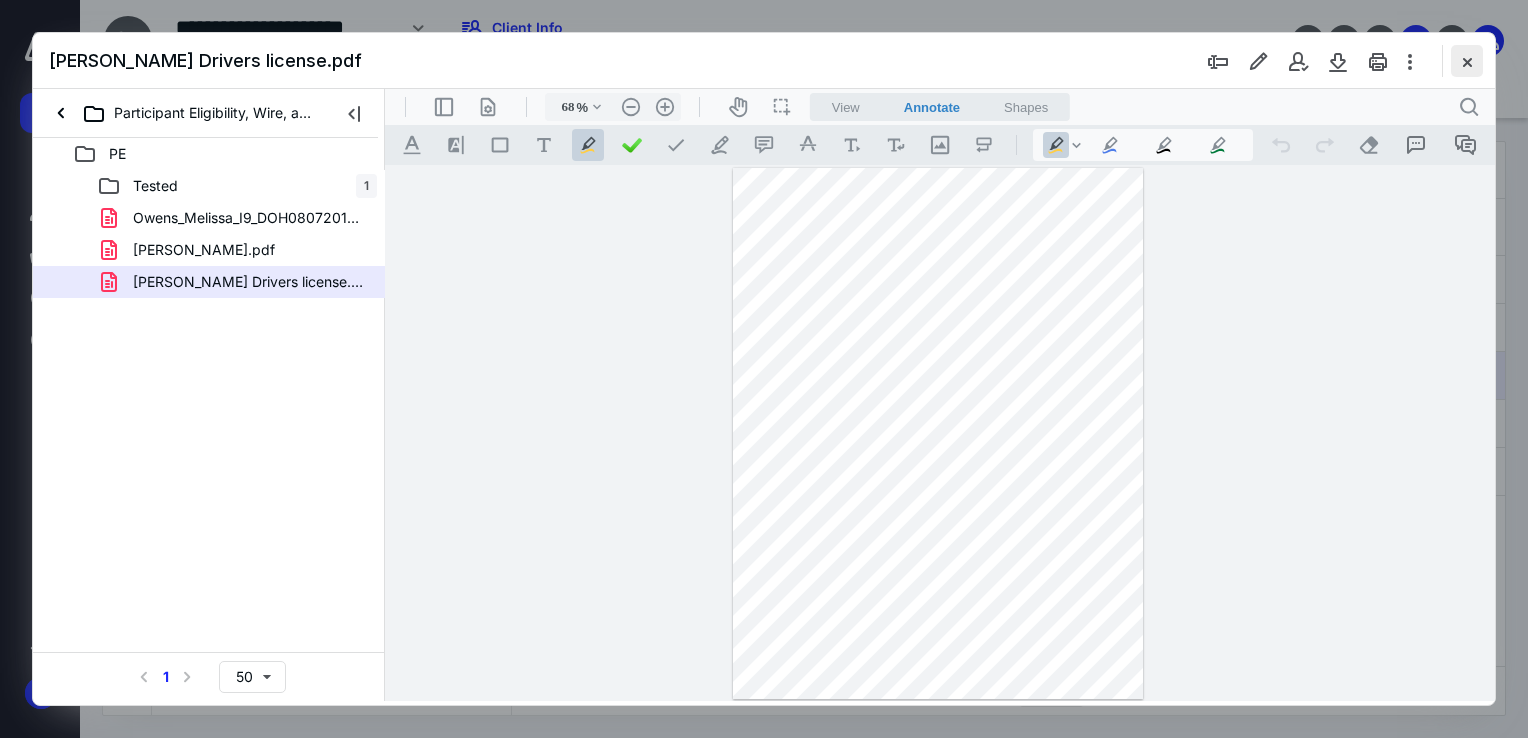 click at bounding box center (1467, 61) 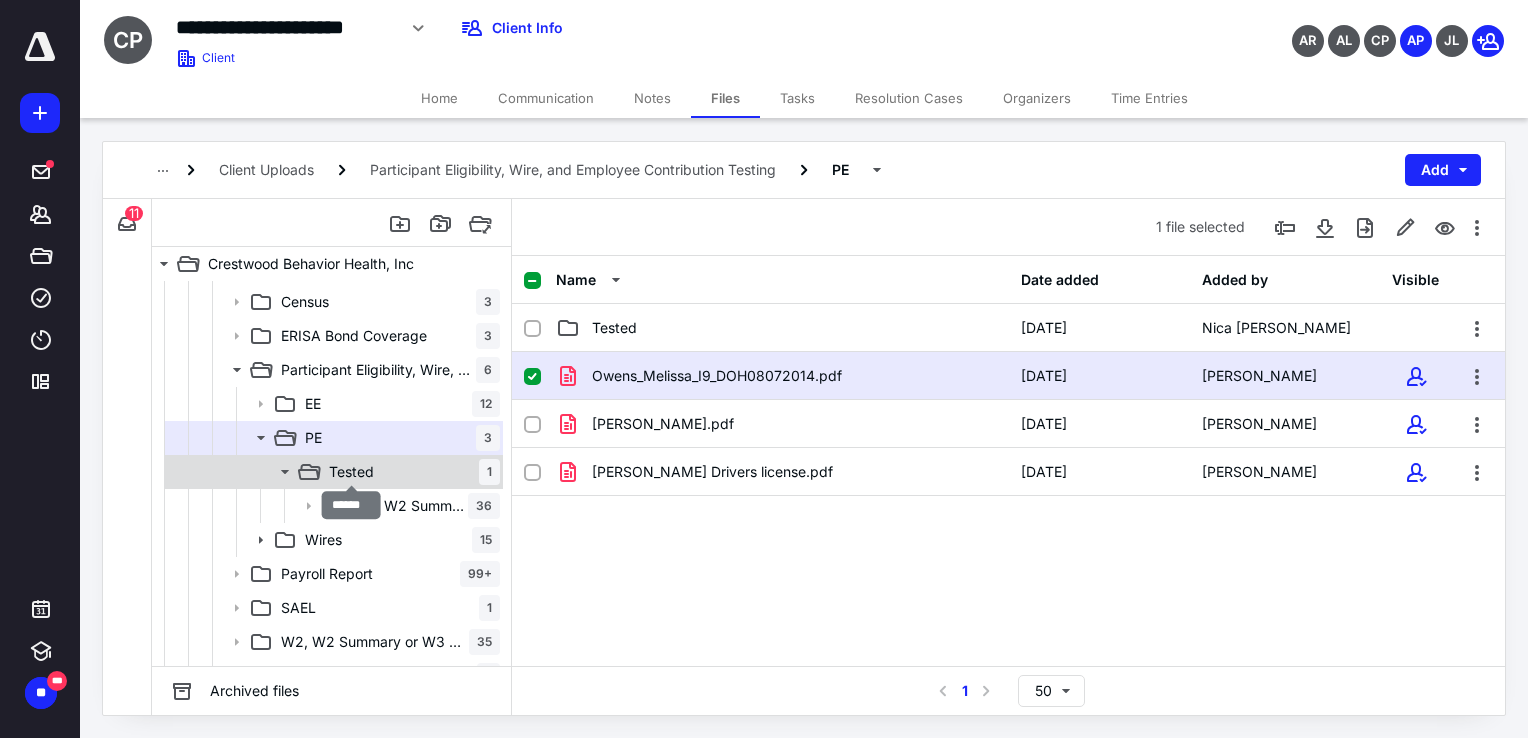 click on "Tested" at bounding box center (351, 472) 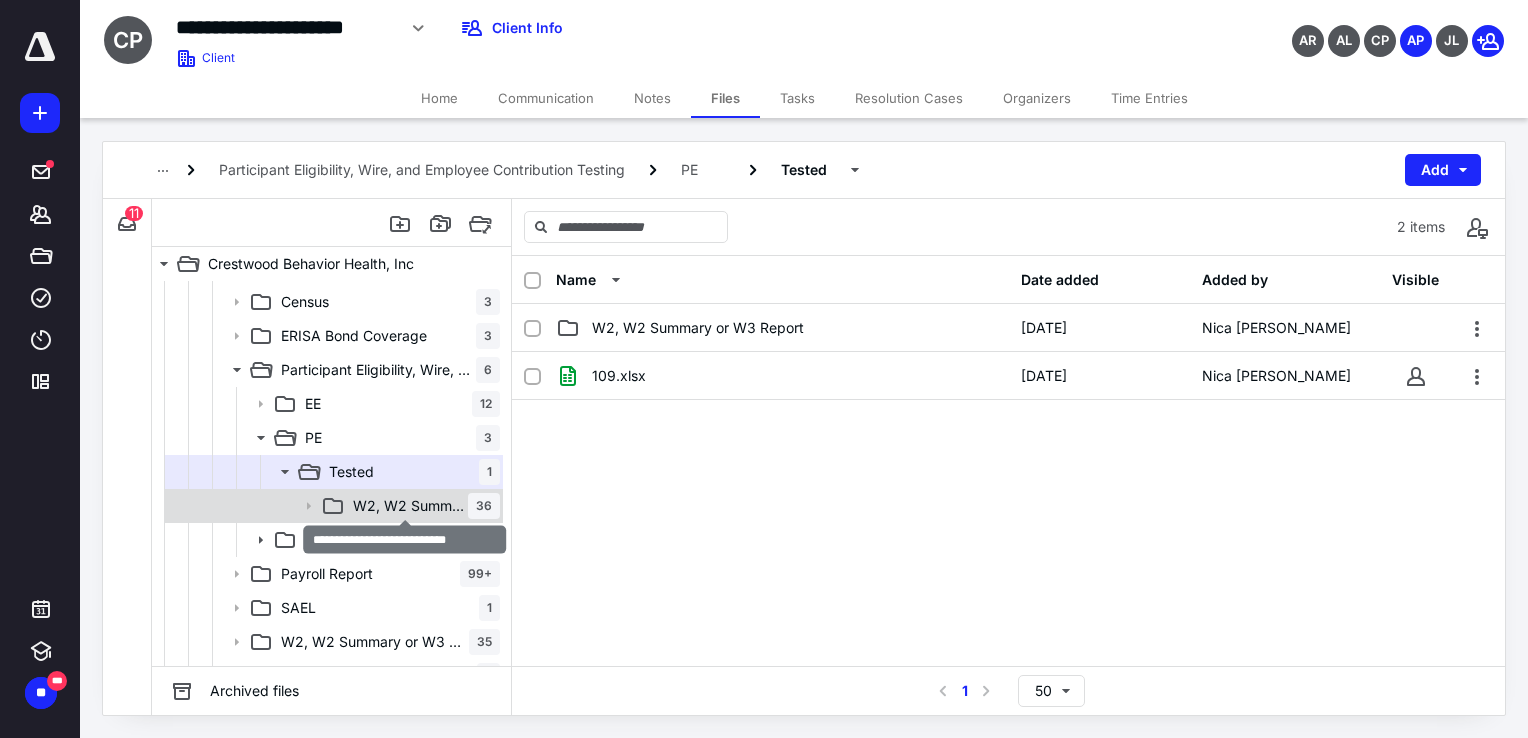click on "W2, W2 Summary or W3 Report" at bounding box center [410, 506] 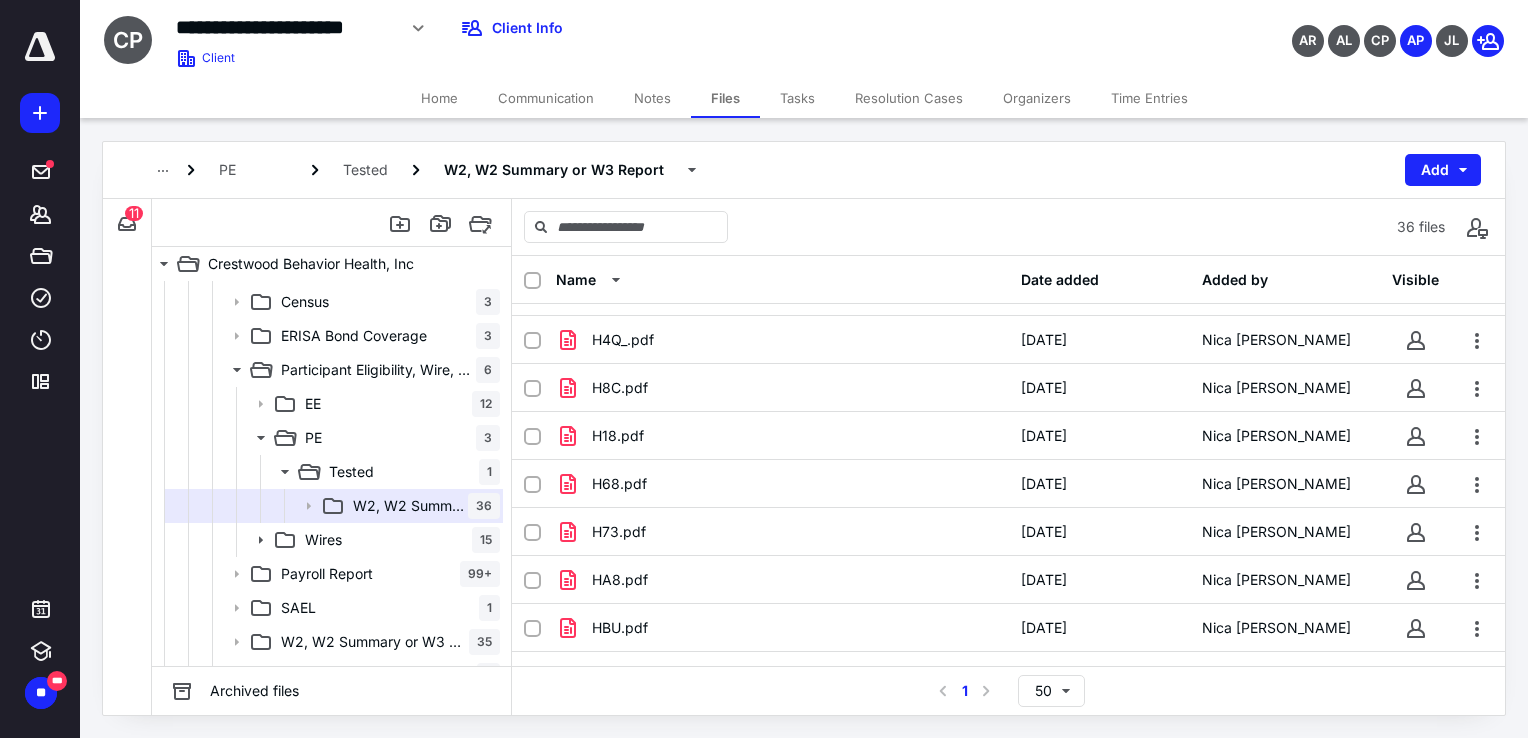 scroll, scrollTop: 1357, scrollLeft: 0, axis: vertical 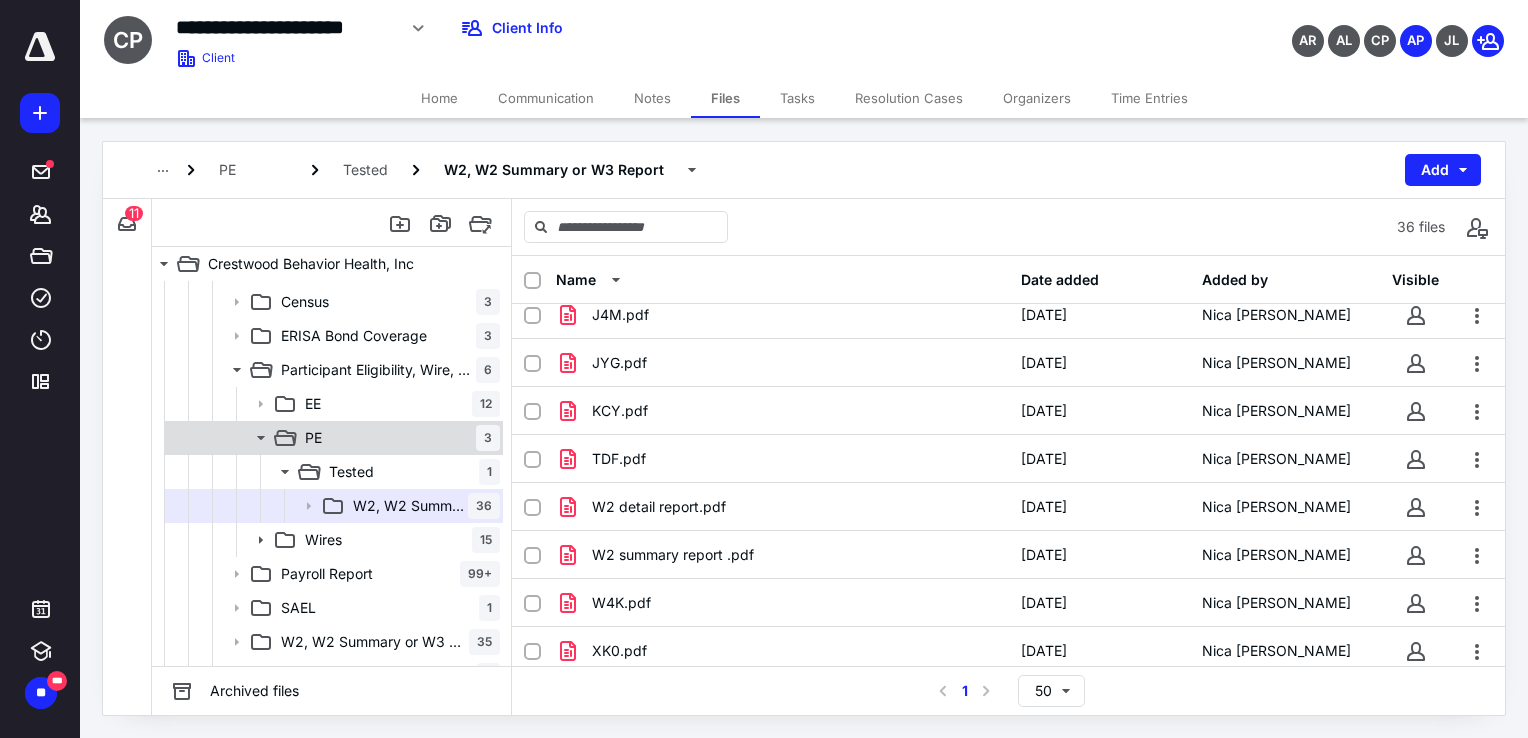 click 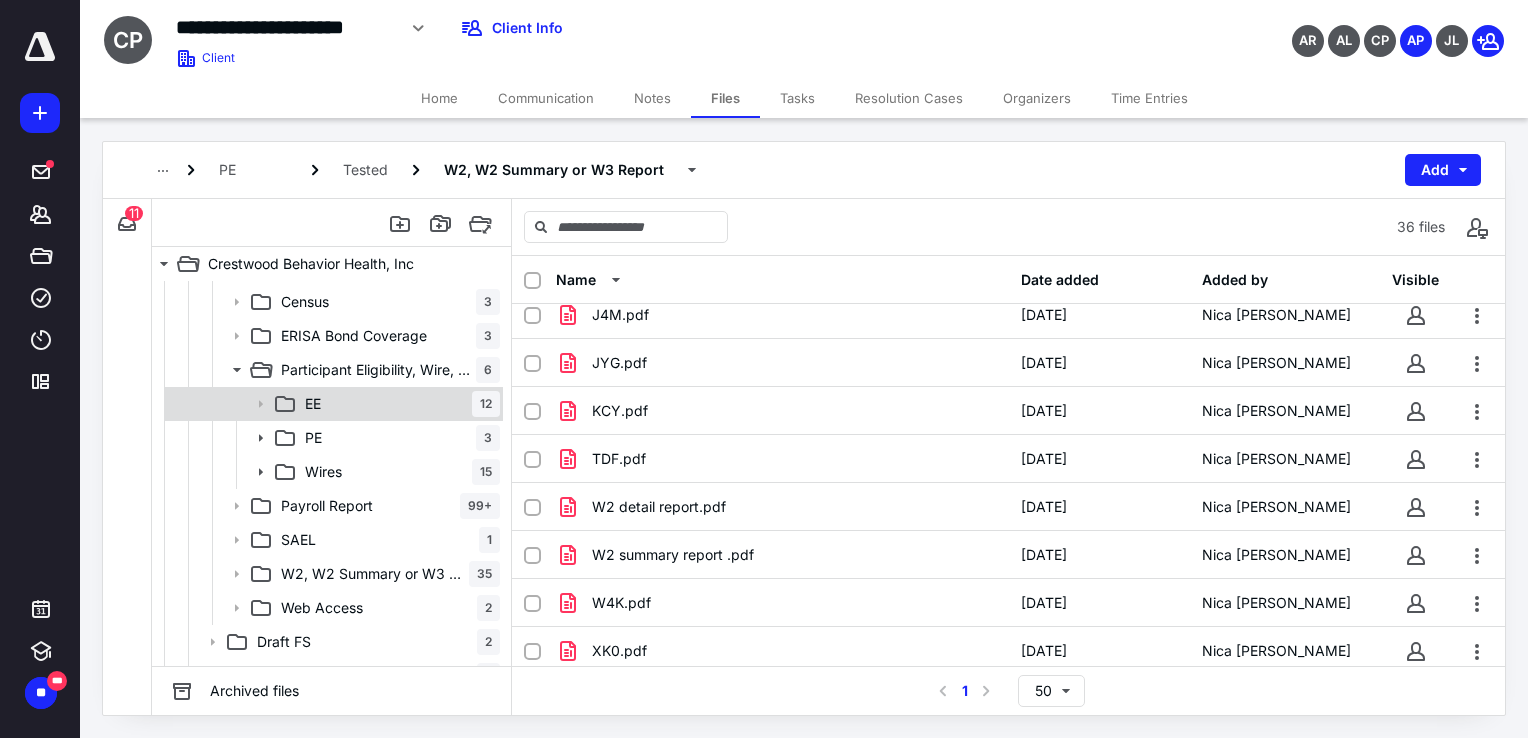click on "EE" at bounding box center (313, 404) 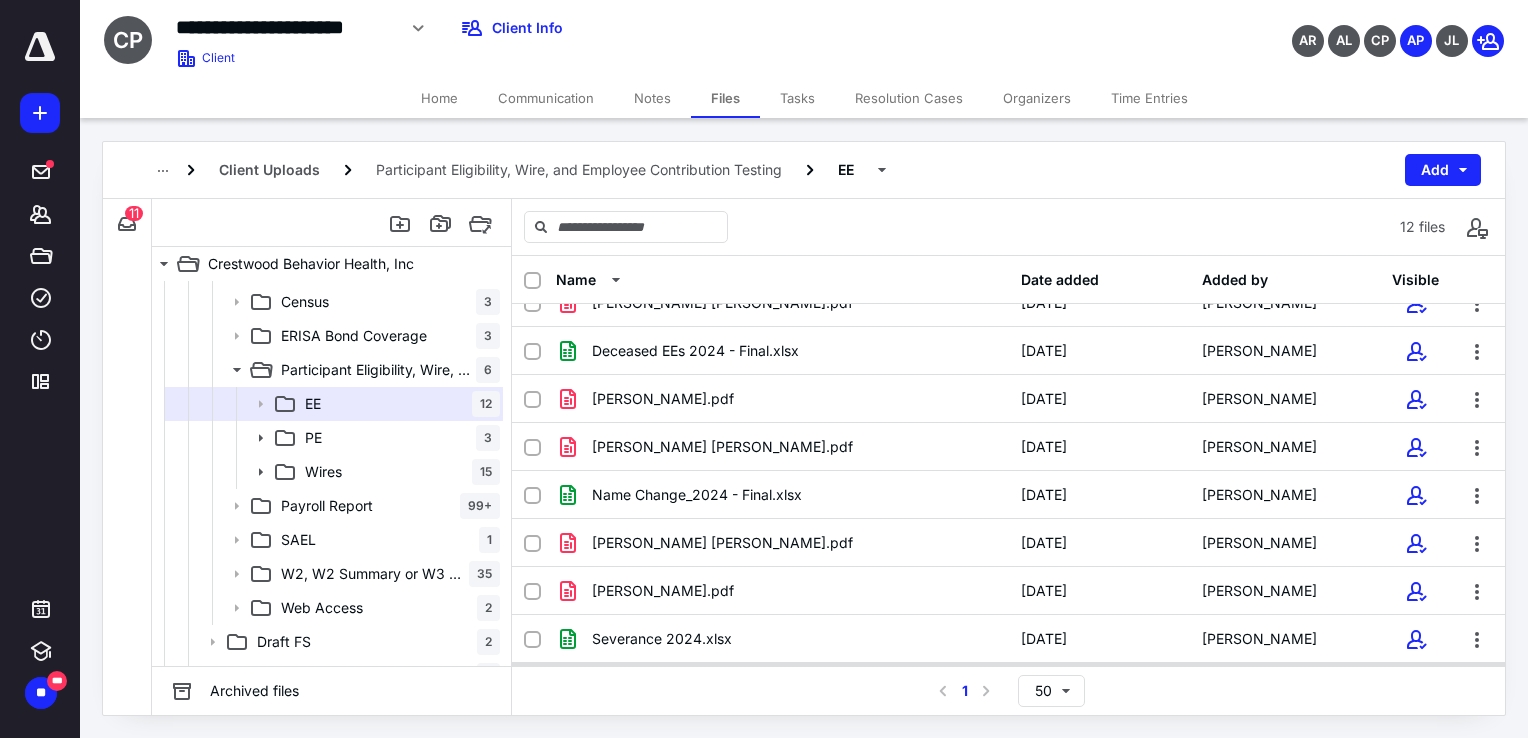 scroll, scrollTop: 0, scrollLeft: 0, axis: both 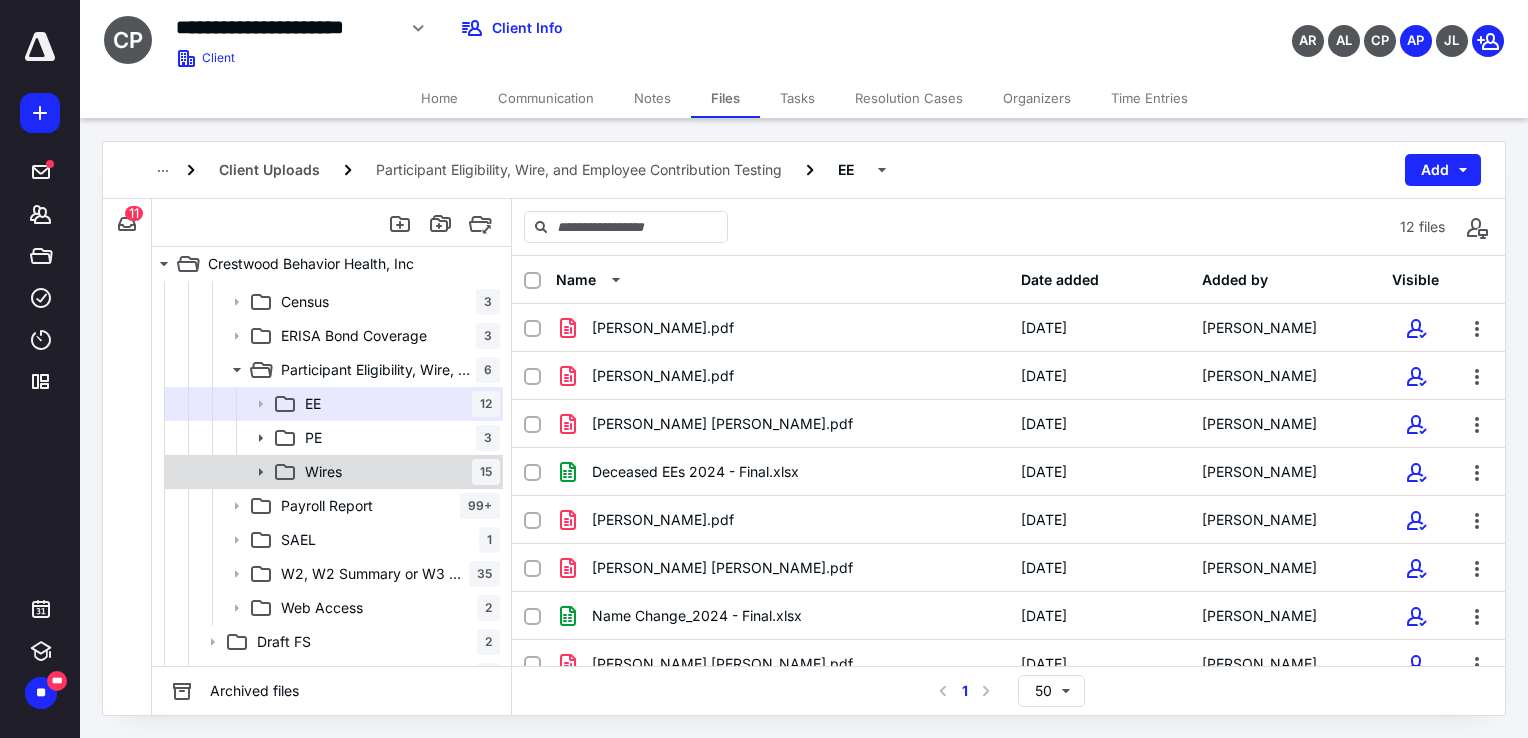click on "Wires 15" at bounding box center (398, 472) 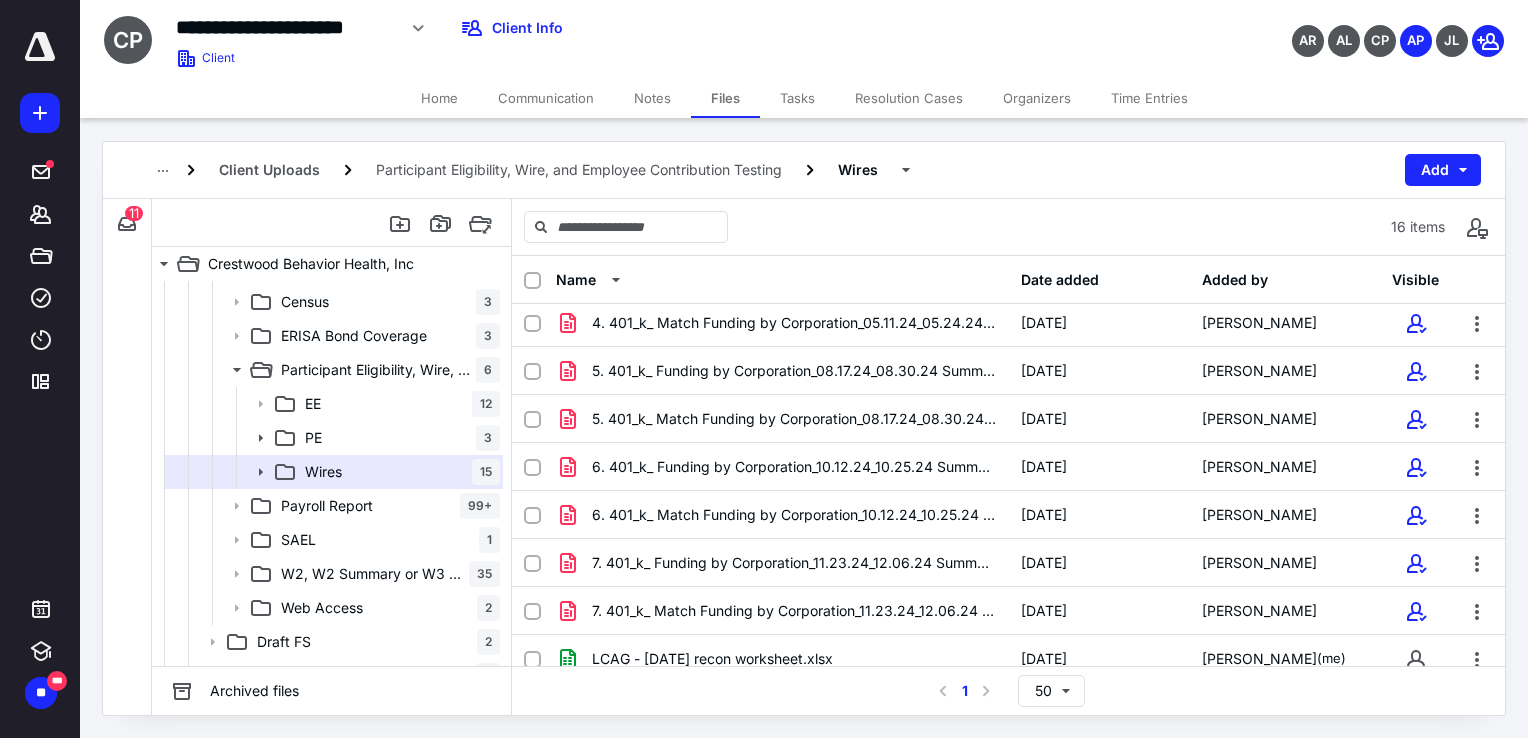 scroll, scrollTop: 401, scrollLeft: 0, axis: vertical 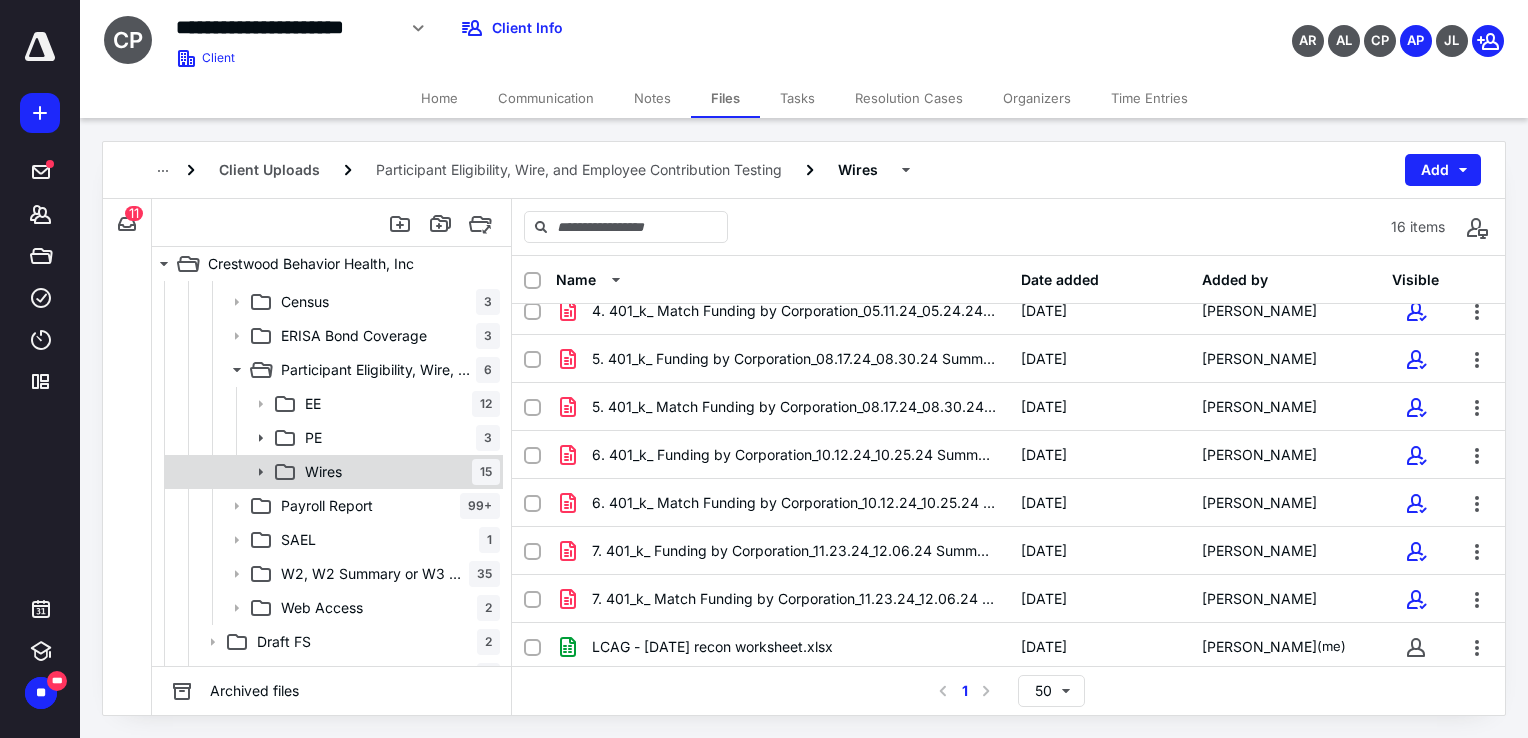 click 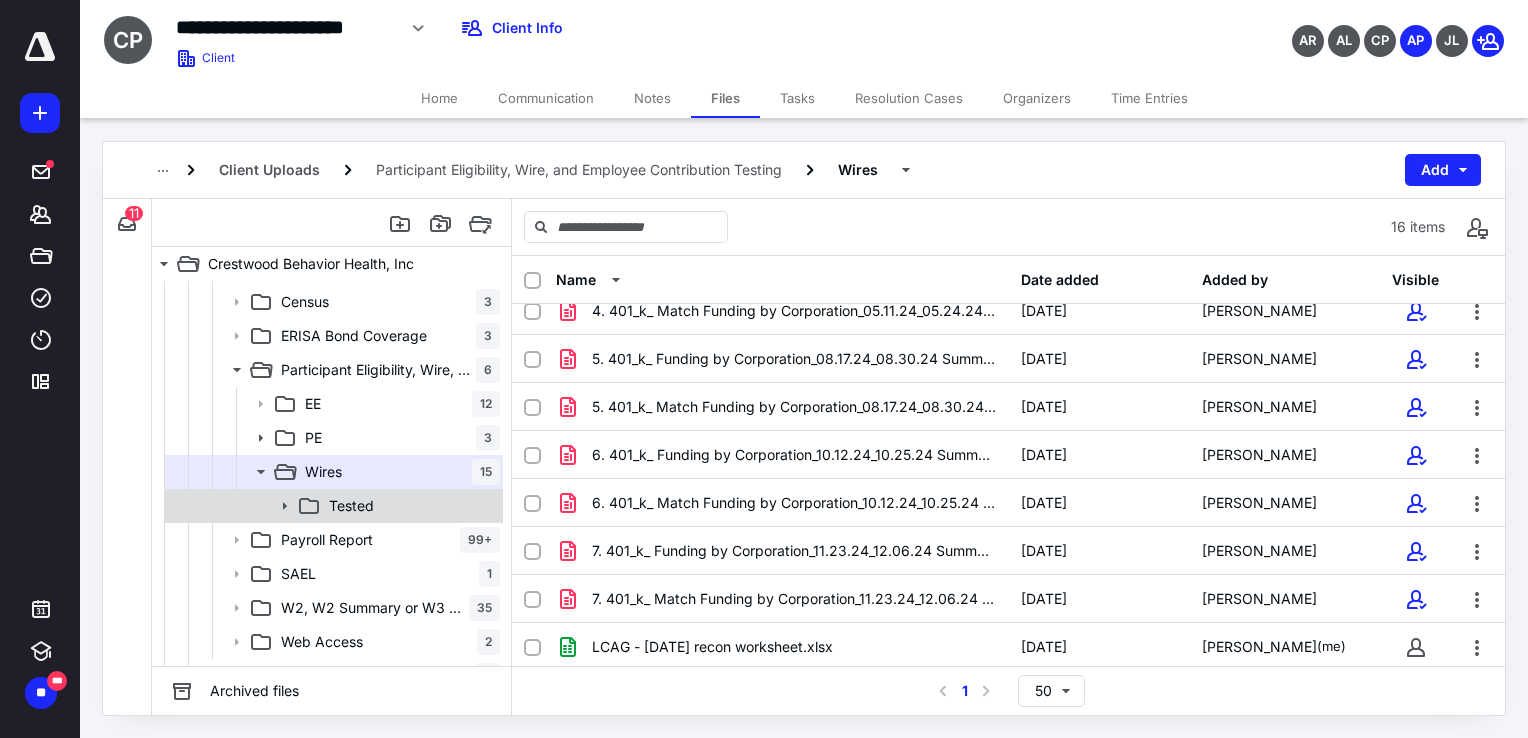click on "Tested" at bounding box center [332, 506] 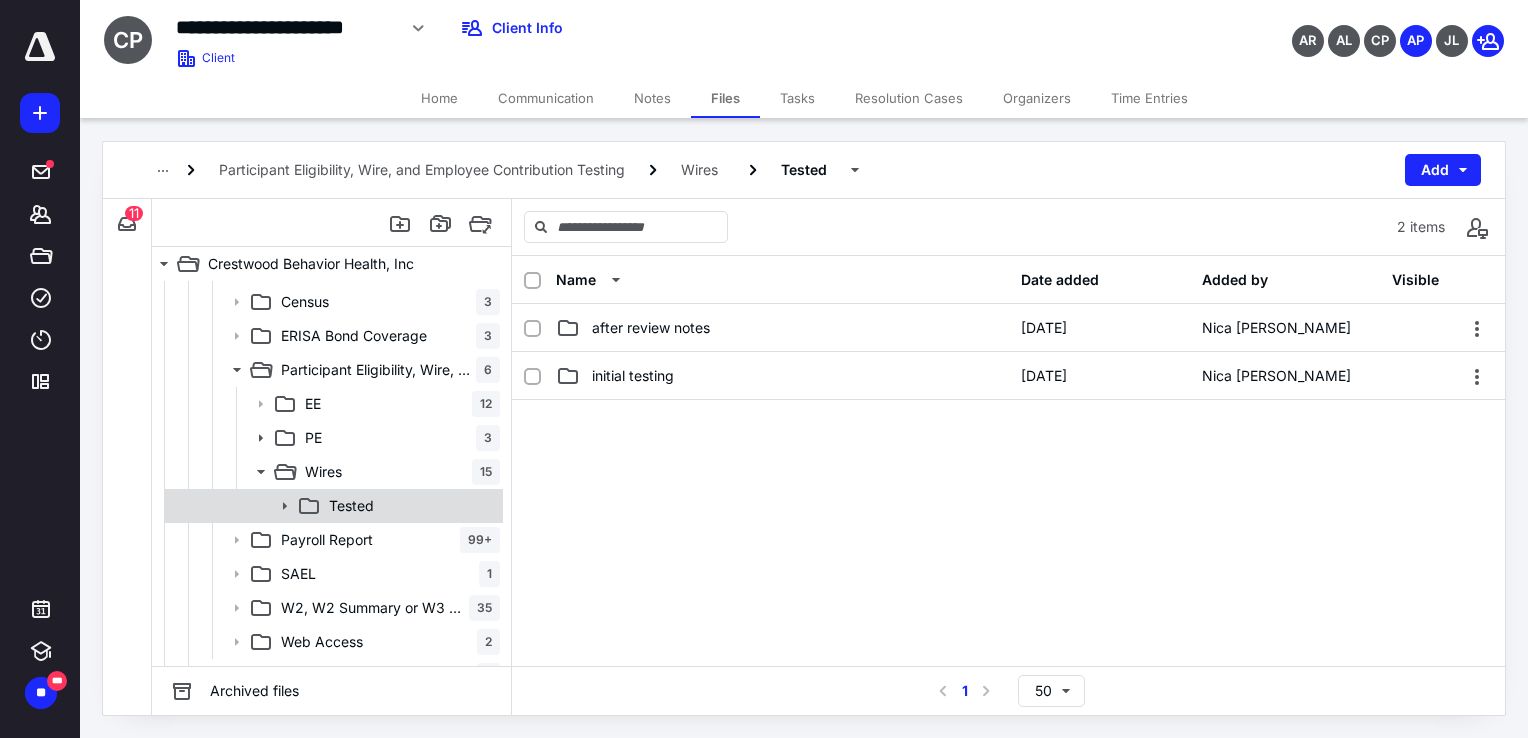 click 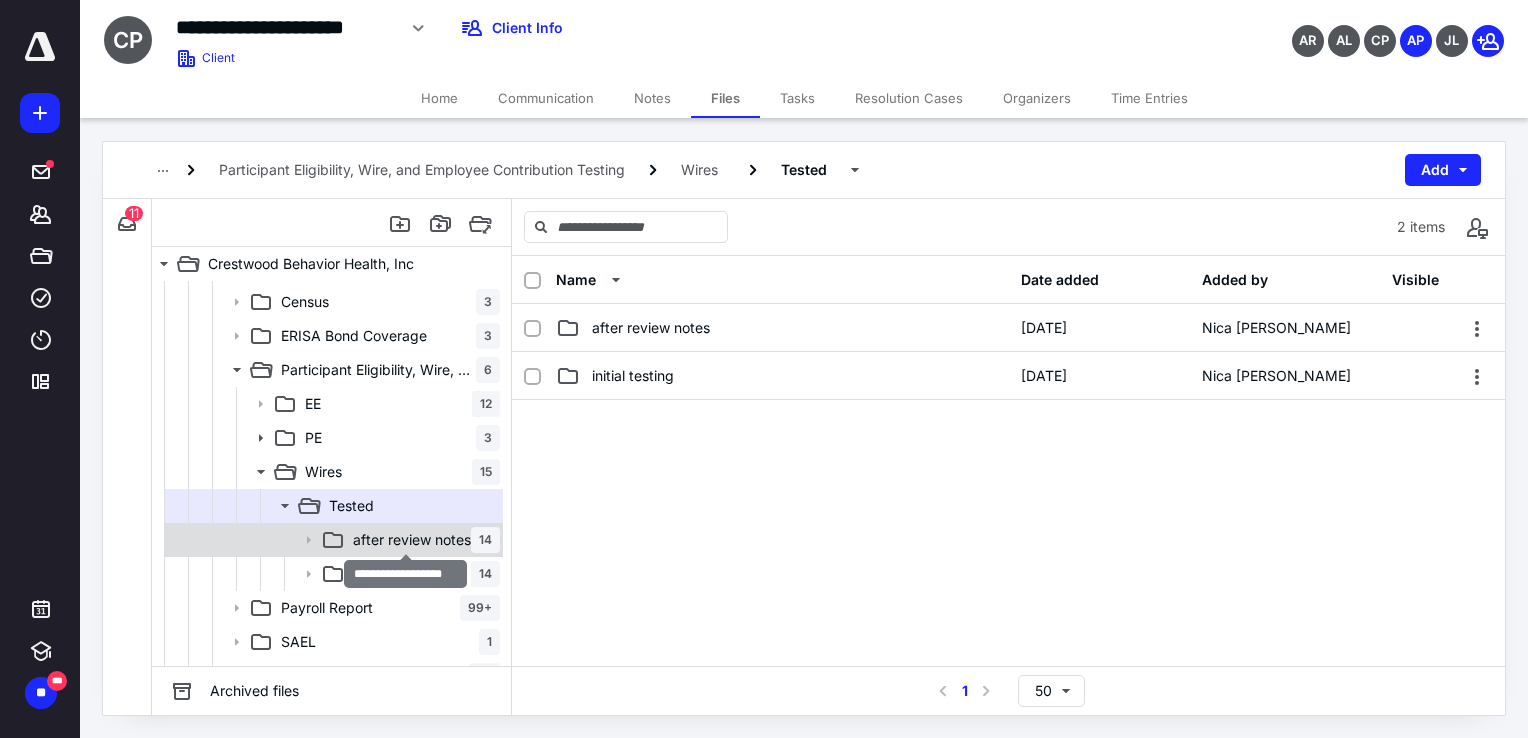 click on "after review notes" at bounding box center (412, 540) 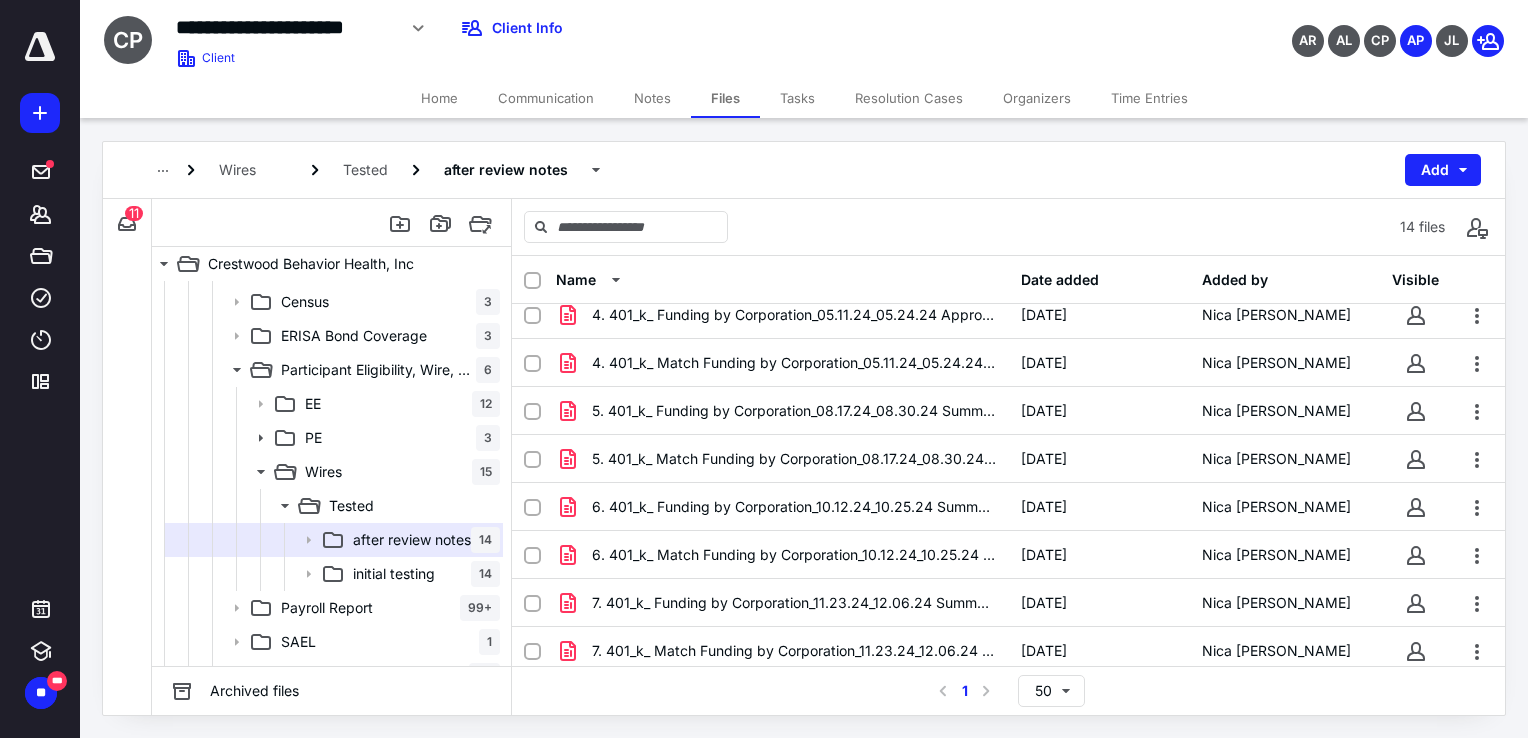 scroll, scrollTop: 306, scrollLeft: 0, axis: vertical 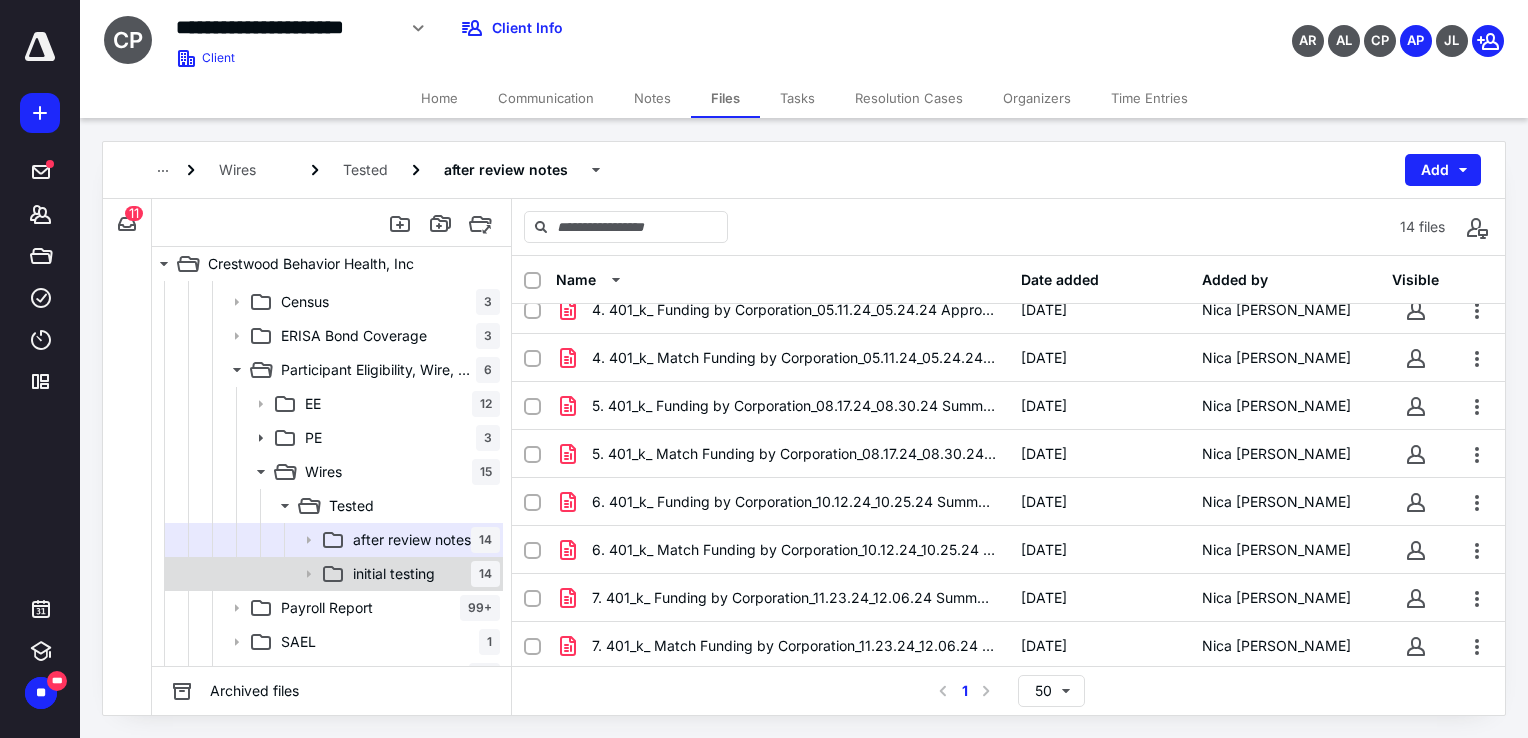 click on "initial testing" at bounding box center (394, 574) 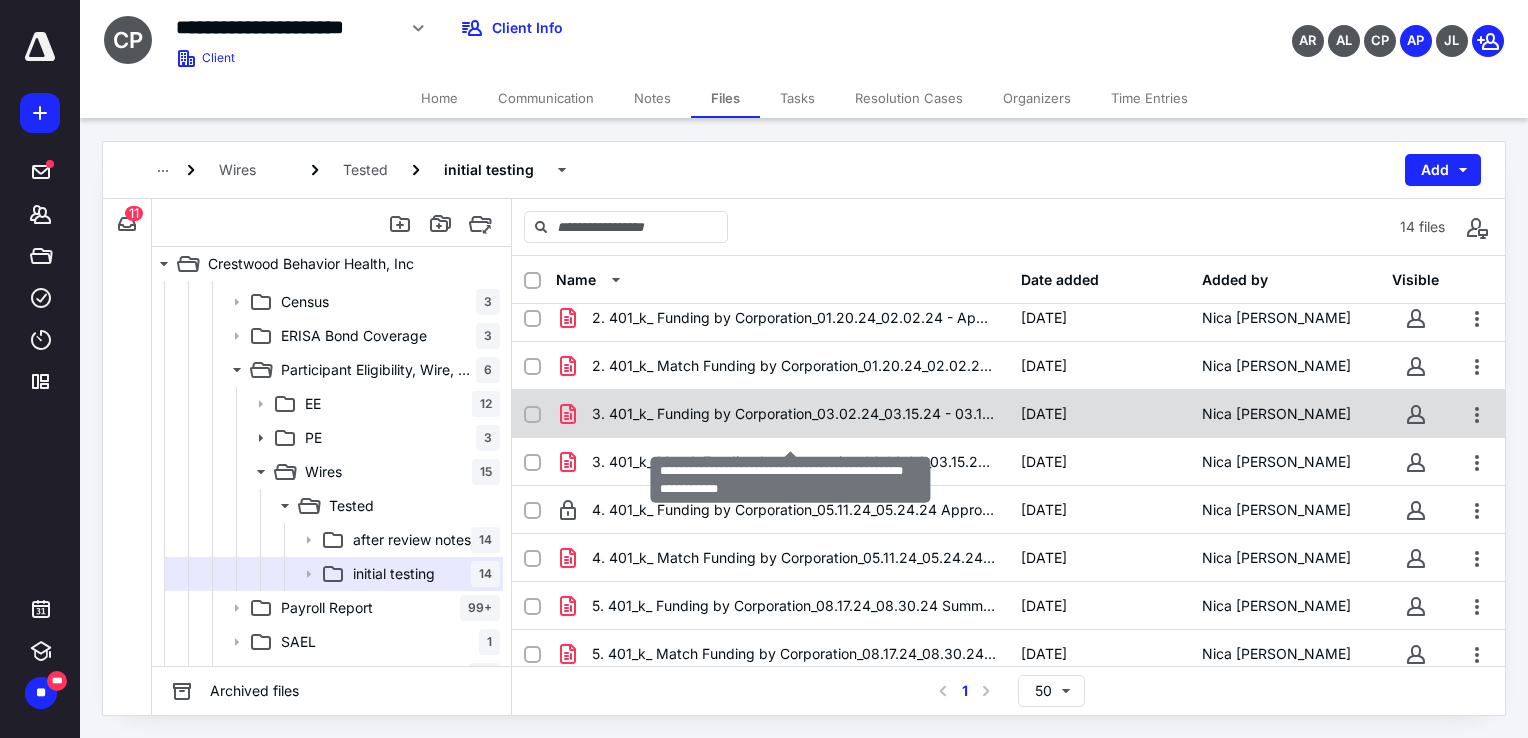 scroll, scrollTop: 306, scrollLeft: 0, axis: vertical 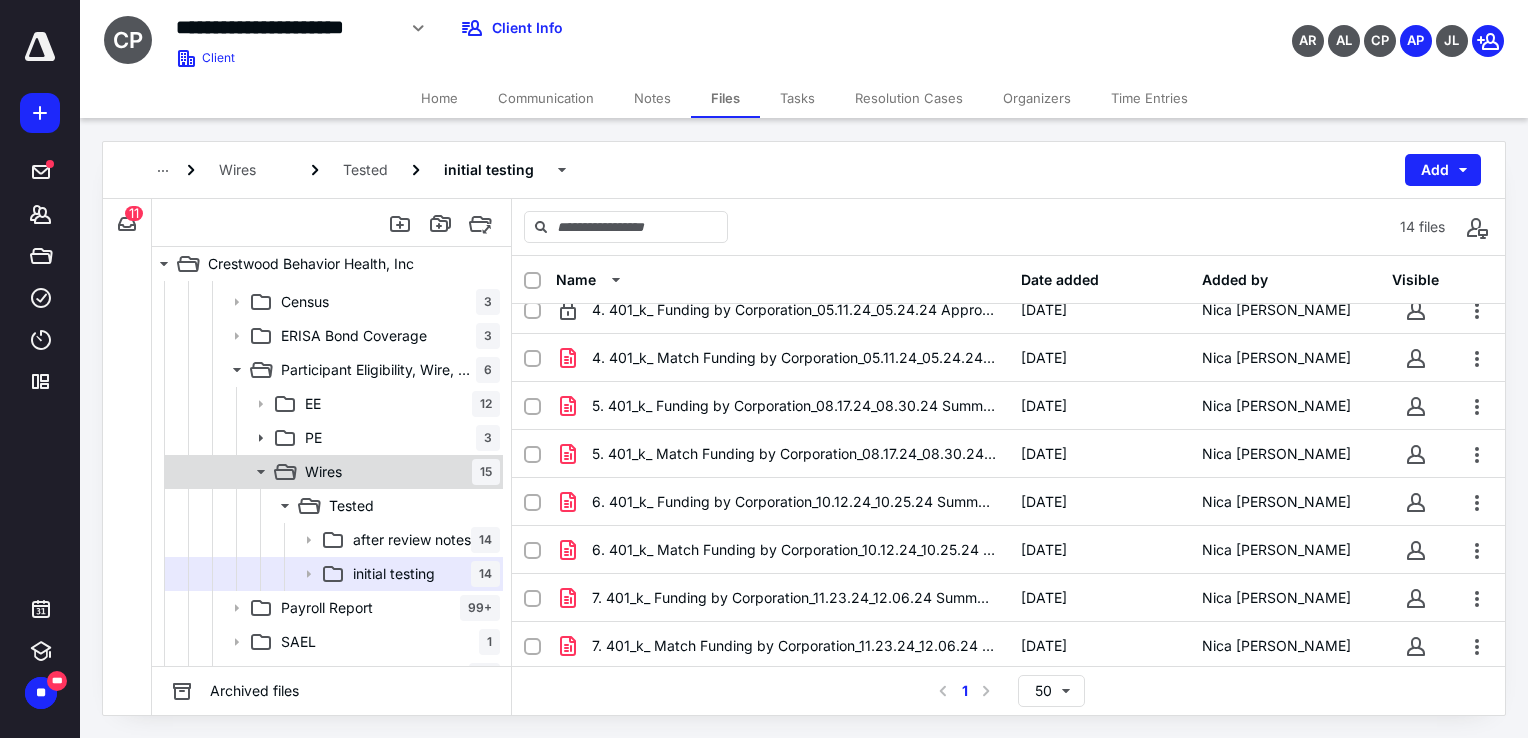 click 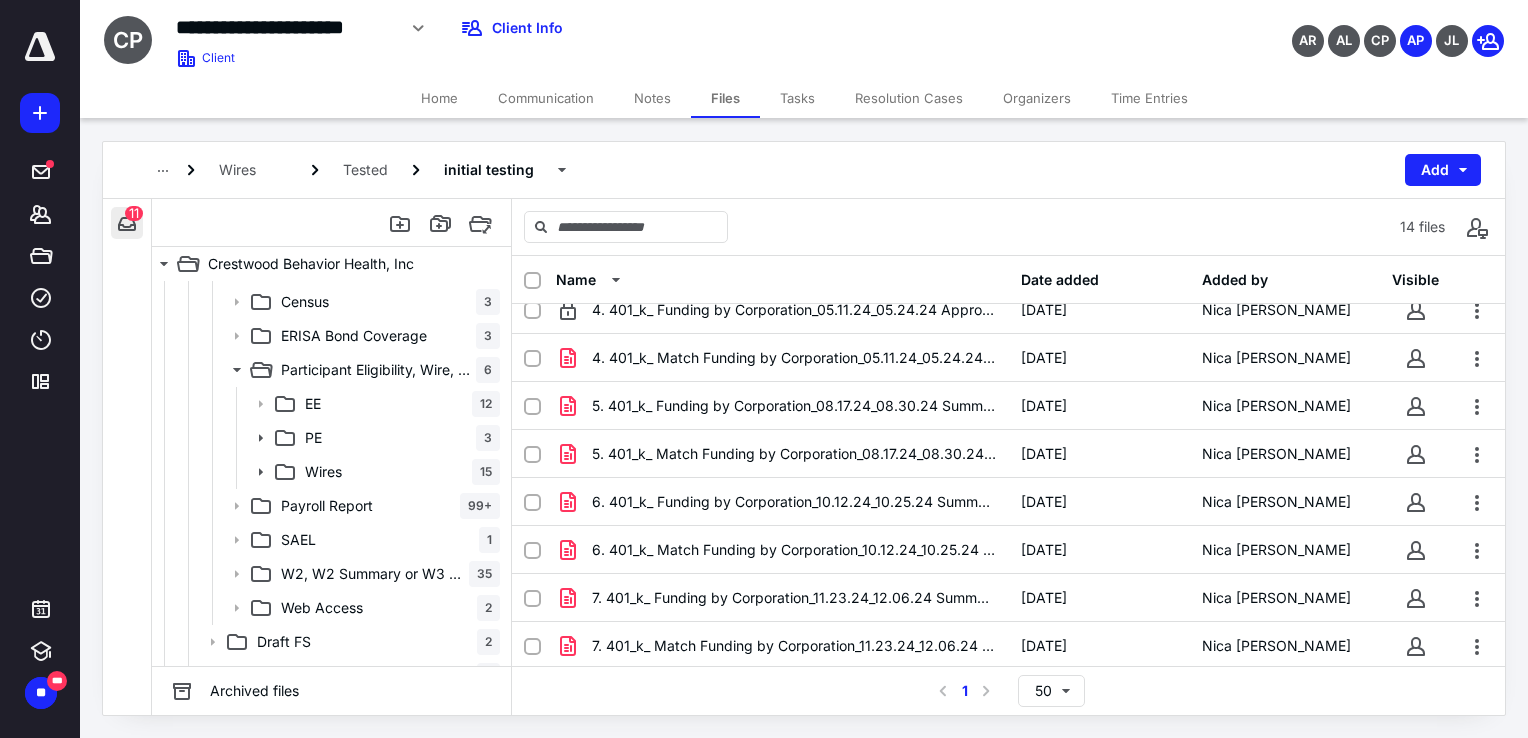click at bounding box center (127, 223) 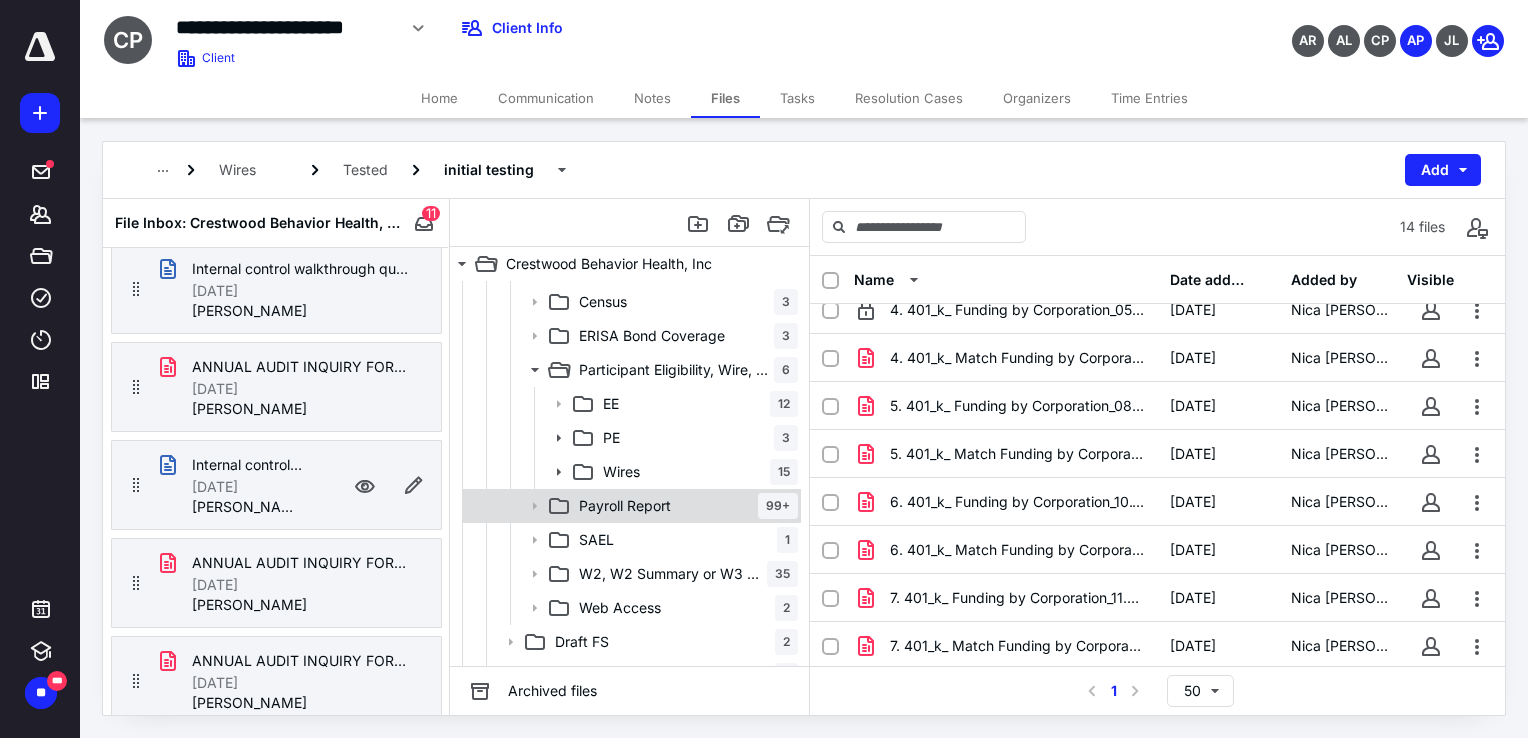 scroll, scrollTop: 676, scrollLeft: 0, axis: vertical 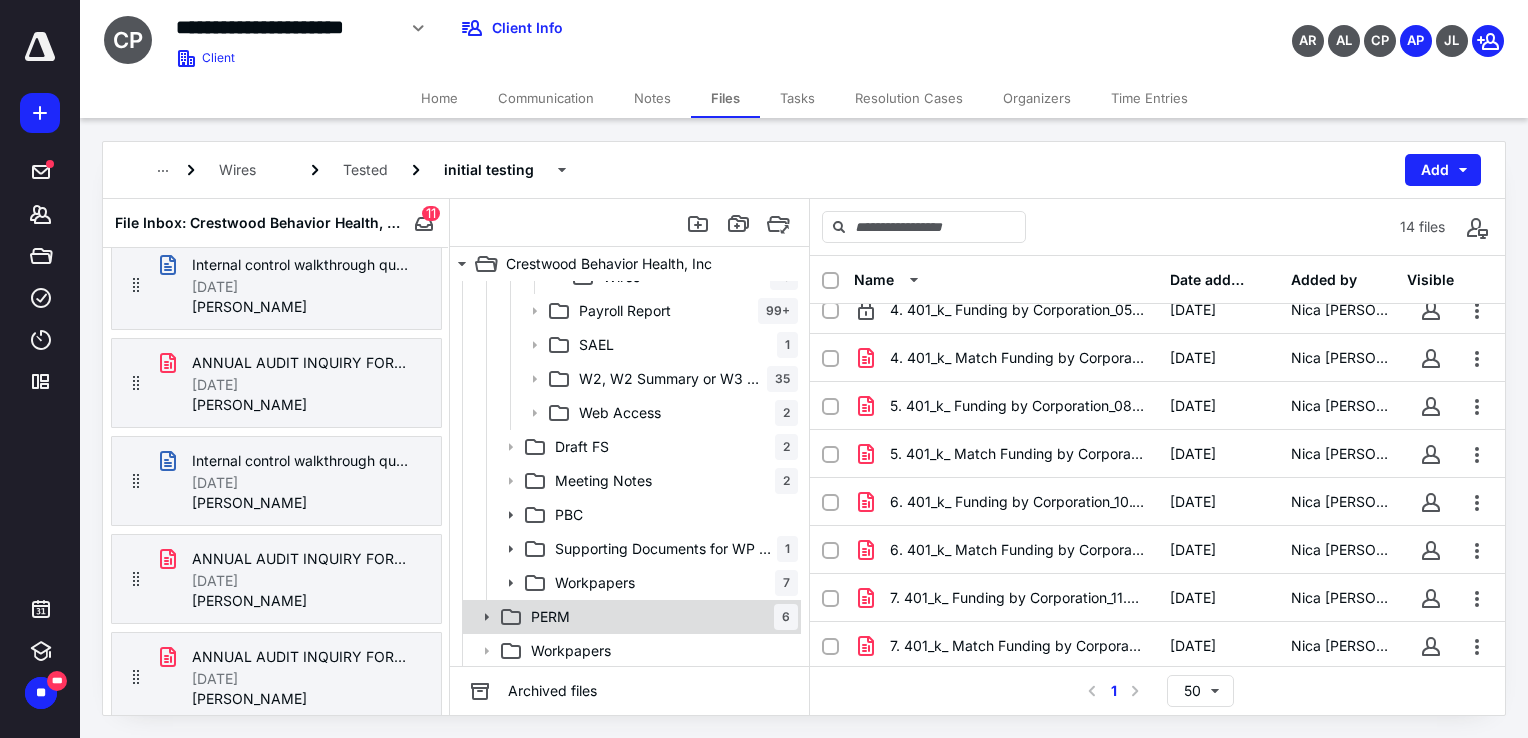 click 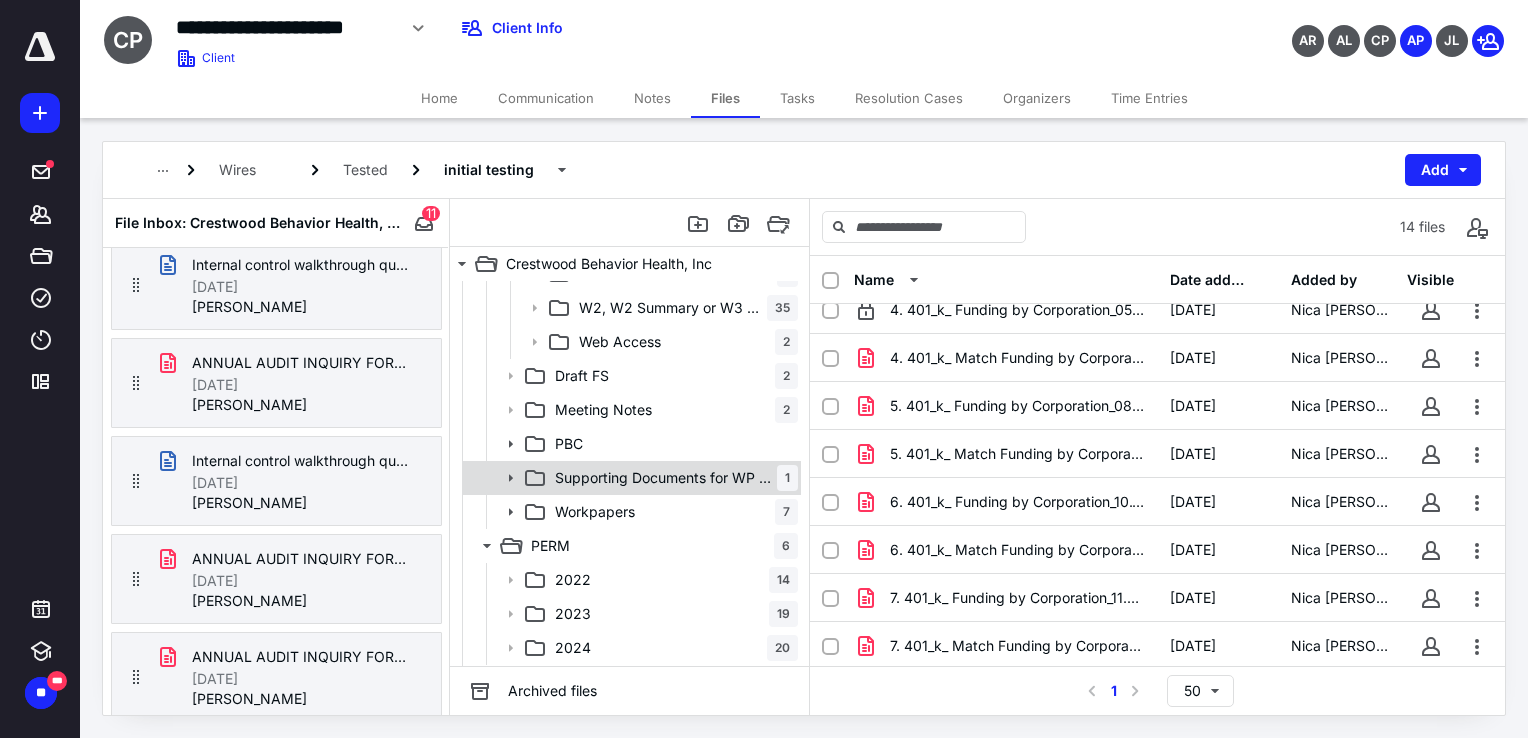 scroll, scrollTop: 497, scrollLeft: 0, axis: vertical 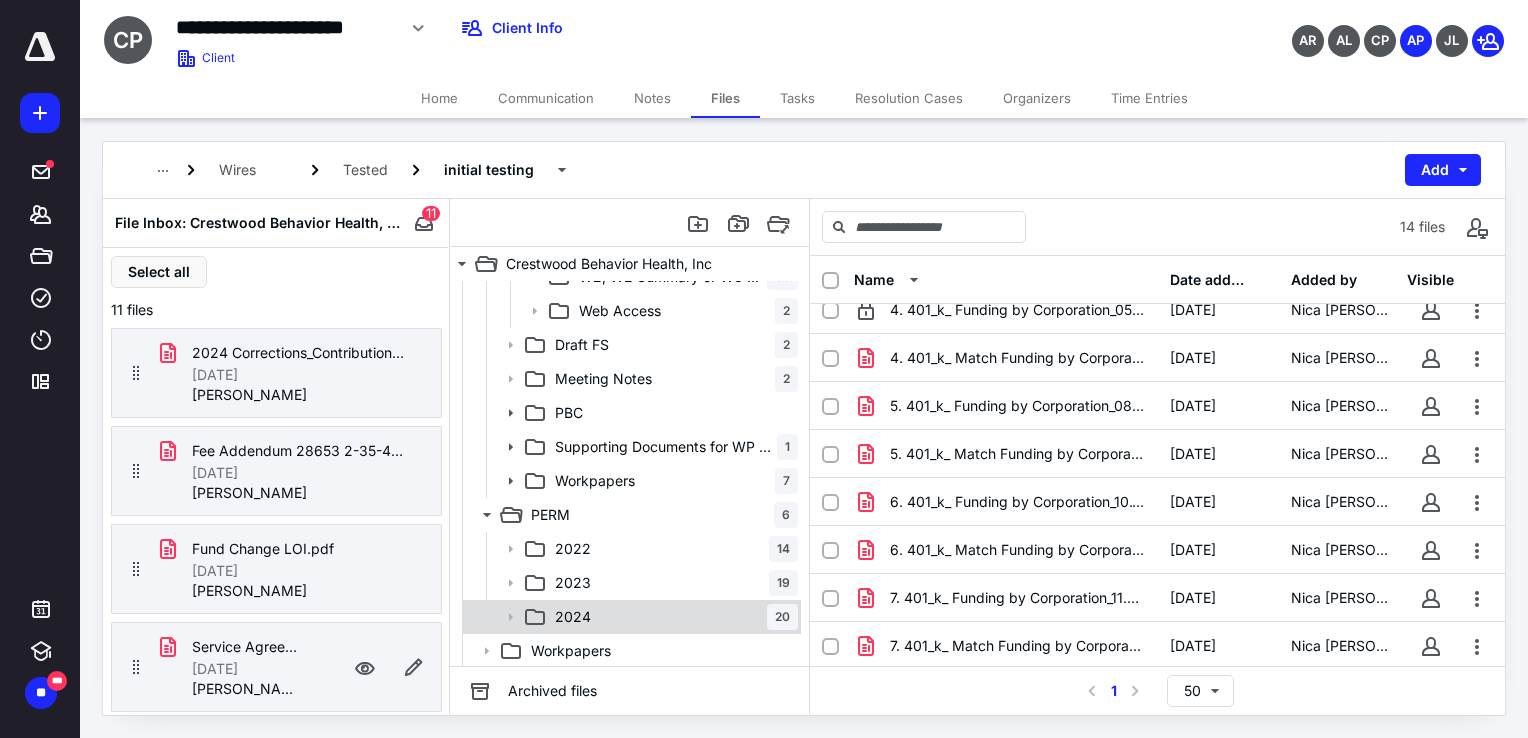 click on "2024 20" at bounding box center (672, 617) 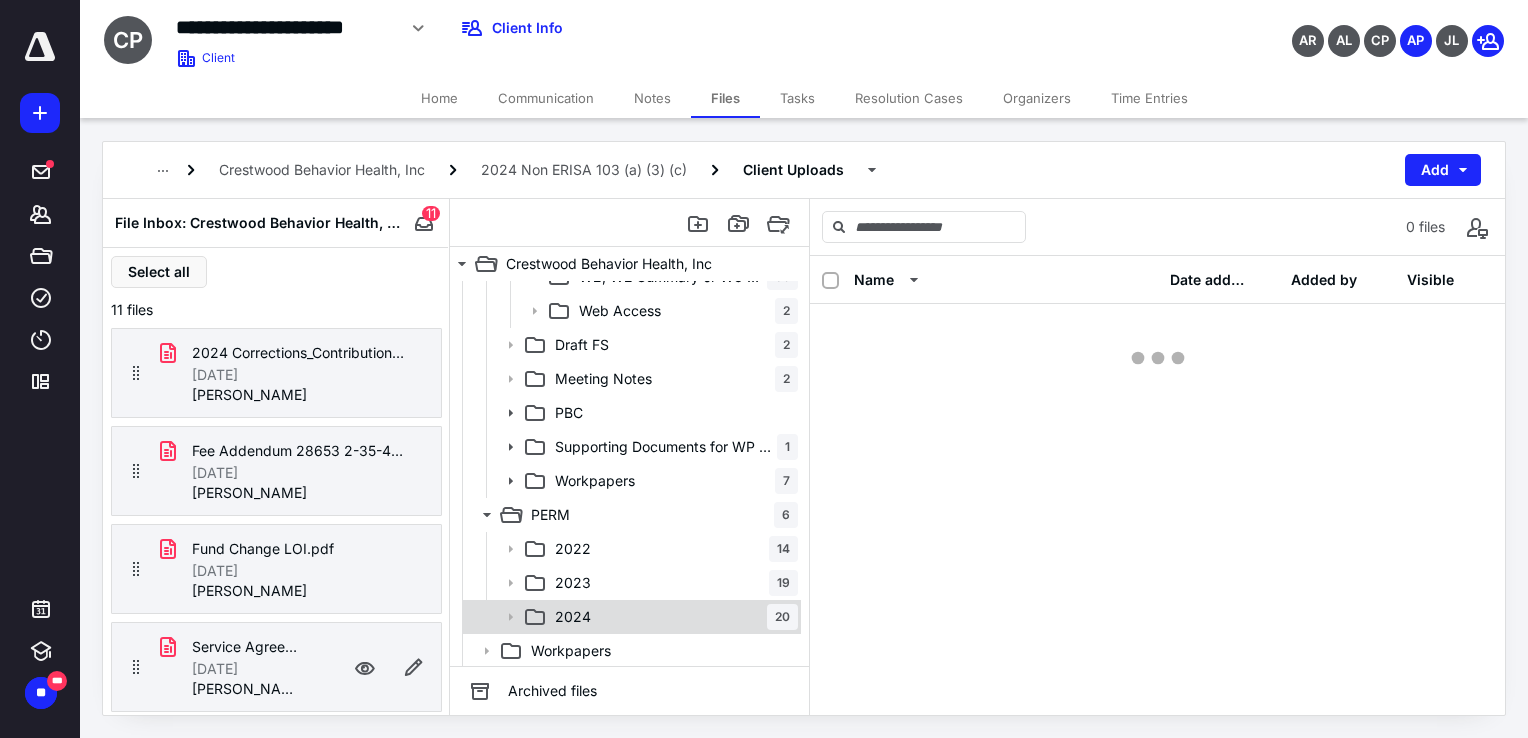 scroll, scrollTop: 0, scrollLeft: 0, axis: both 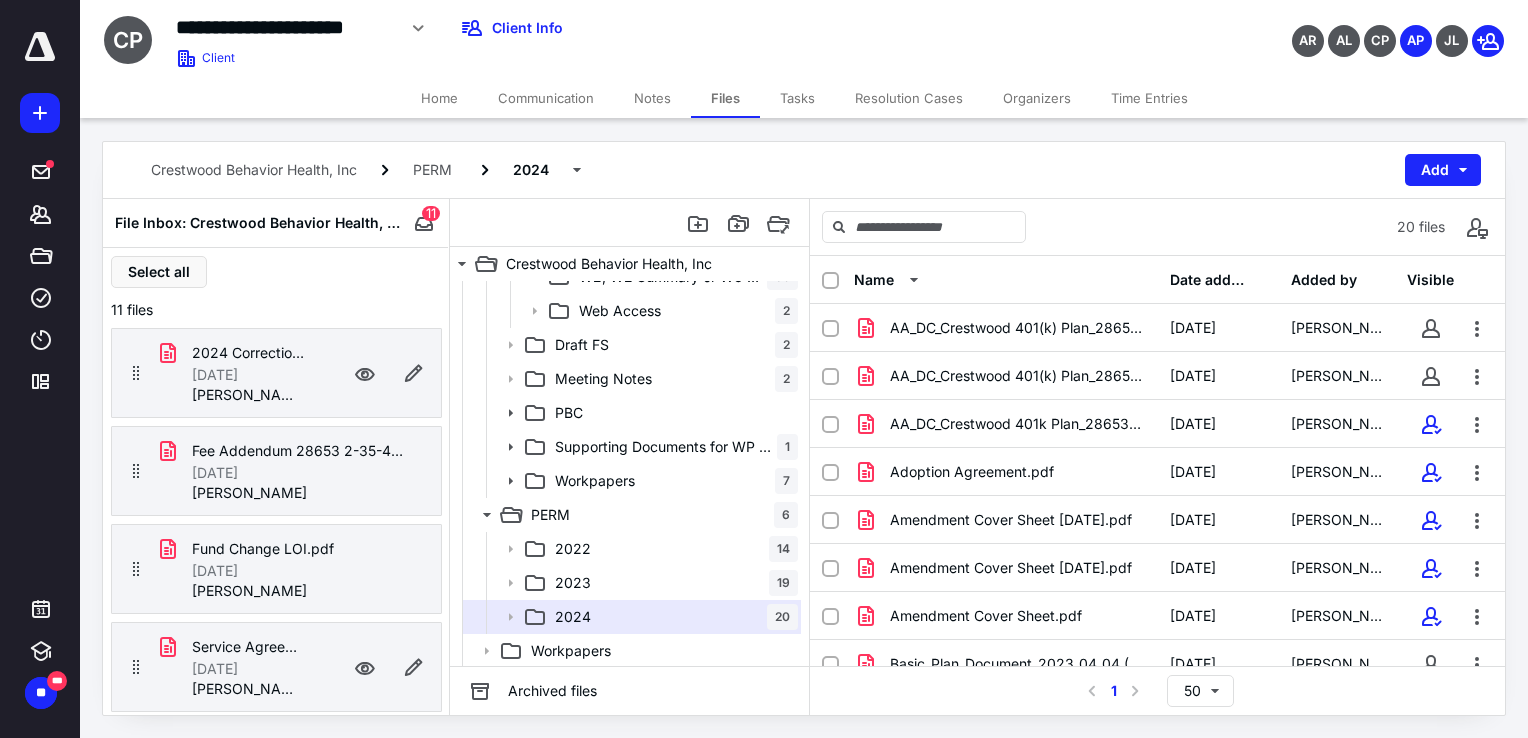 click on "2024 Corrections_Contributions 2_remove negative.pdf" at bounding box center [248, 353] 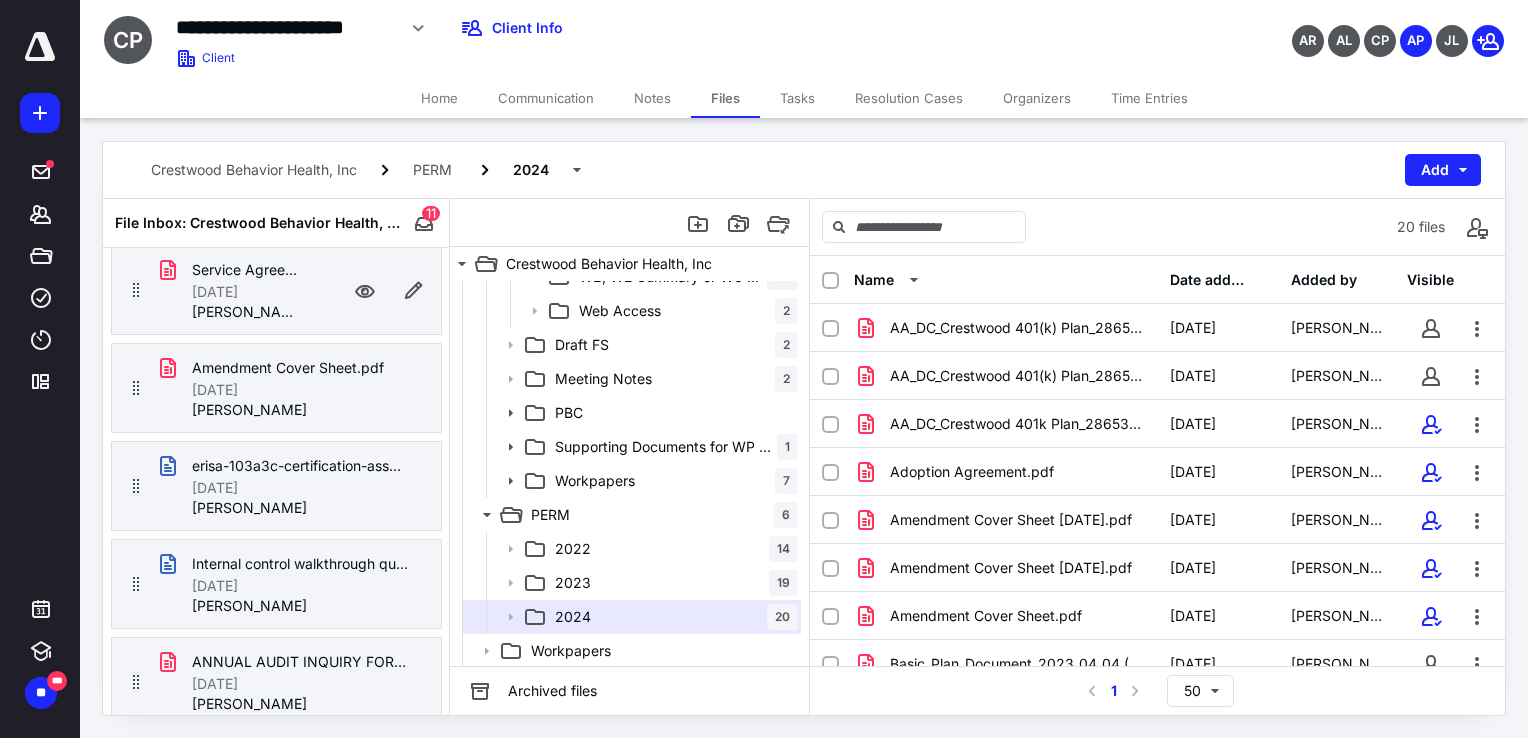 scroll, scrollTop: 400, scrollLeft: 0, axis: vertical 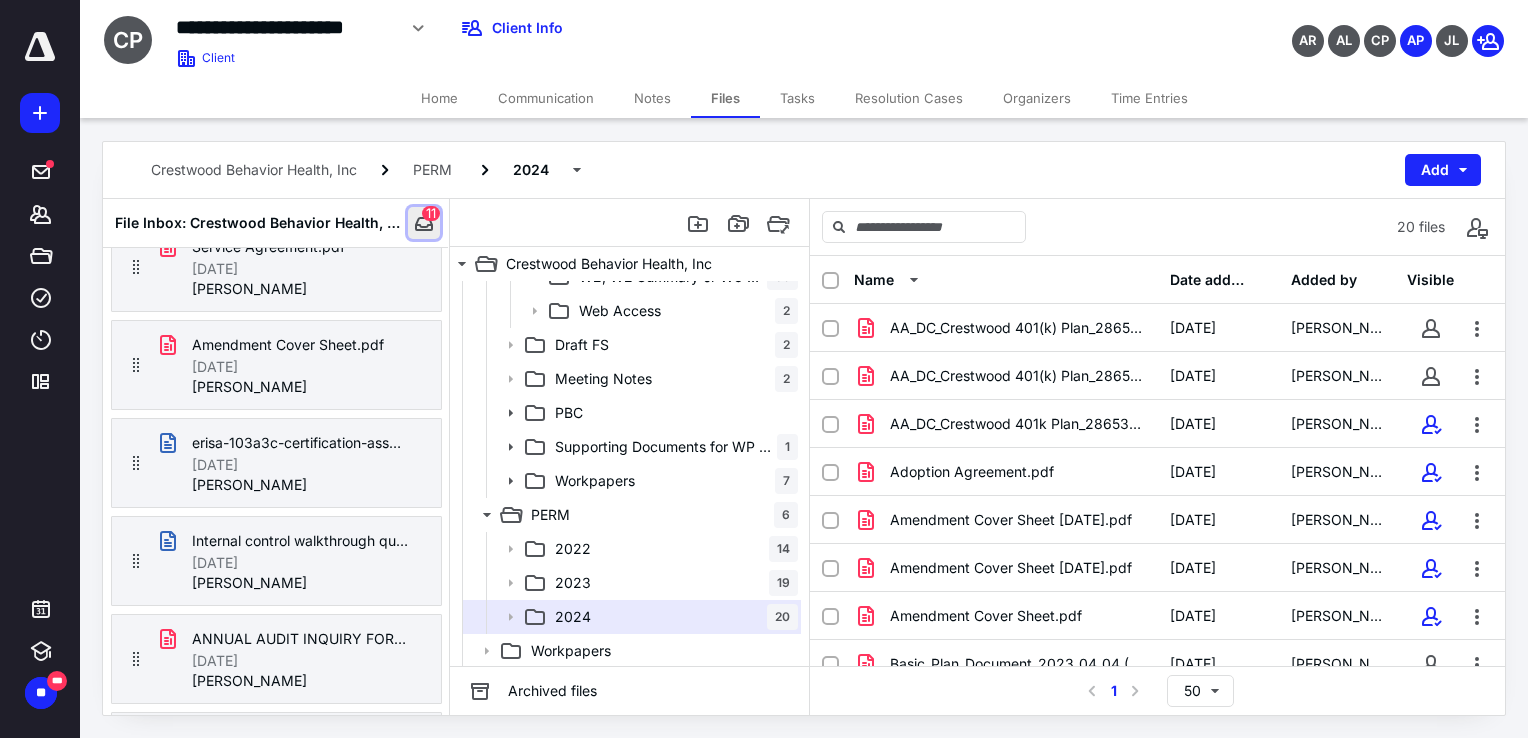click at bounding box center [424, 223] 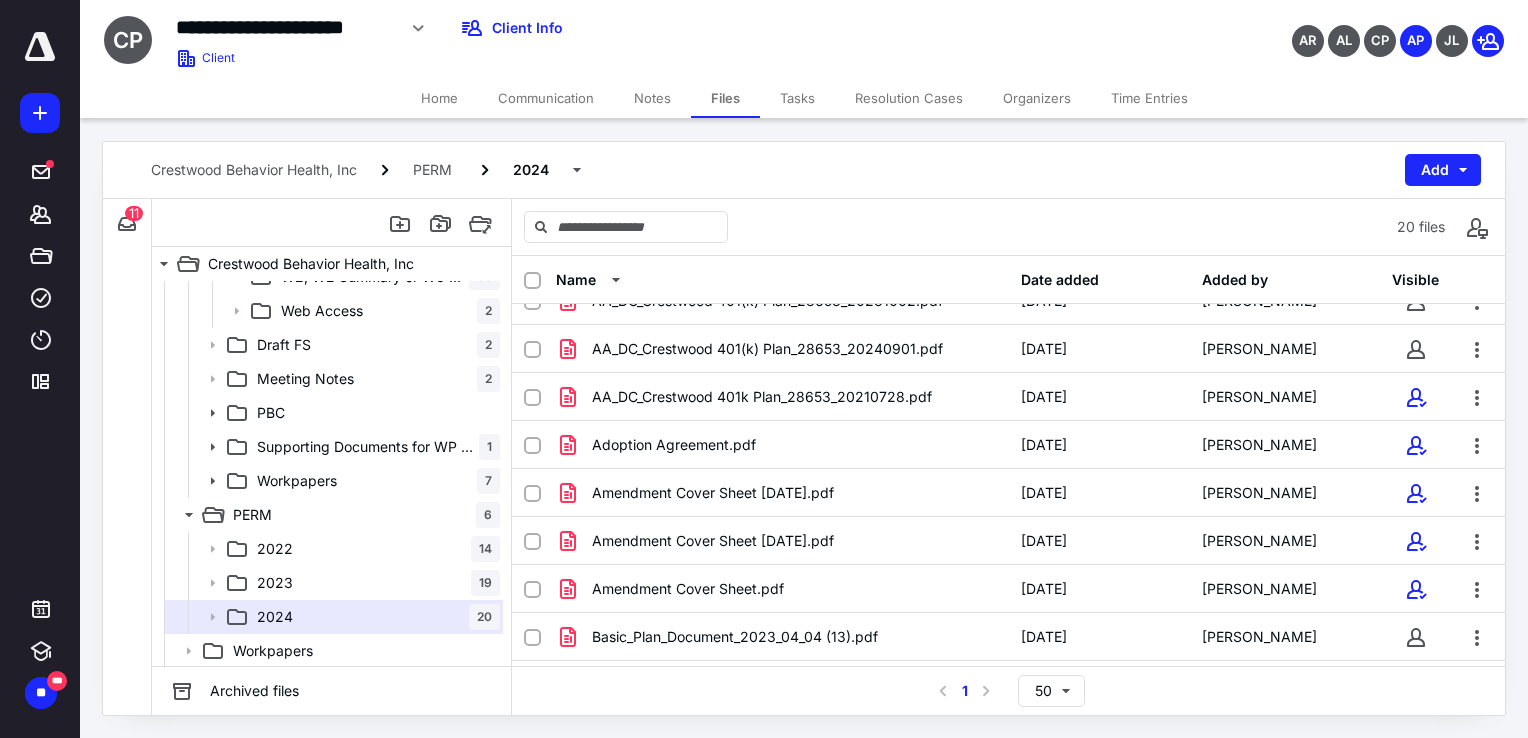 scroll, scrollTop: 0, scrollLeft: 0, axis: both 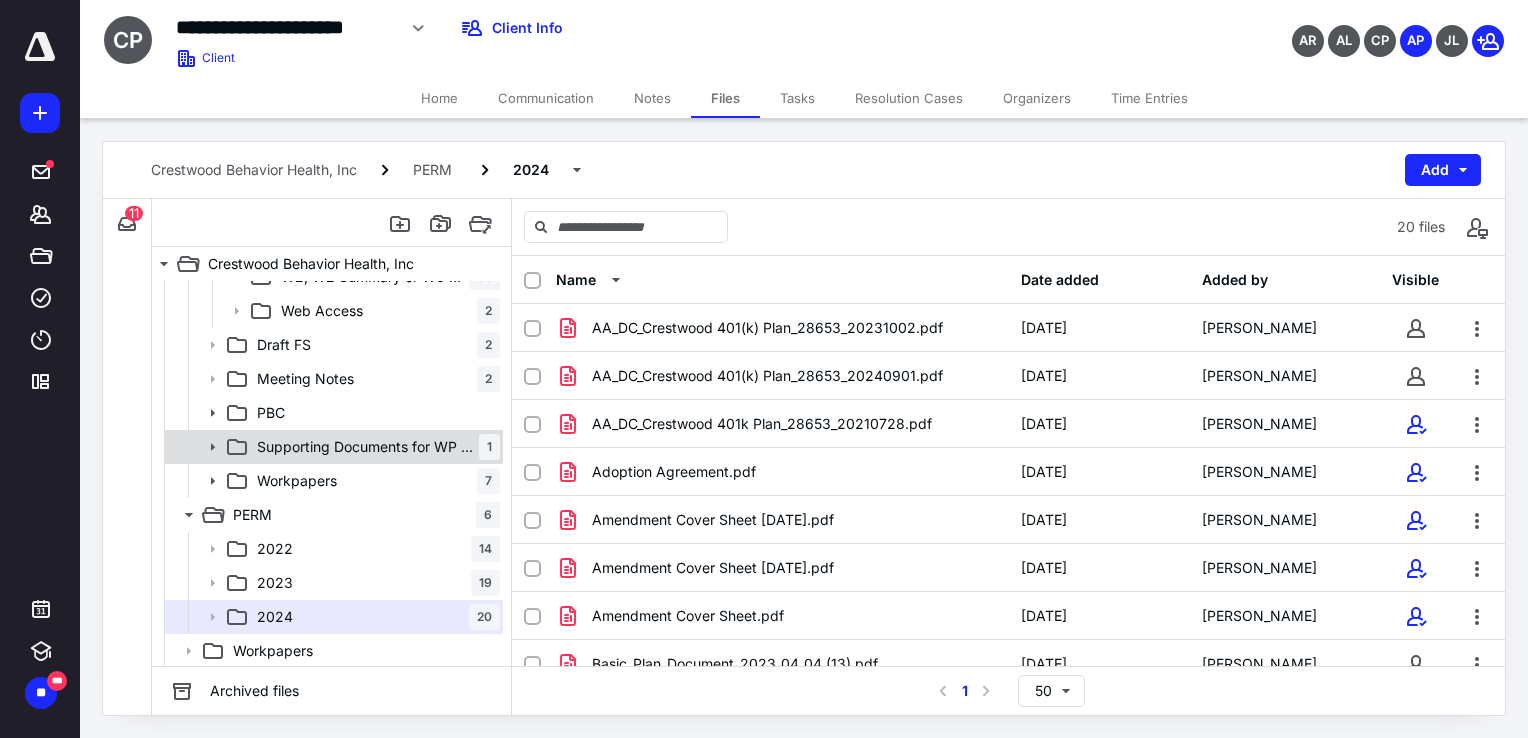 click 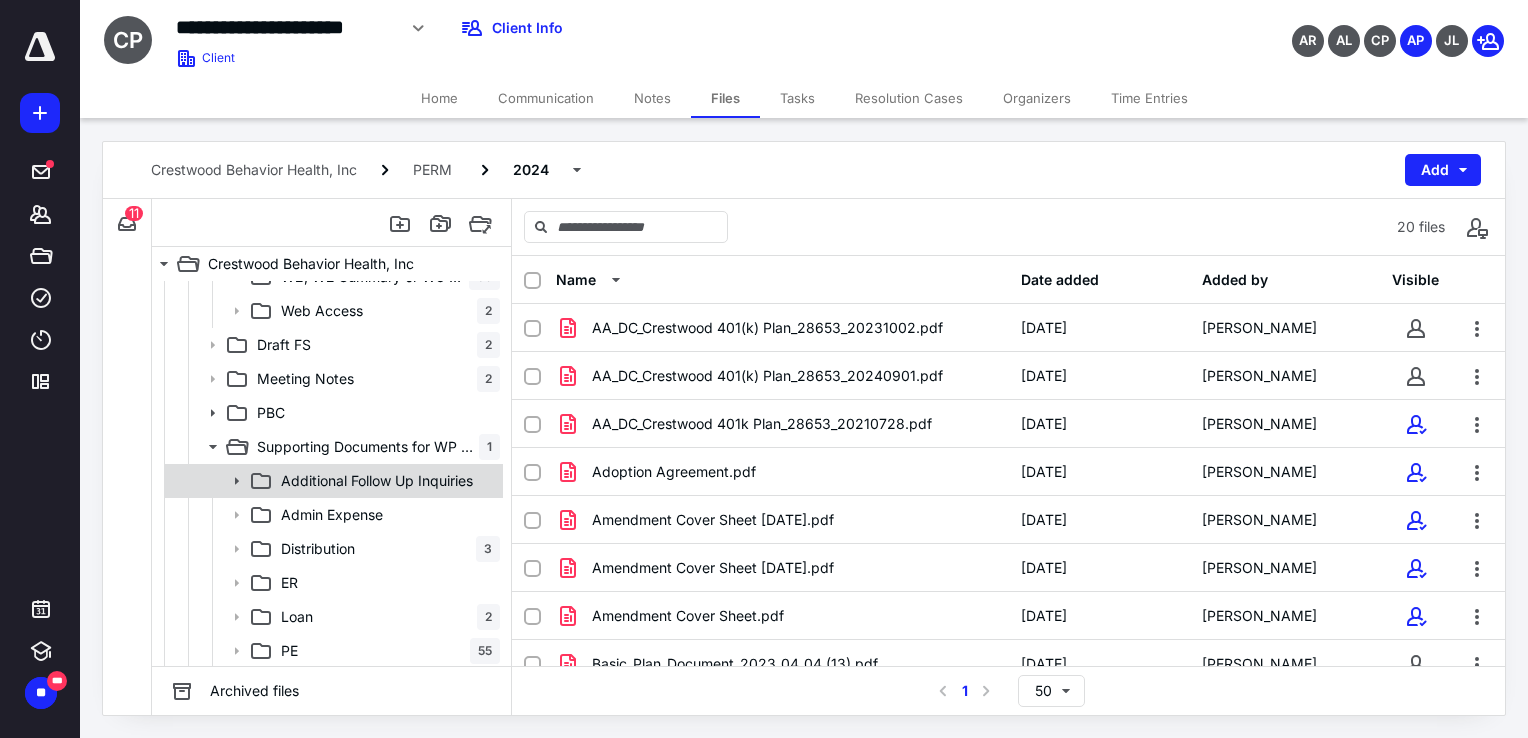click 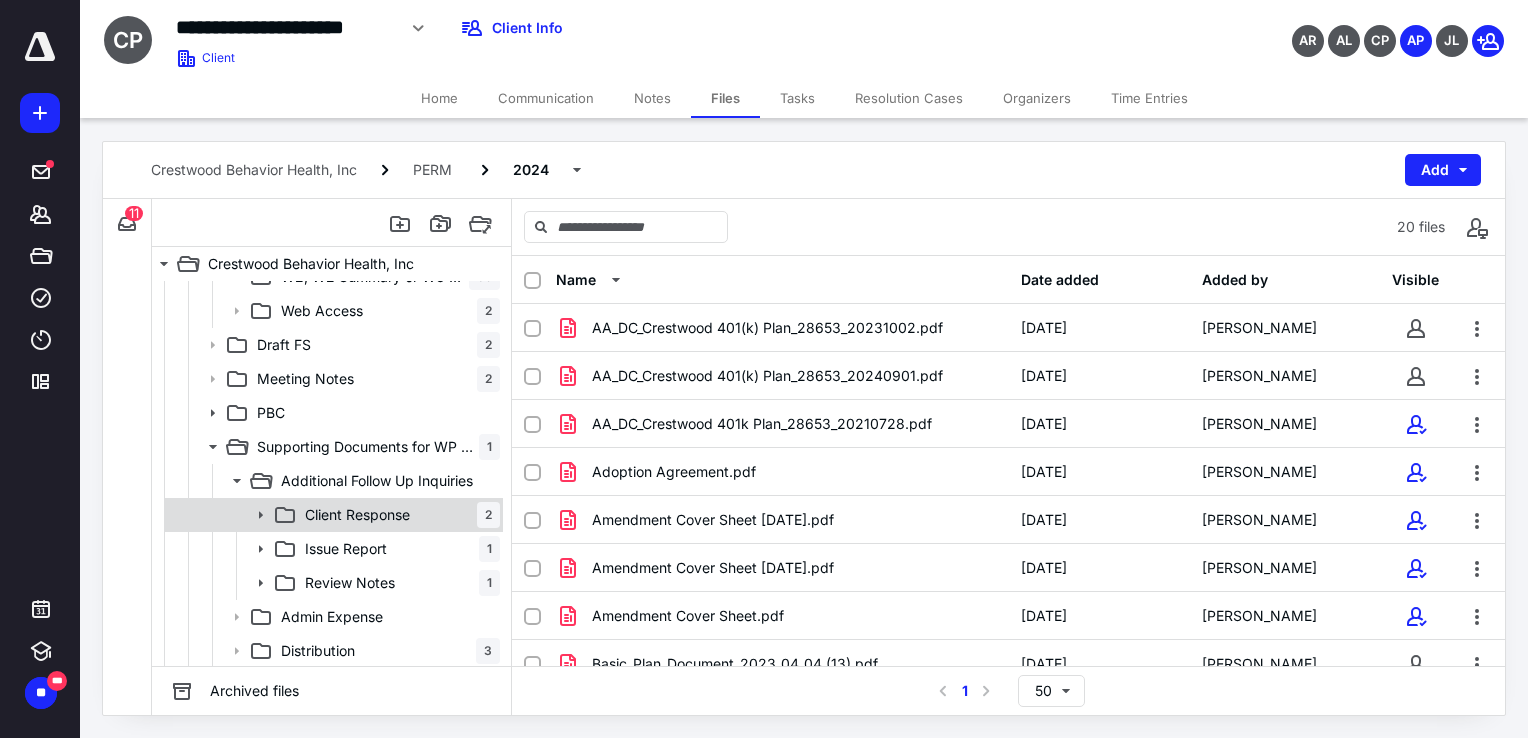 click 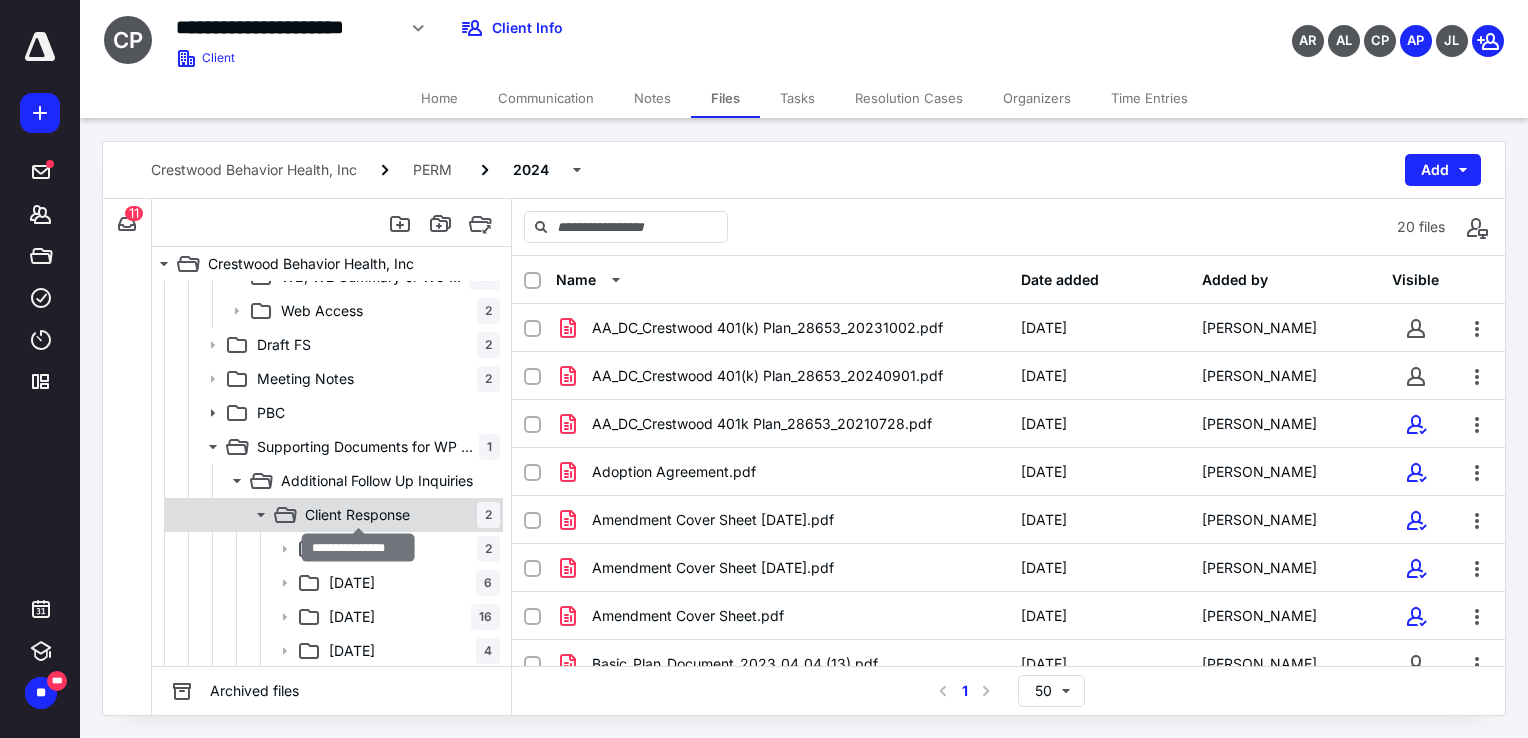 click on "Client Response" at bounding box center (357, 515) 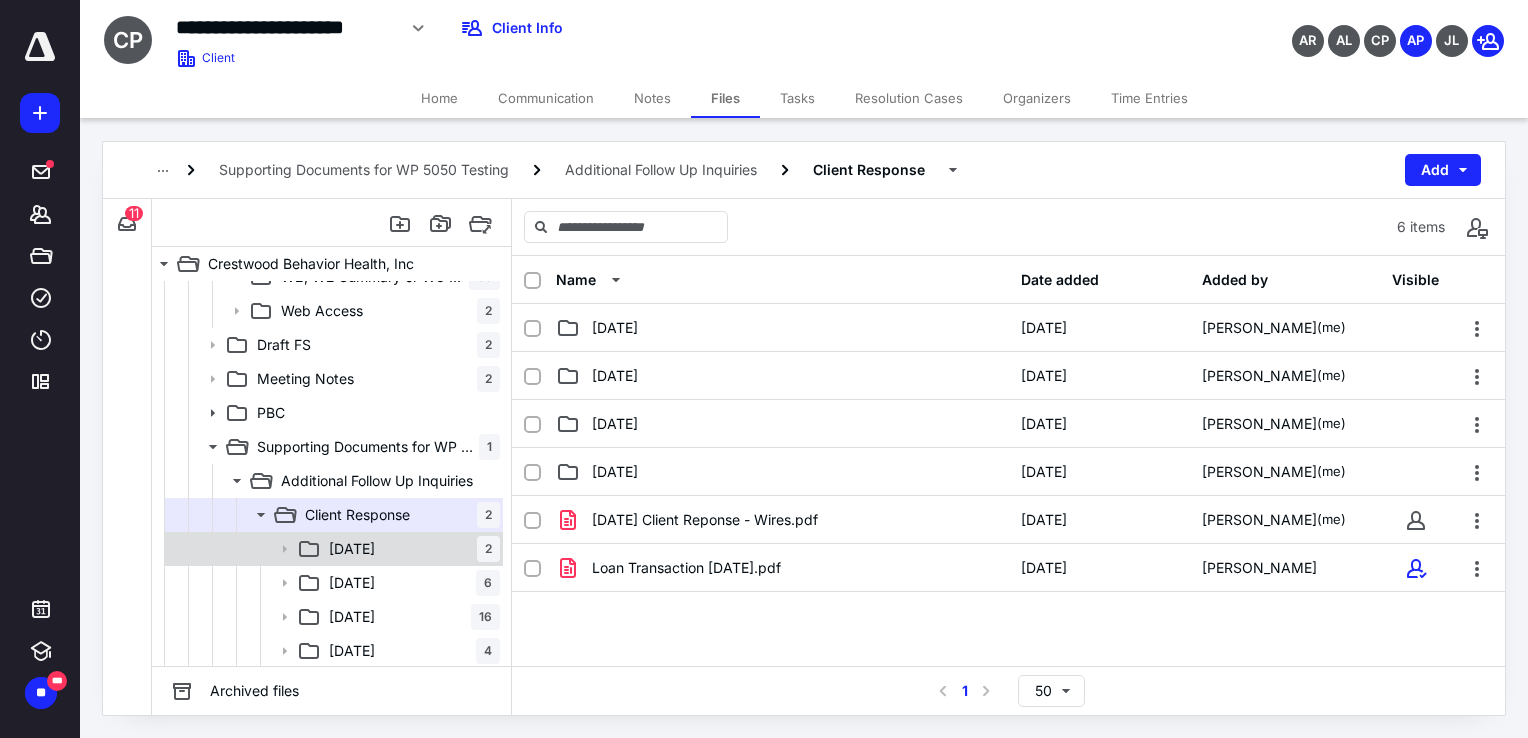 click on "[DATE]" at bounding box center (352, 549) 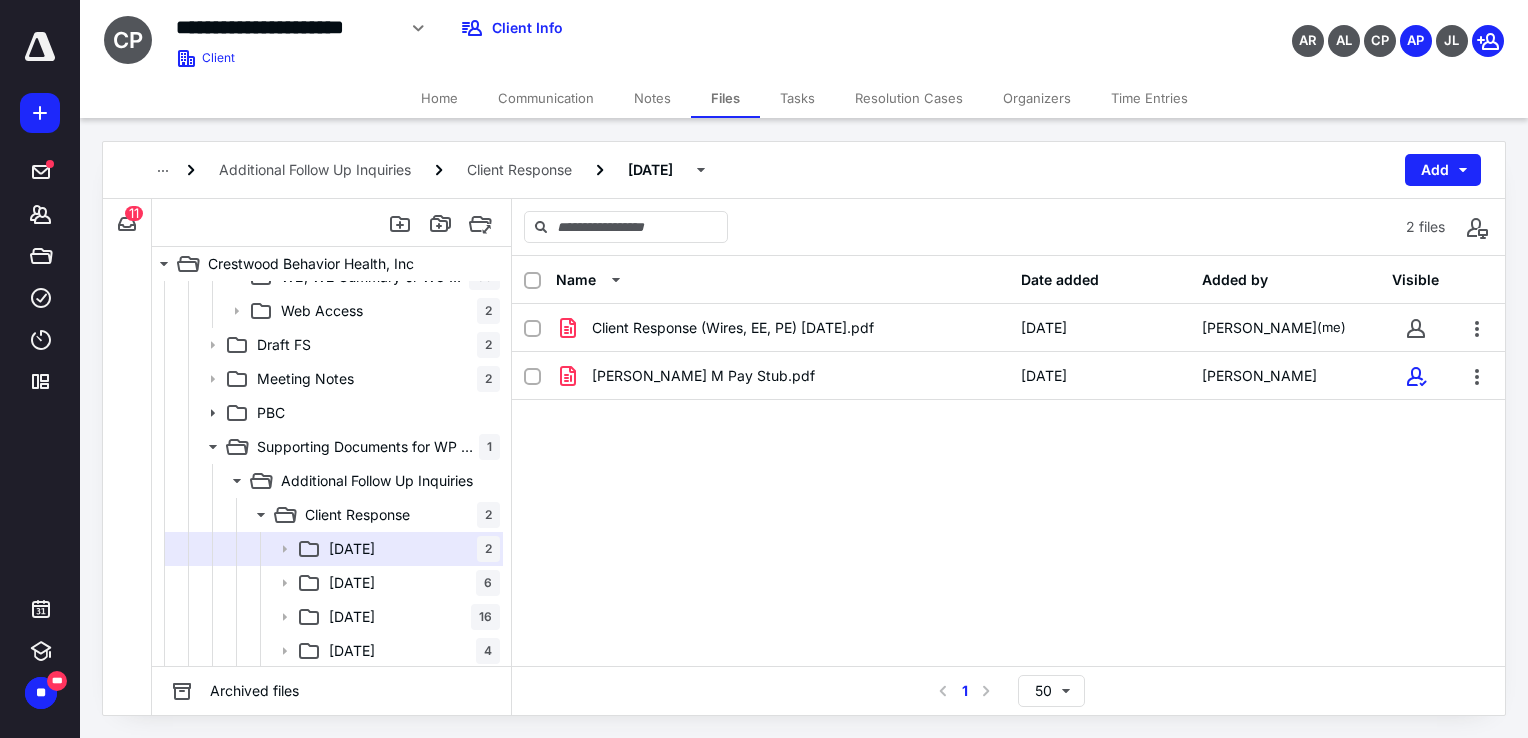 click on "[DATE]" at bounding box center [352, 583] 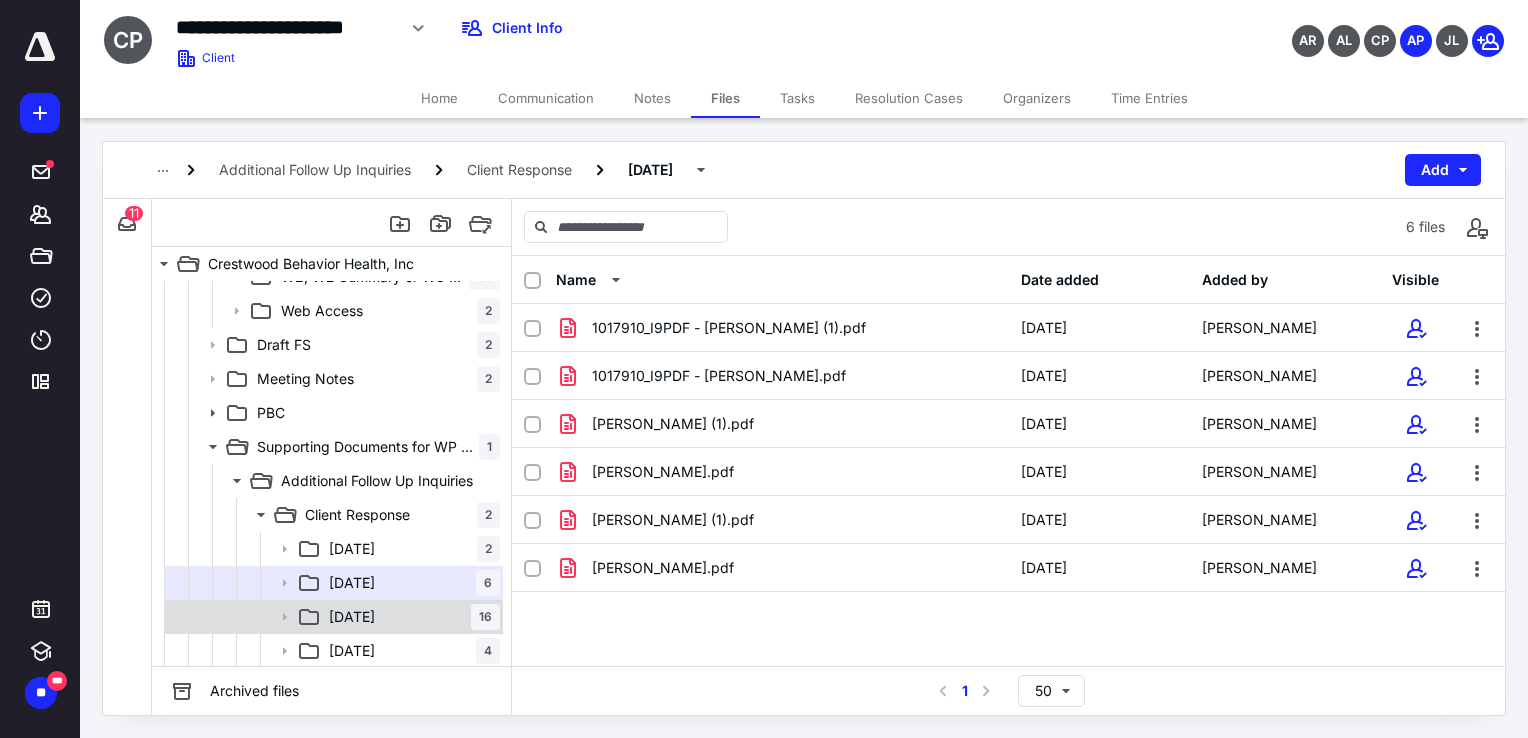 click on "[DATE] 16" at bounding box center [410, 617] 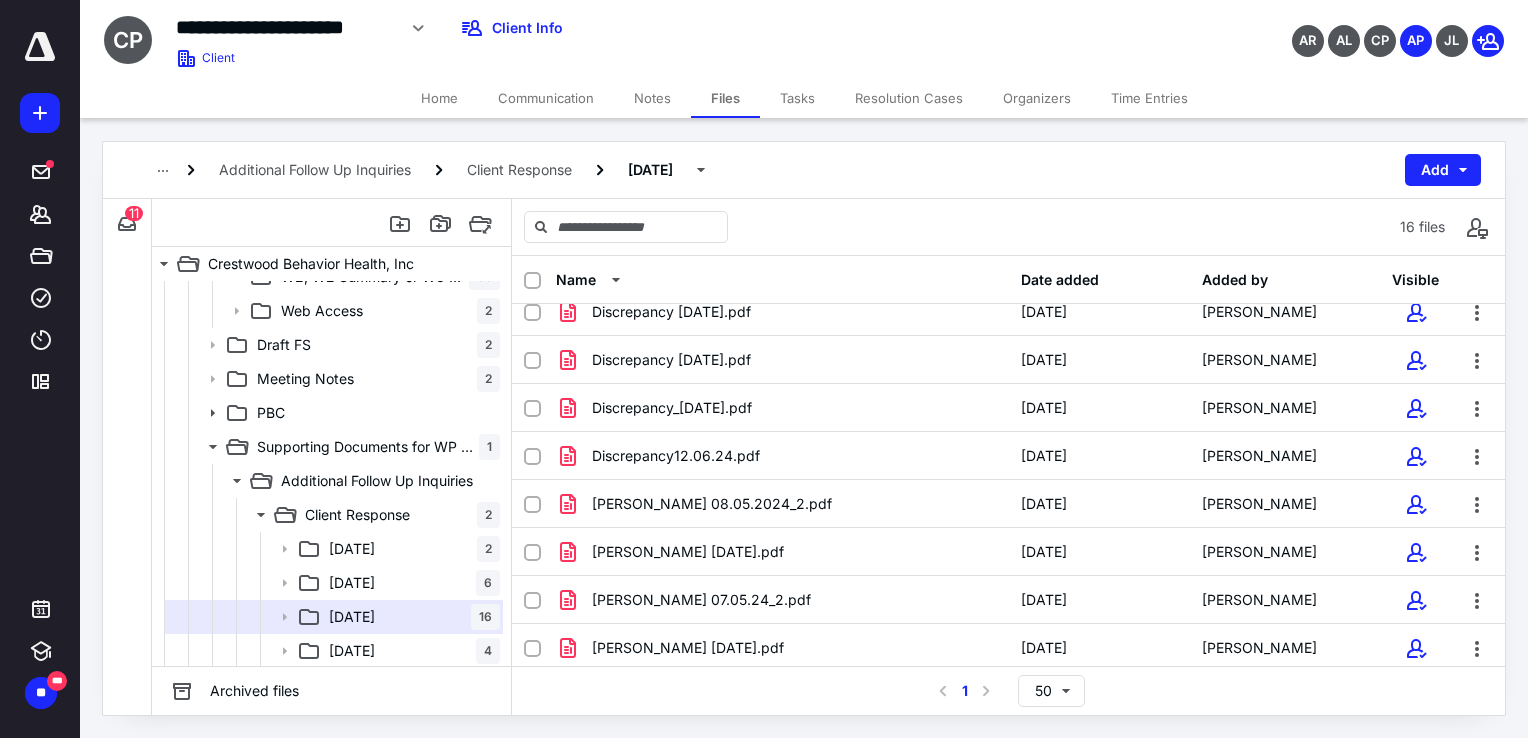scroll, scrollTop: 401, scrollLeft: 0, axis: vertical 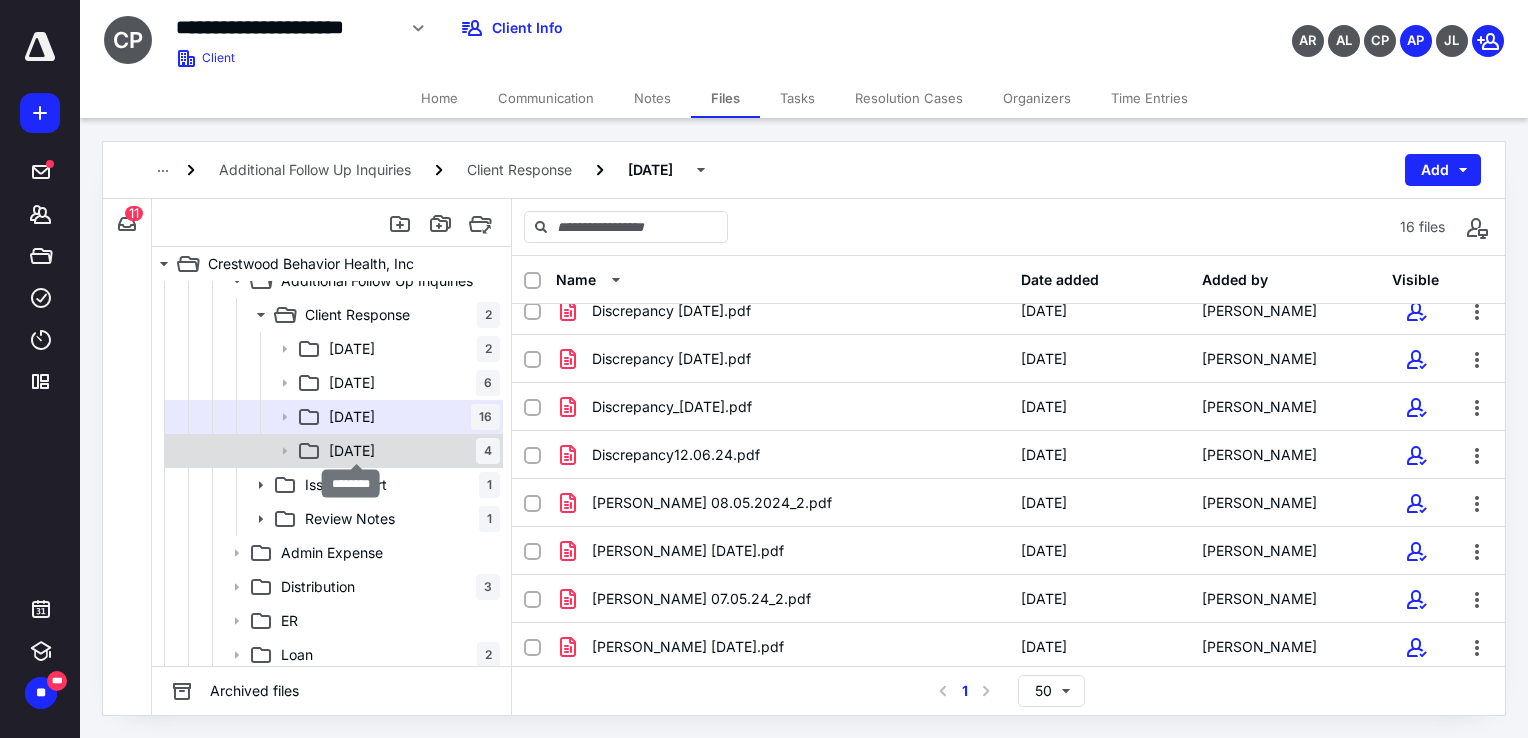 click on "[DATE]" at bounding box center [352, 451] 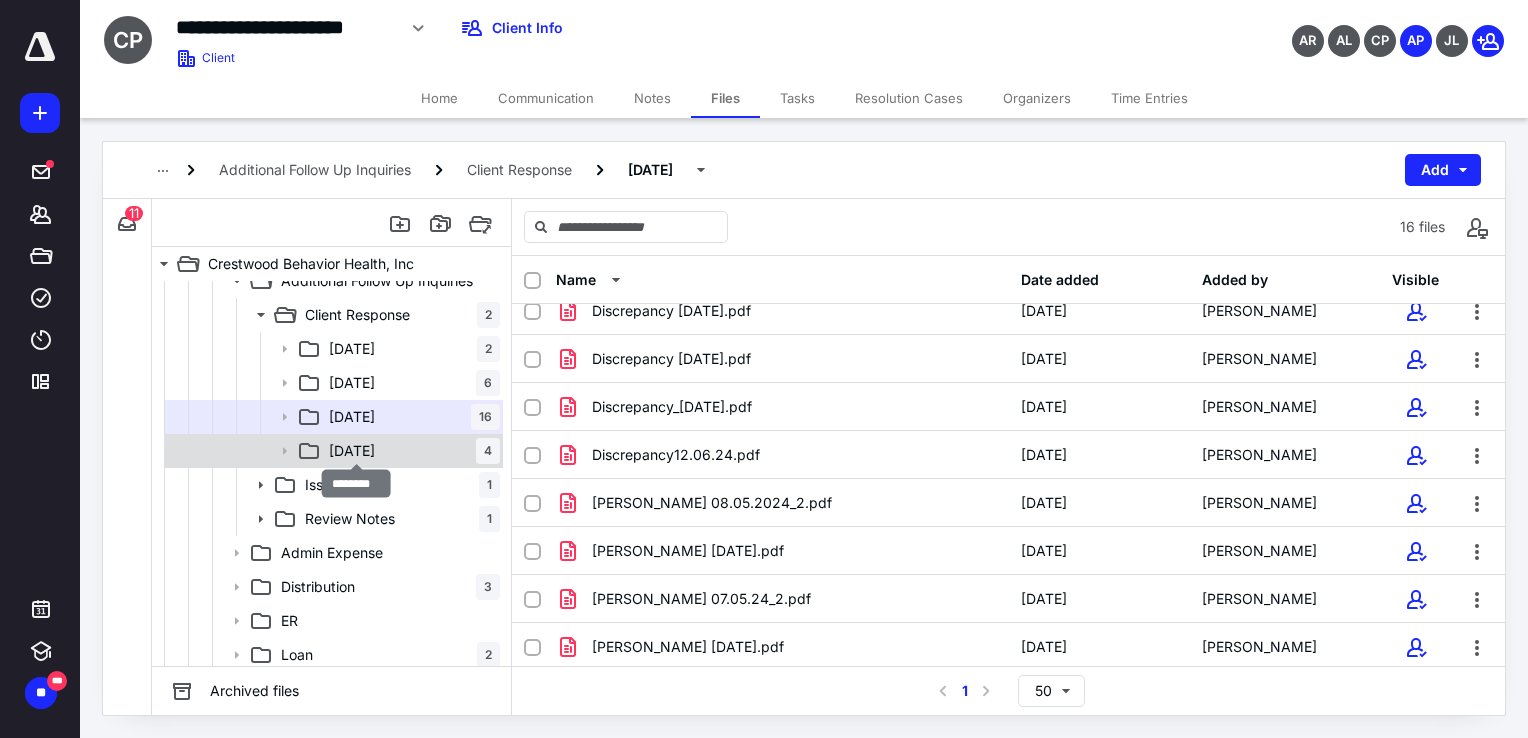 scroll, scrollTop: 0, scrollLeft: 0, axis: both 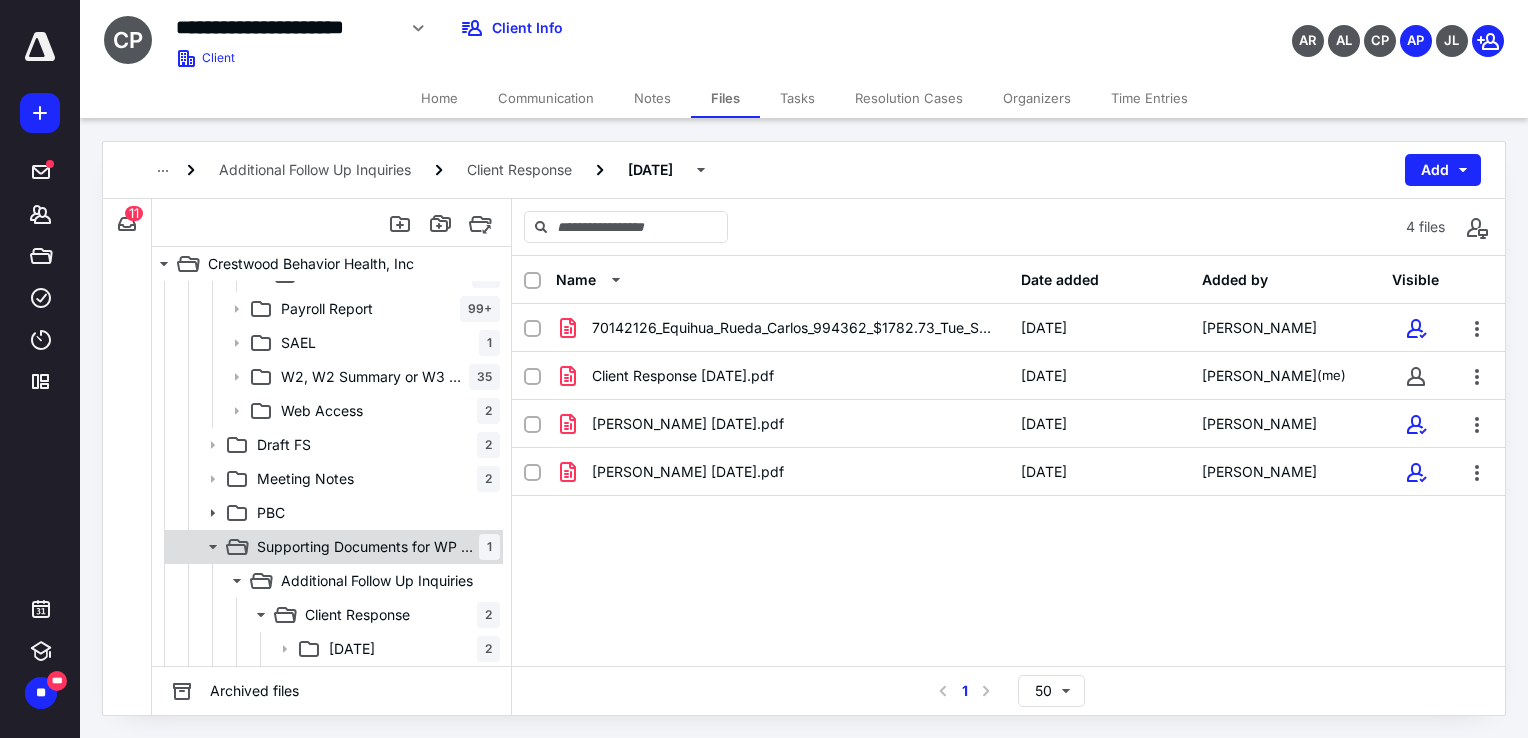 click 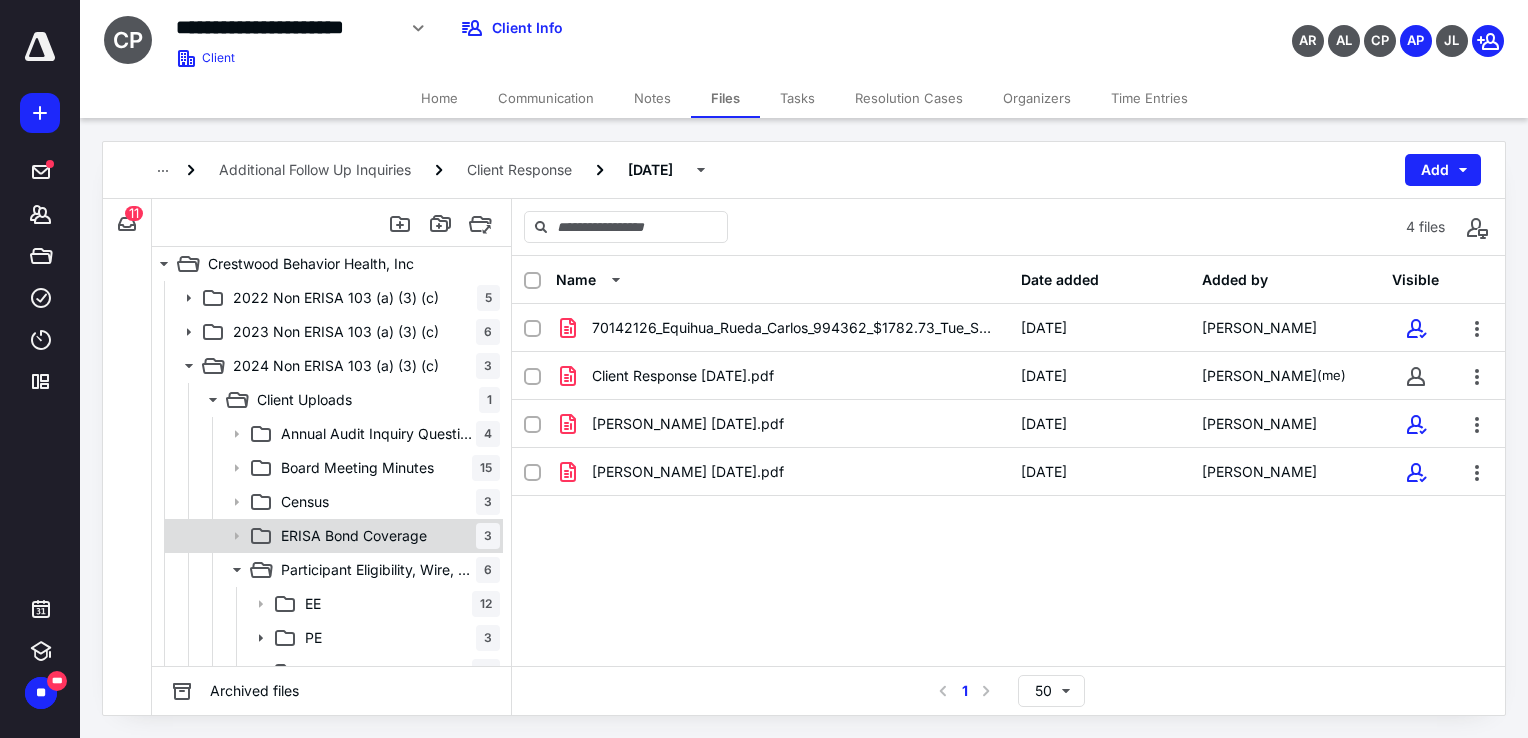 scroll, scrollTop: 100, scrollLeft: 0, axis: vertical 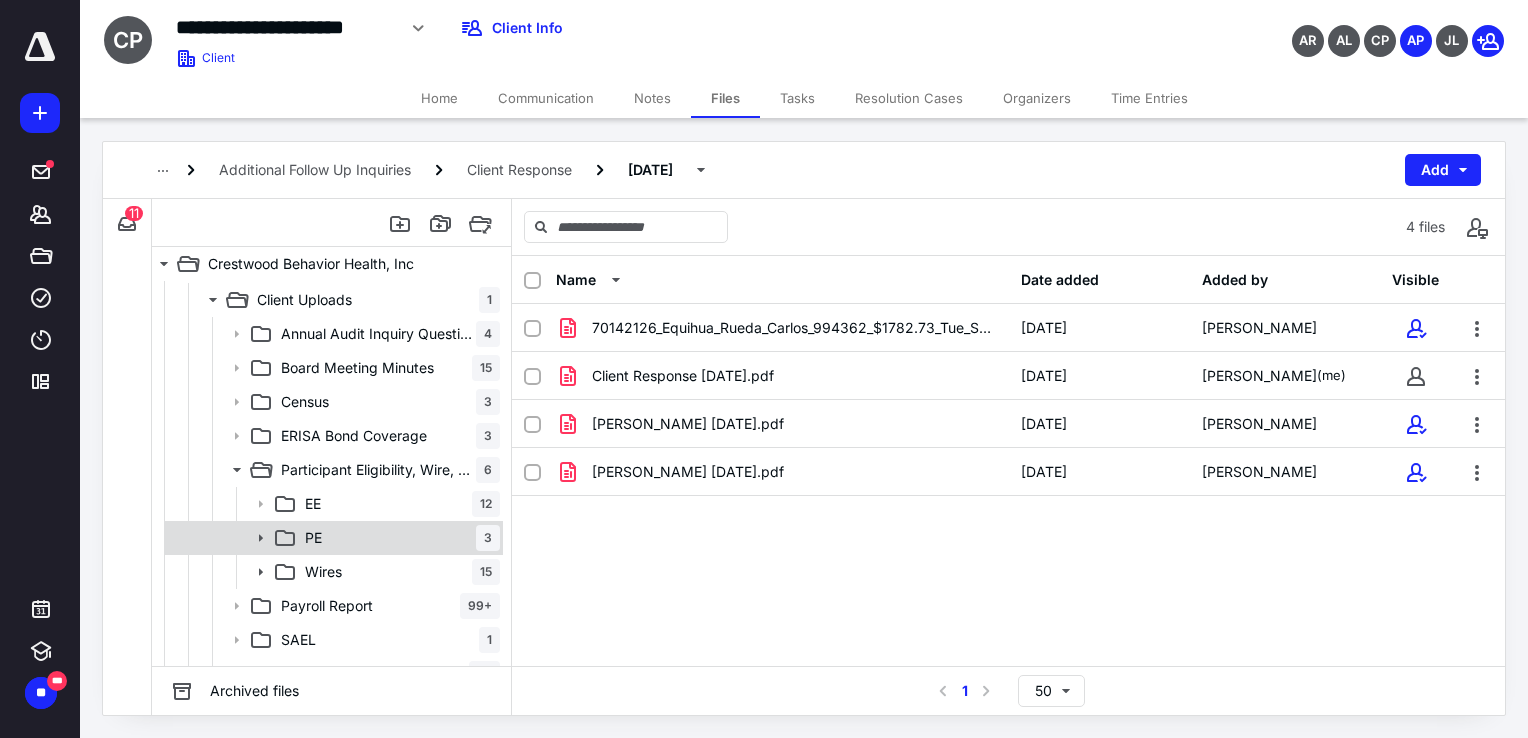 click 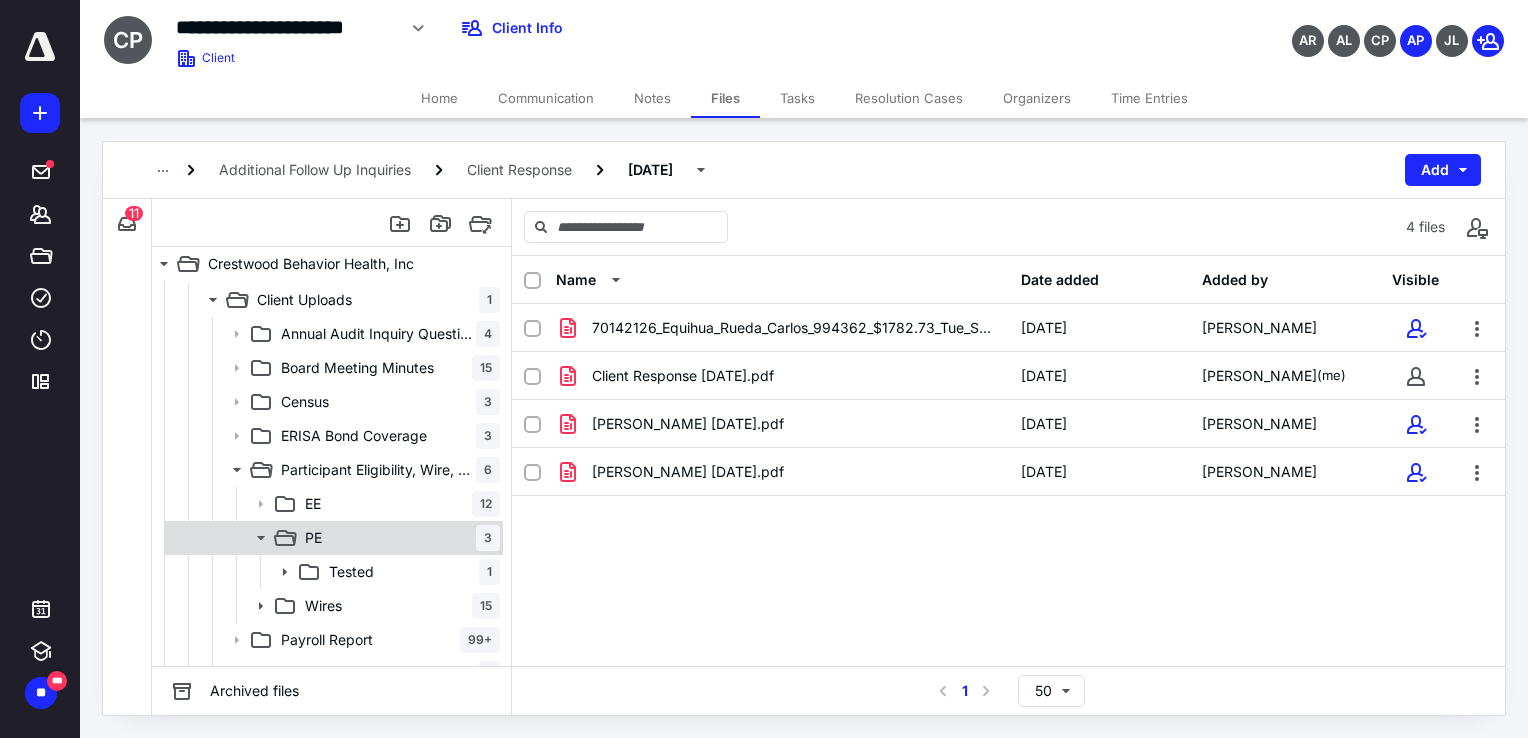 click on "PE" at bounding box center (313, 538) 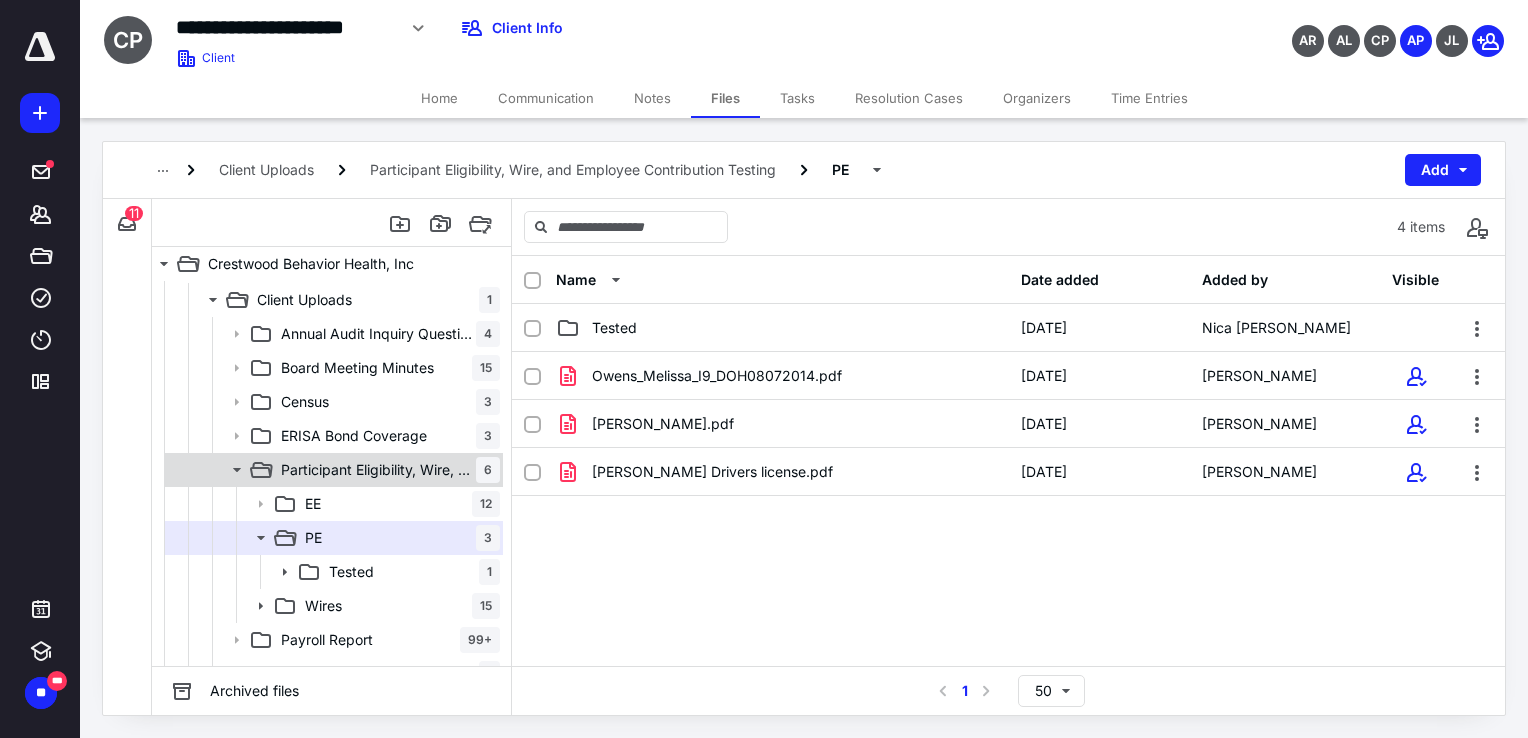 click 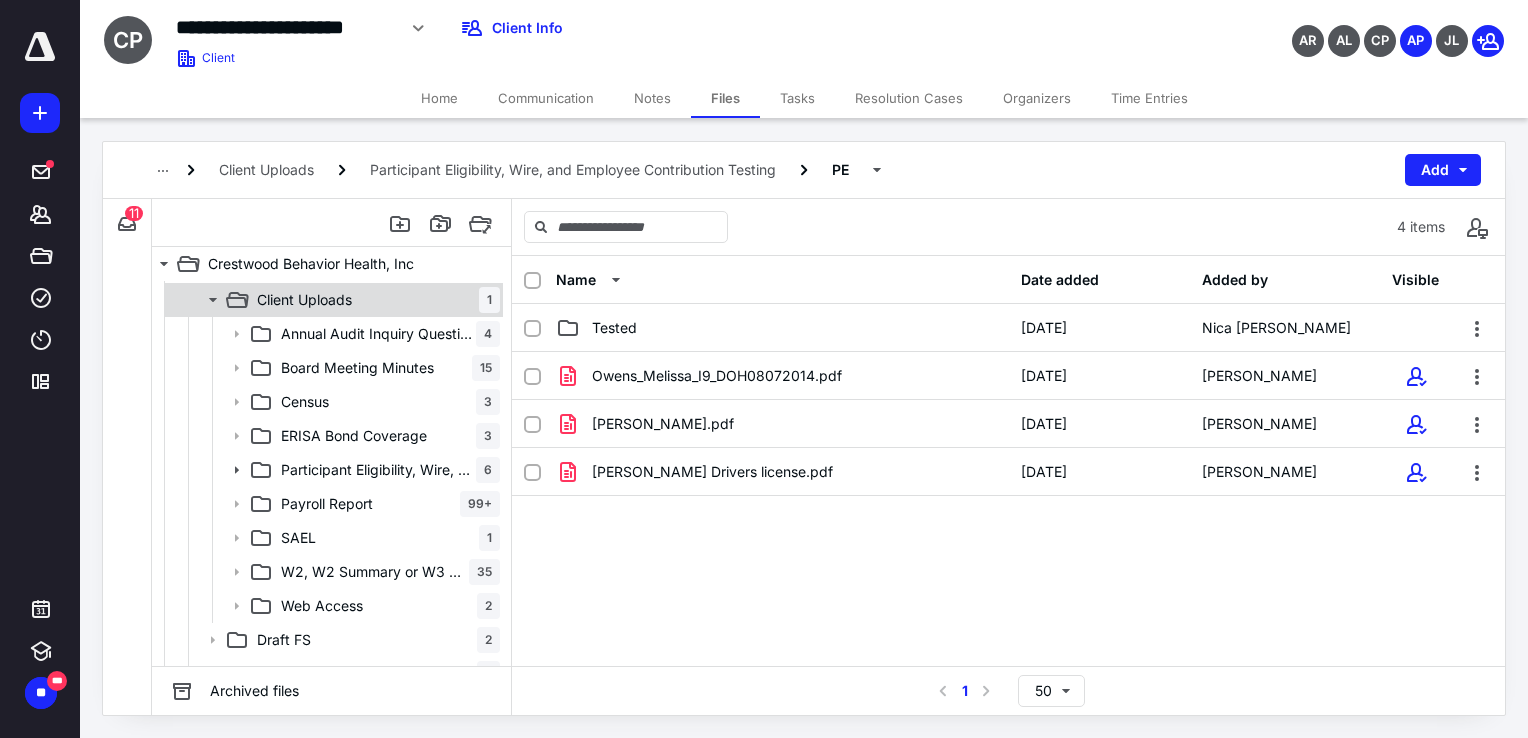 click 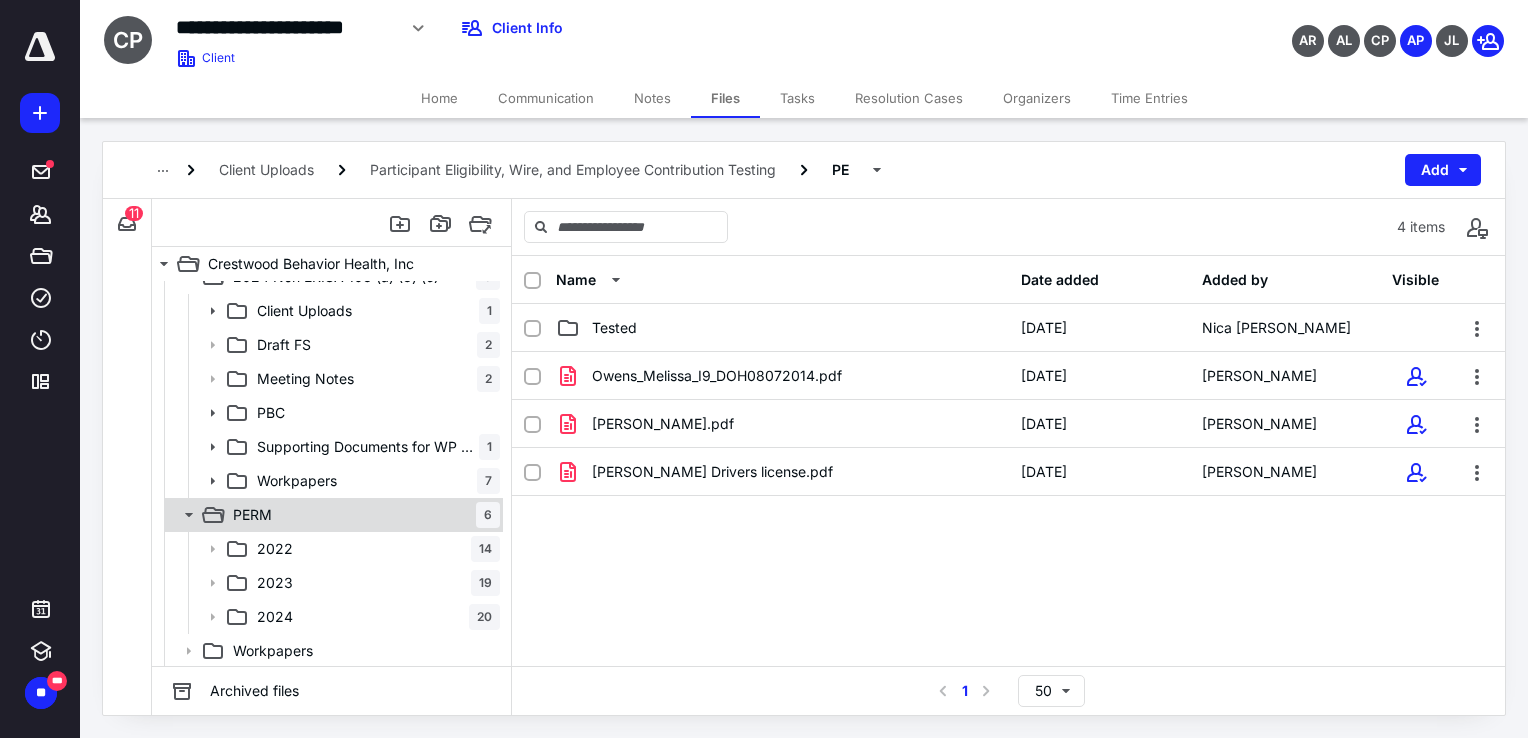 click 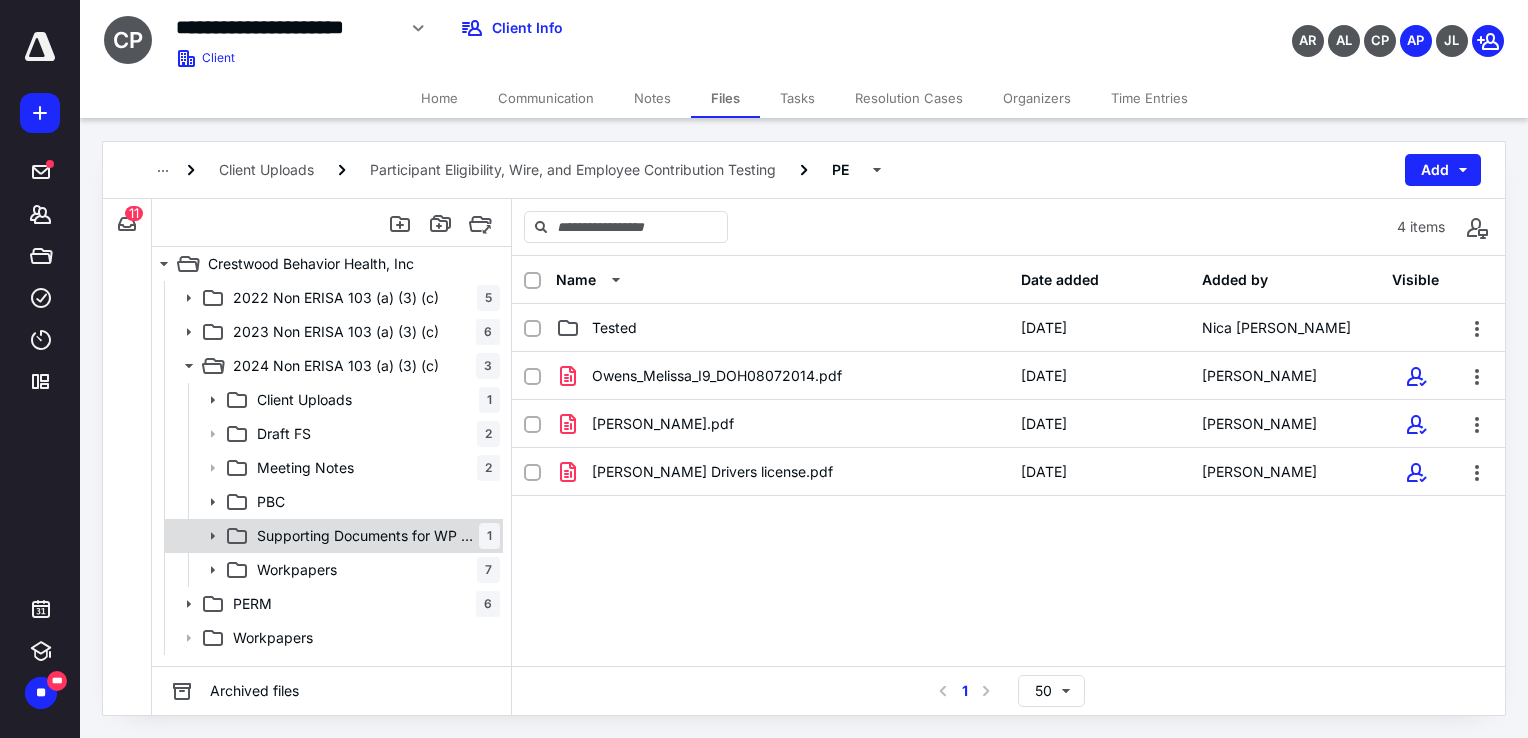 click 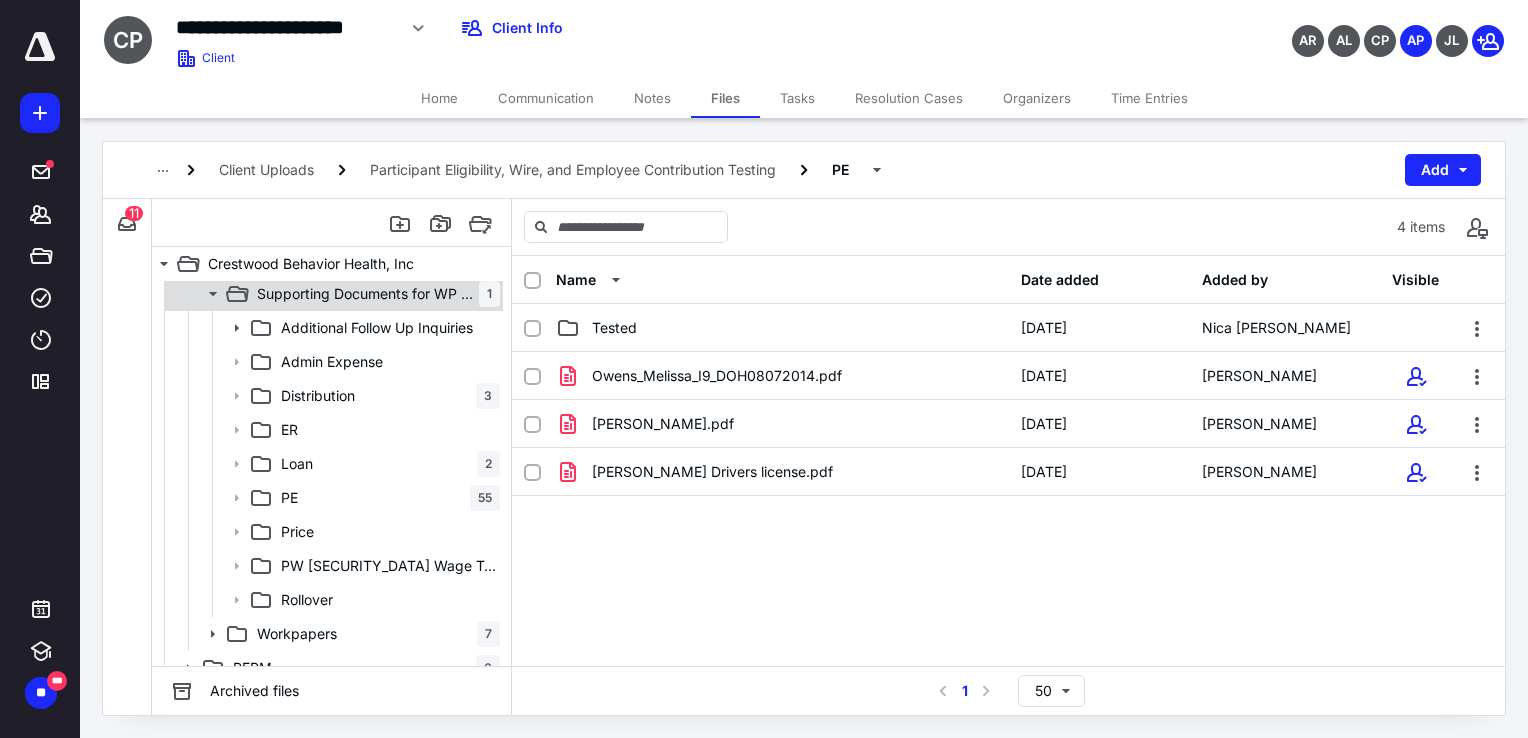 scroll, scrollTop: 293, scrollLeft: 0, axis: vertical 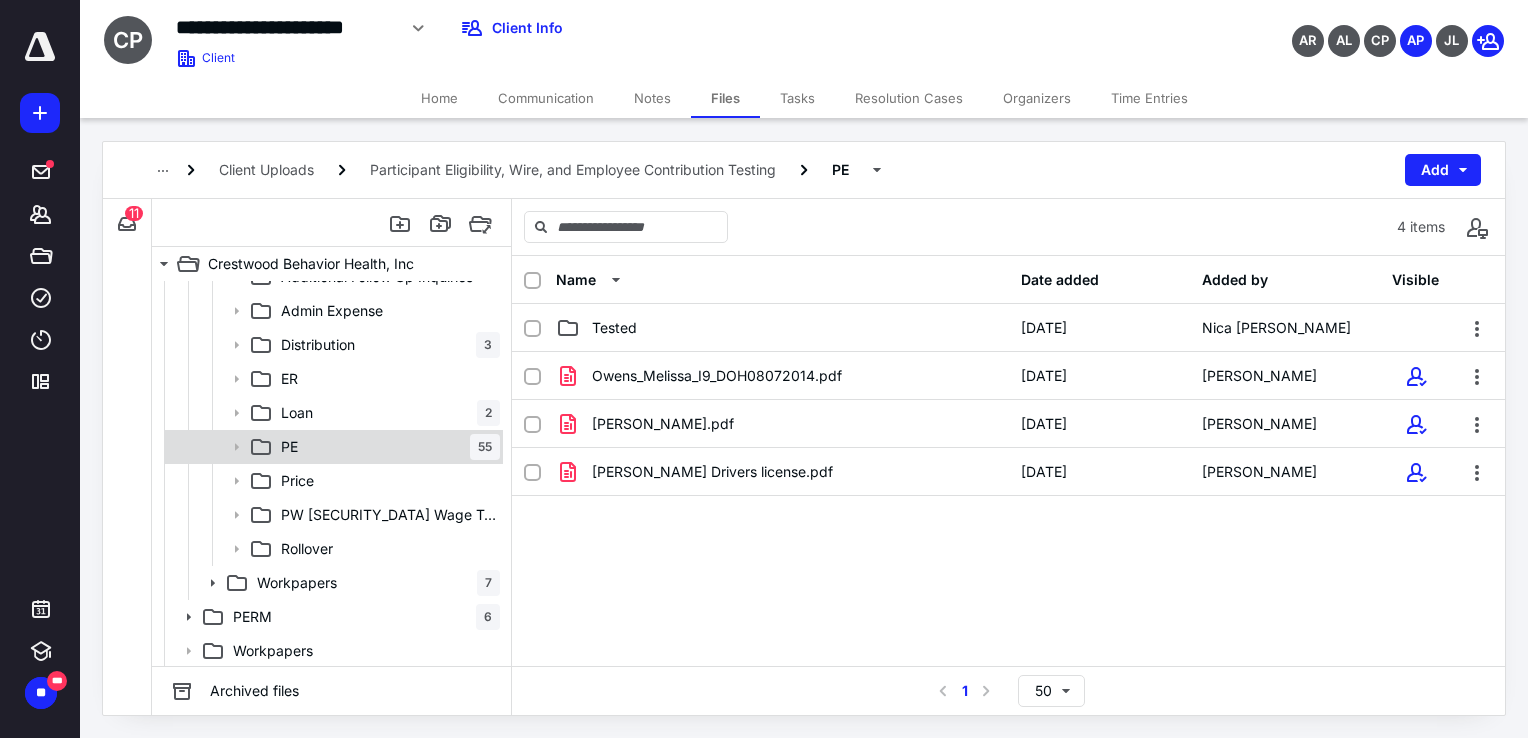 click on "PE 55" at bounding box center [386, 447] 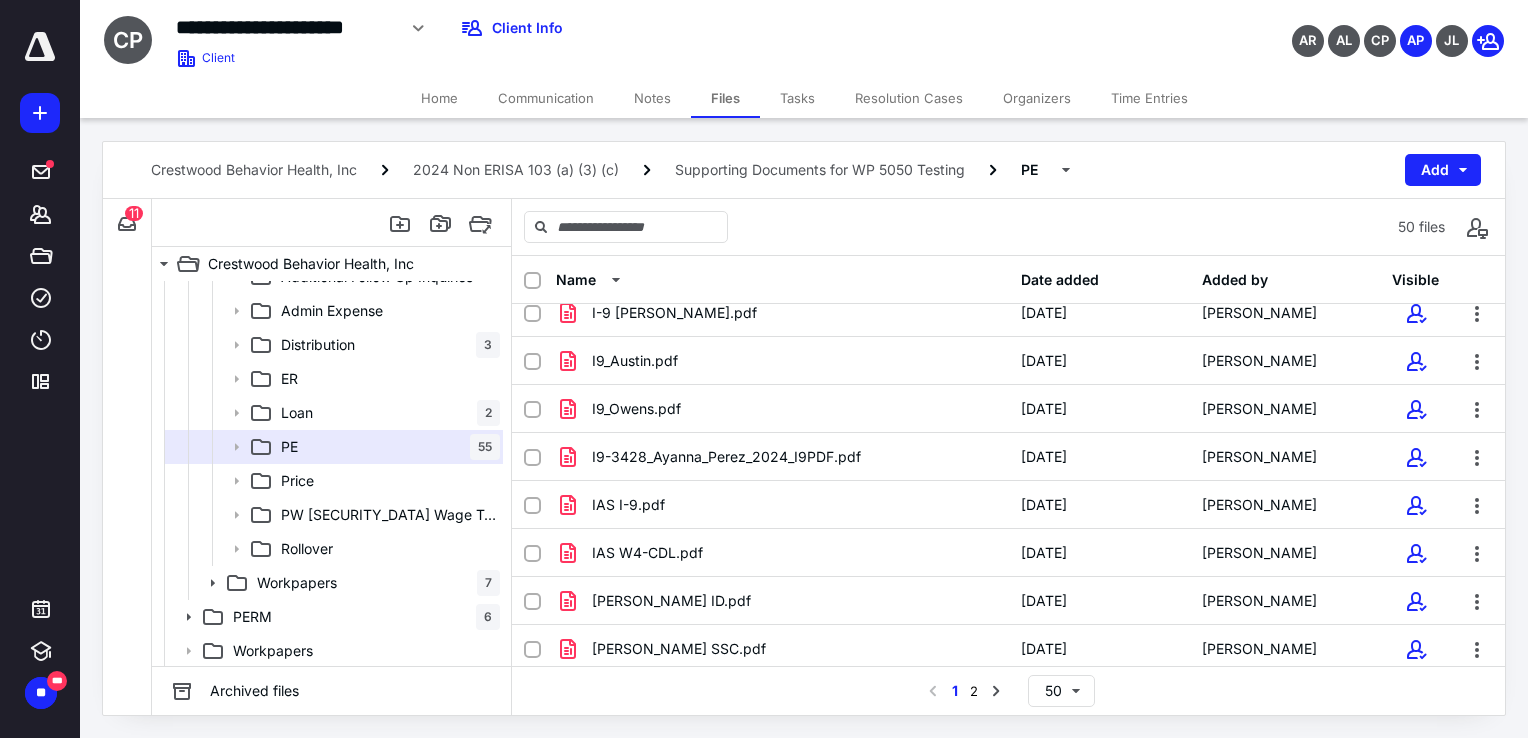 scroll, scrollTop: 700, scrollLeft: 0, axis: vertical 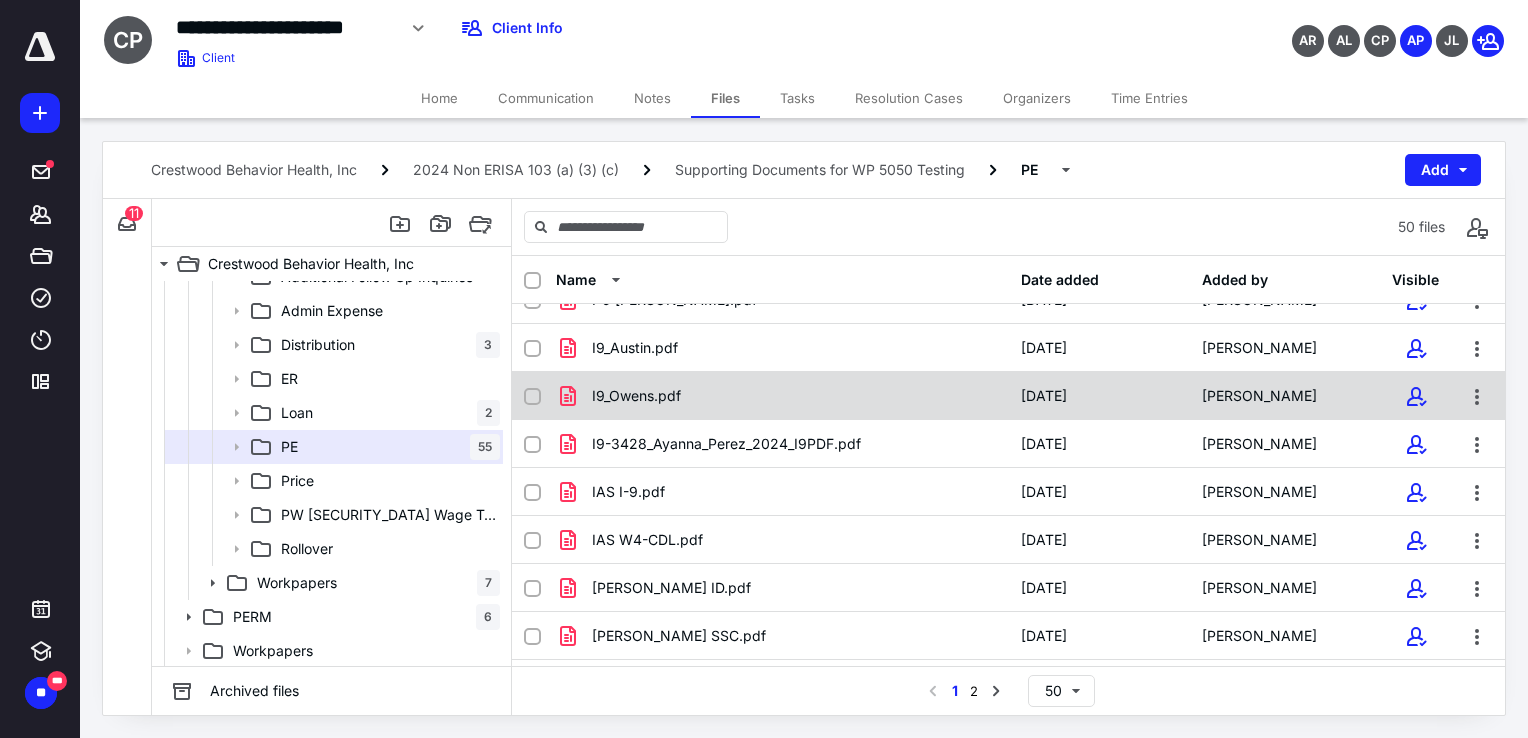 click on "I9_Owens.pdf" at bounding box center [782, 396] 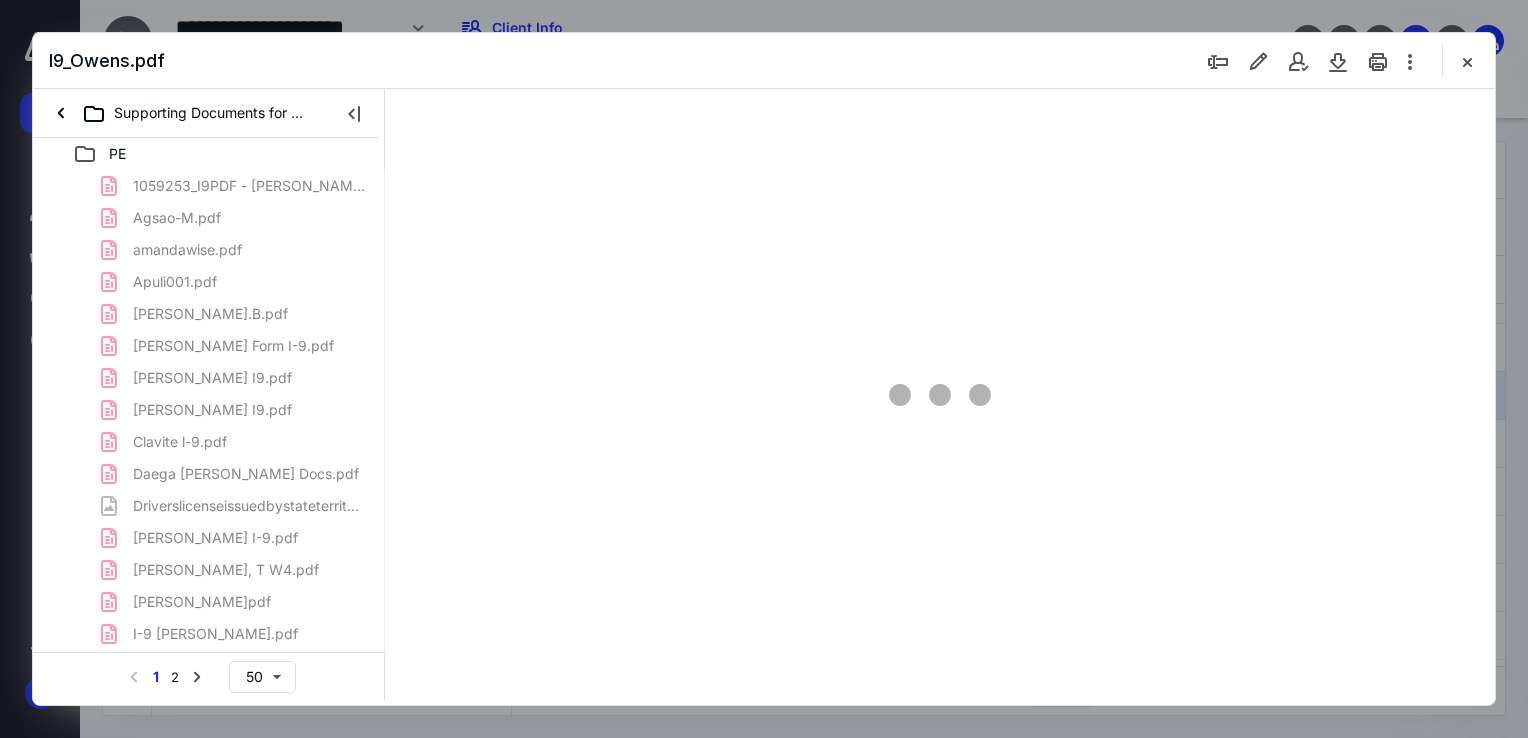 scroll, scrollTop: 0, scrollLeft: 0, axis: both 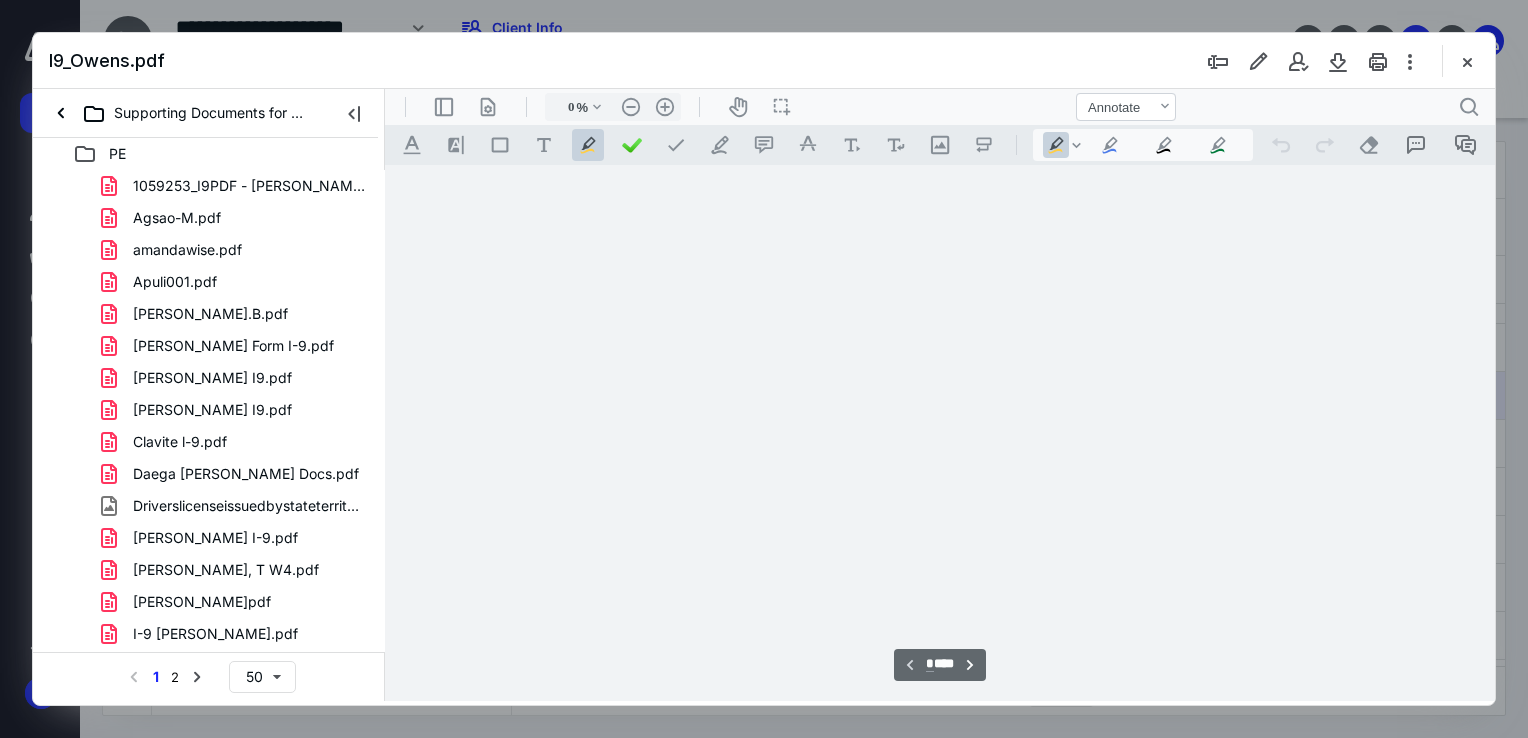 type on "68" 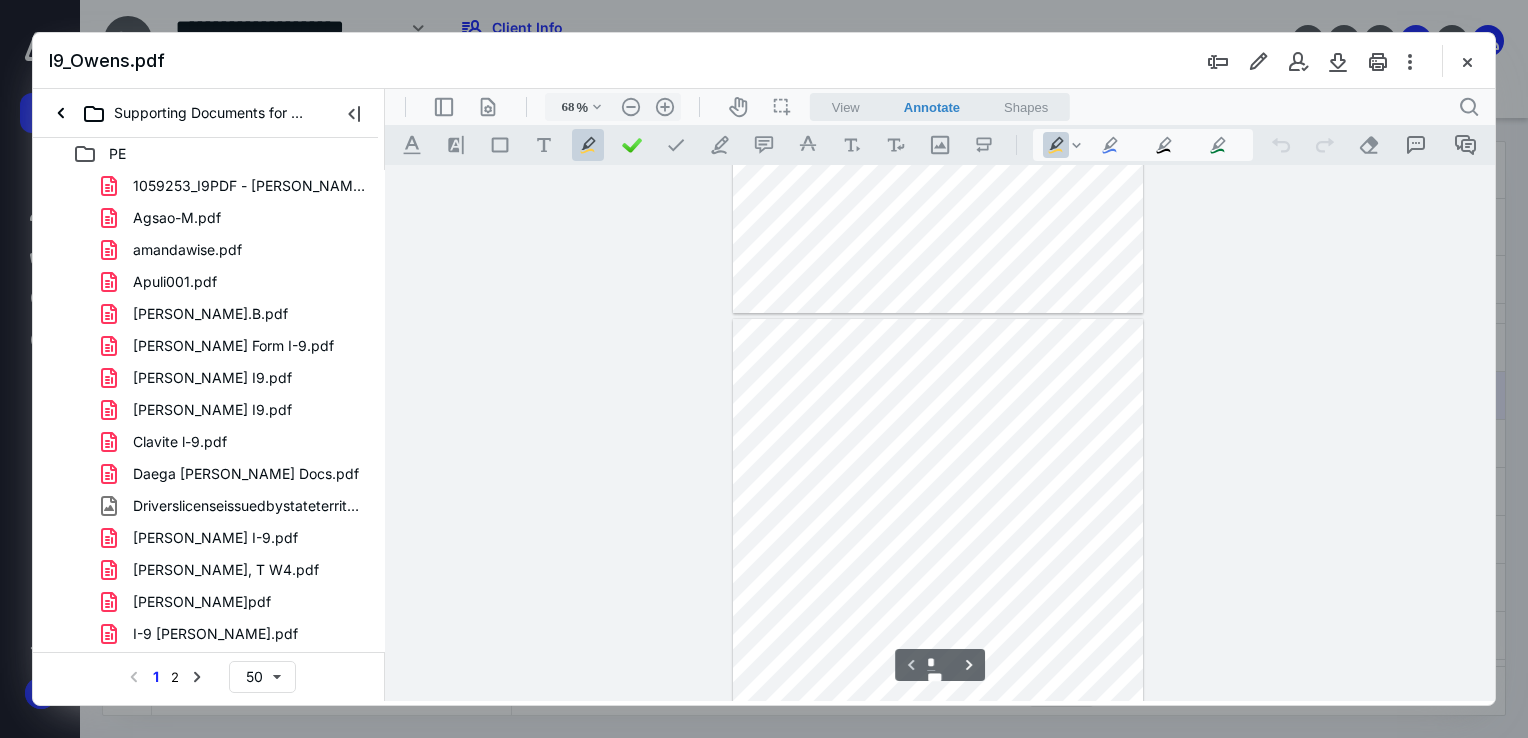 scroll, scrollTop: 479, scrollLeft: 0, axis: vertical 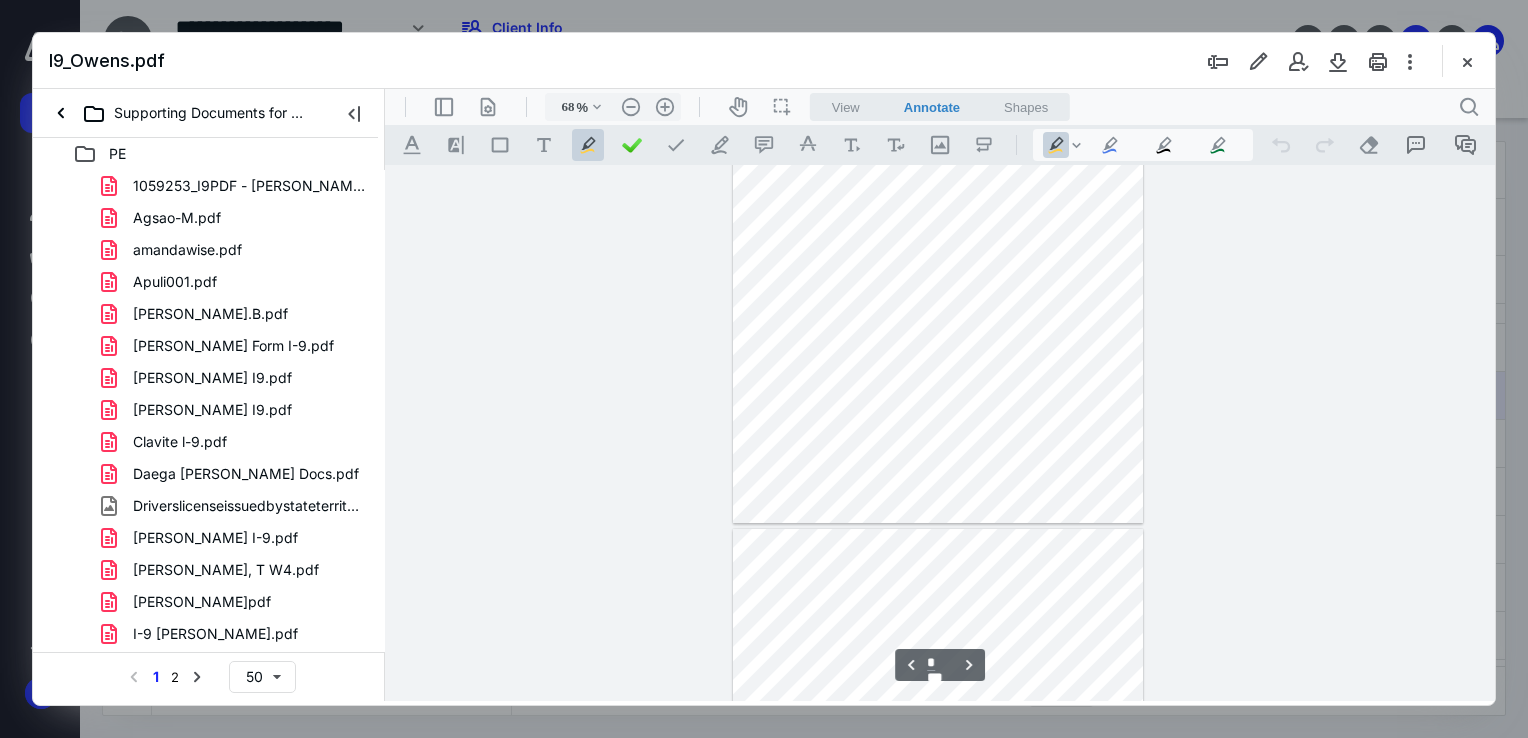 type on "*" 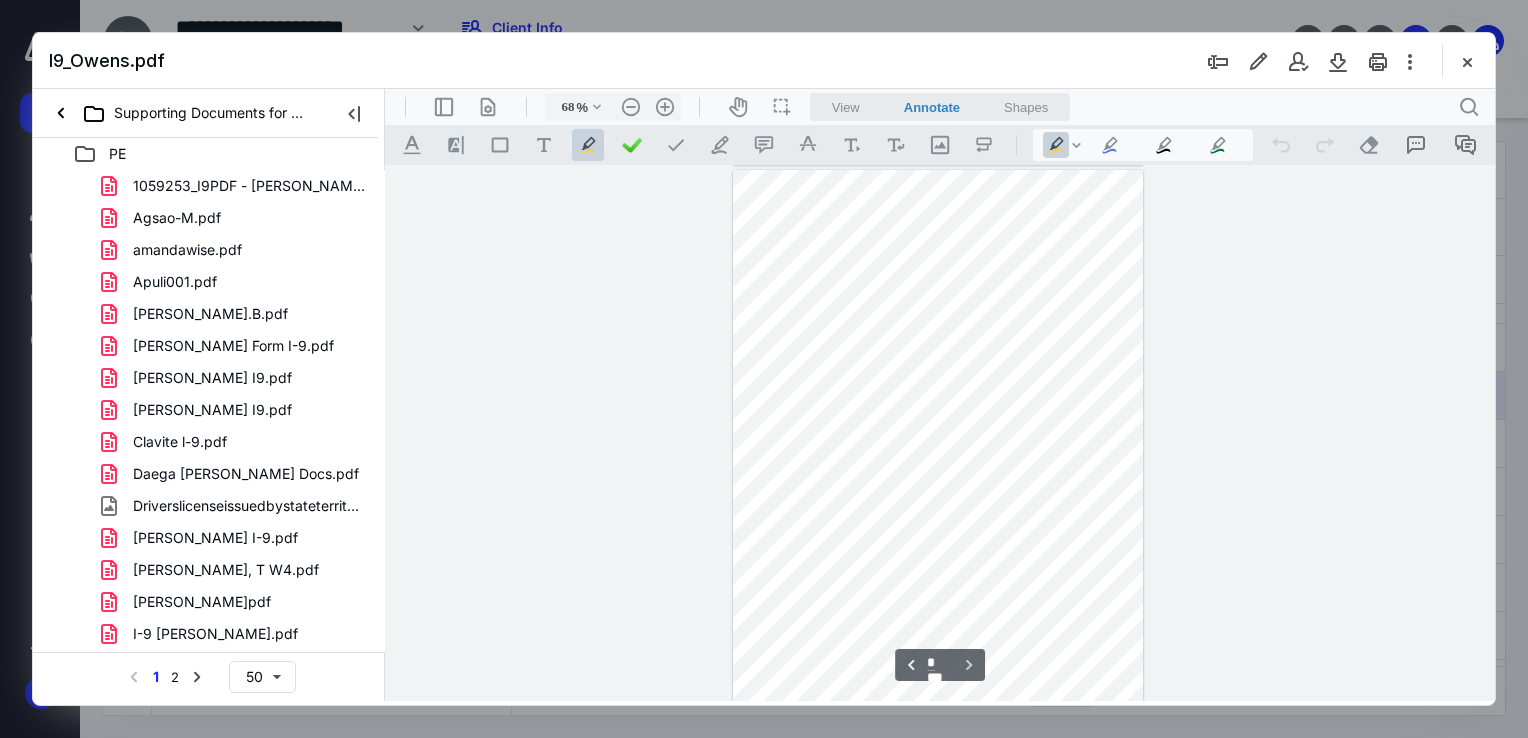 scroll, scrollTop: 1074, scrollLeft: 0, axis: vertical 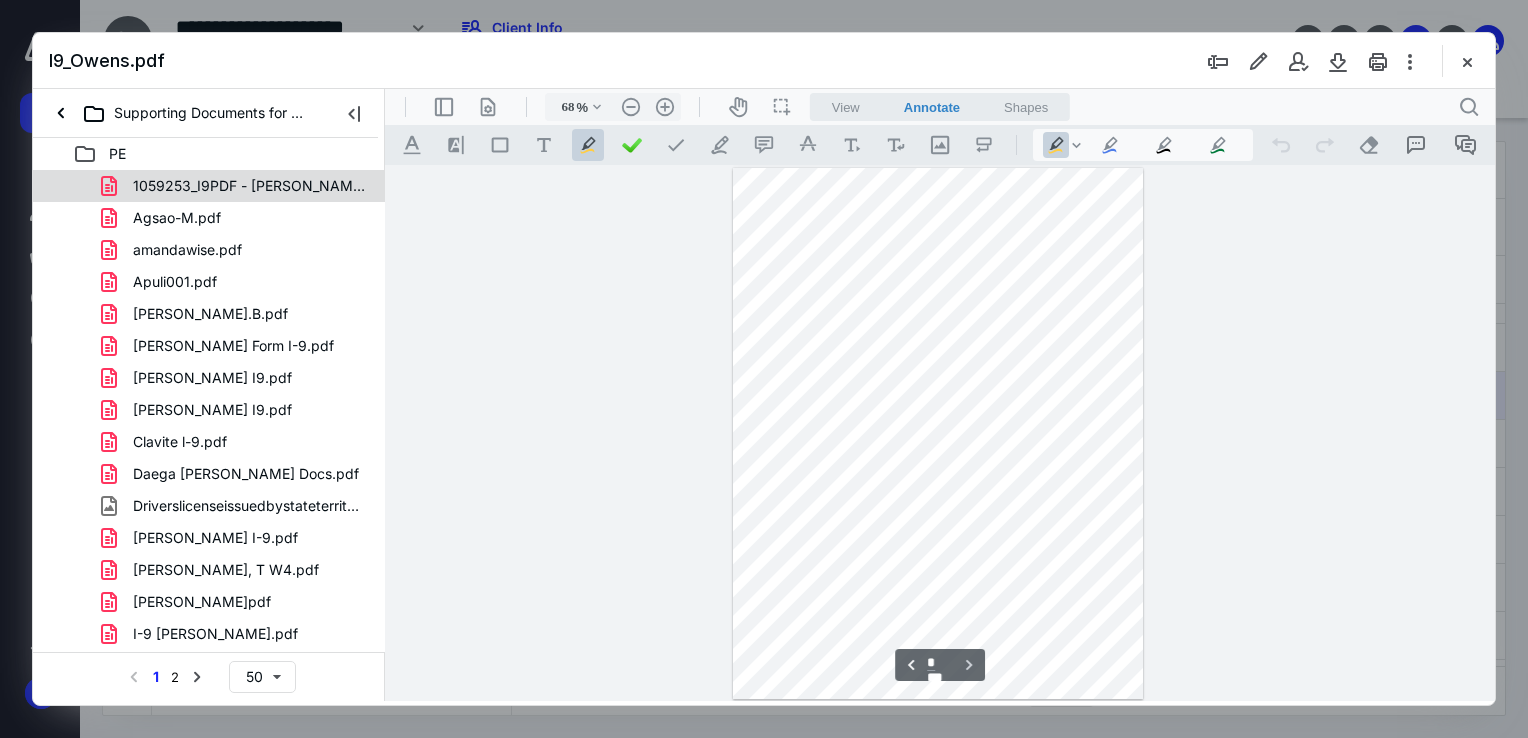 click on "1059253_I9PDF - [PERSON_NAME].pdf" at bounding box center [249, 186] 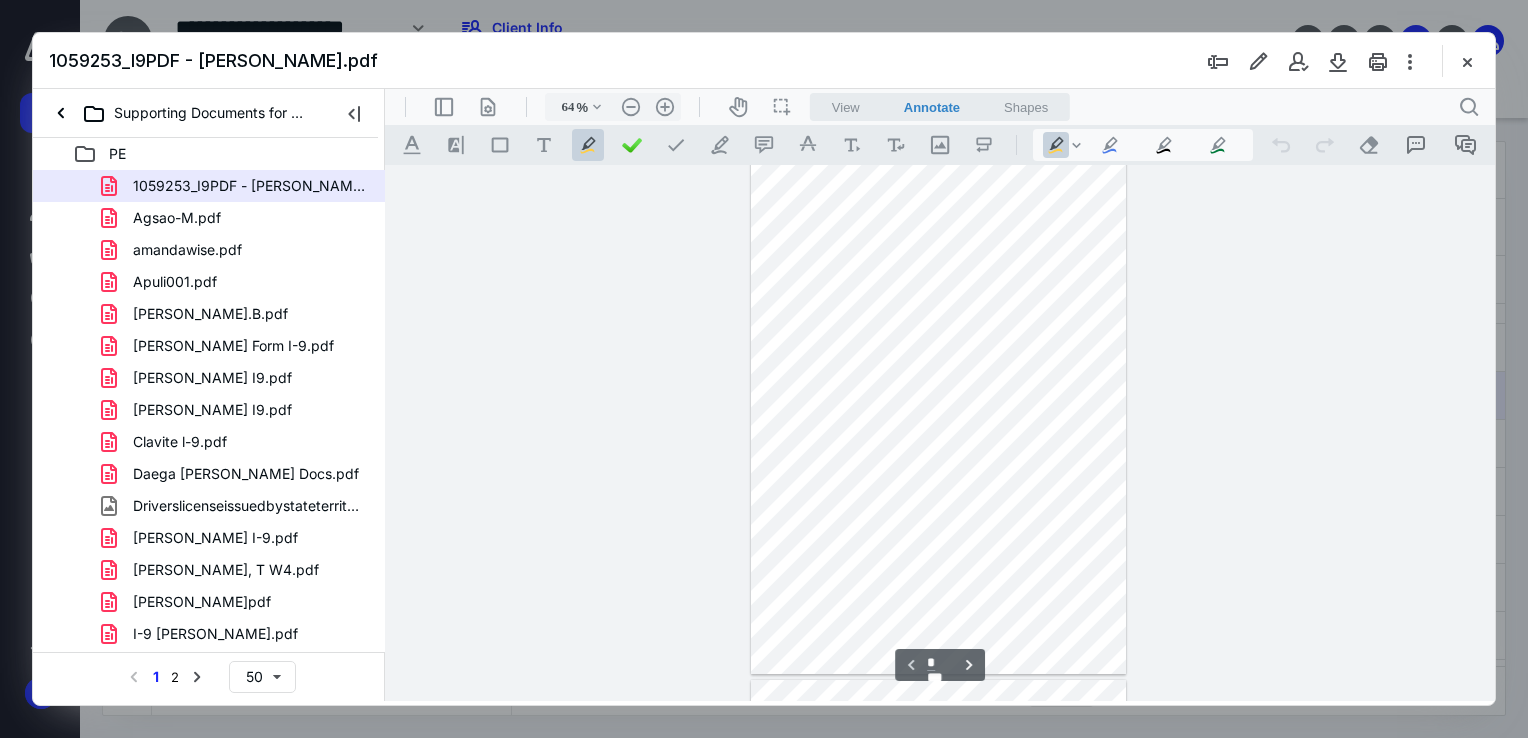 scroll, scrollTop: 0, scrollLeft: 0, axis: both 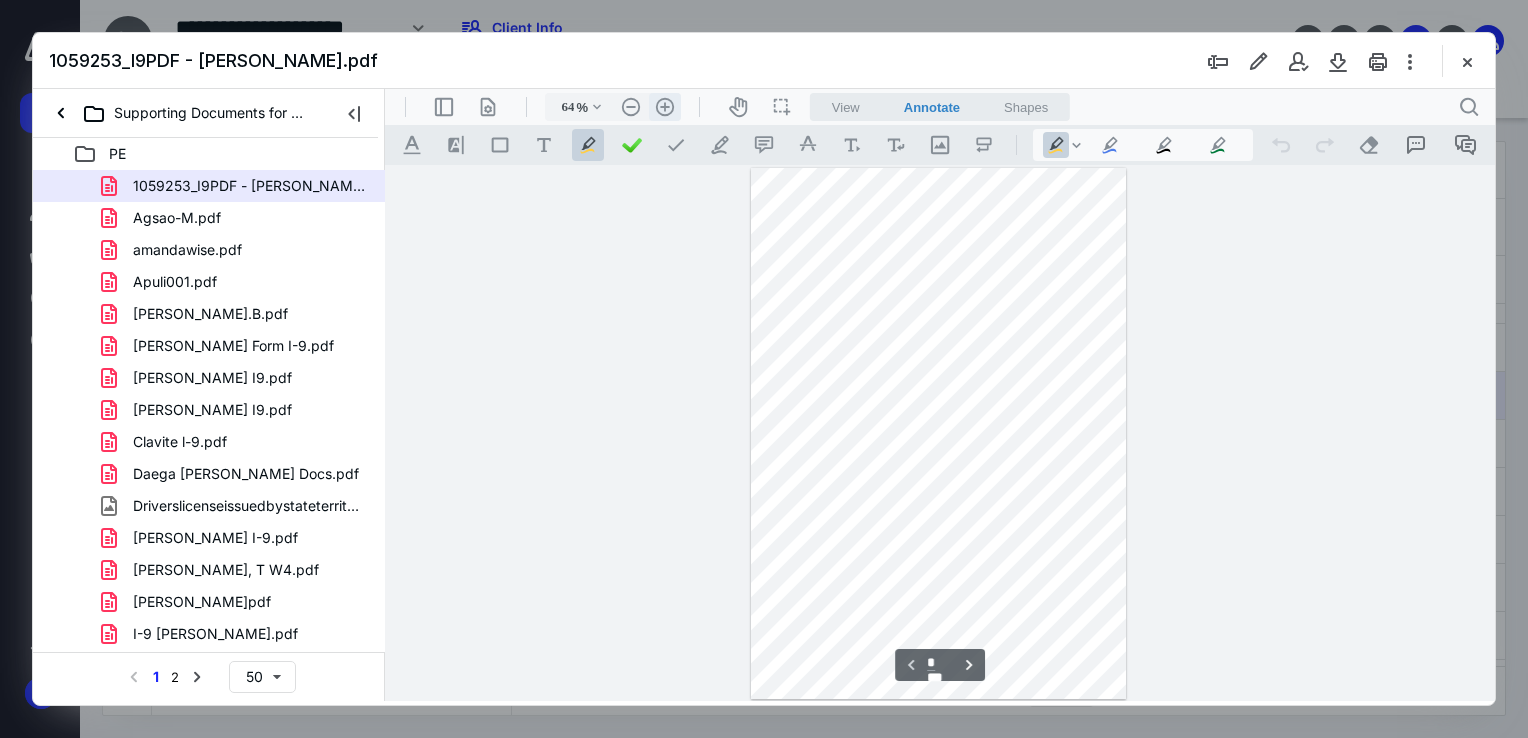 click on ".cls-1{fill:#abb0c4;} icon - header - zoom - in - line" at bounding box center [665, 107] 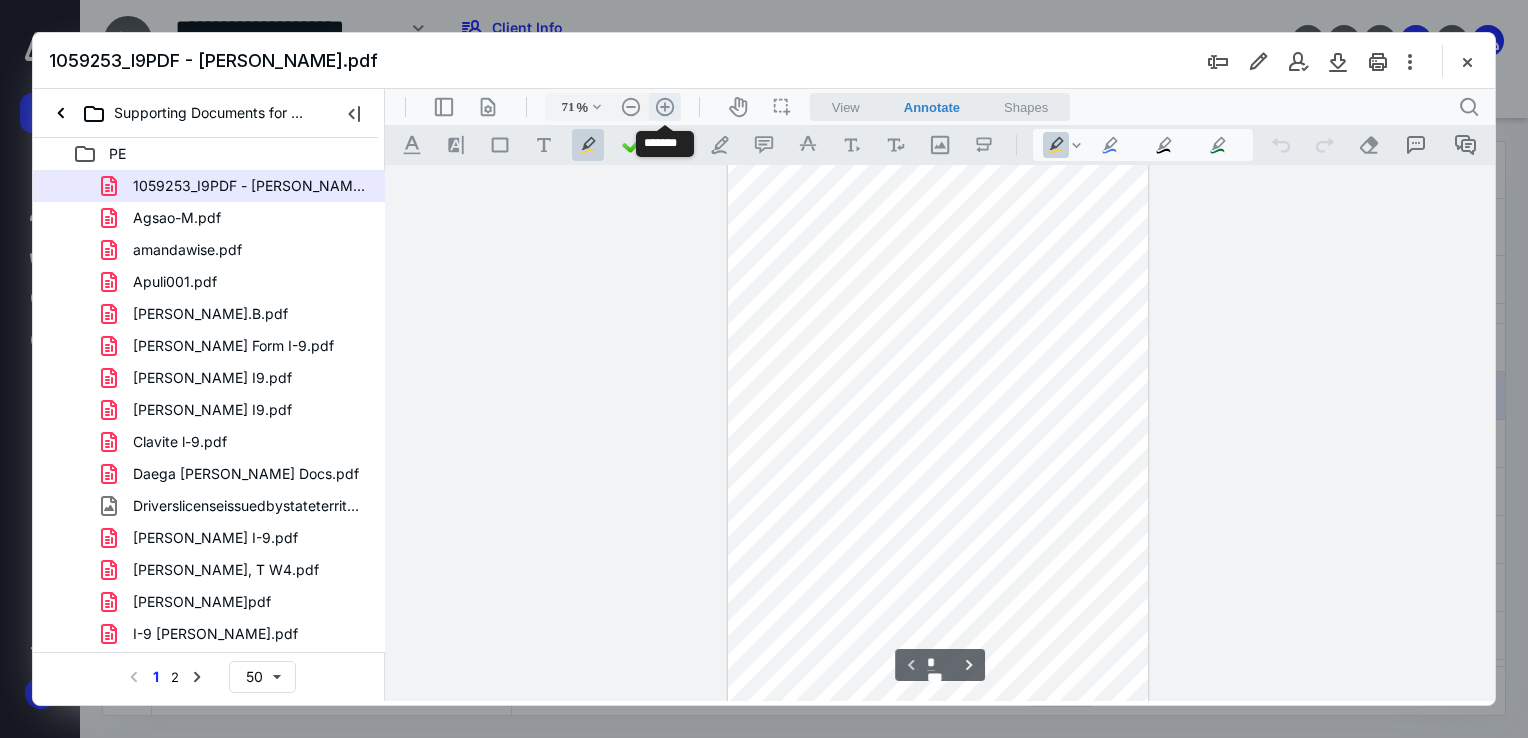 click on ".cls-1{fill:#abb0c4;} icon - header - zoom - in - line" at bounding box center [665, 107] 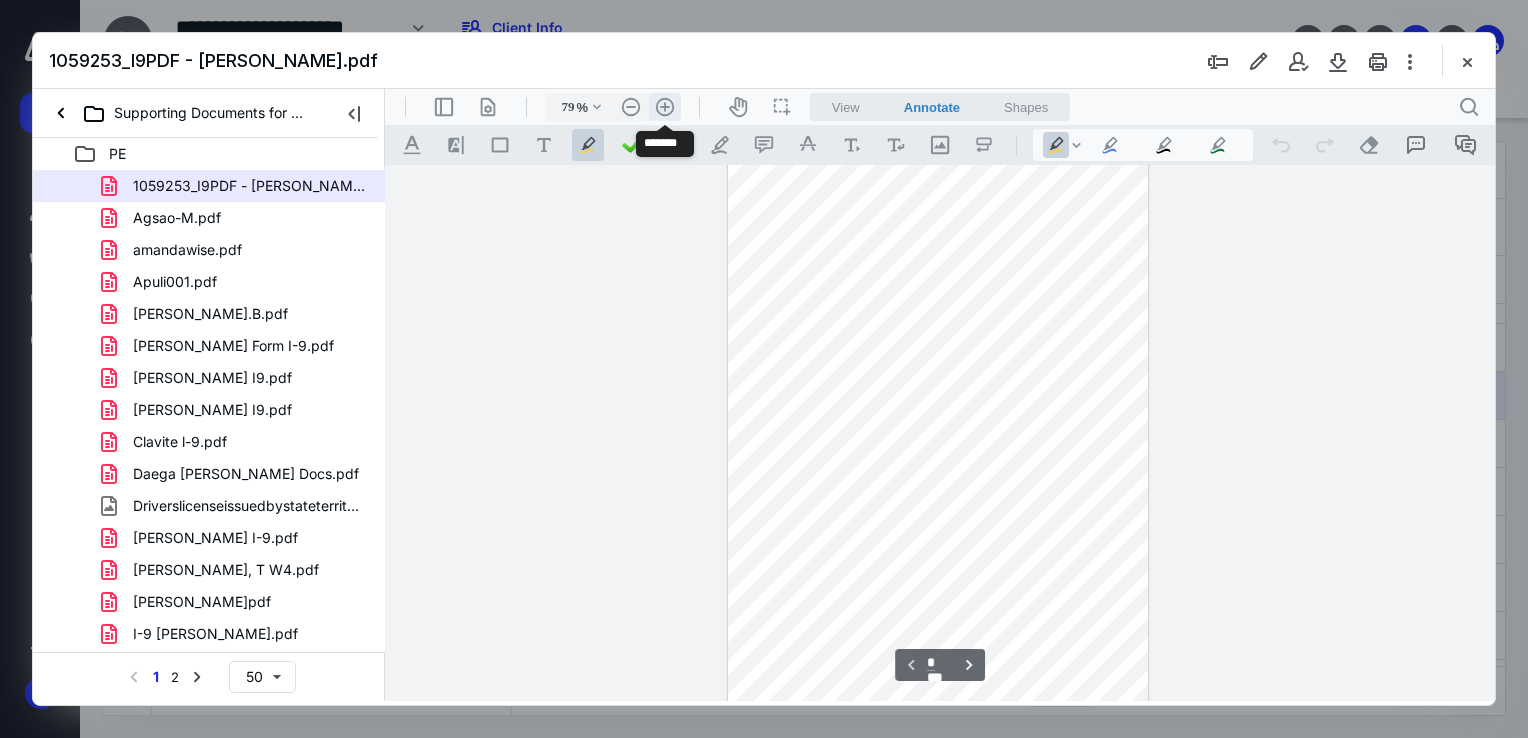 click on ".cls-1{fill:#abb0c4;} icon - header - zoom - in - line" at bounding box center [665, 107] 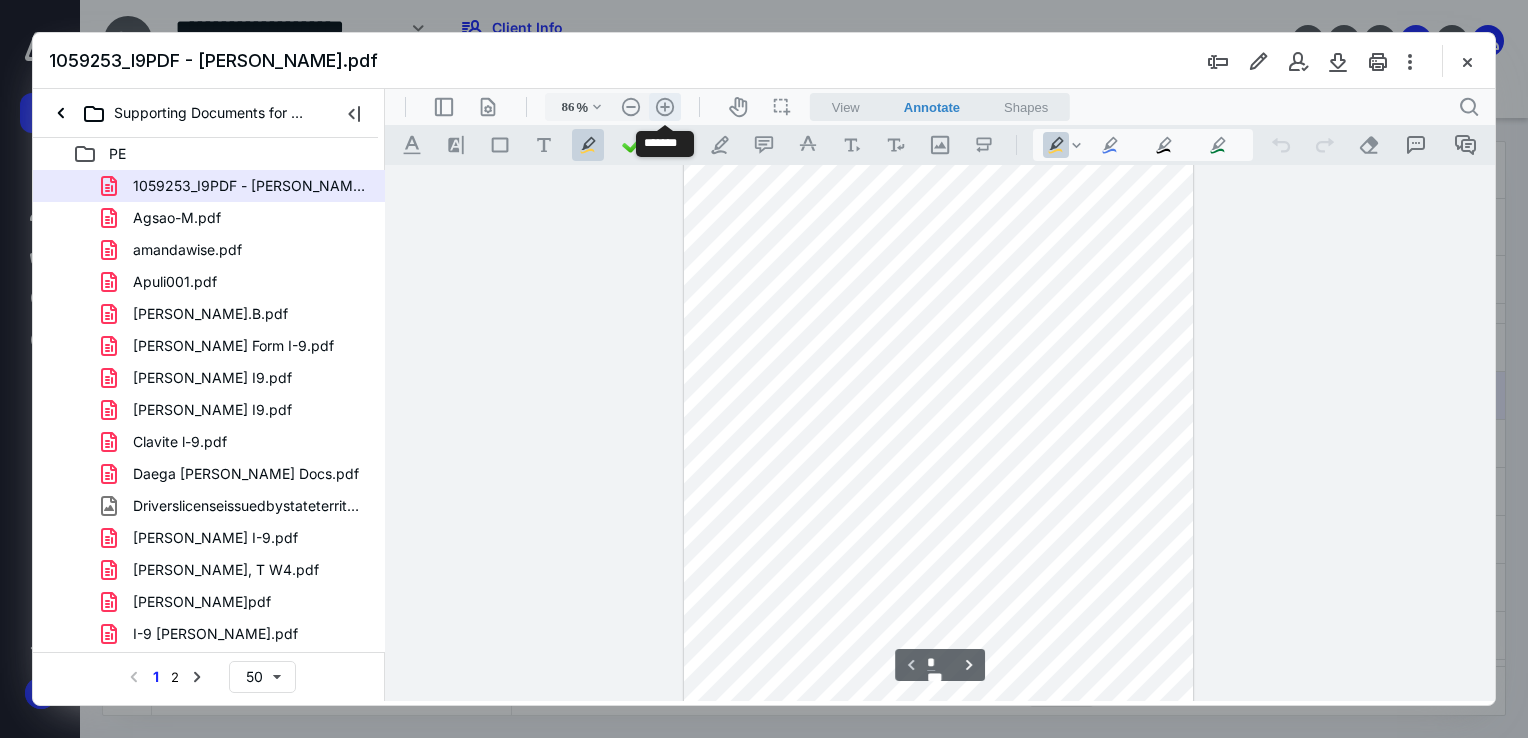 click on ".cls-1{fill:#abb0c4;} icon - header - zoom - in - line" at bounding box center [665, 107] 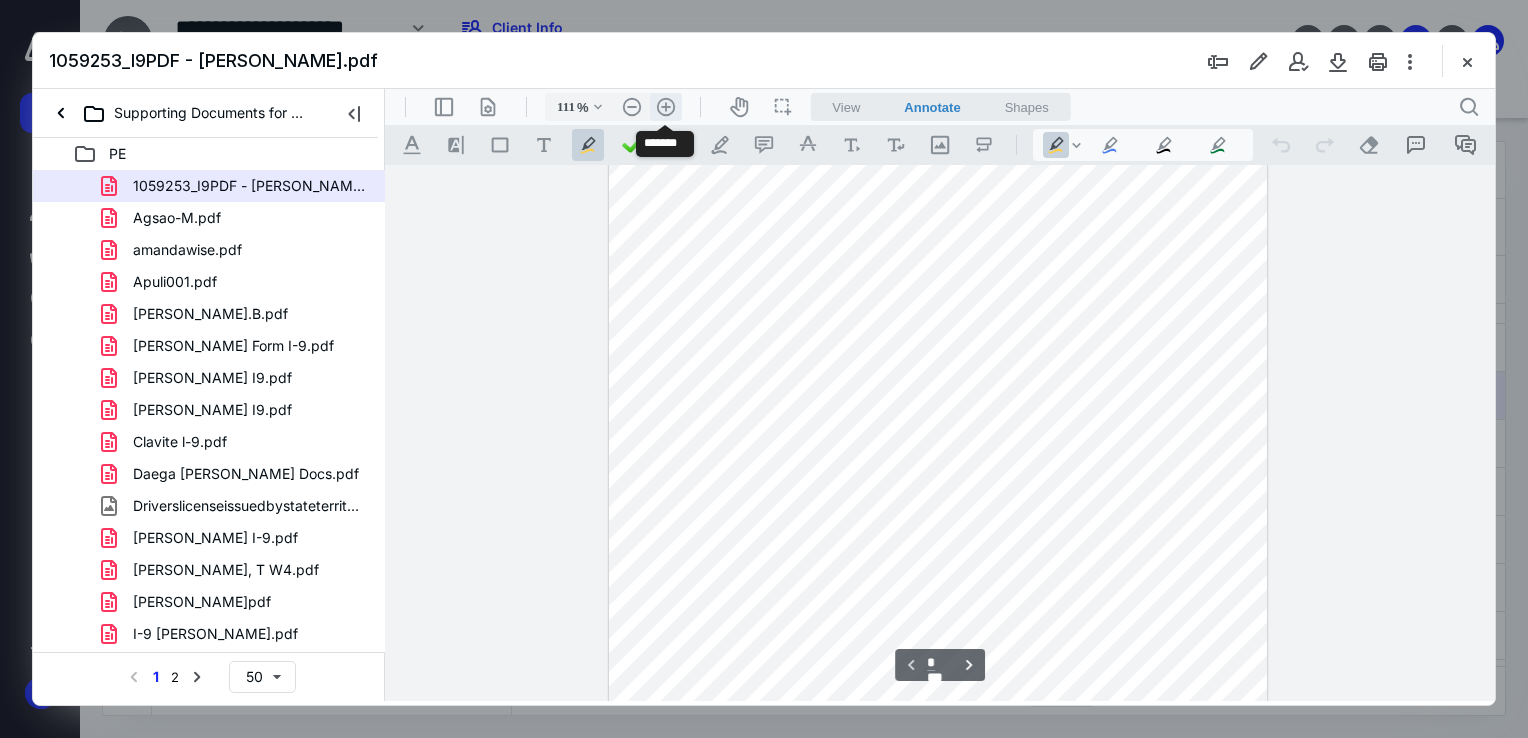 click on ".cls-1{fill:#abb0c4;} icon - header - zoom - in - line" at bounding box center (666, 107) 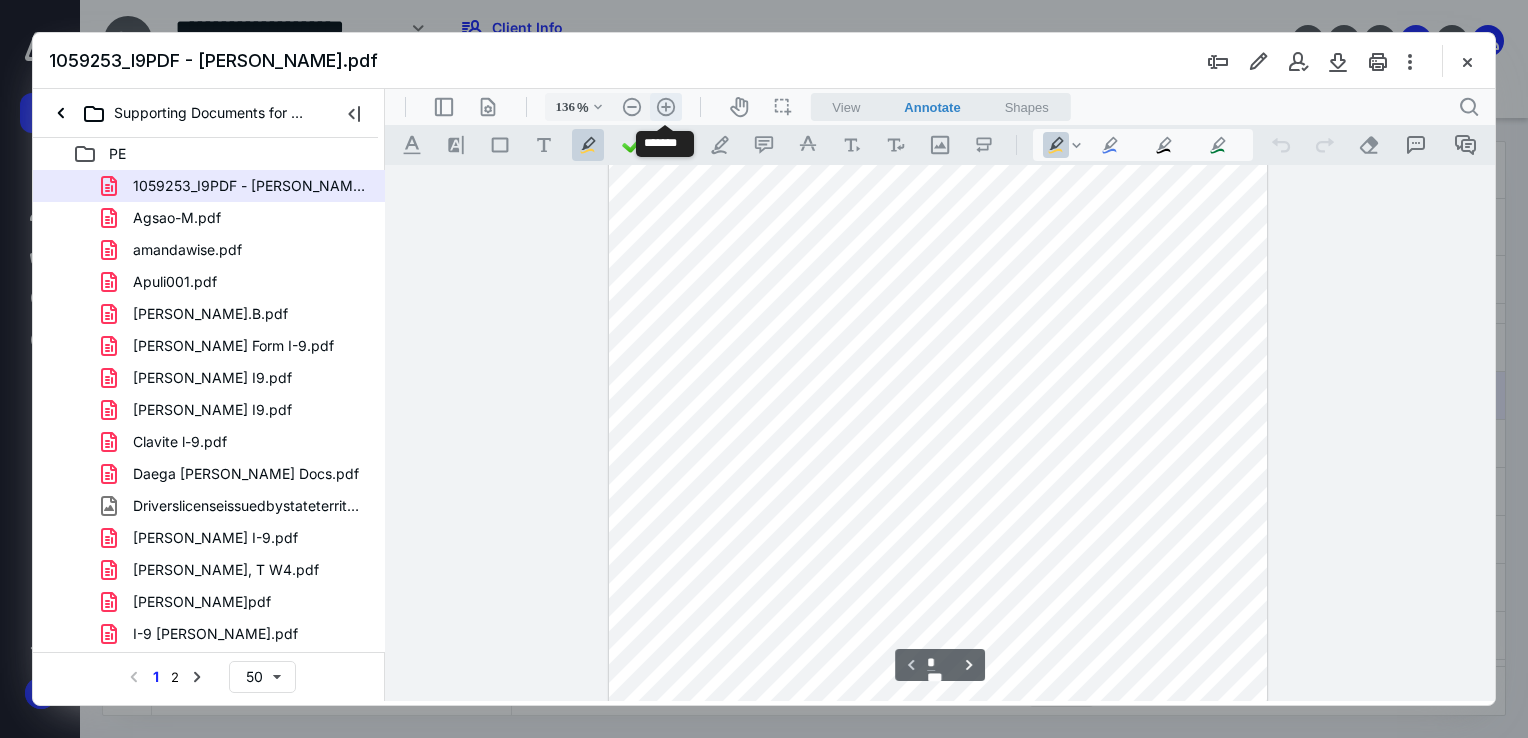 click on ".cls-1{fill:#abb0c4;} icon - header - zoom - in - line" at bounding box center [666, 107] 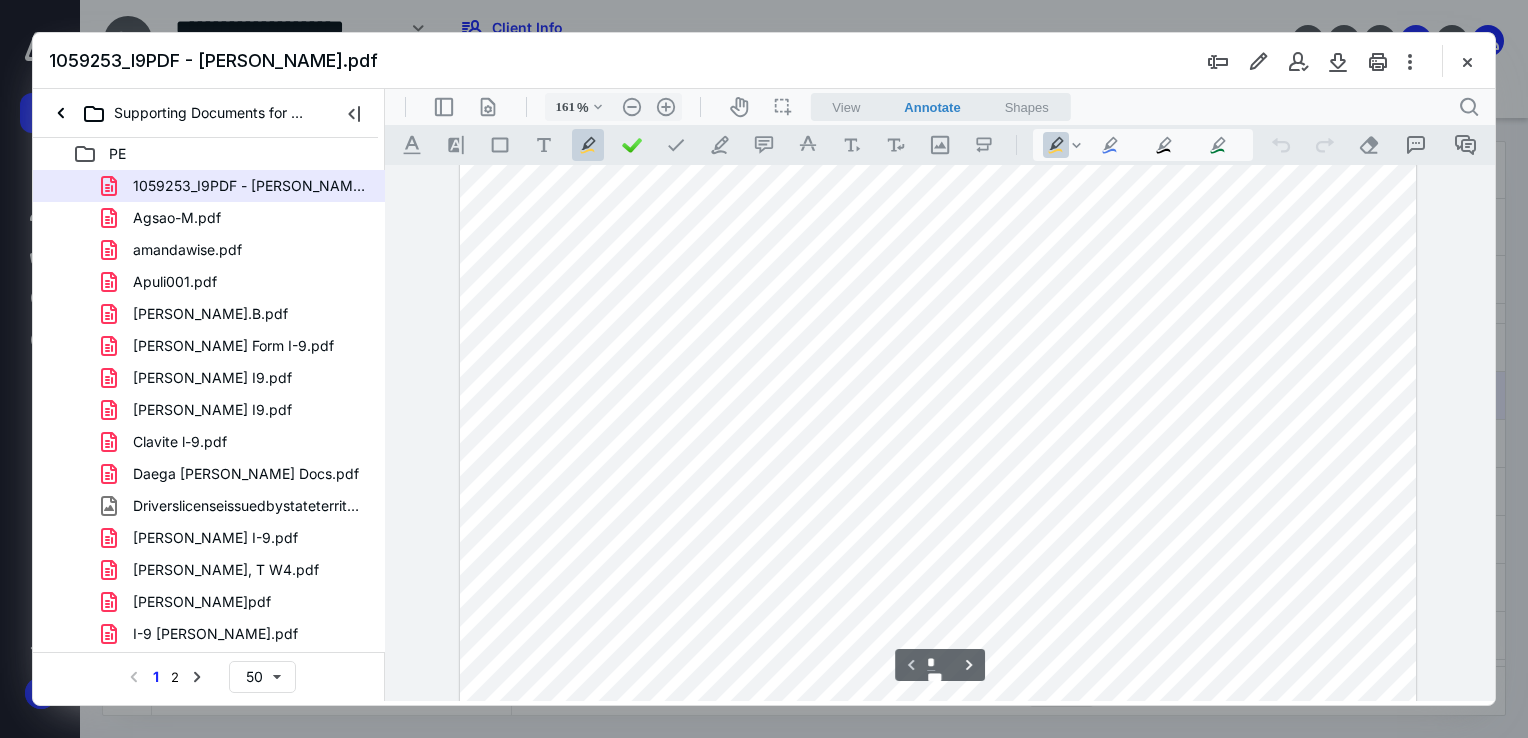 scroll, scrollTop: 0, scrollLeft: 0, axis: both 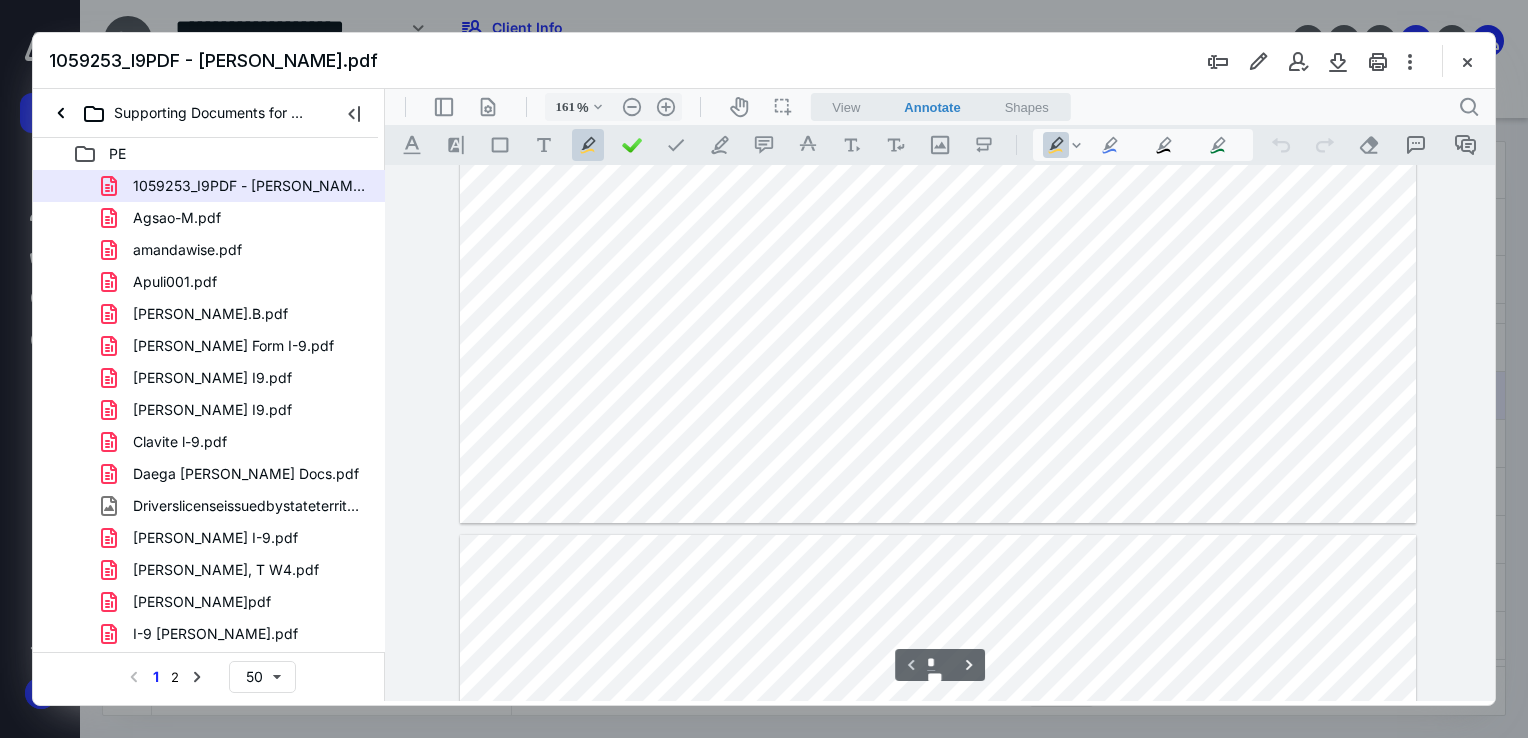 type on "*" 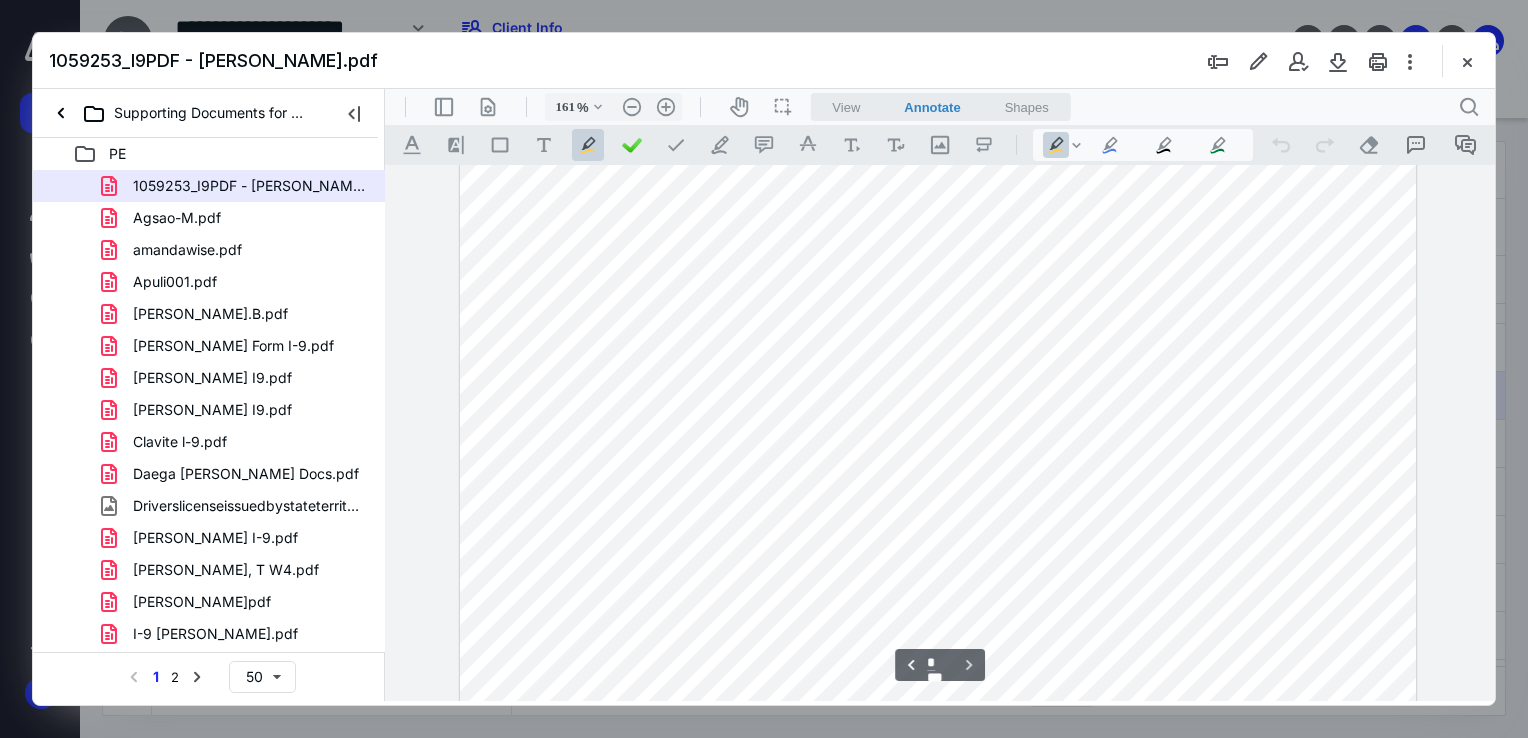 scroll, scrollTop: 2191, scrollLeft: 0, axis: vertical 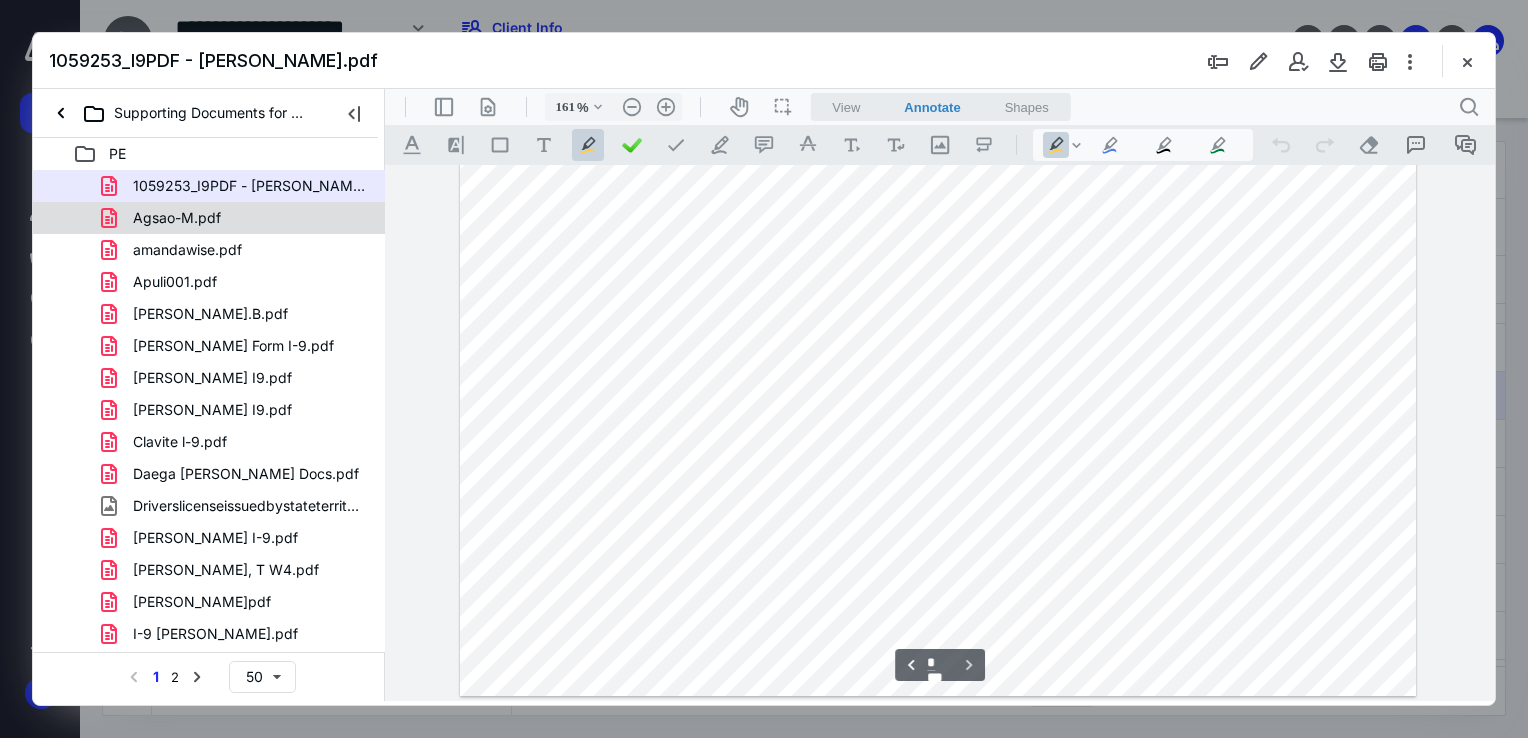 click on "Agsao-M.pdf" at bounding box center (177, 218) 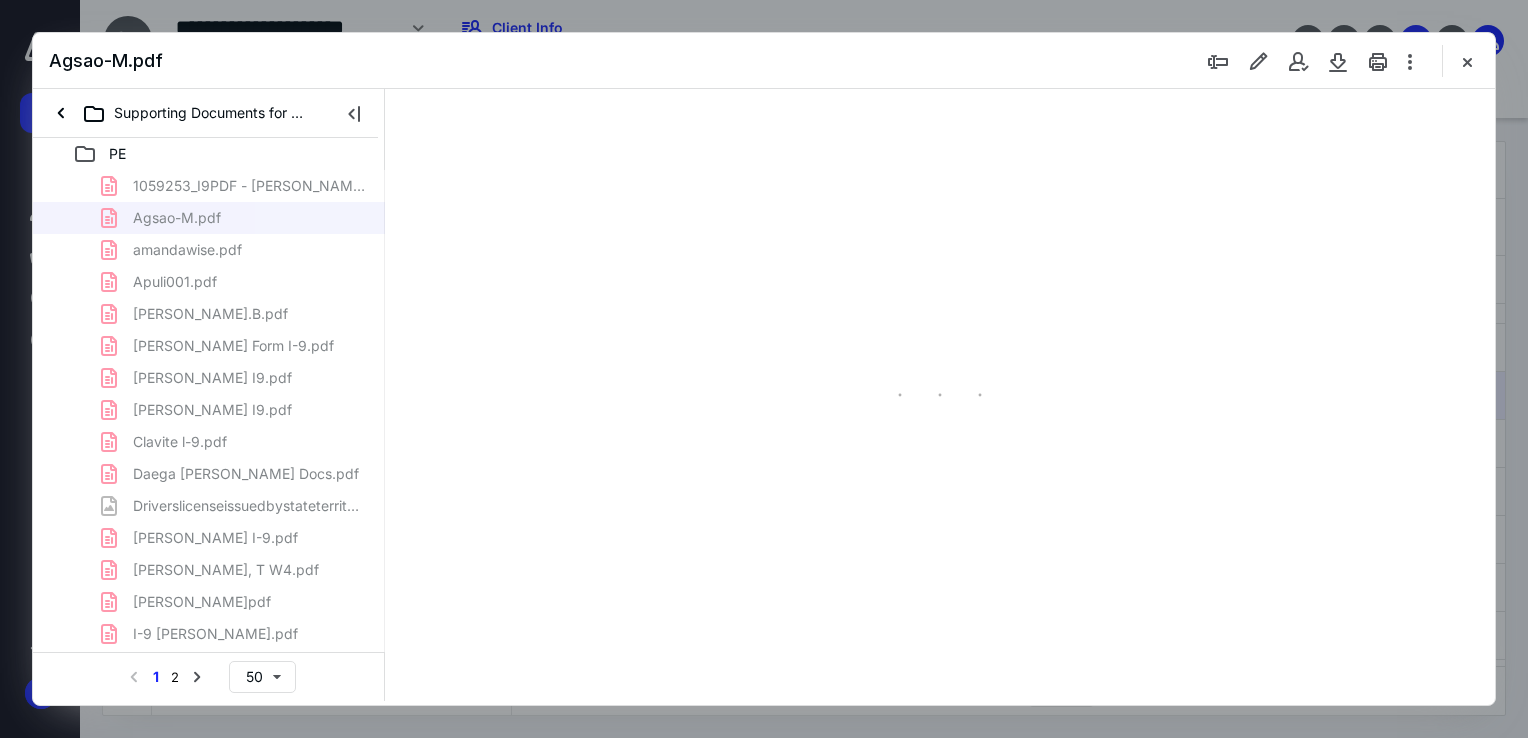 type on "68" 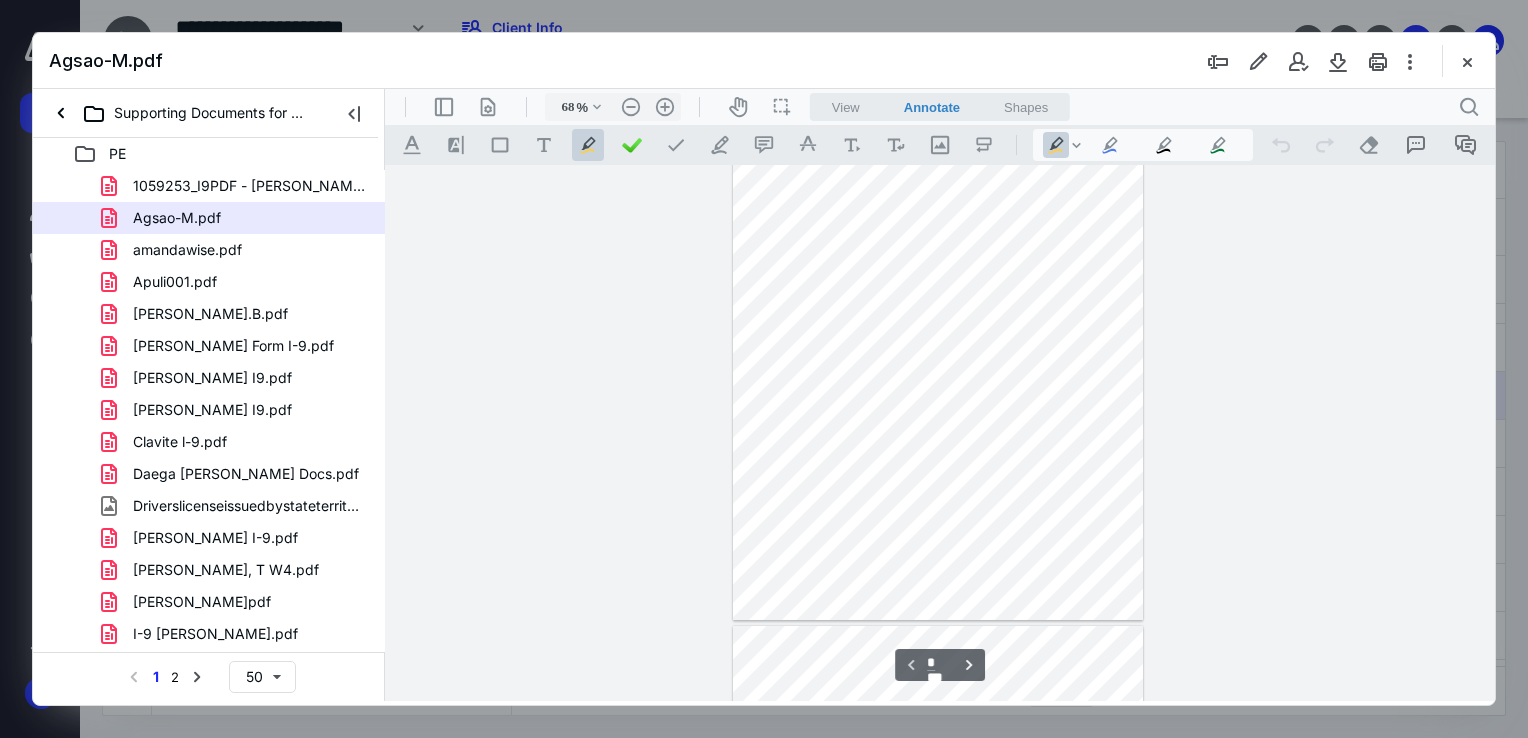 scroll, scrollTop: 0, scrollLeft: 0, axis: both 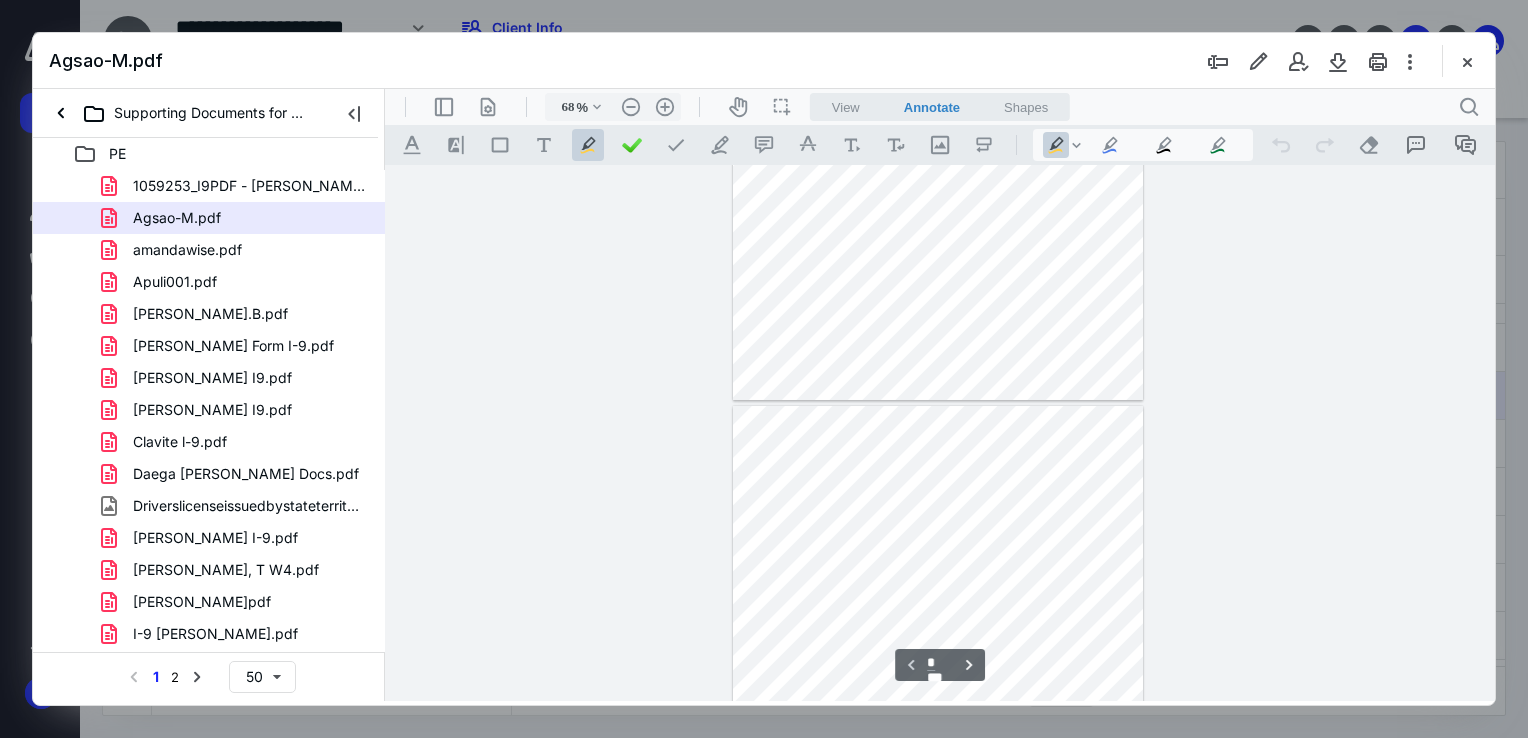 type on "*" 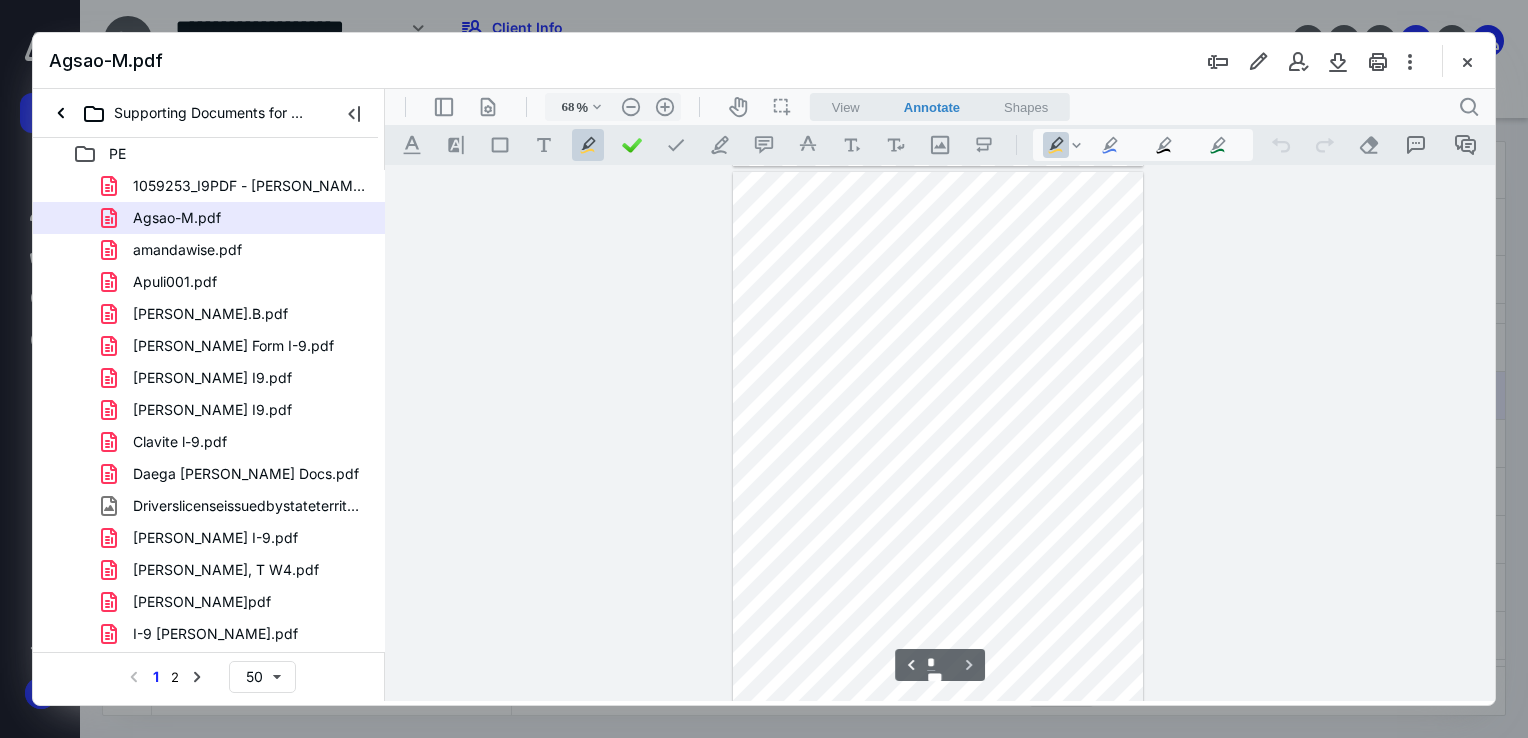 scroll, scrollTop: 537, scrollLeft: 0, axis: vertical 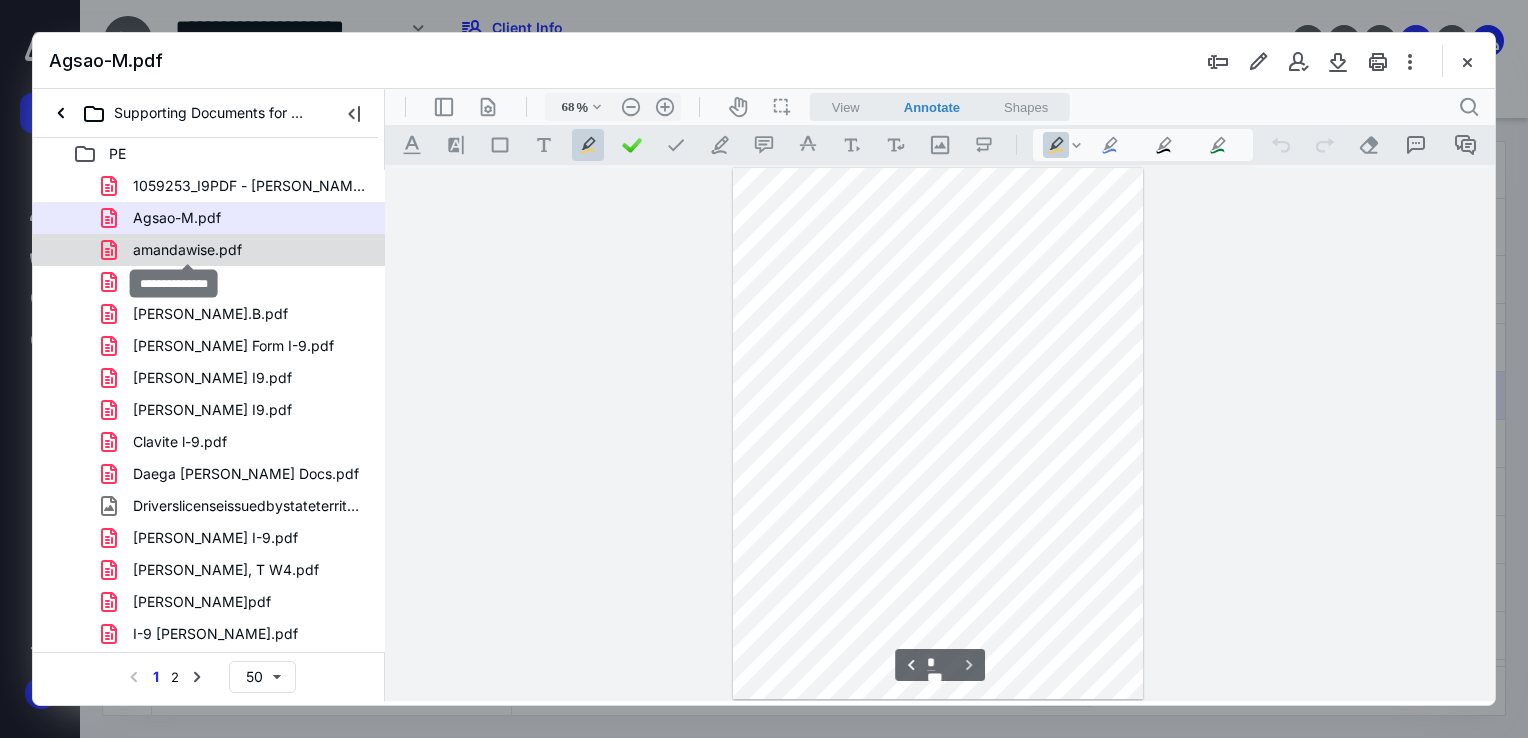 click on "amandawise.pdf" at bounding box center (187, 250) 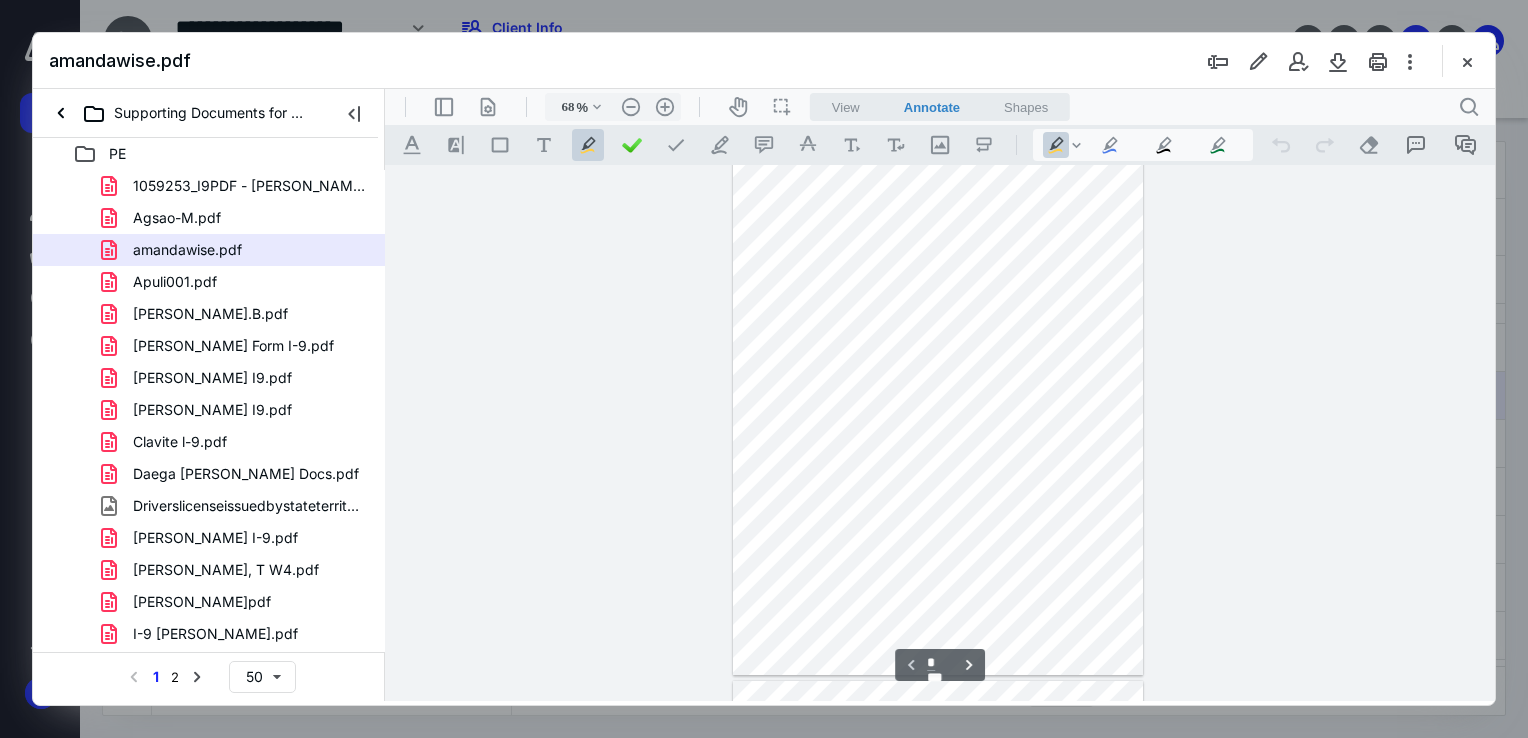 scroll, scrollTop: 0, scrollLeft: 0, axis: both 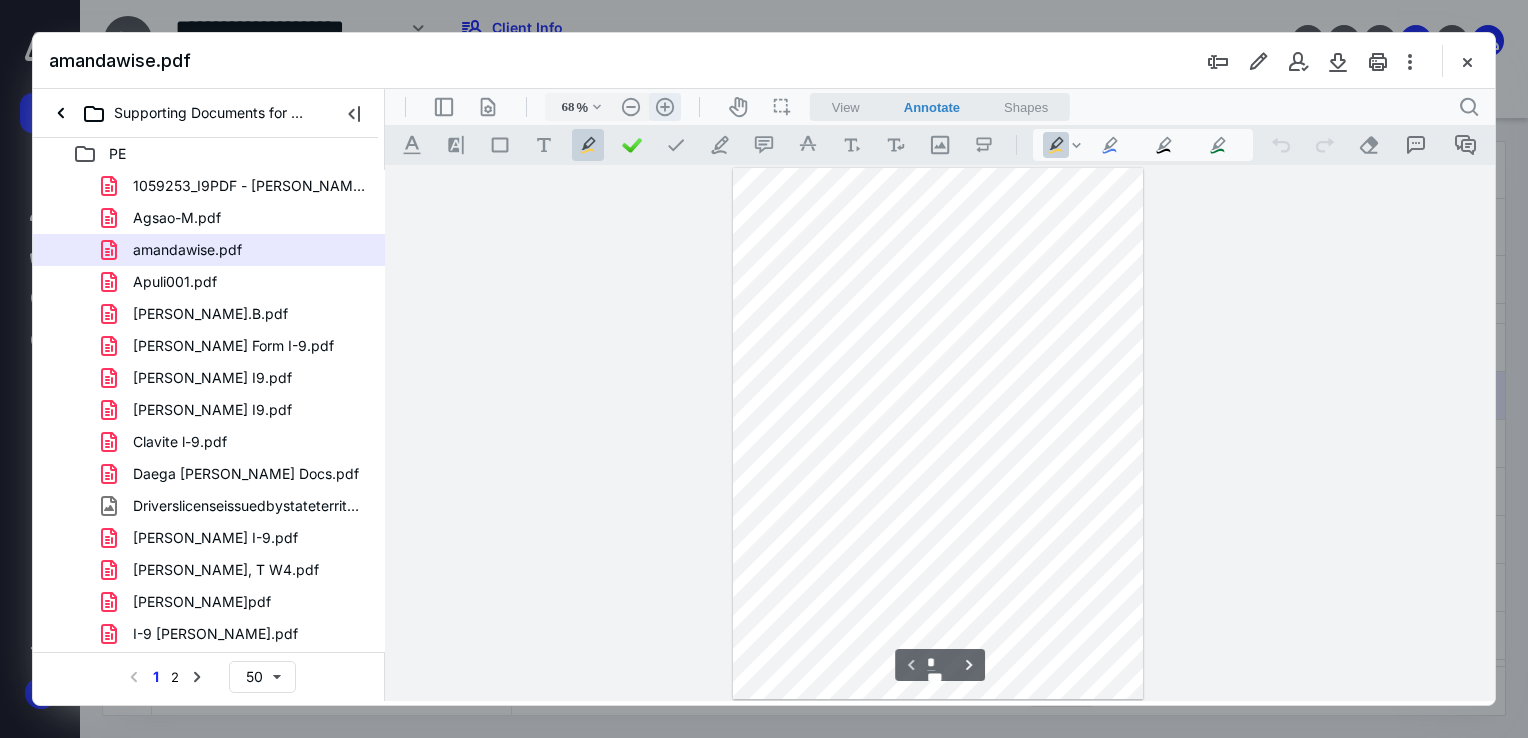 click on ".cls-1{fill:#abb0c4;} icon - header - zoom - in - line" at bounding box center (665, 107) 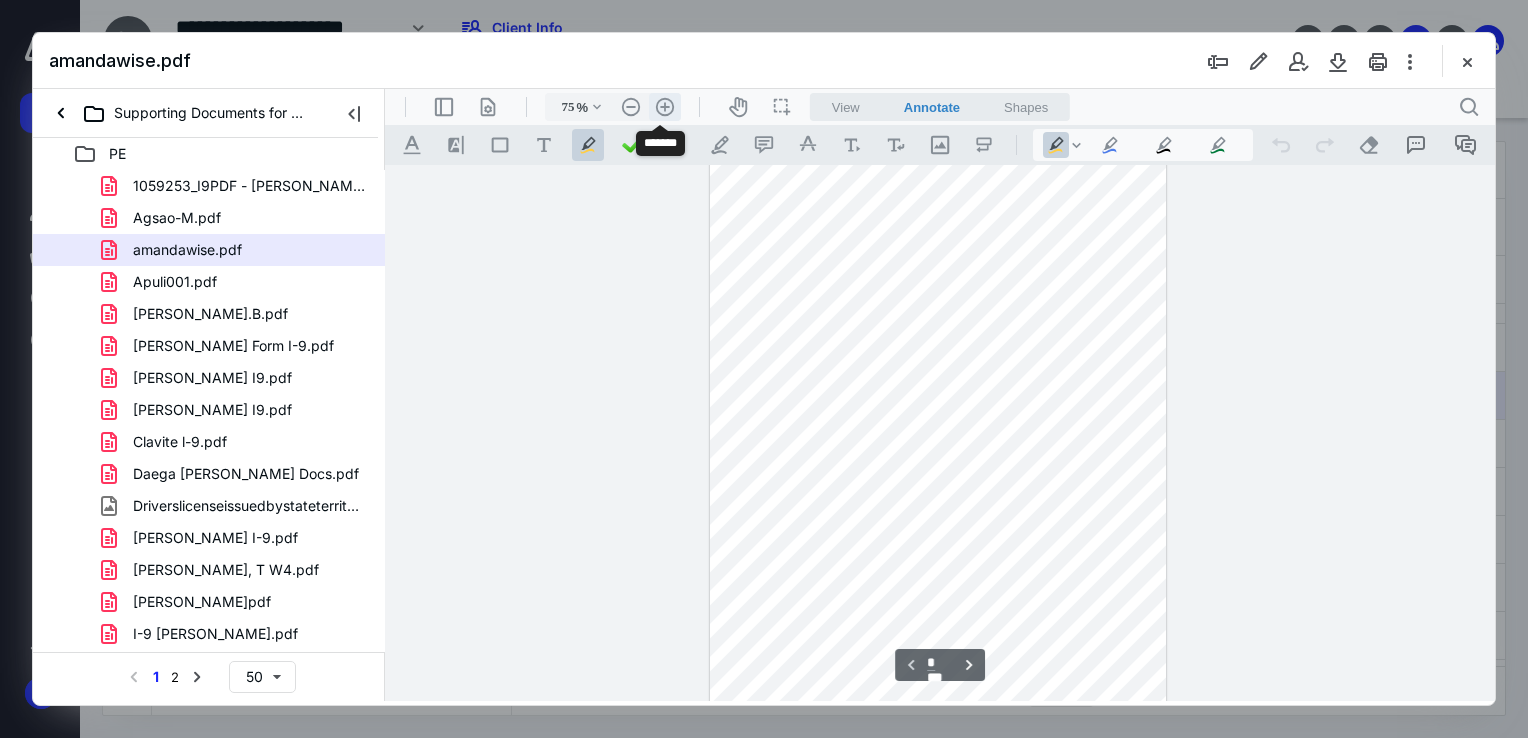 click on ".cls-1{fill:#abb0c4;} icon - header - zoom - in - line" at bounding box center [665, 107] 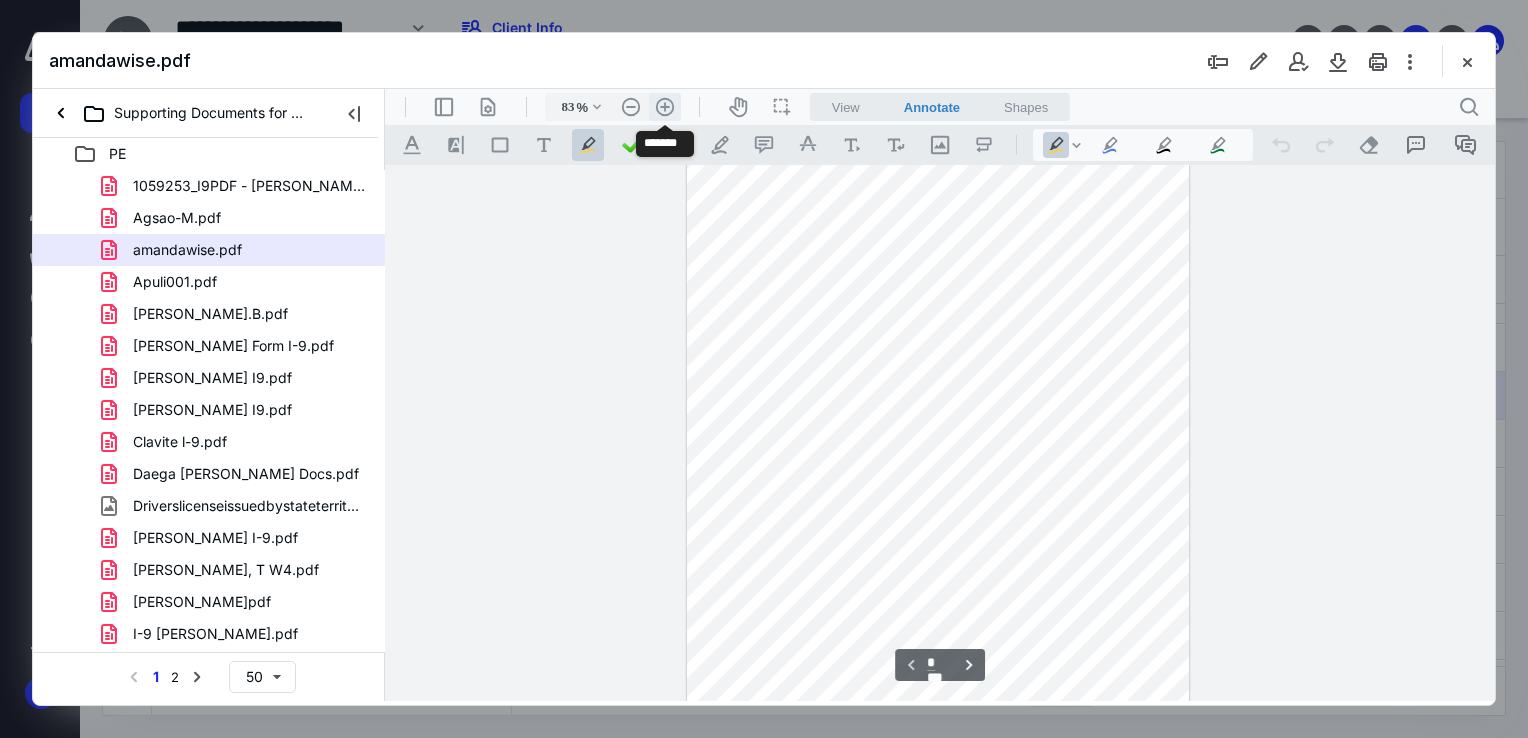 click on ".cls-1{fill:#abb0c4;} icon - header - zoom - in - line" at bounding box center [665, 107] 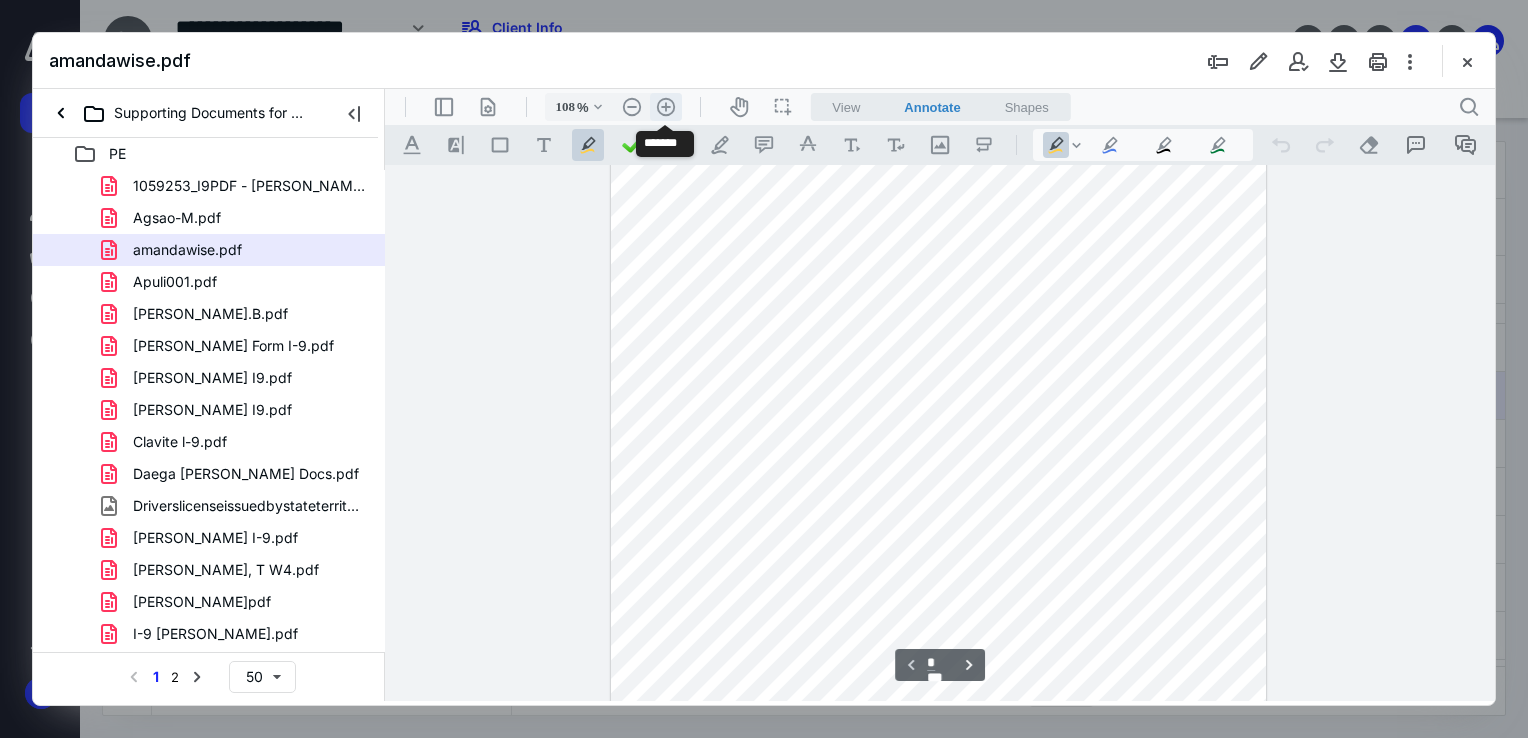 click on ".cls-1{fill:#abb0c4;} icon - header - zoom - in - line" at bounding box center (666, 107) 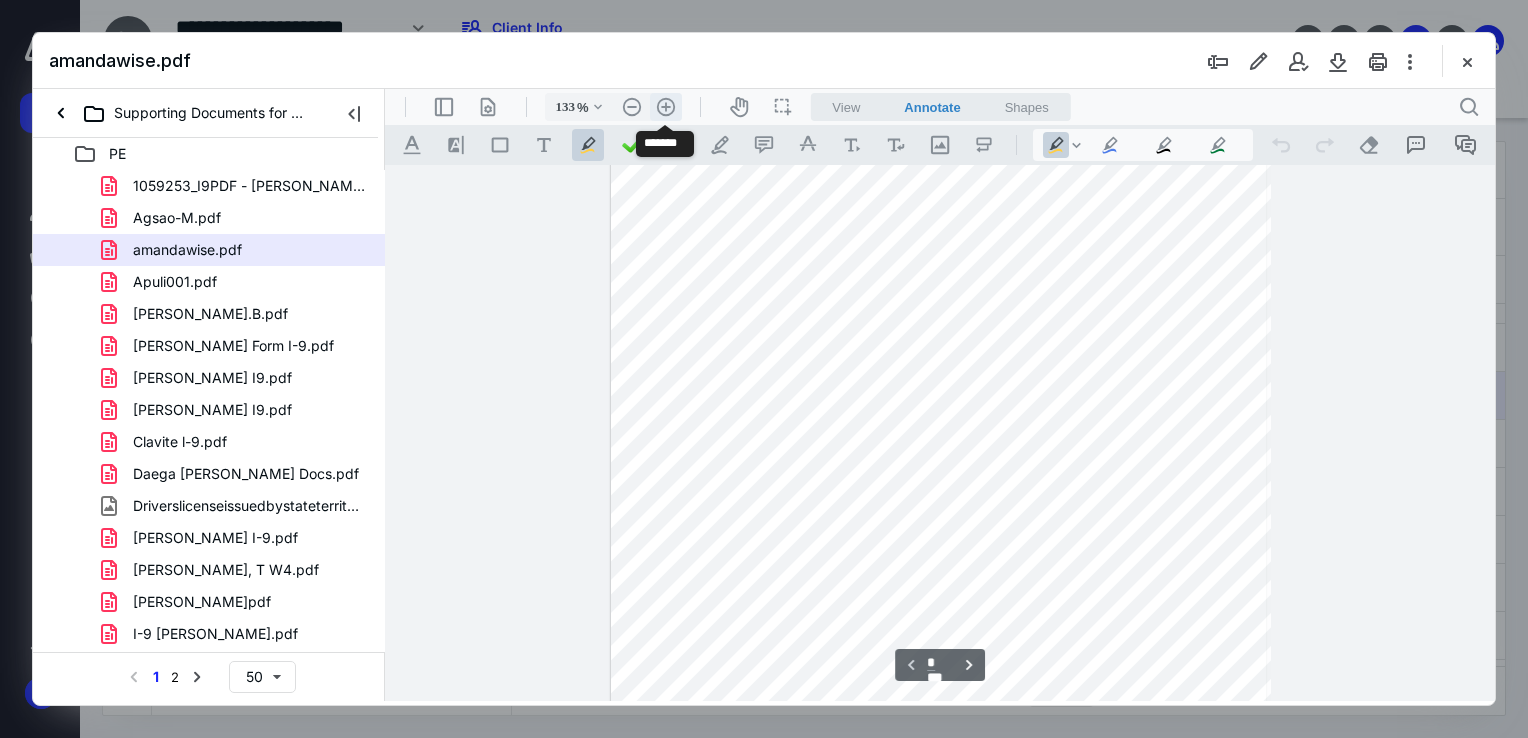 click on ".cls-1{fill:#abb0c4;} icon - header - zoom - in - line" at bounding box center [666, 107] 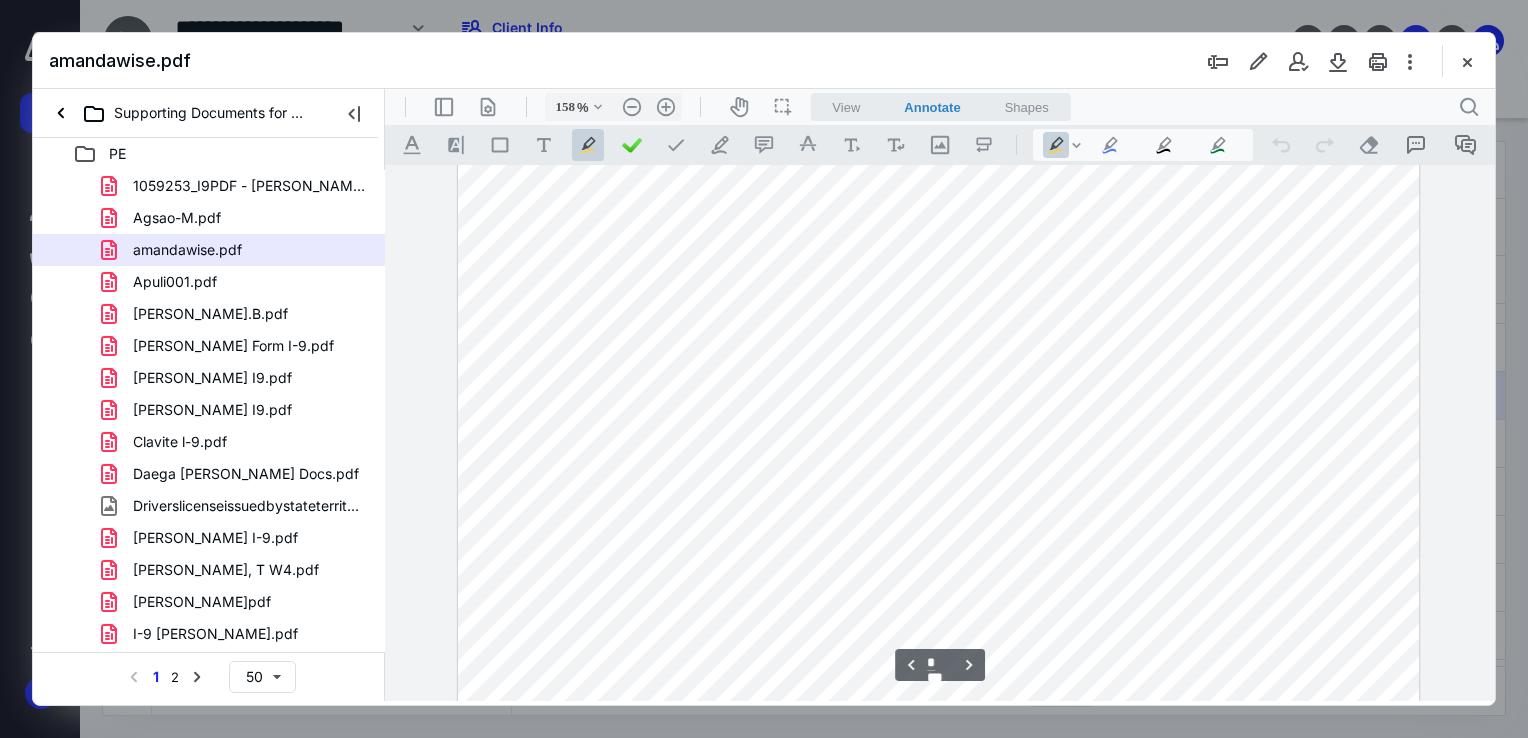 scroll, scrollTop: 3100, scrollLeft: 0, axis: vertical 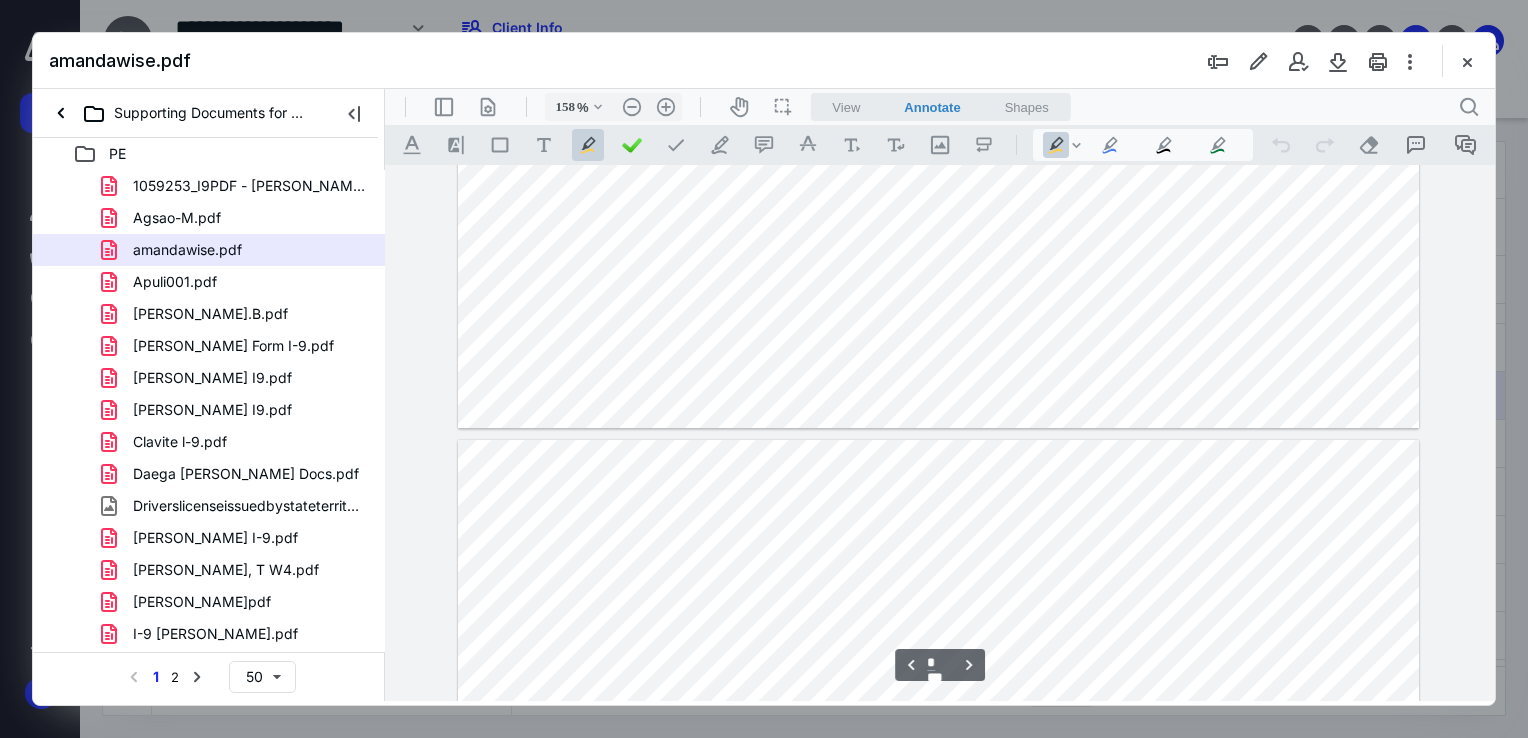 type on "*" 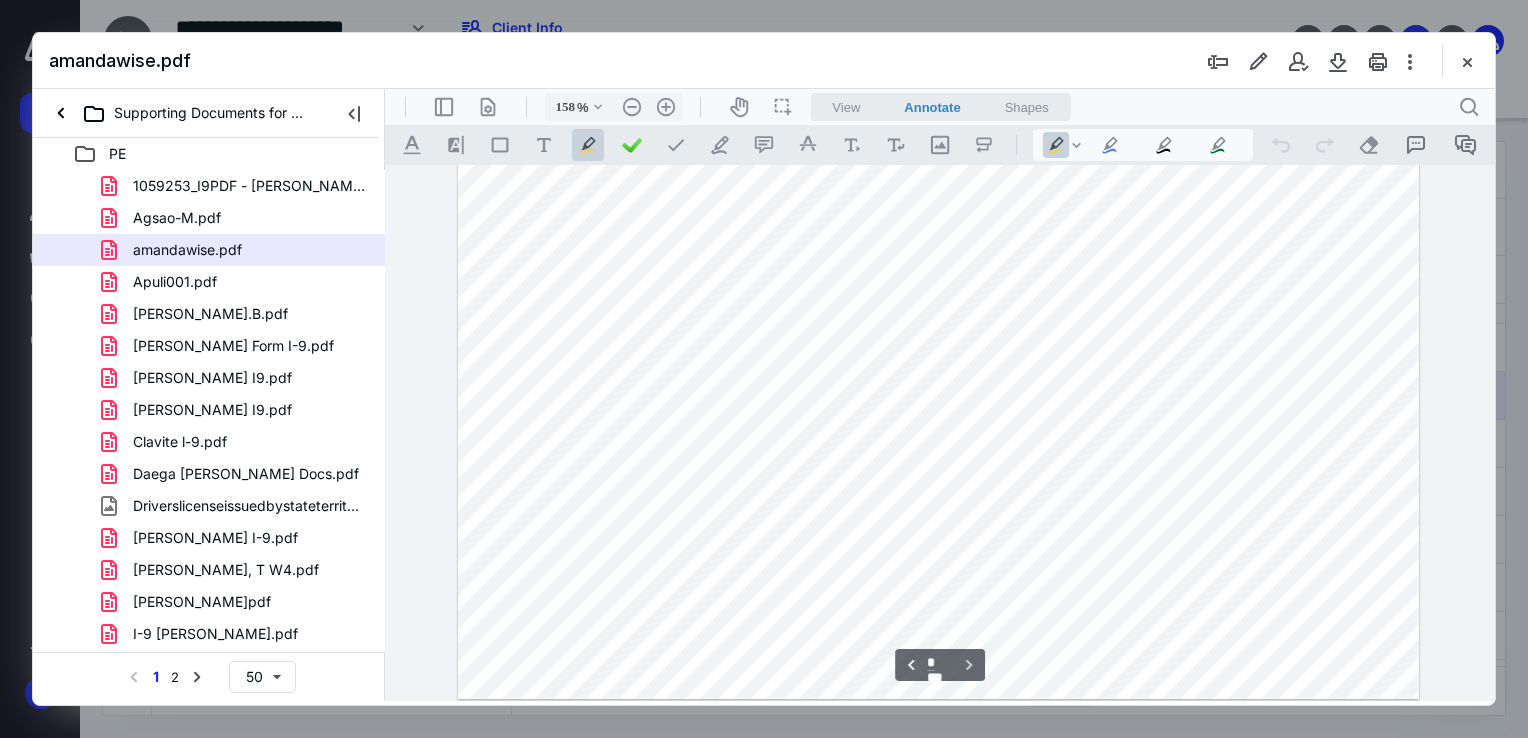 scroll, scrollTop: 4487, scrollLeft: 0, axis: vertical 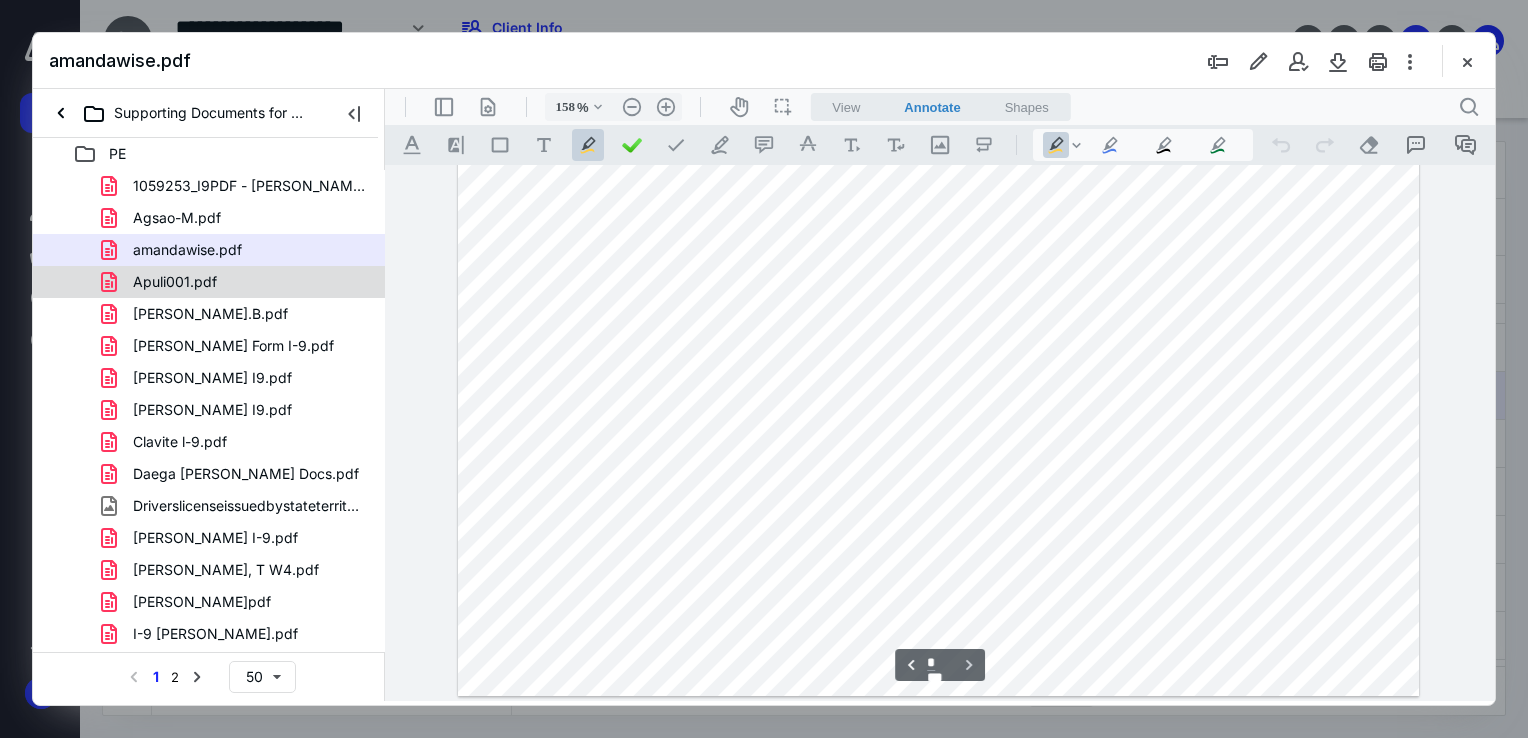 click on "Apuli001.pdf" at bounding box center (175, 282) 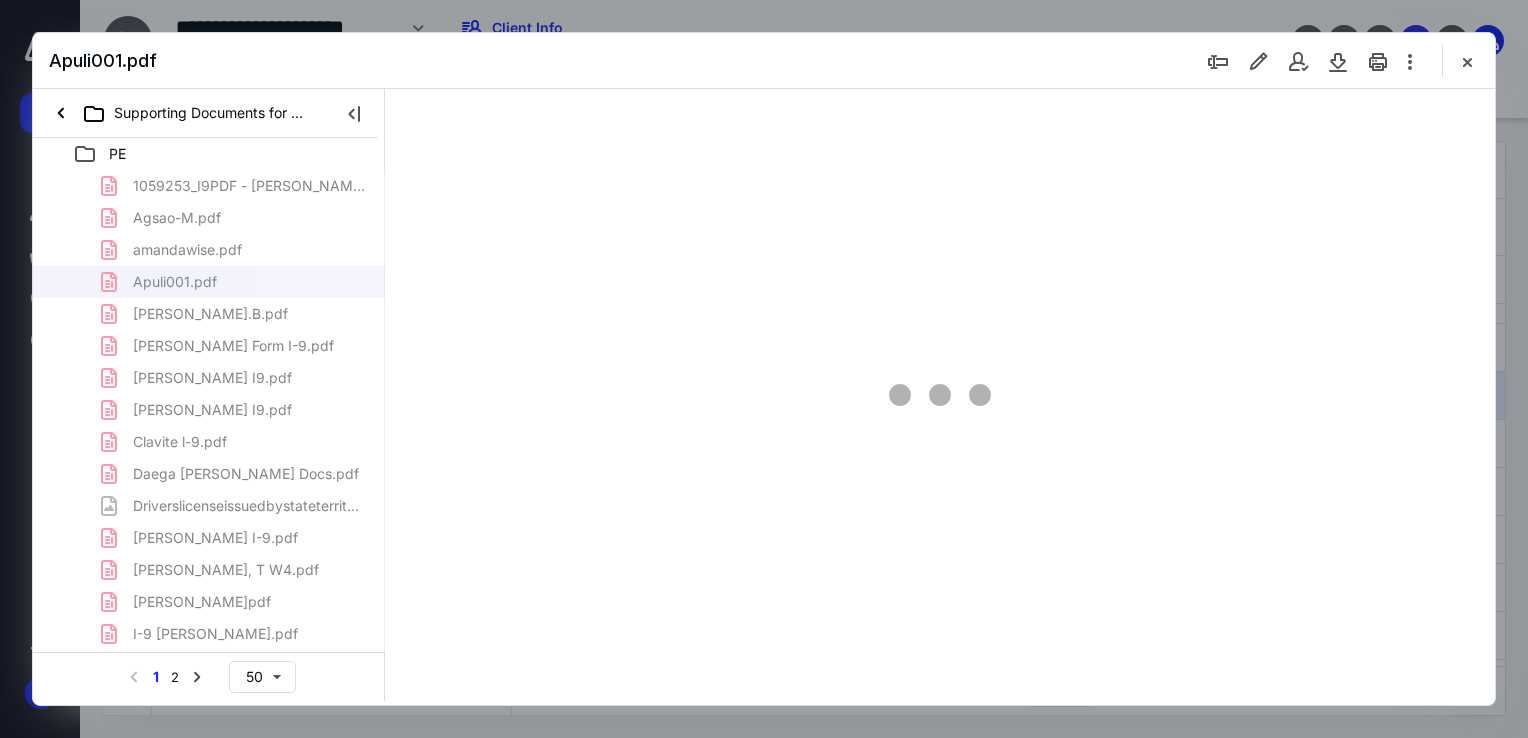 scroll, scrollTop: 79, scrollLeft: 0, axis: vertical 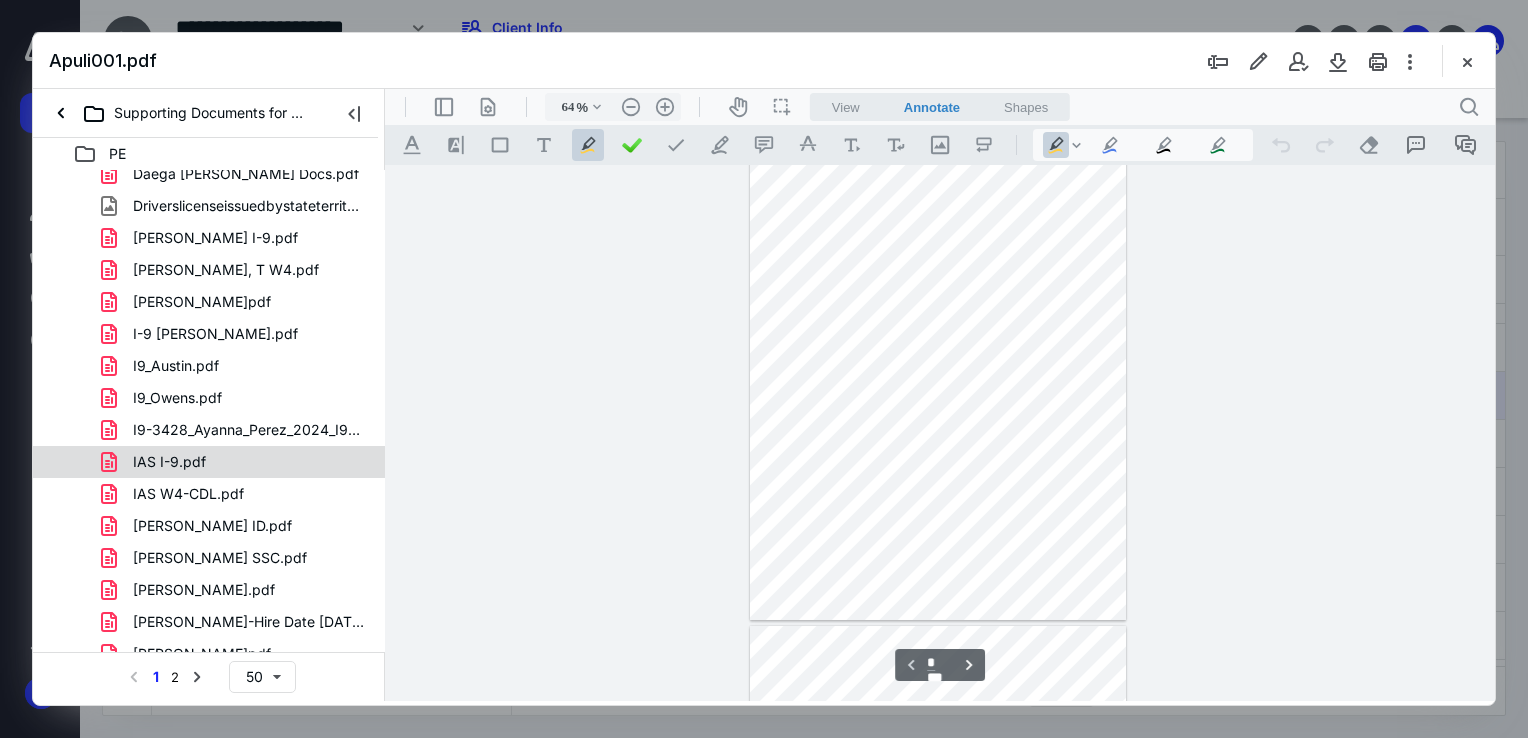 click on "IAS I-9.pdf" at bounding box center (169, 462) 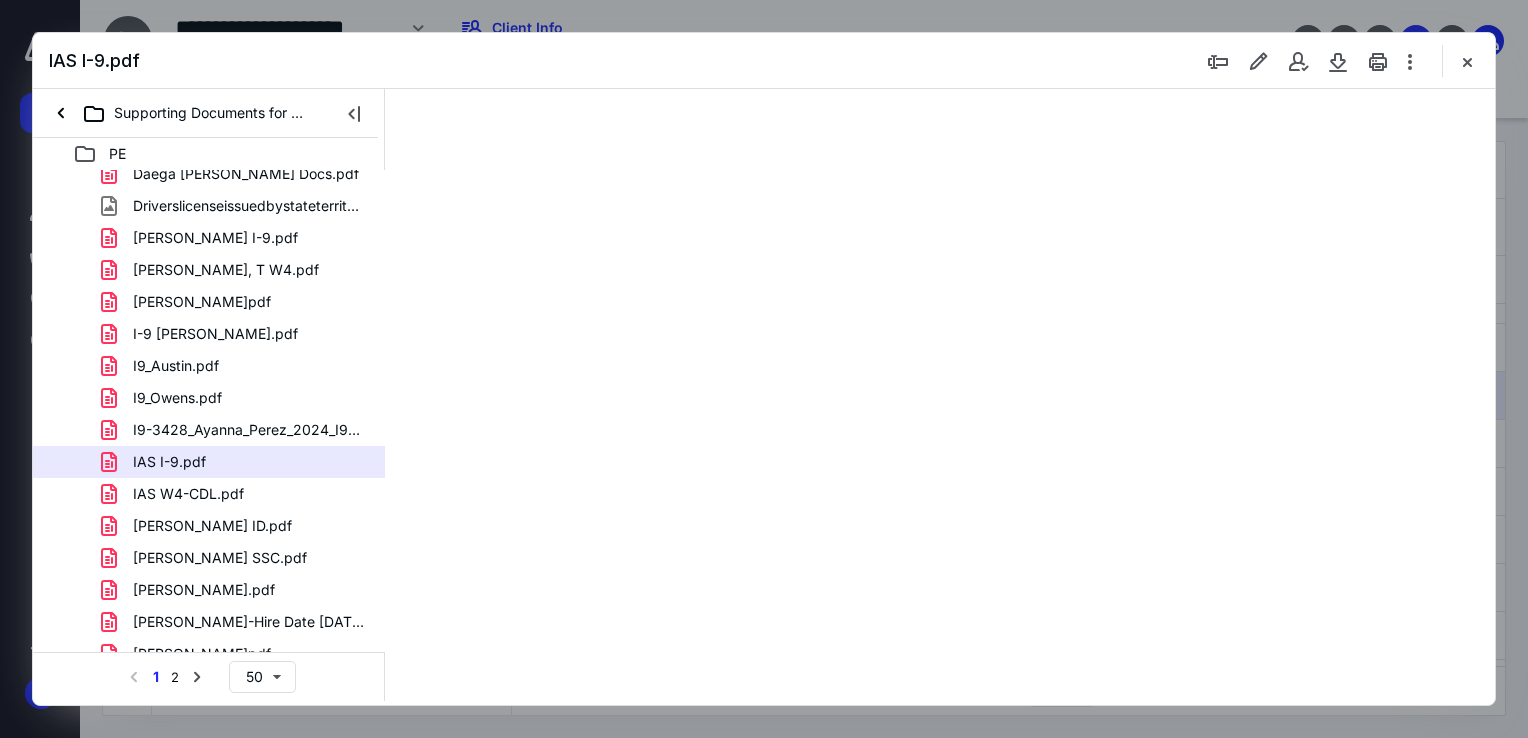 scroll, scrollTop: 79, scrollLeft: 0, axis: vertical 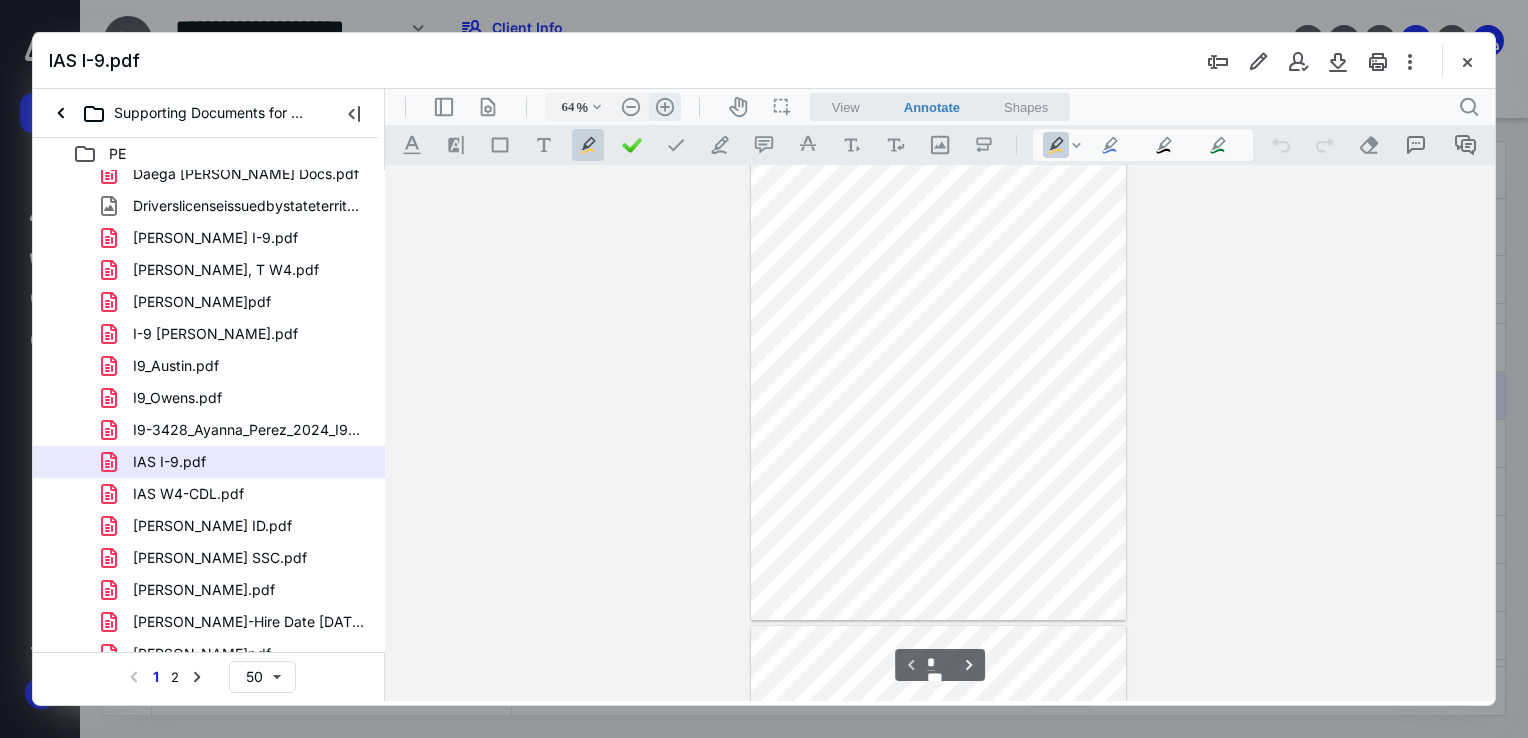 click on ".cls-1{fill:#abb0c4;} icon - header - zoom - in - line" at bounding box center (665, 107) 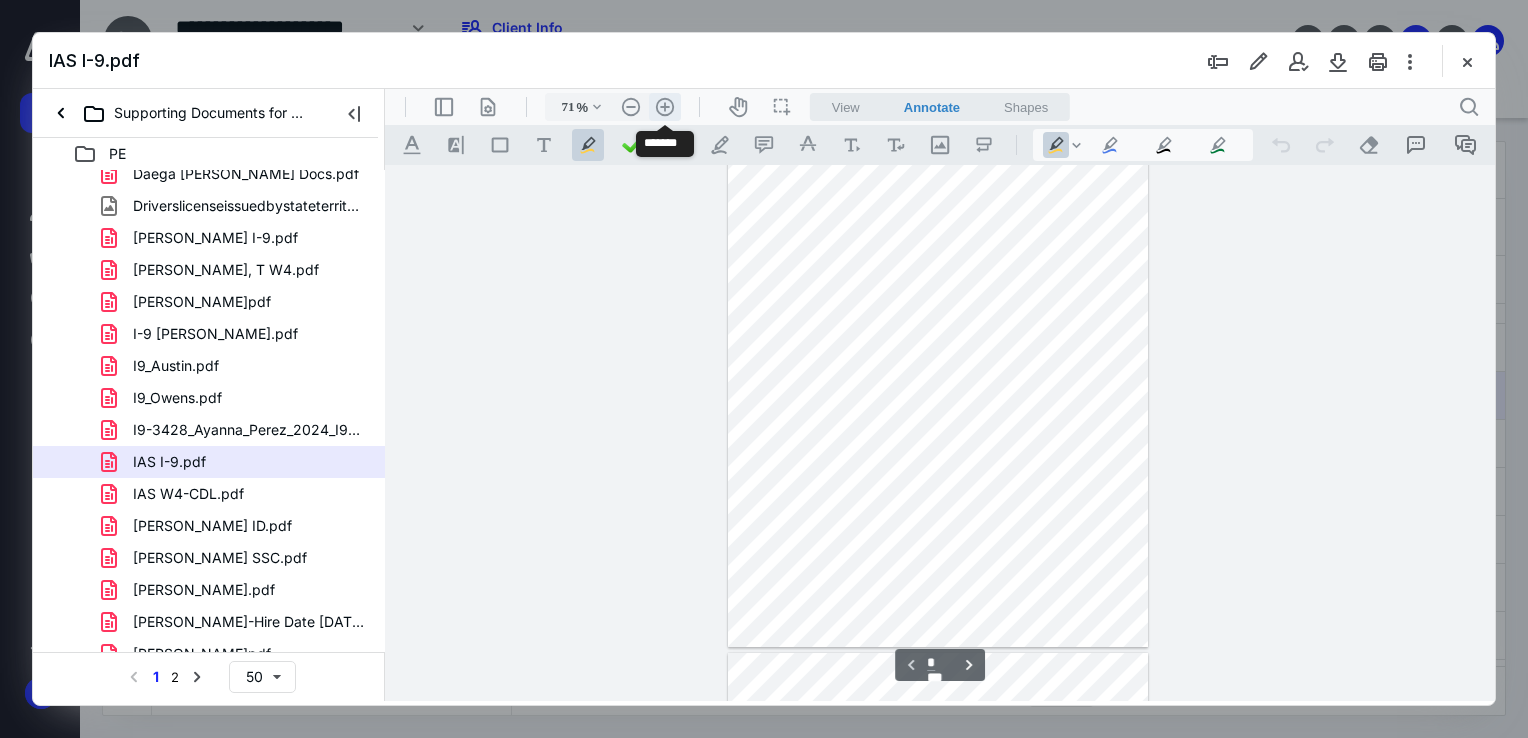 click on ".cls-1{fill:#abb0c4;} icon - header - zoom - in - line" at bounding box center [665, 107] 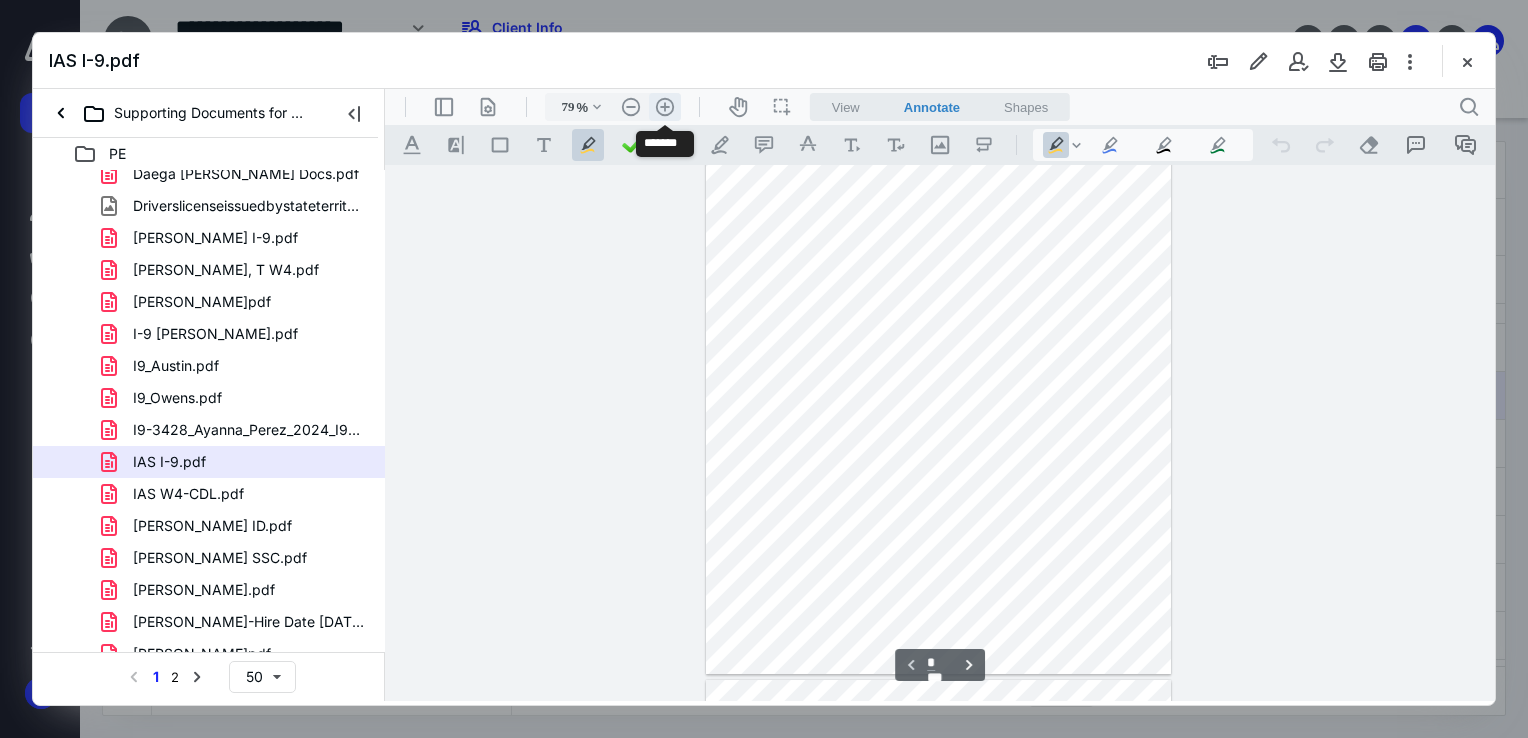 click on ".cls-1{fill:#abb0c4;} icon - header - zoom - in - line" at bounding box center (665, 107) 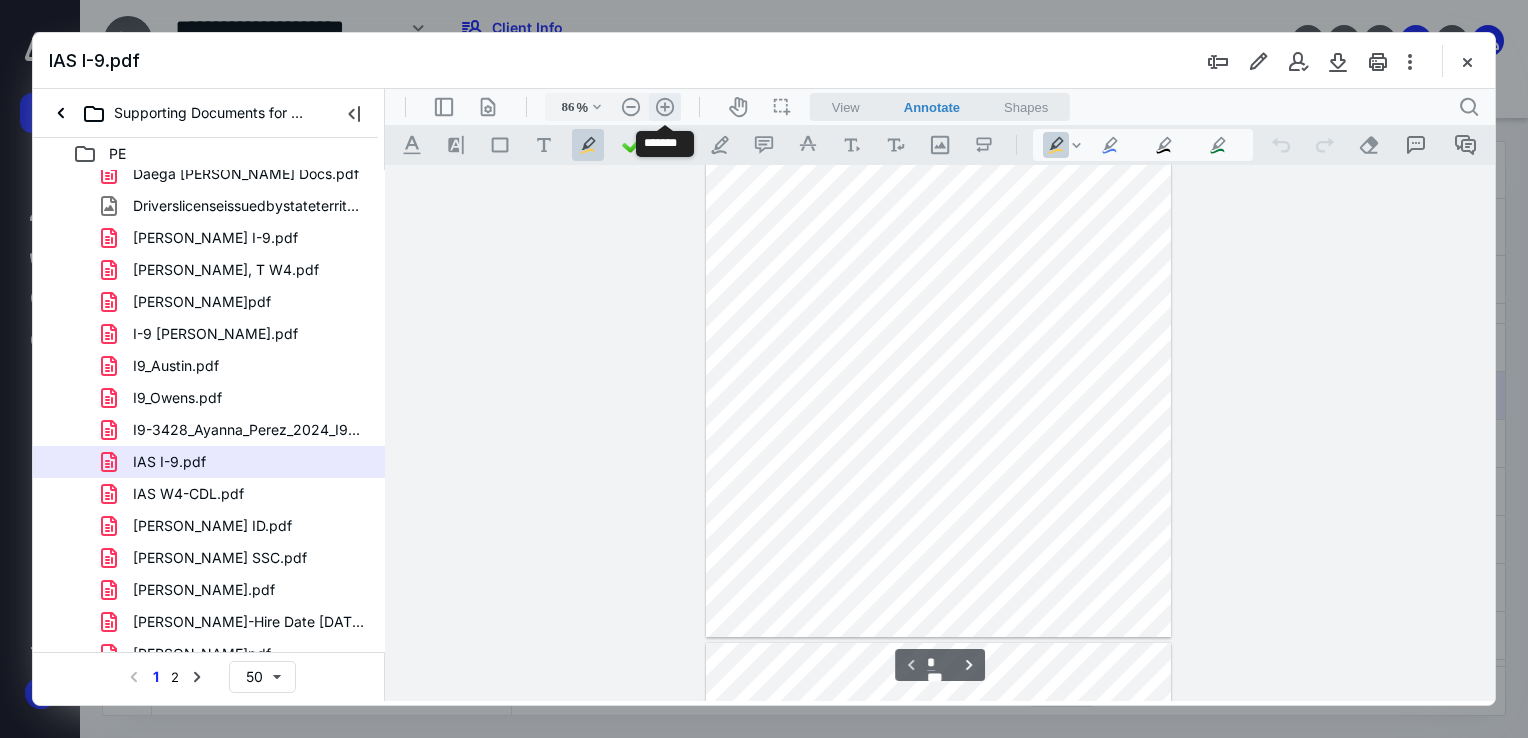 click on ".cls-1{fill:#abb0c4;} icon - header - zoom - in - line" at bounding box center [665, 107] 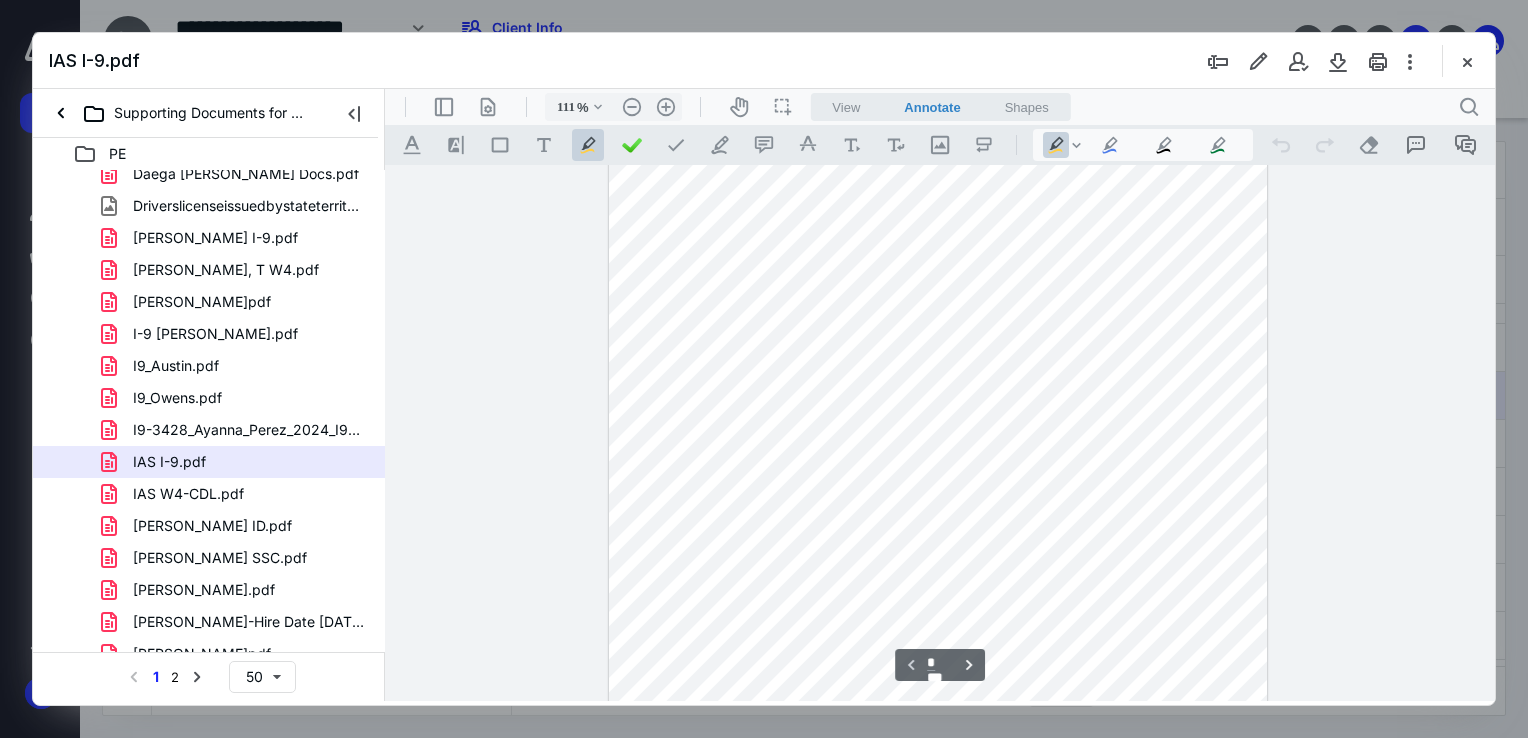scroll, scrollTop: 0, scrollLeft: 0, axis: both 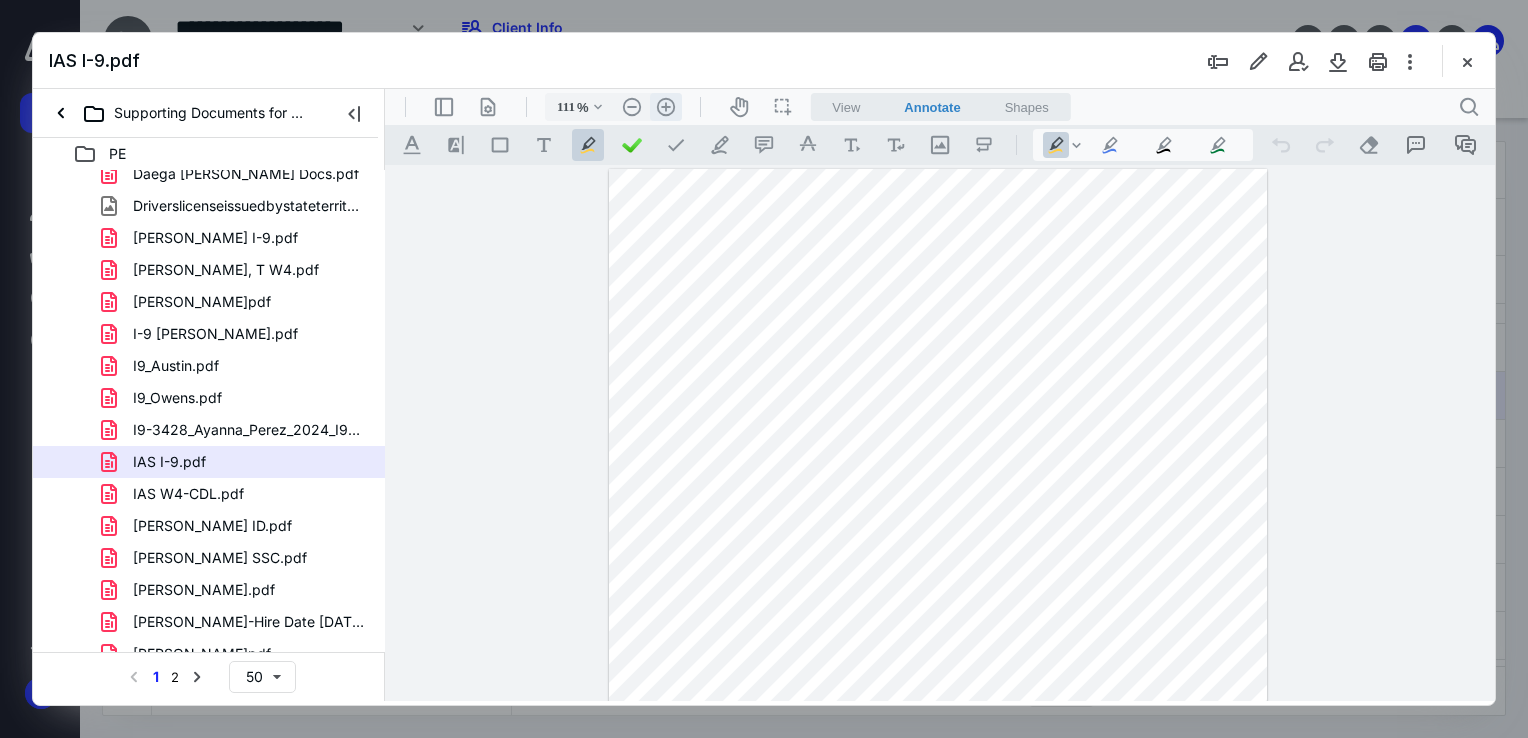 click on ".cls-1{fill:#abb0c4;} icon - header - zoom - in - line" at bounding box center [666, 107] 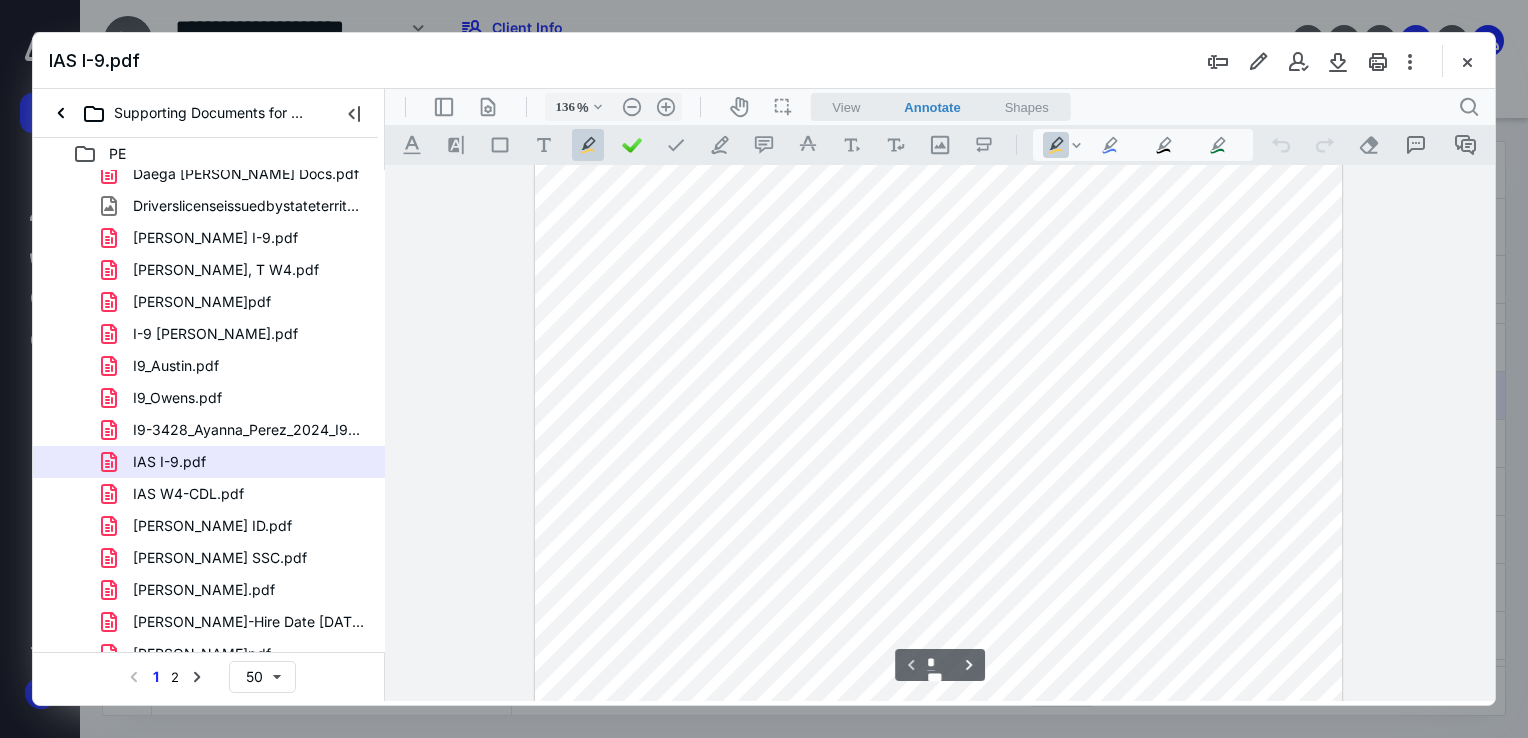 scroll, scrollTop: 452, scrollLeft: 0, axis: vertical 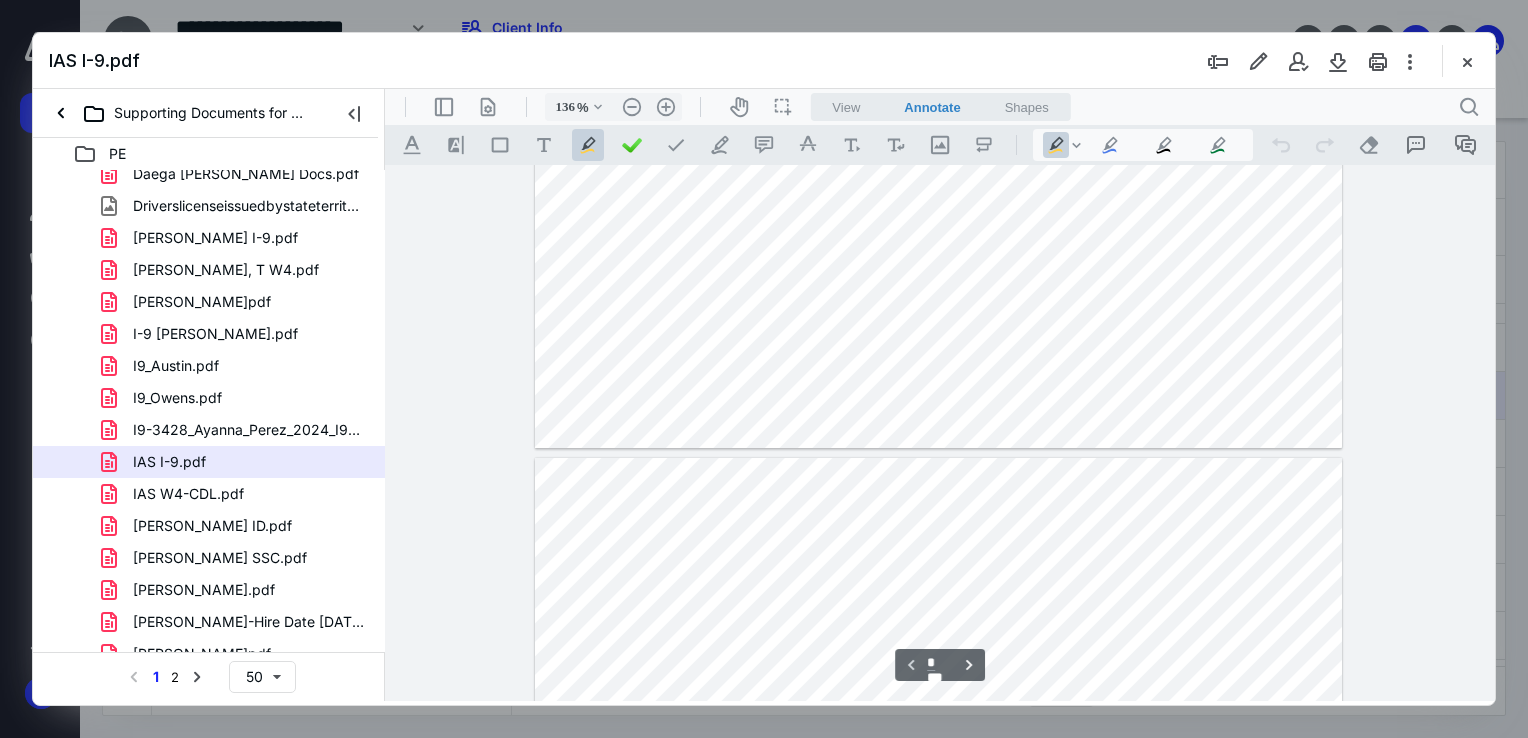 type on "*" 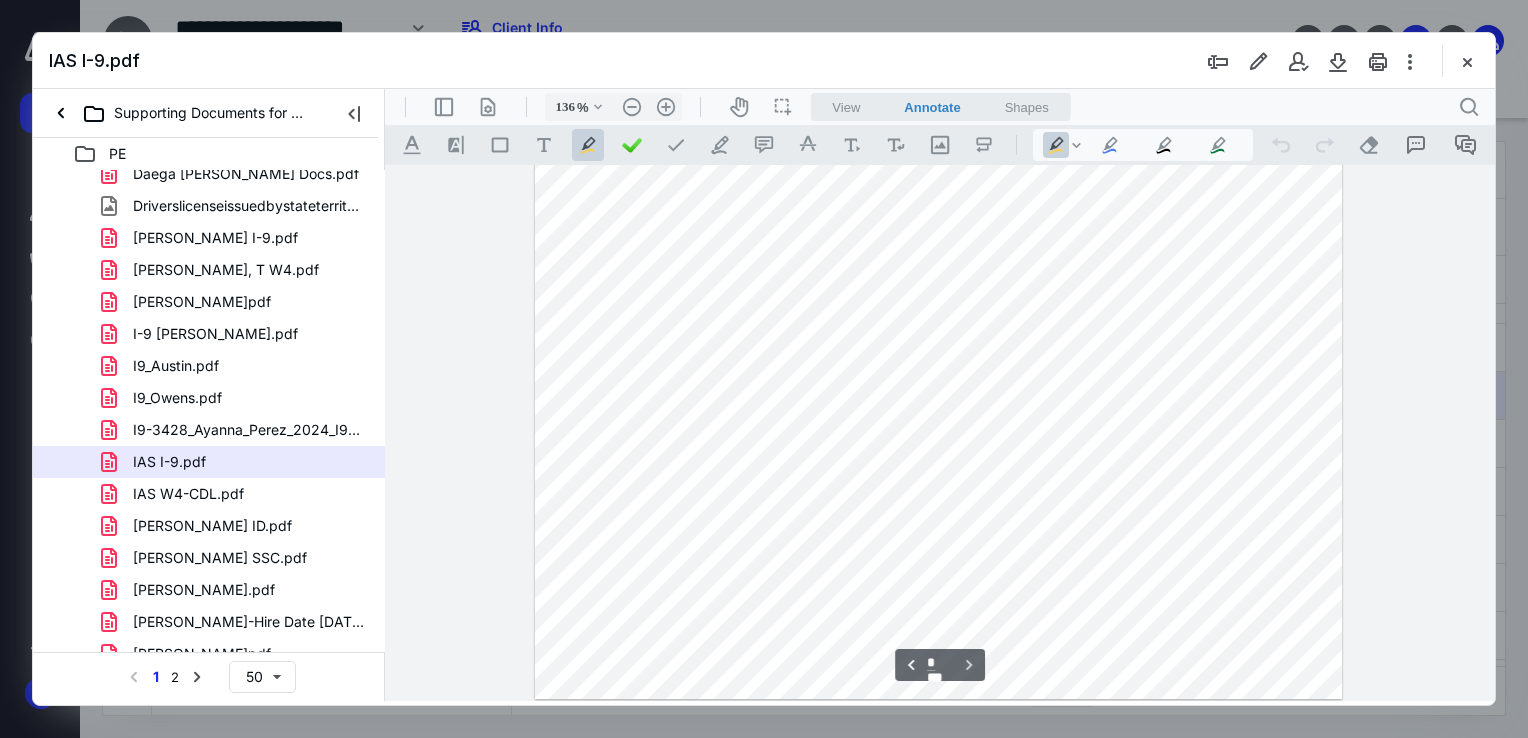 scroll, scrollTop: 1767, scrollLeft: 0, axis: vertical 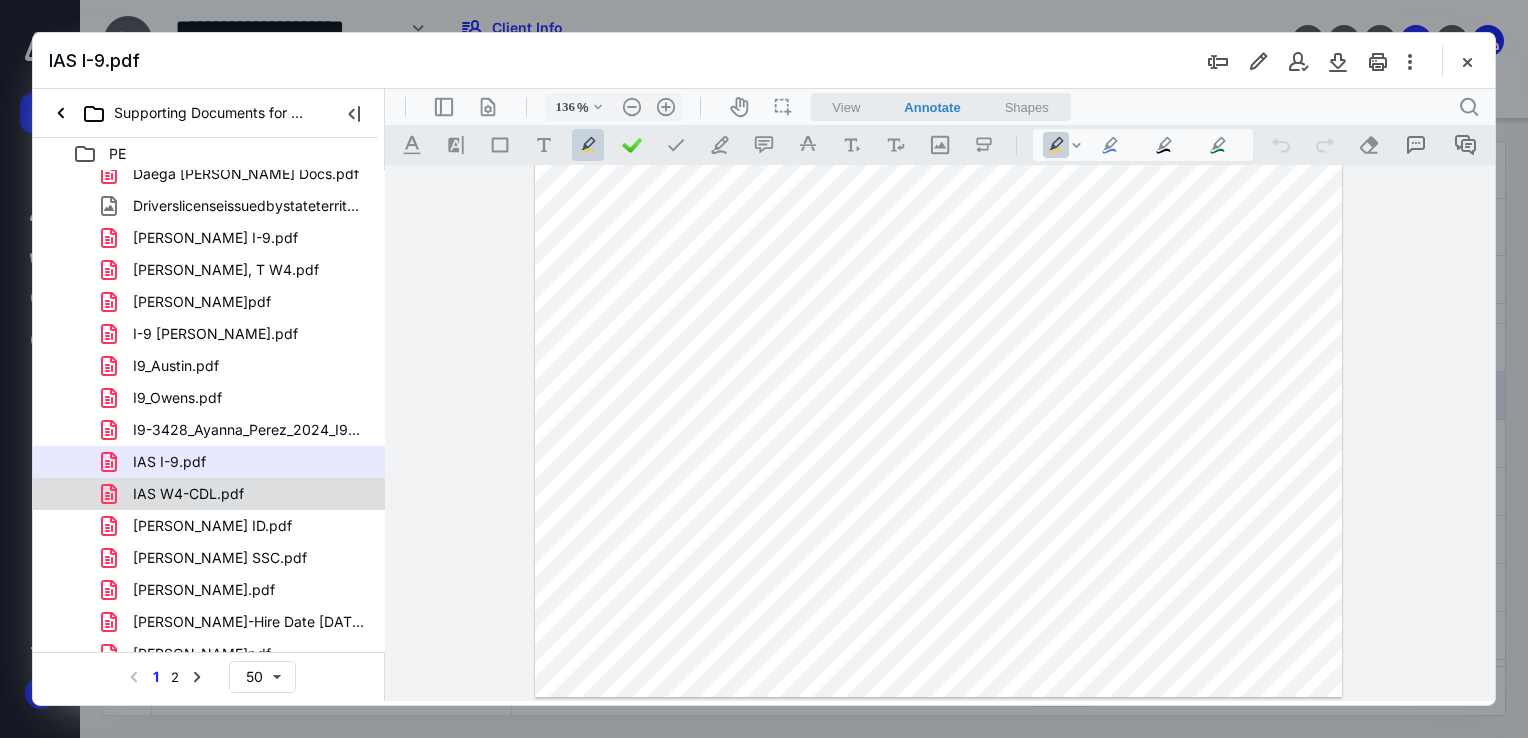 click on "IAS W4-CDL.pdf" at bounding box center (188, 494) 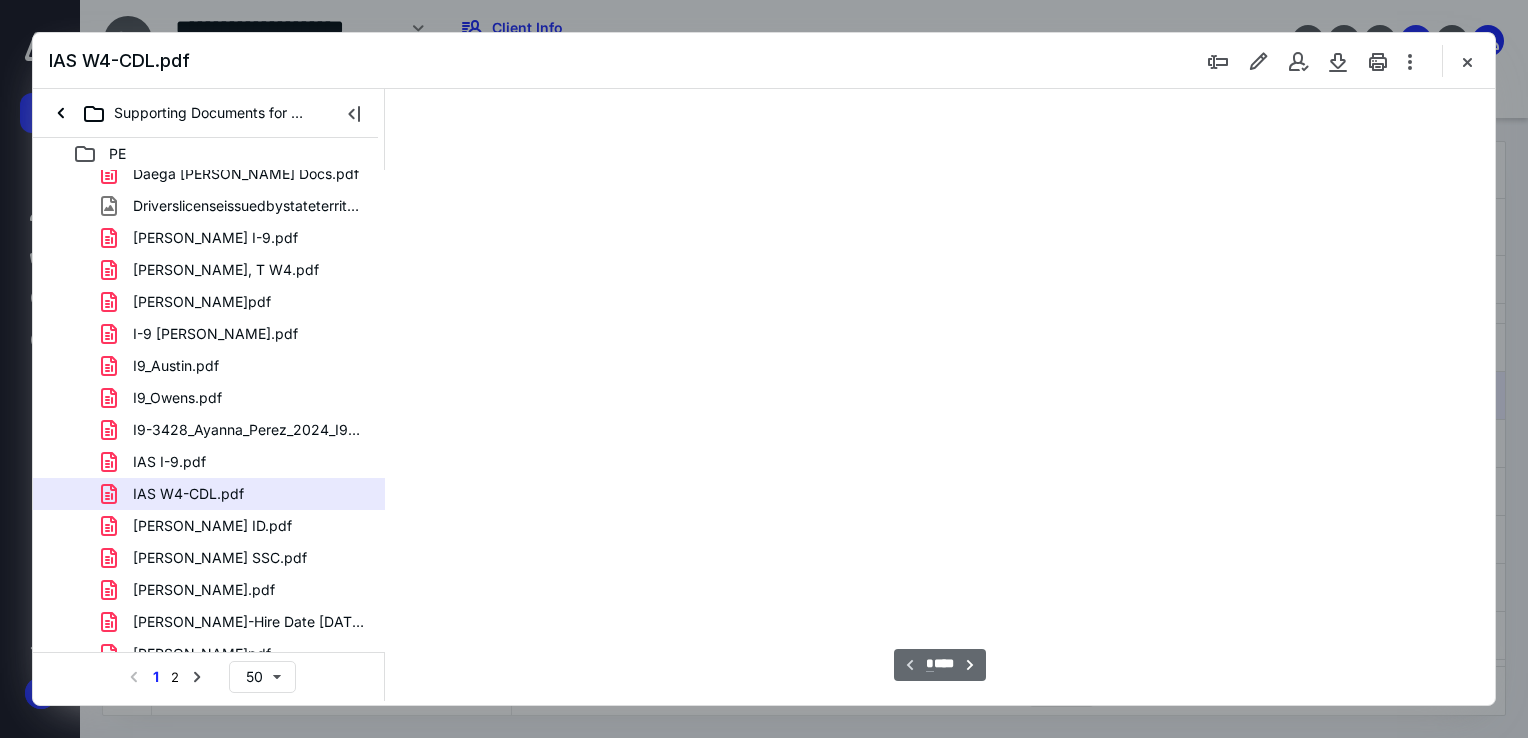 type on "68" 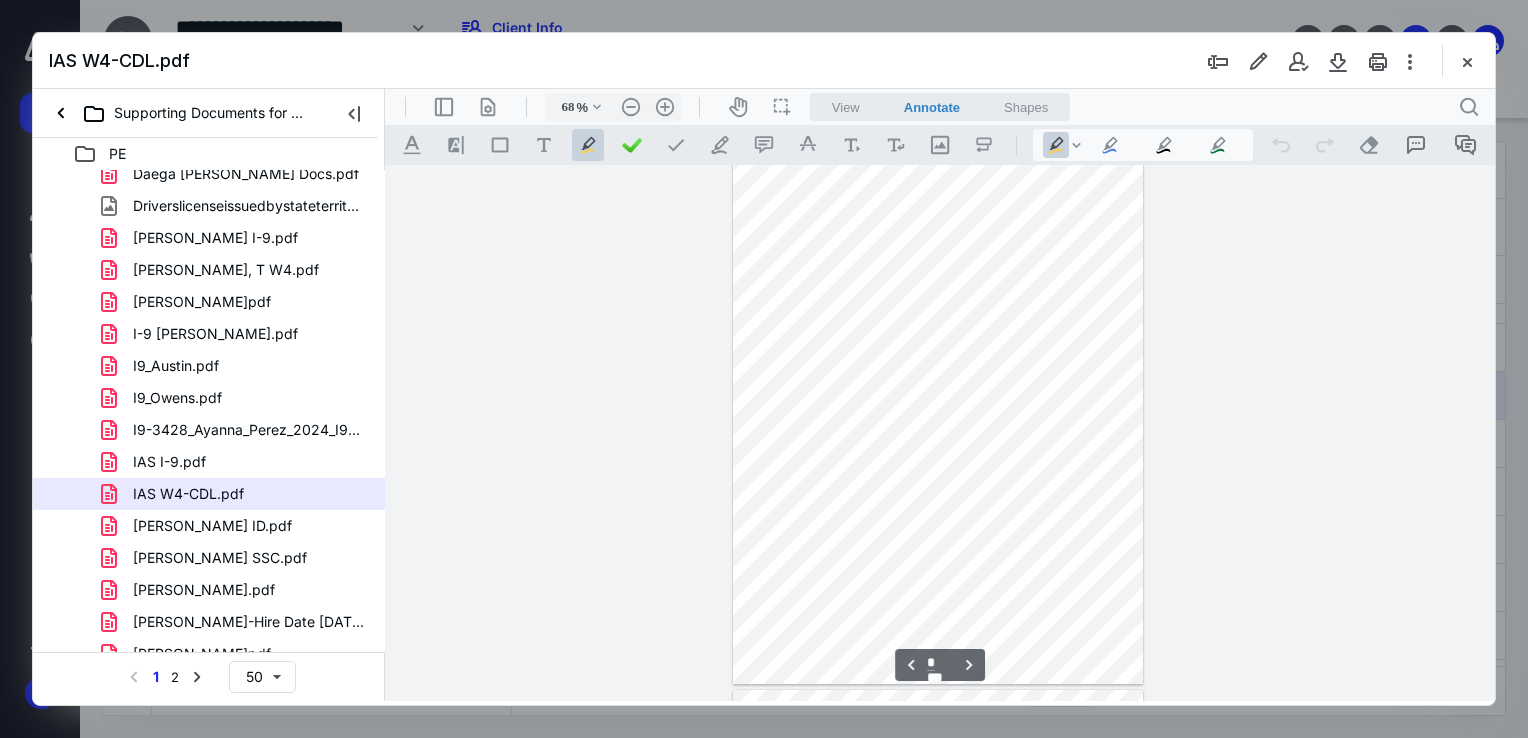 scroll, scrollTop: 2200, scrollLeft: 0, axis: vertical 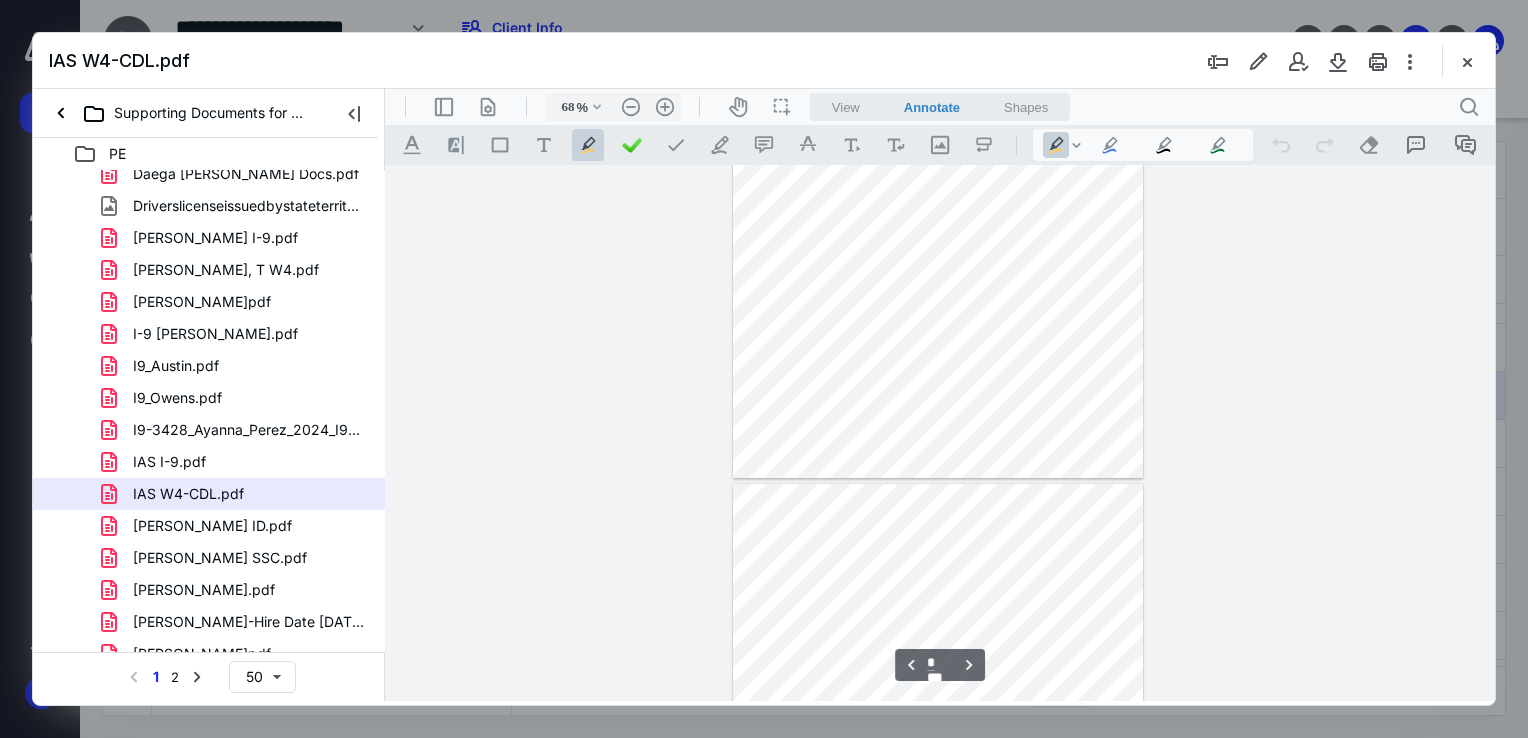 type on "*" 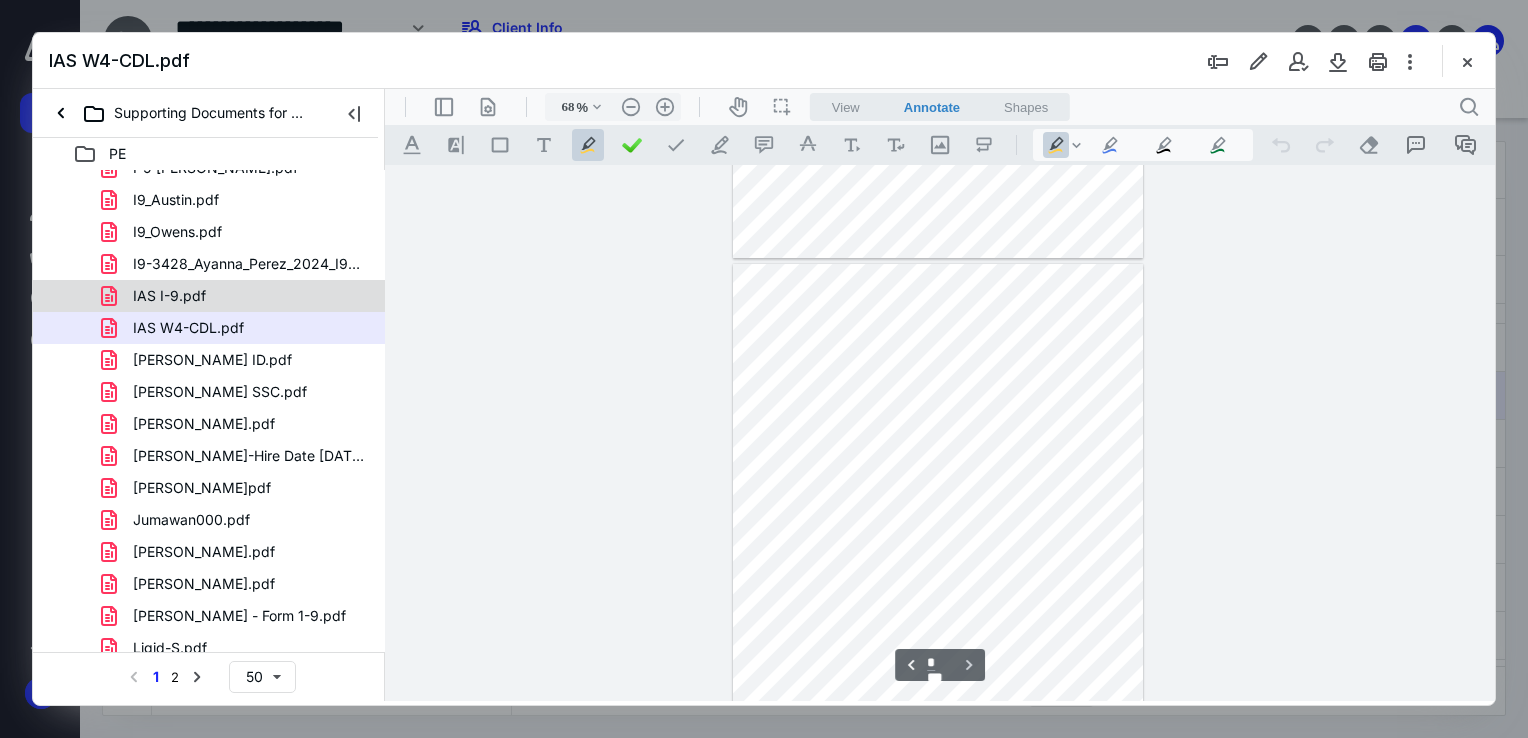 scroll, scrollTop: 500, scrollLeft: 0, axis: vertical 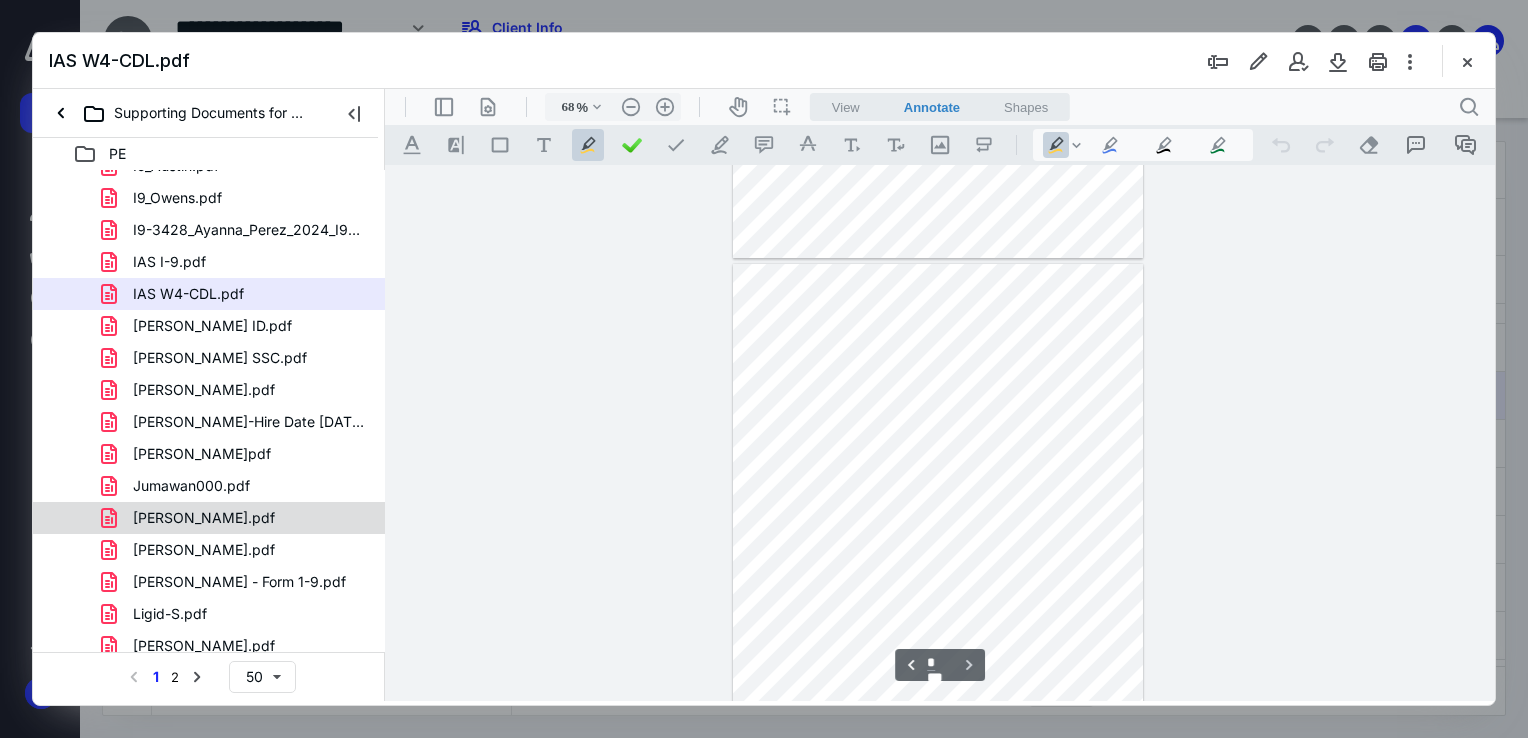 click on "[PERSON_NAME].pdf" at bounding box center (204, 518) 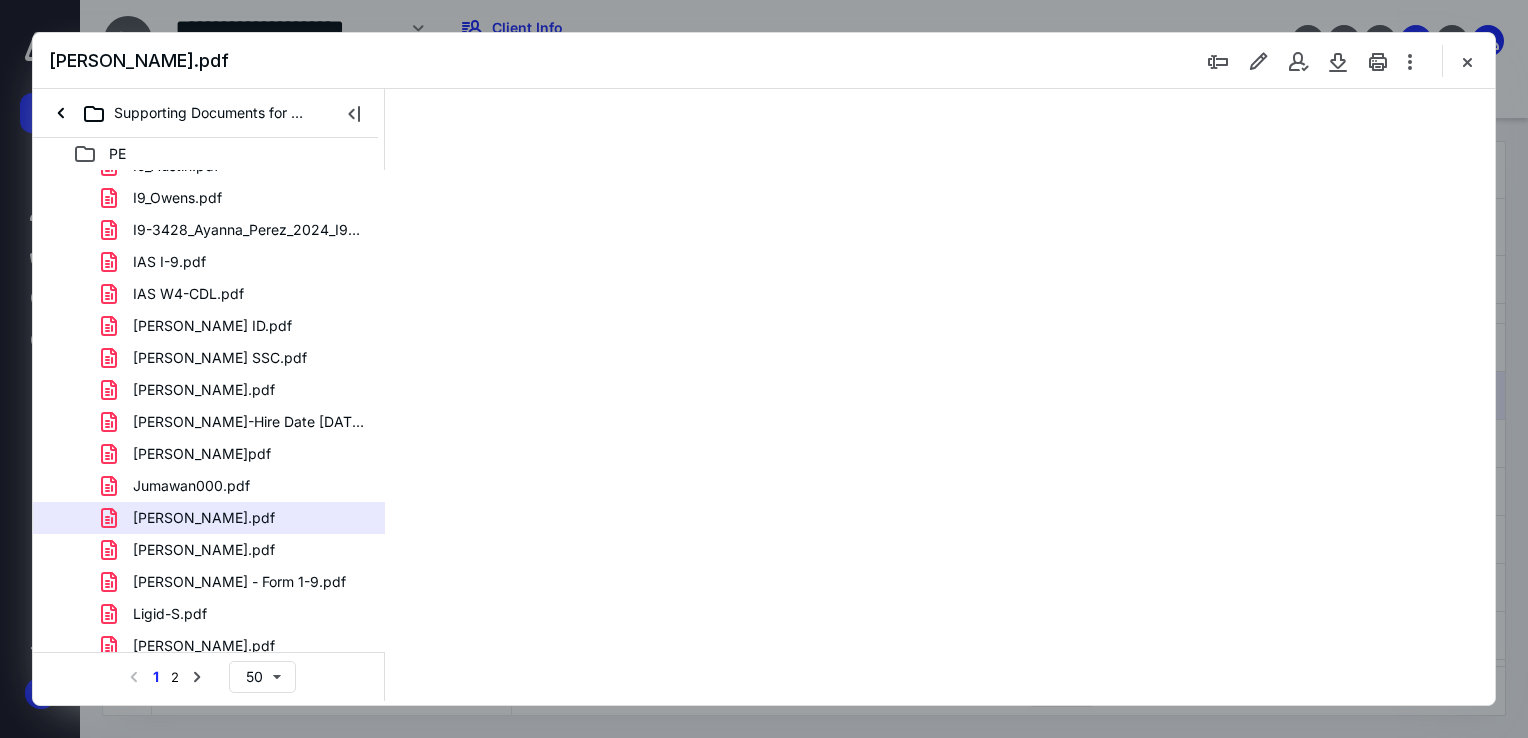 scroll, scrollTop: 0, scrollLeft: 0, axis: both 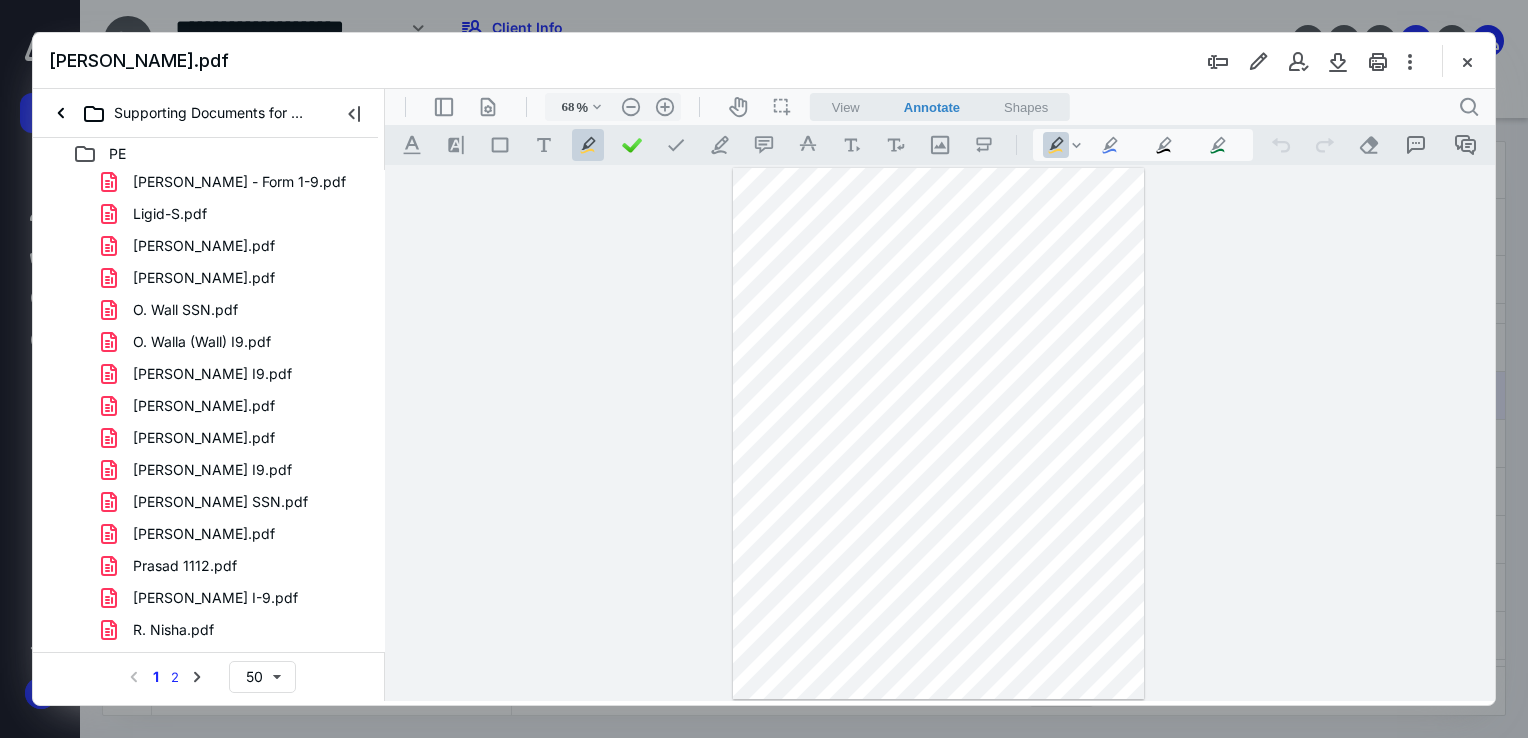 click on "2" at bounding box center (175, 677) 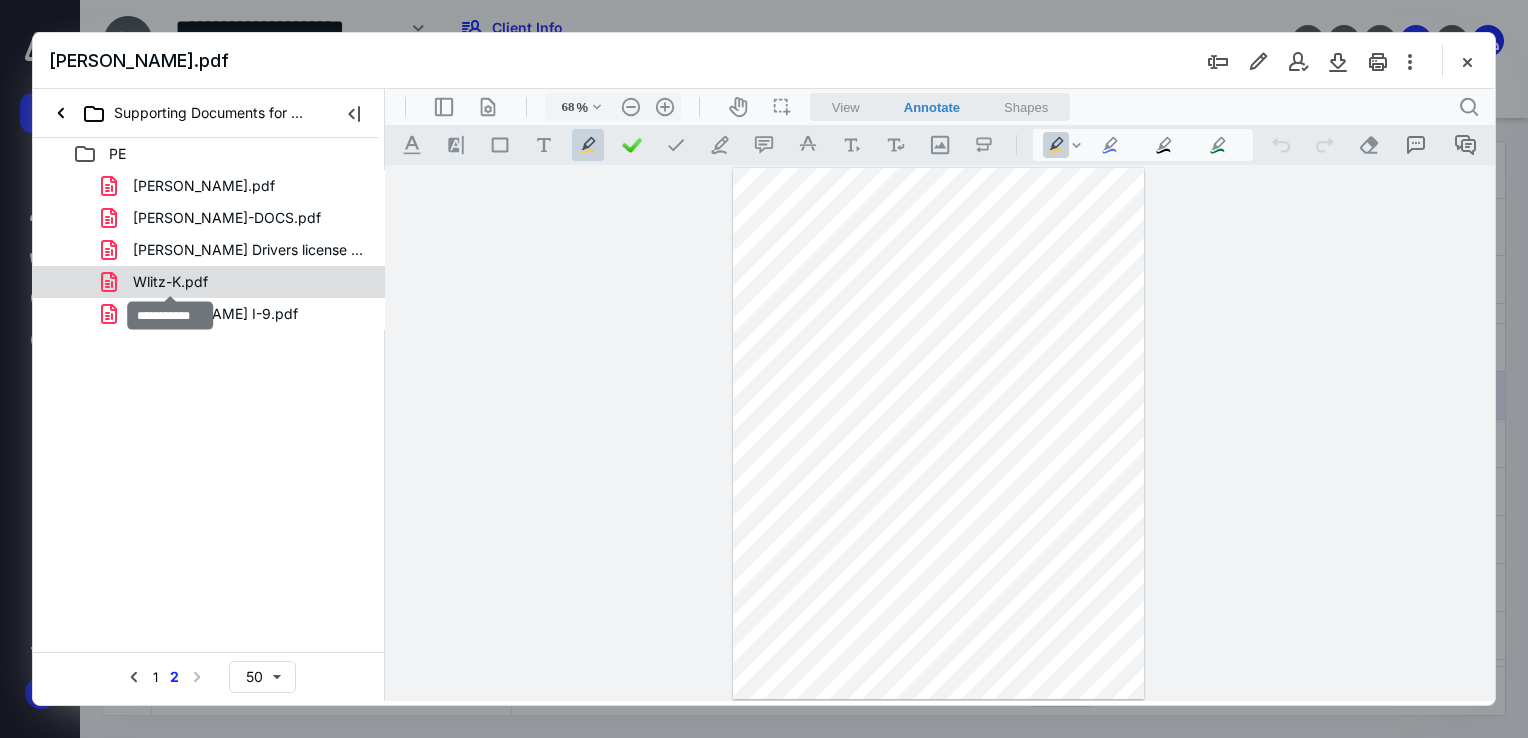 click on "Wlitz-K.pdf" at bounding box center (170, 282) 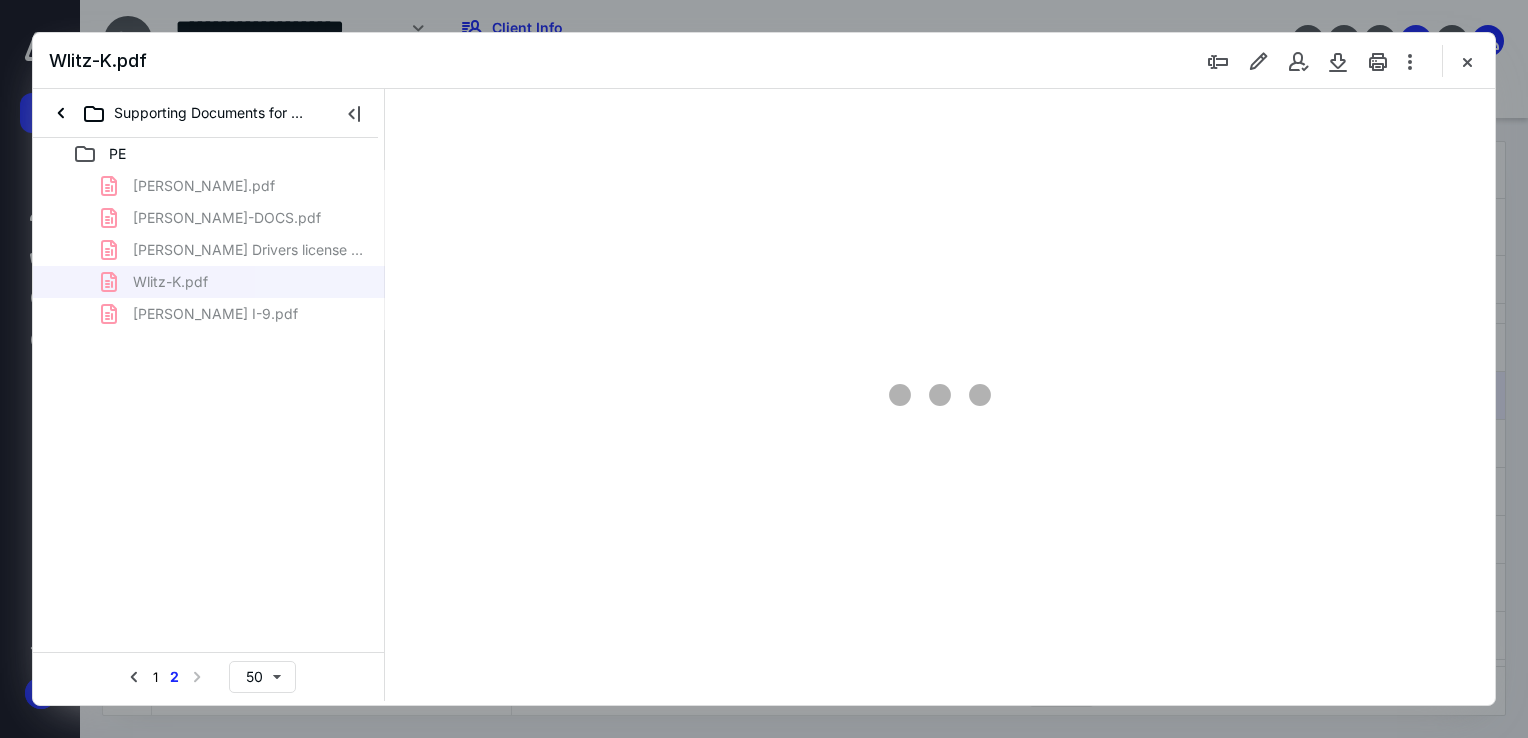 type on "68" 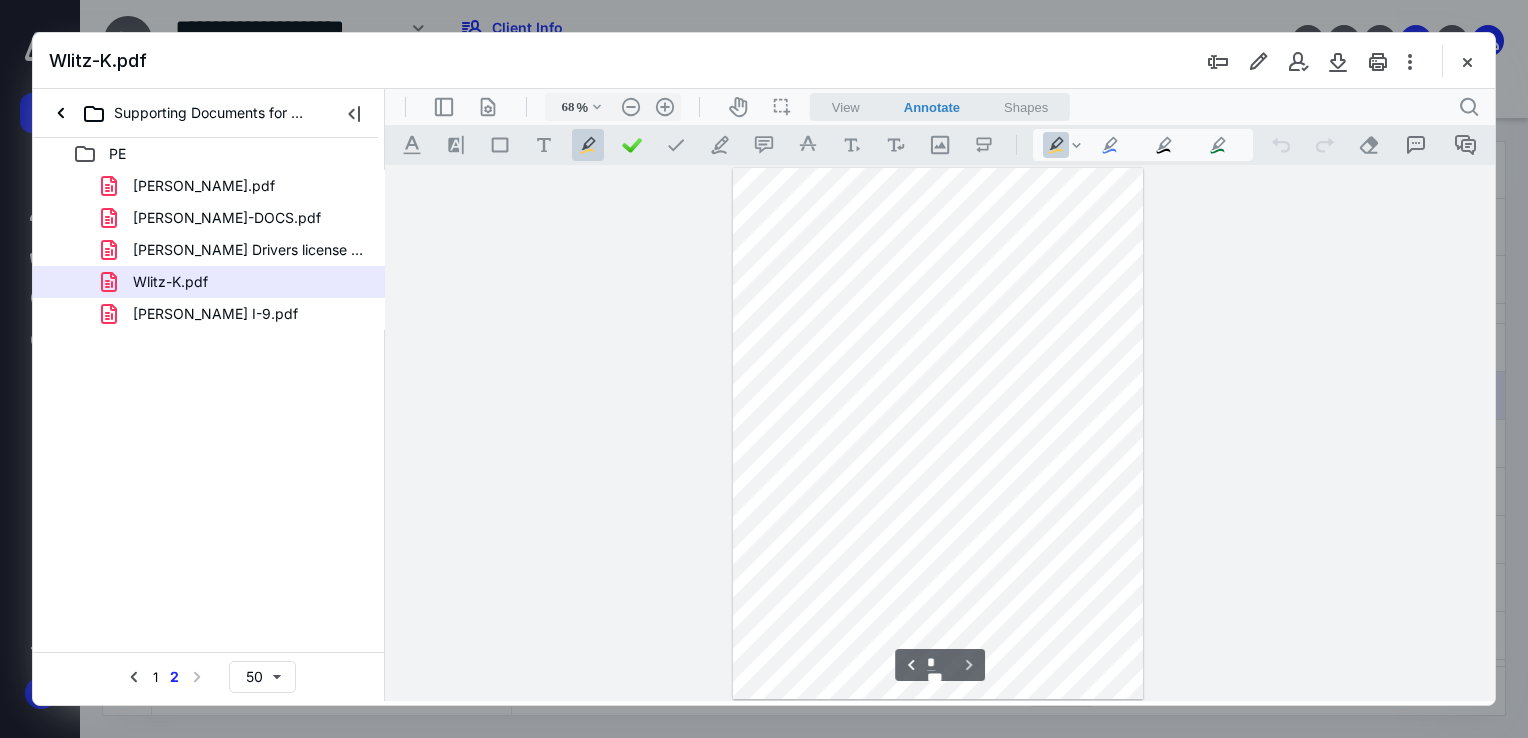 scroll, scrollTop: 0, scrollLeft: 0, axis: both 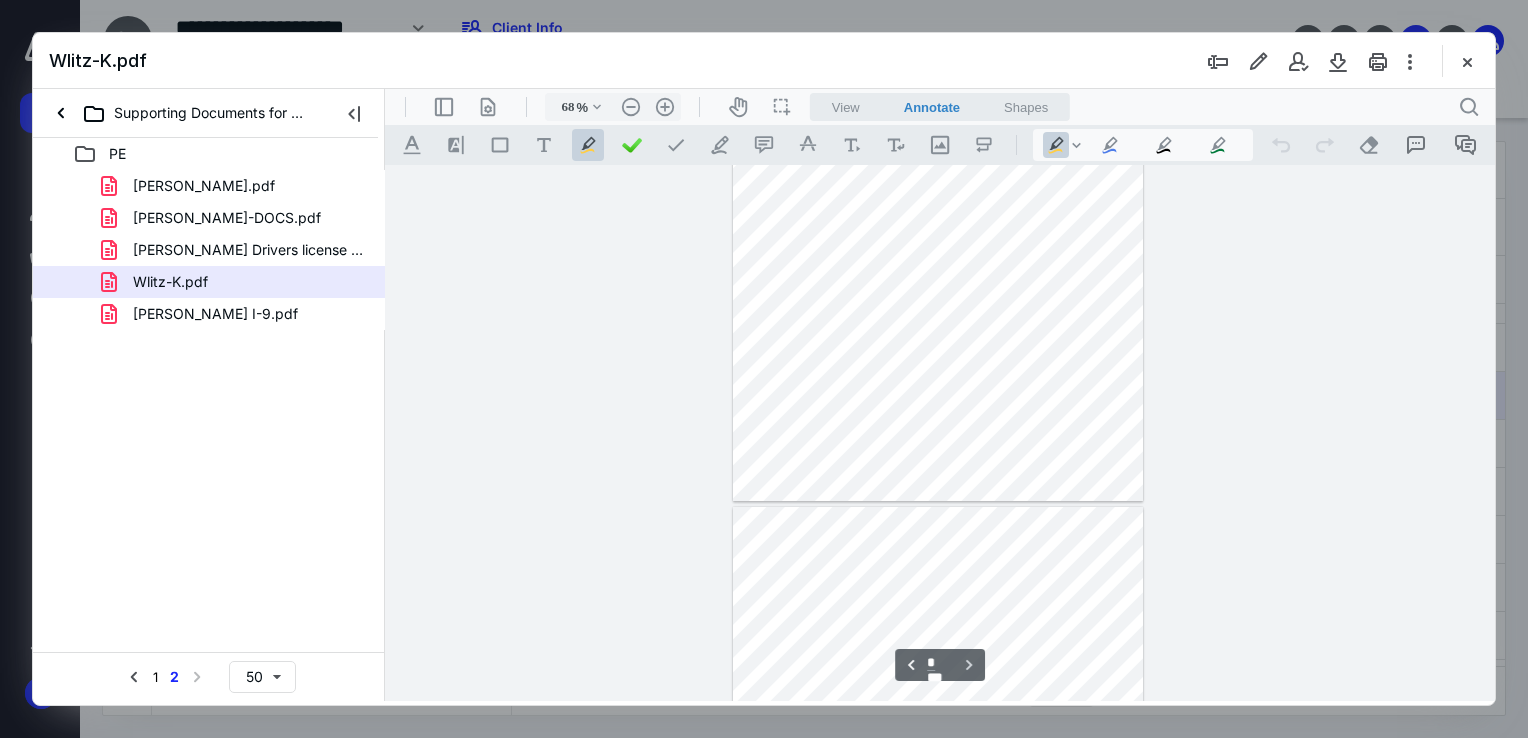 type on "*" 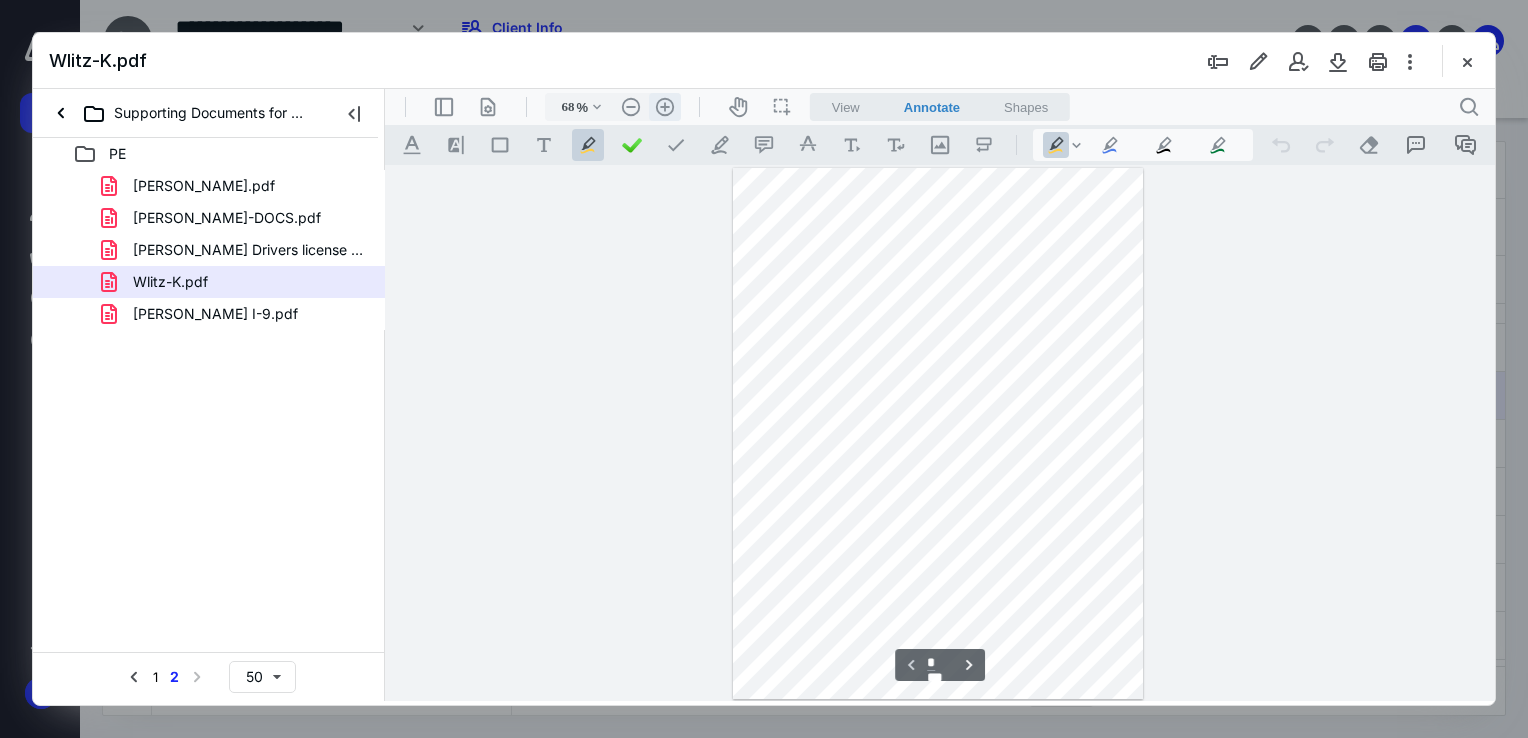 click on ".cls-1{fill:#abb0c4;} icon - header - zoom - in - line" at bounding box center [665, 107] 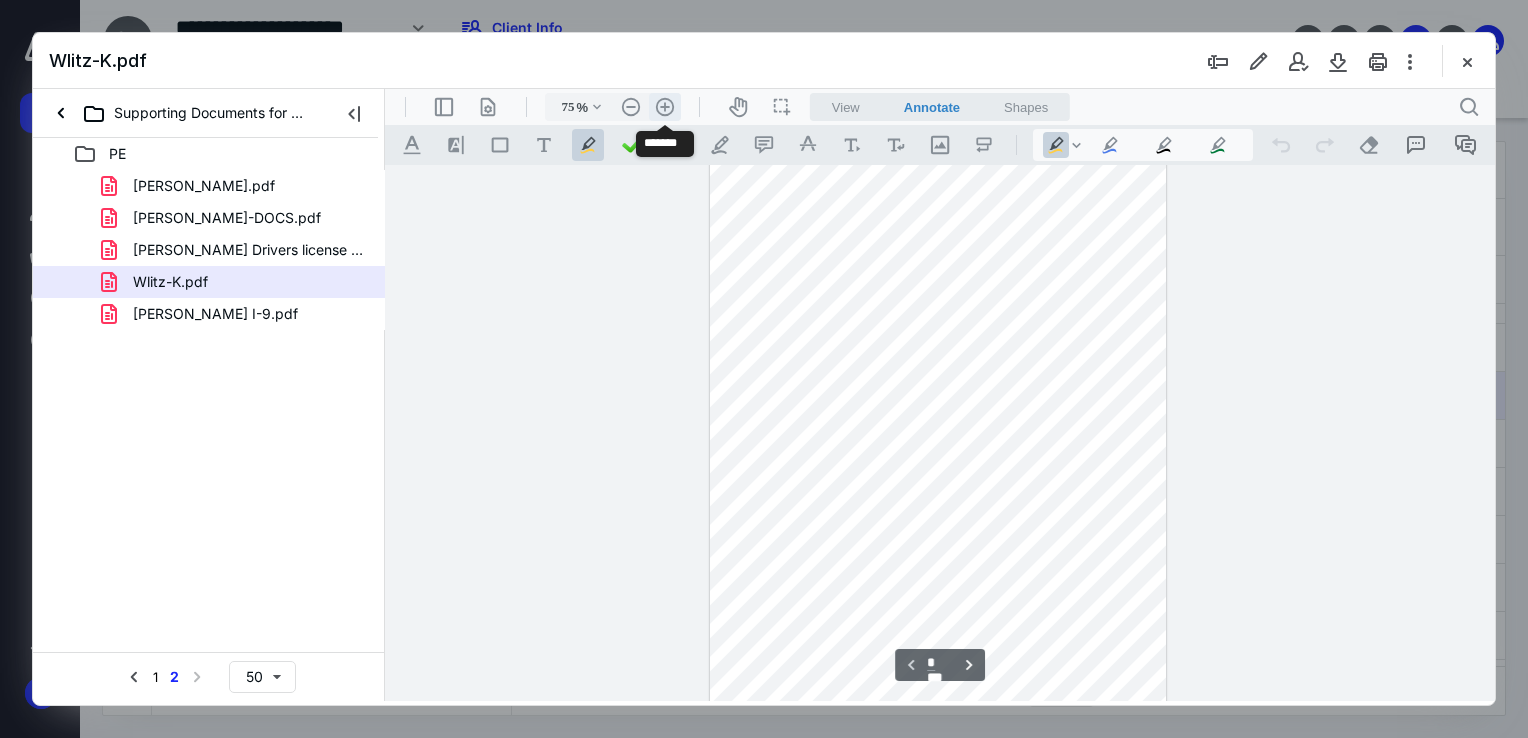 click on ".cls-1{fill:#abb0c4;} icon - header - zoom - in - line" at bounding box center [665, 107] 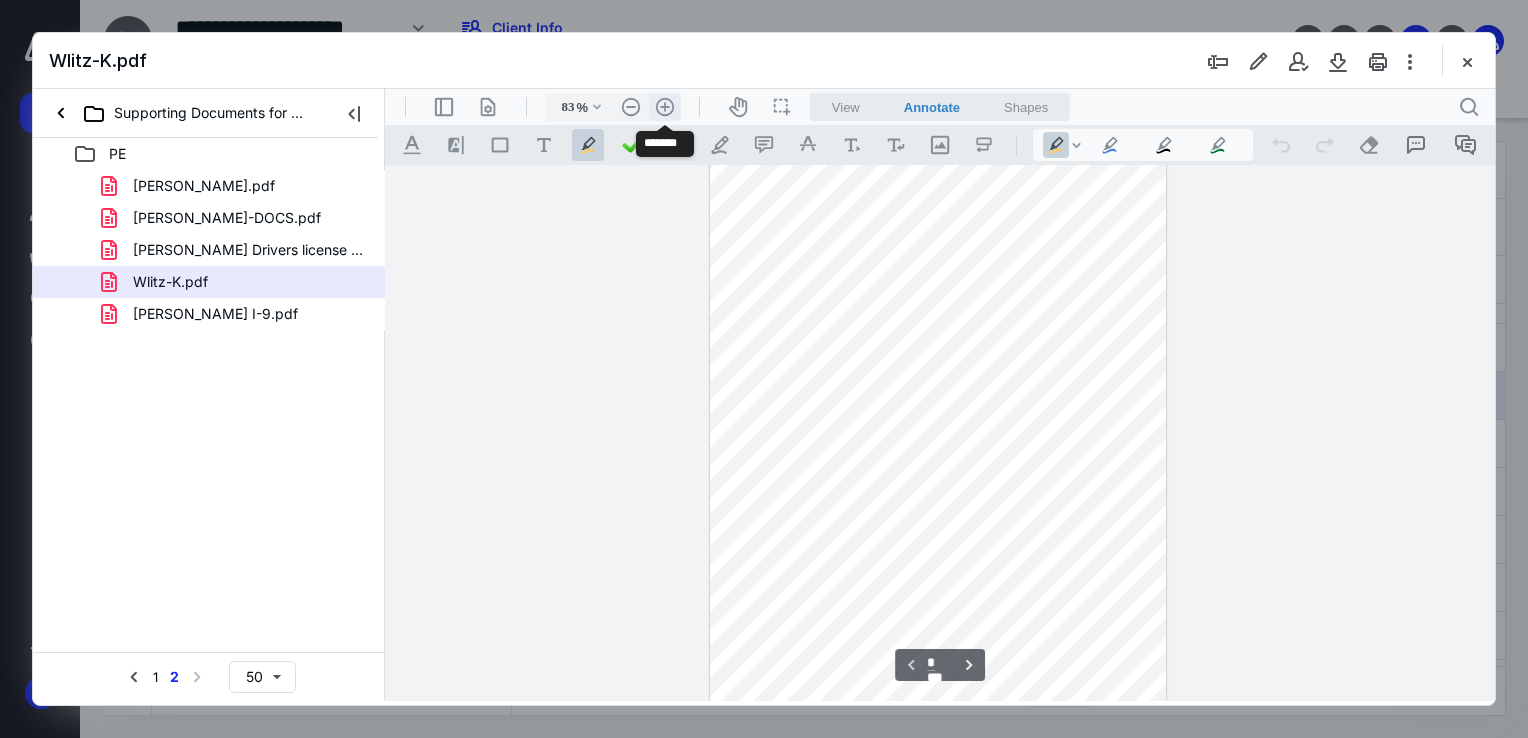 click on ".cls-1{fill:#abb0c4;} icon - header - zoom - in - line" at bounding box center (665, 107) 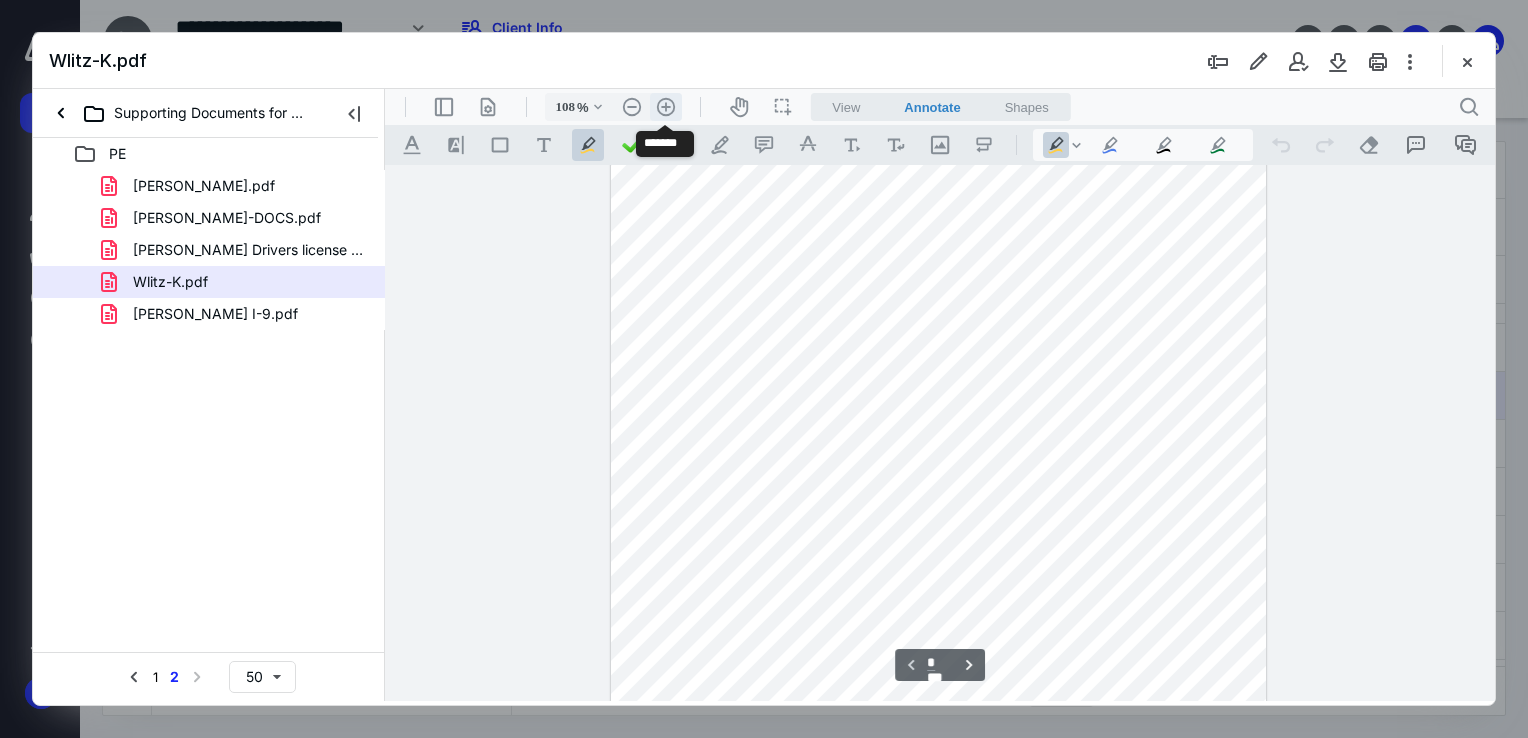 click on ".cls-1{fill:#abb0c4;} icon - header - zoom - in - line" at bounding box center (666, 107) 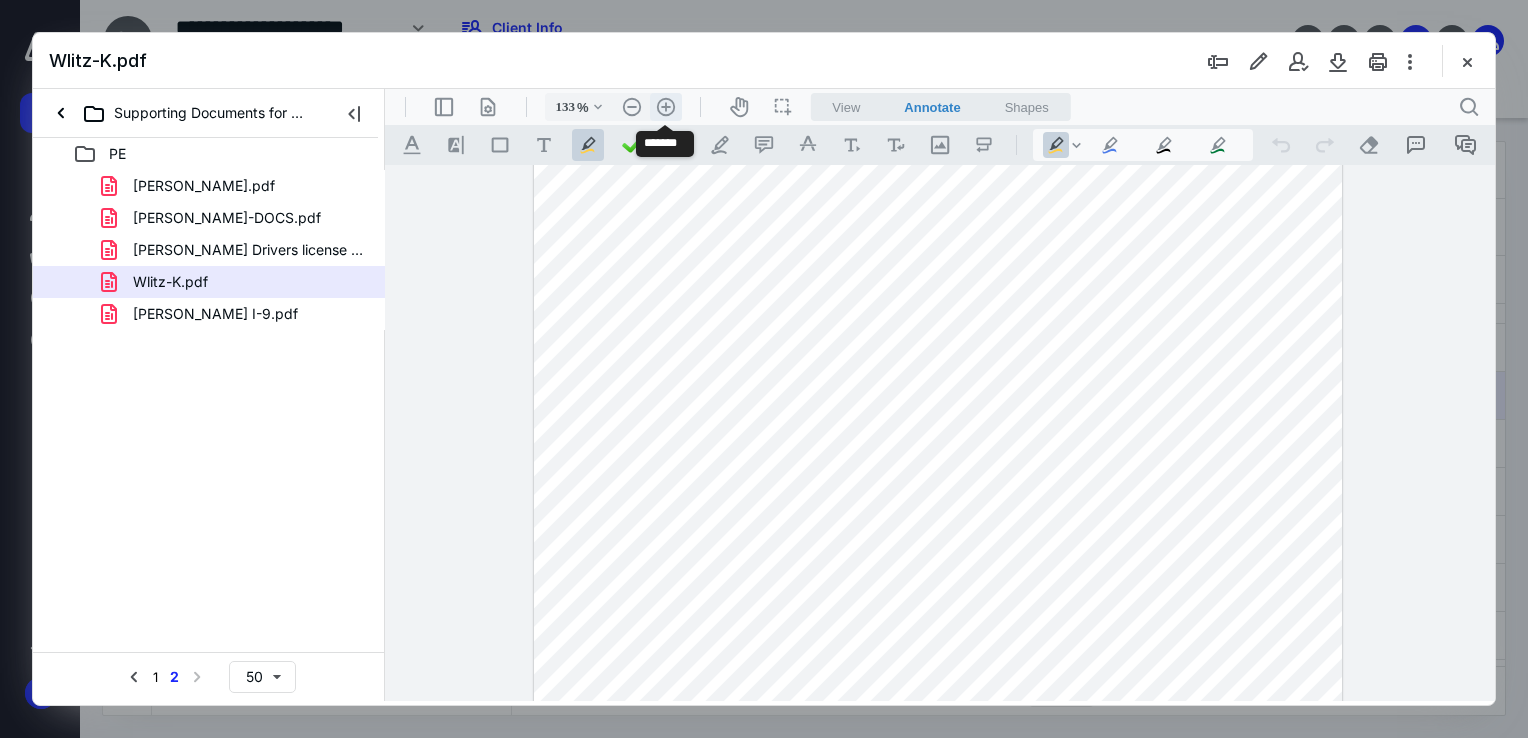 click on ".cls-1{fill:#abb0c4;} icon - header - zoom - in - line" at bounding box center [666, 107] 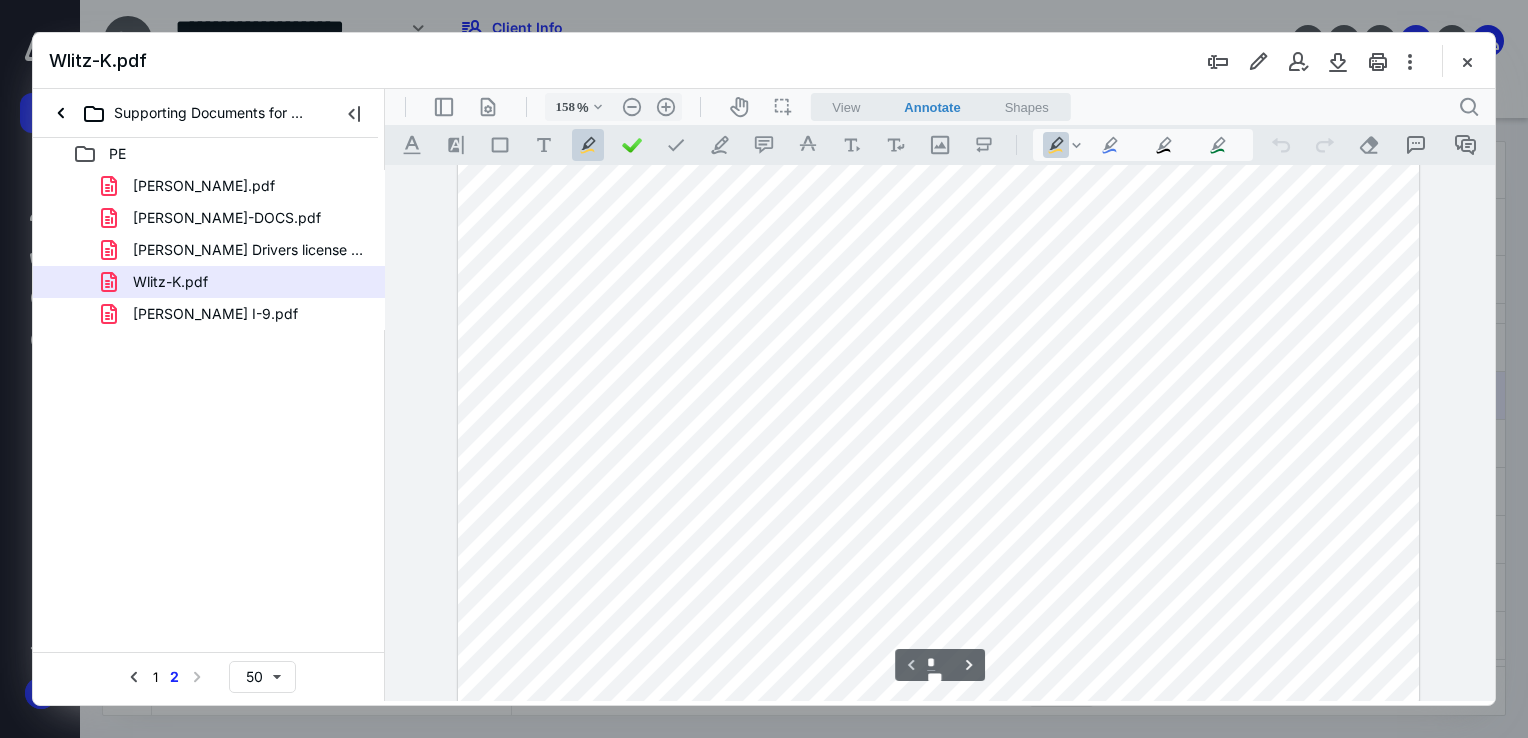 scroll, scrollTop: 800, scrollLeft: 0, axis: vertical 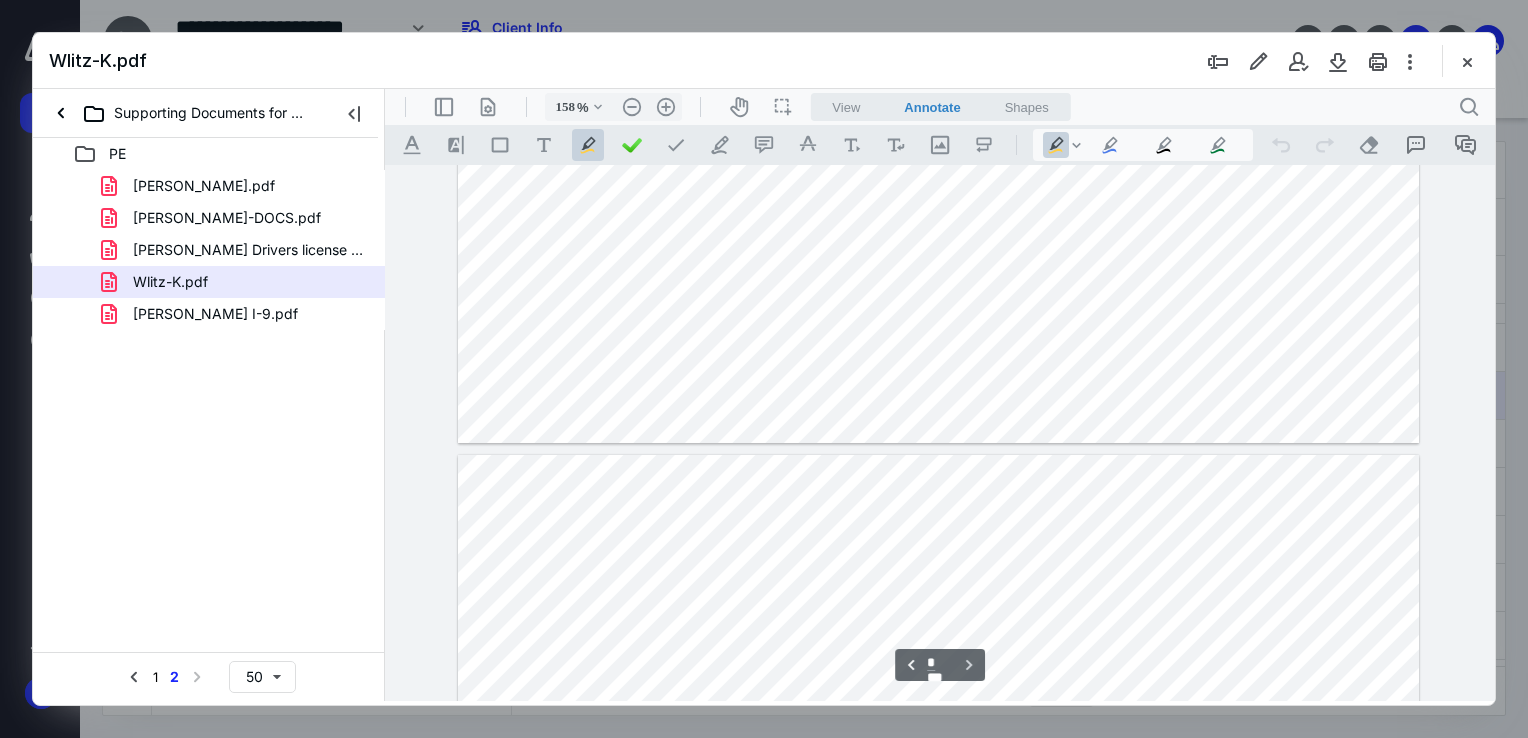 type on "*" 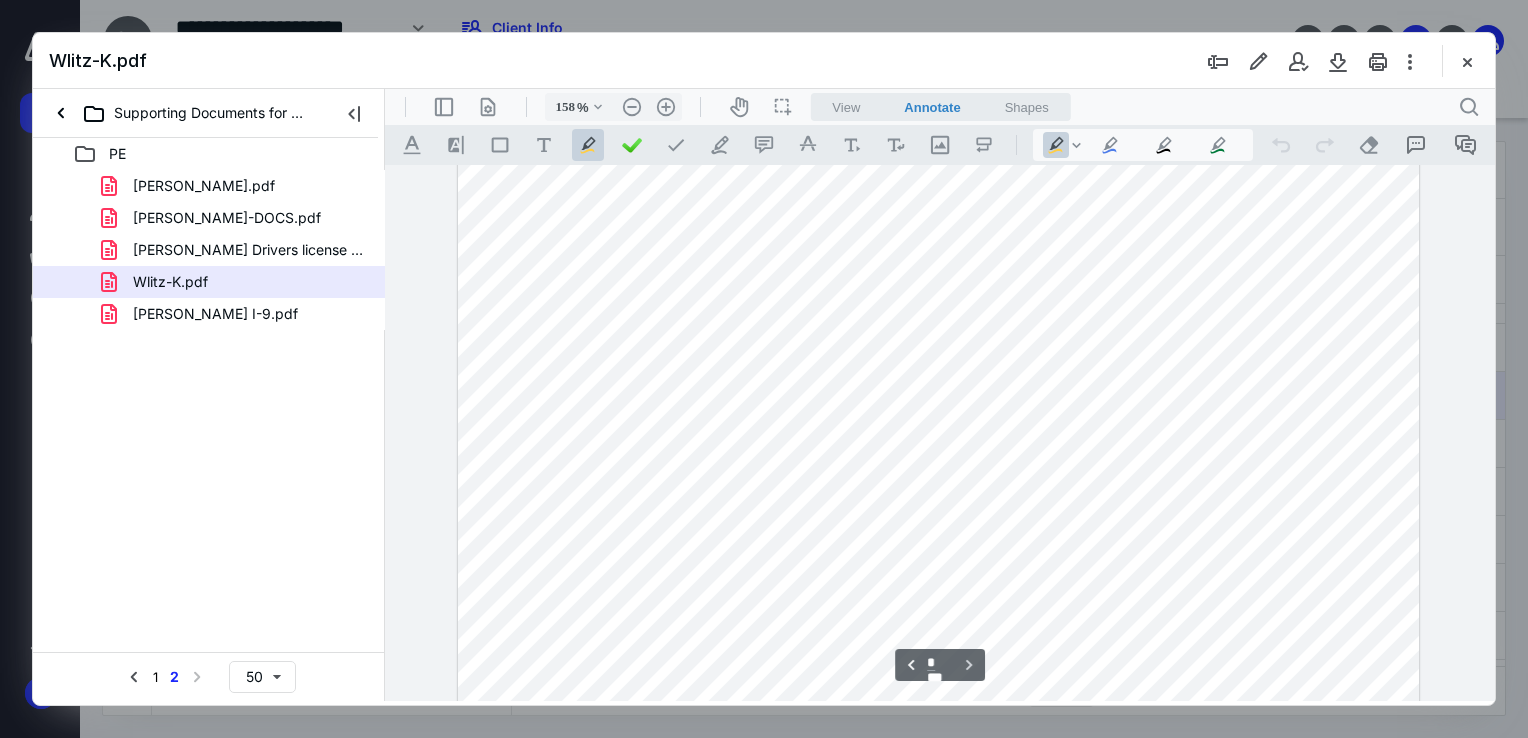 scroll, scrollTop: 1900, scrollLeft: 0, axis: vertical 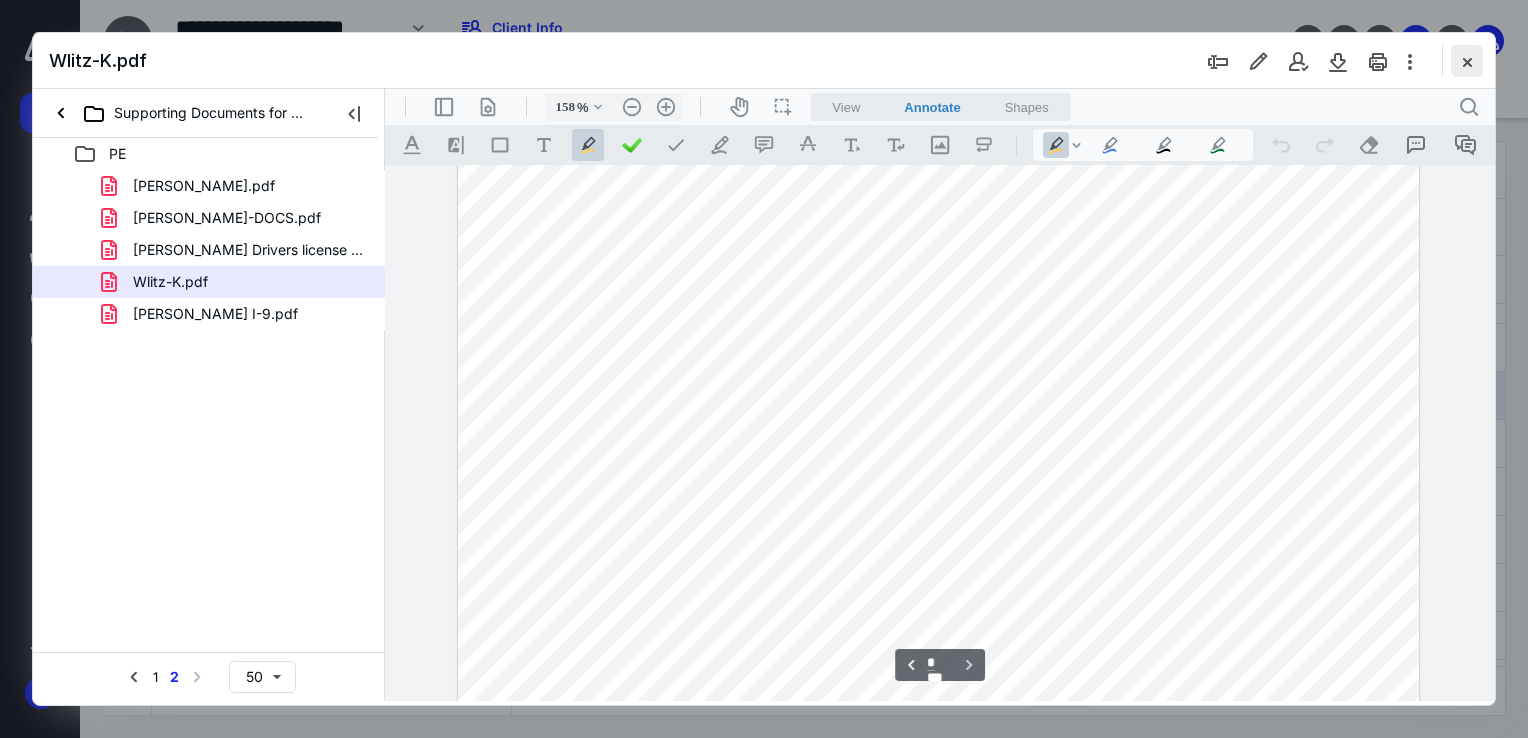 click at bounding box center (1467, 61) 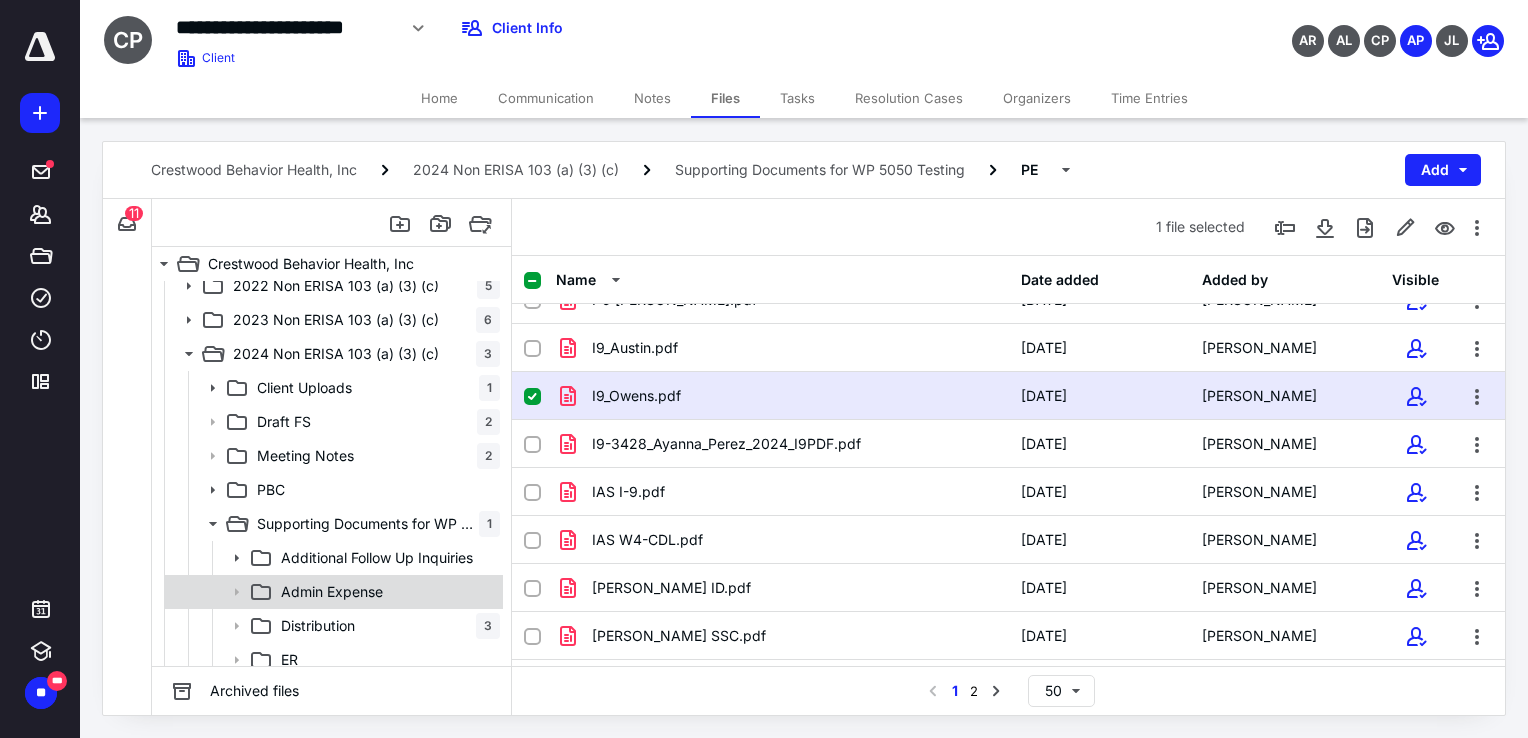 scroll, scrollTop: 0, scrollLeft: 0, axis: both 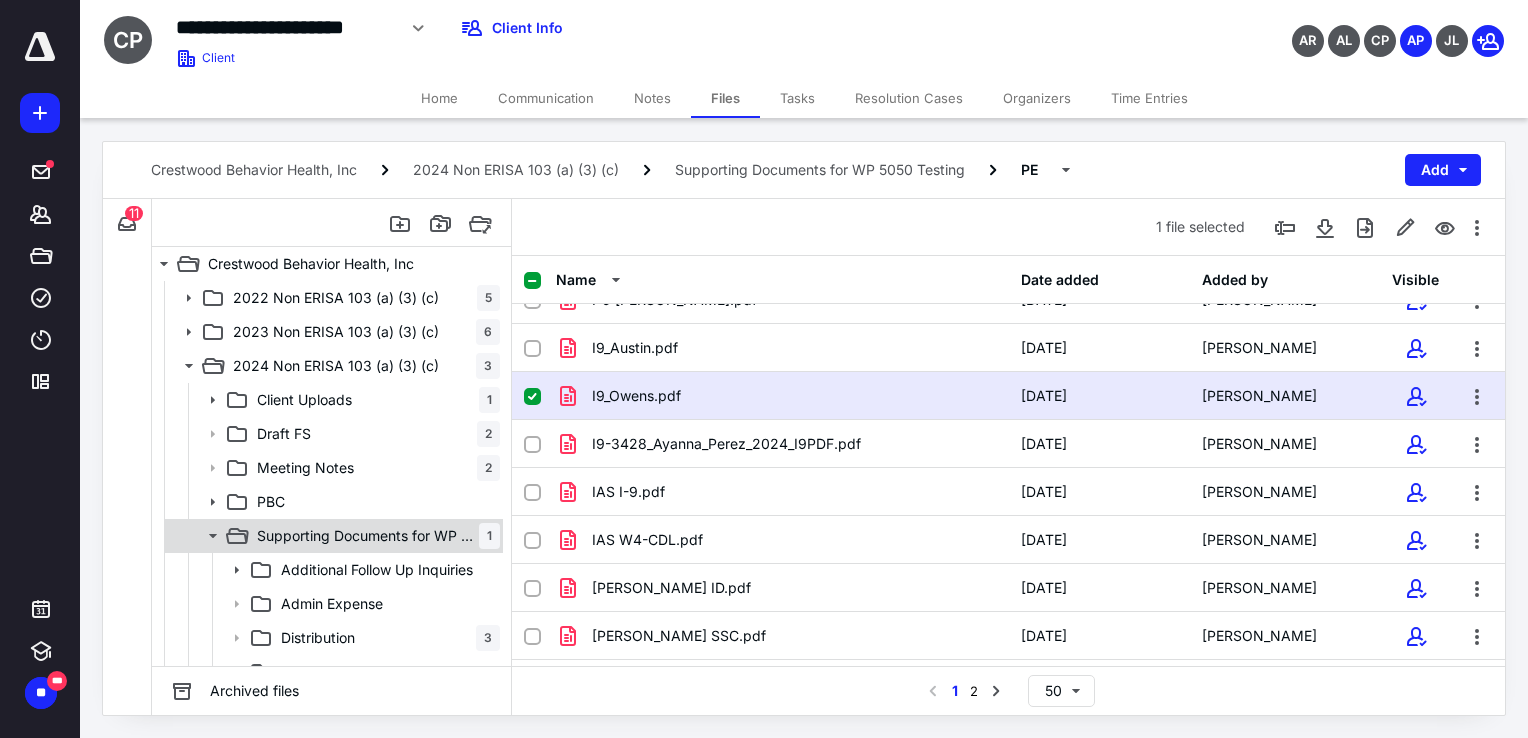 click at bounding box center [206, 536] 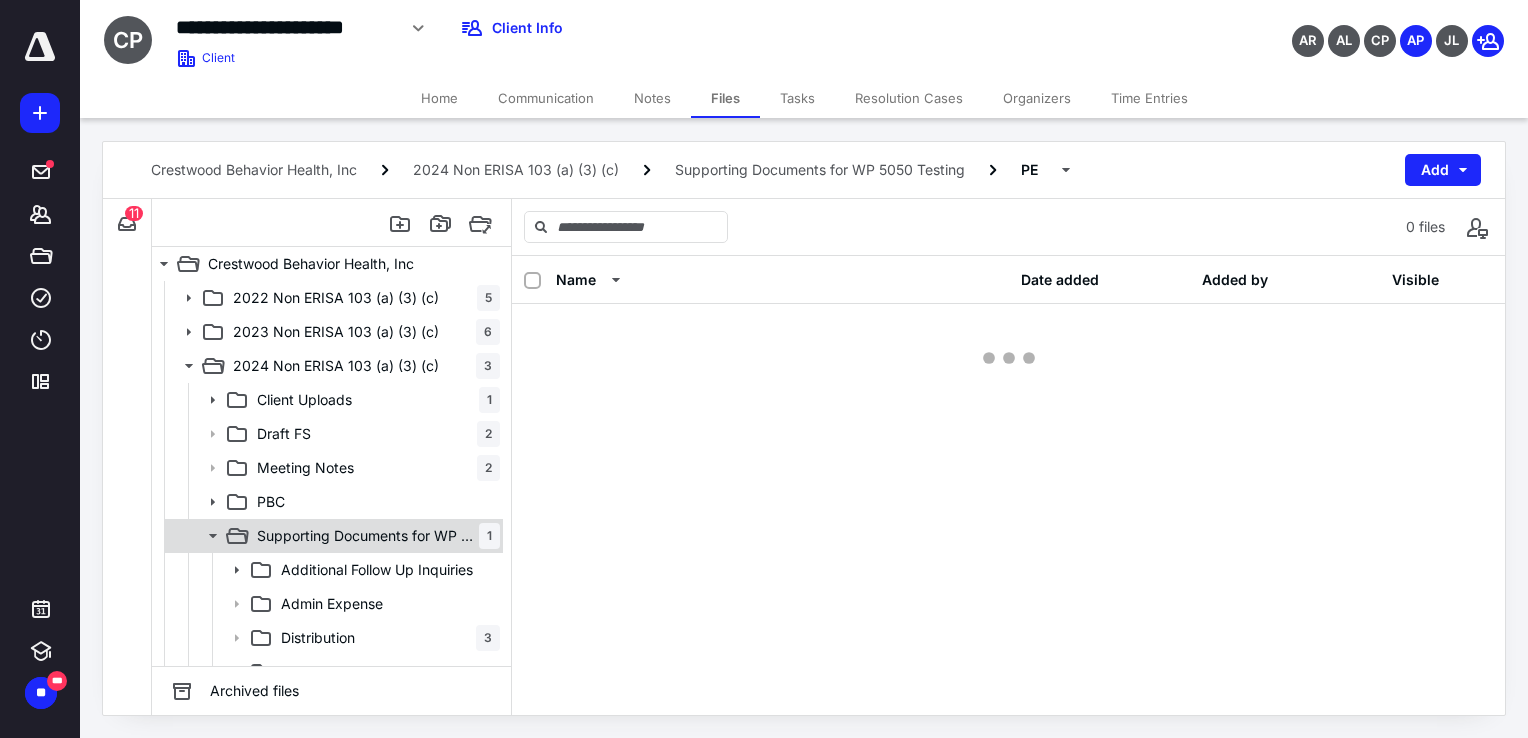 scroll, scrollTop: 0, scrollLeft: 0, axis: both 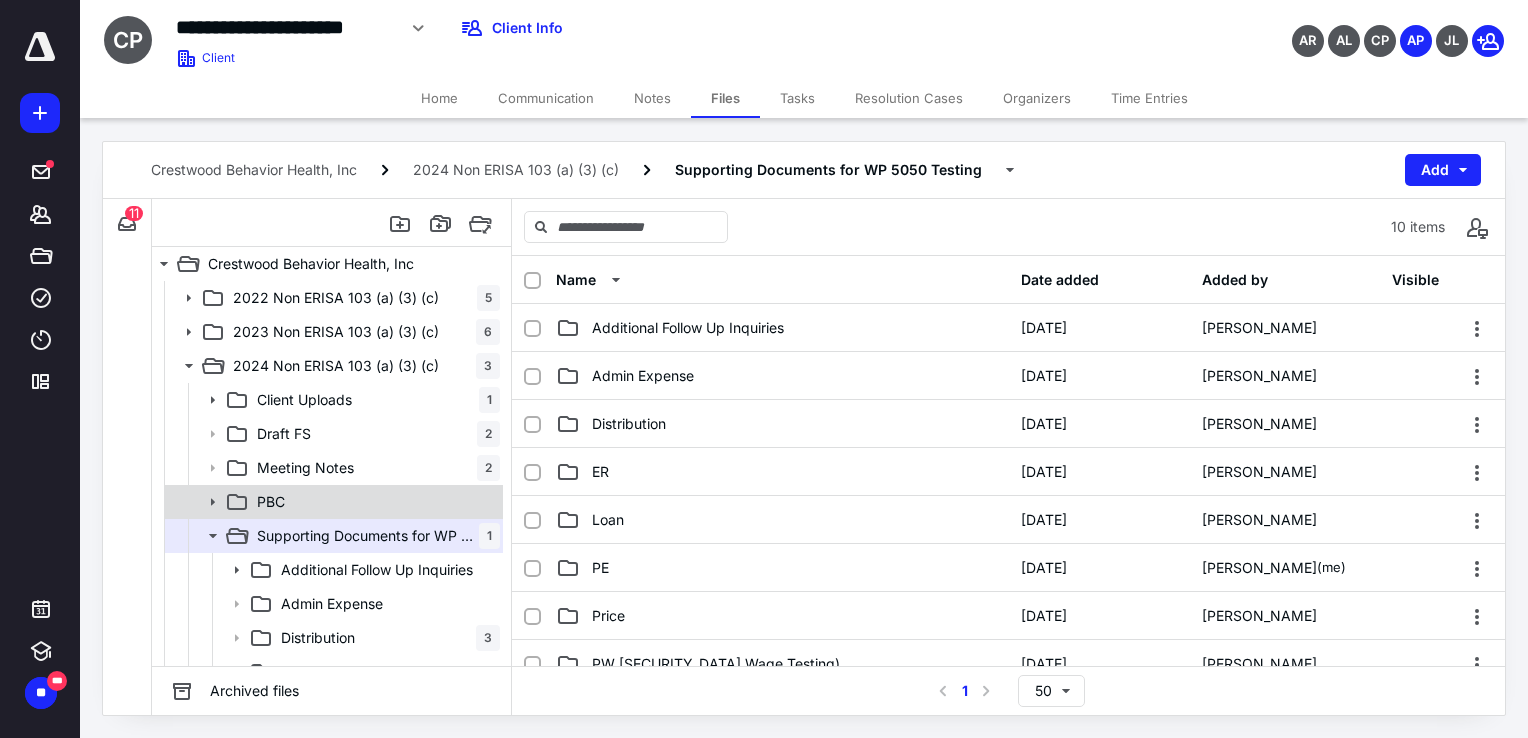 click 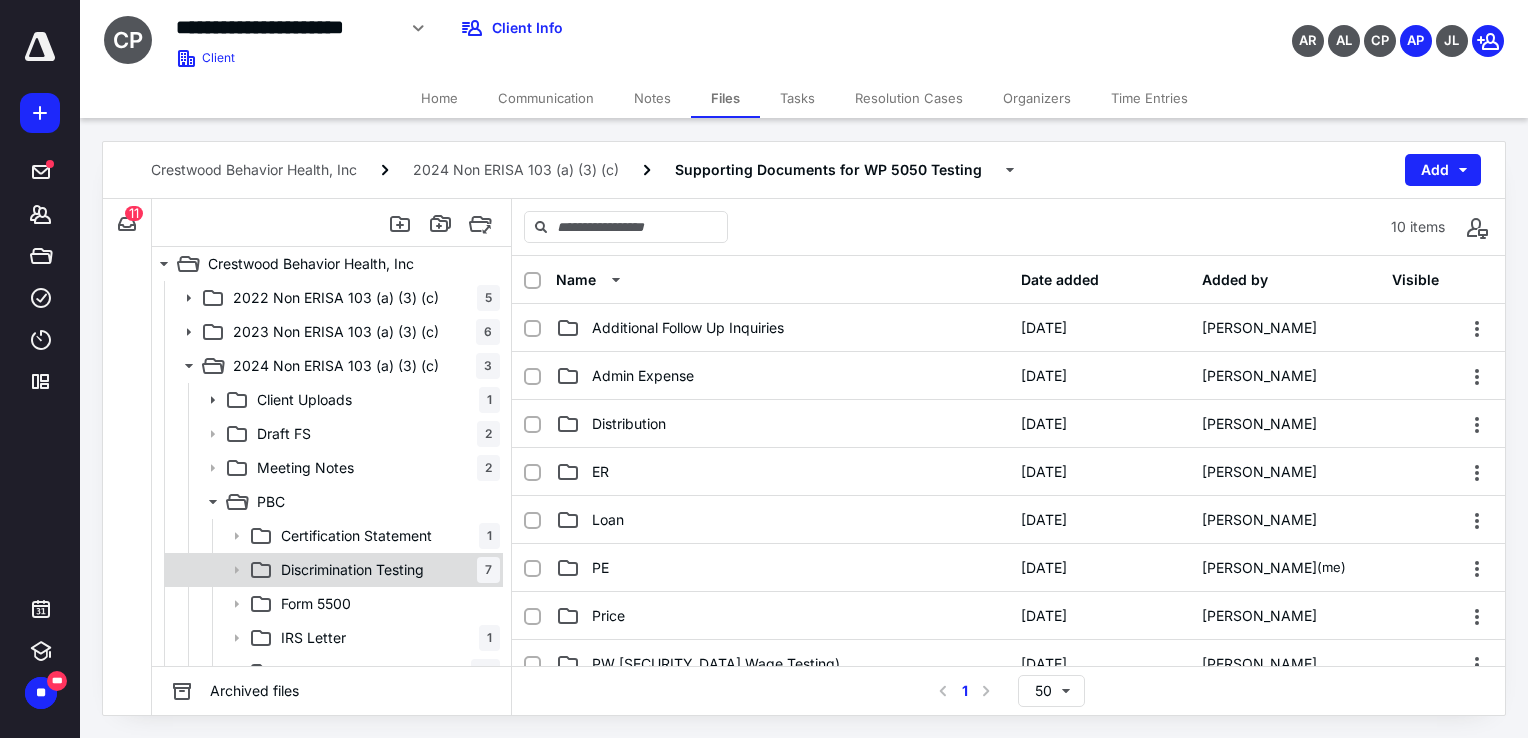 click 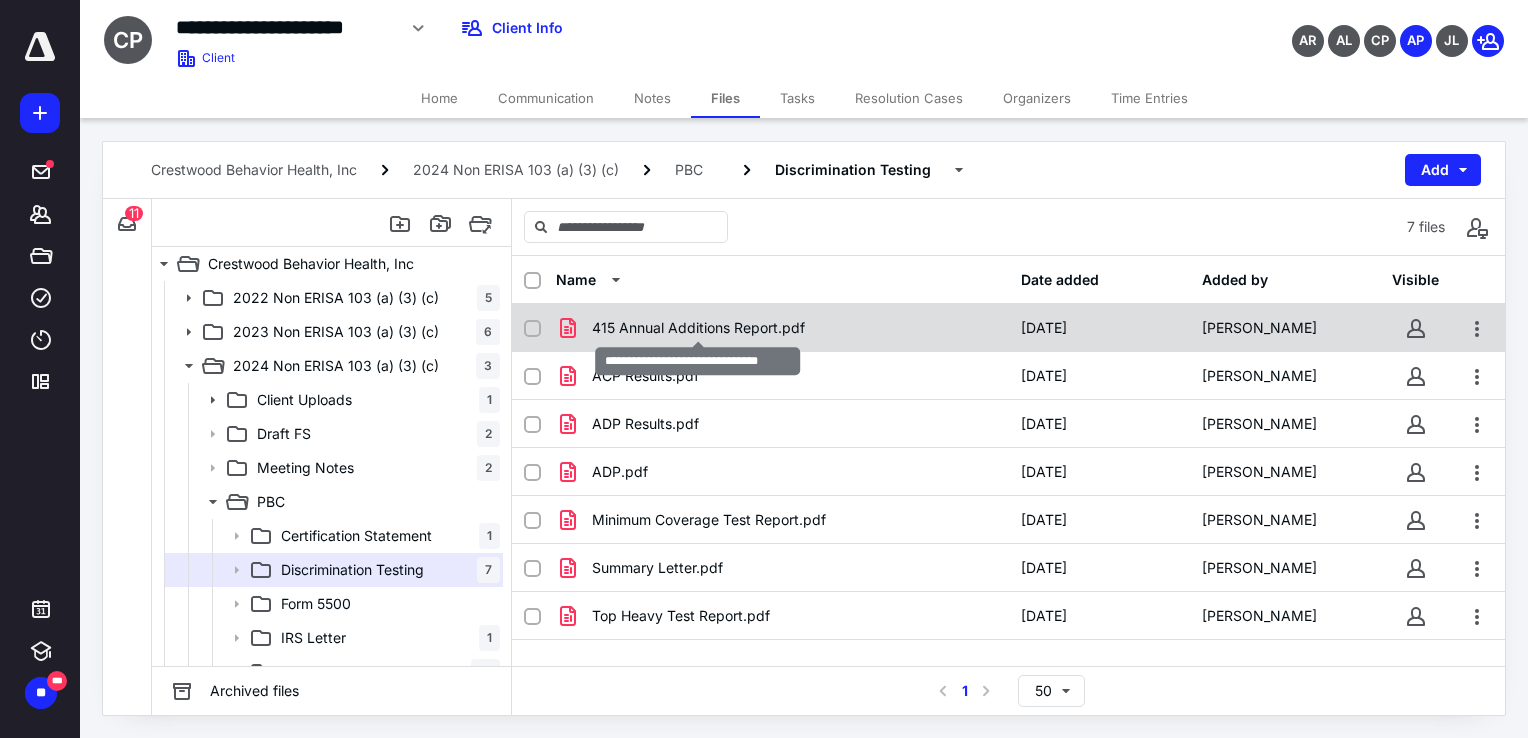 click on "415 Annual Additions Report.pdf" at bounding box center (698, 328) 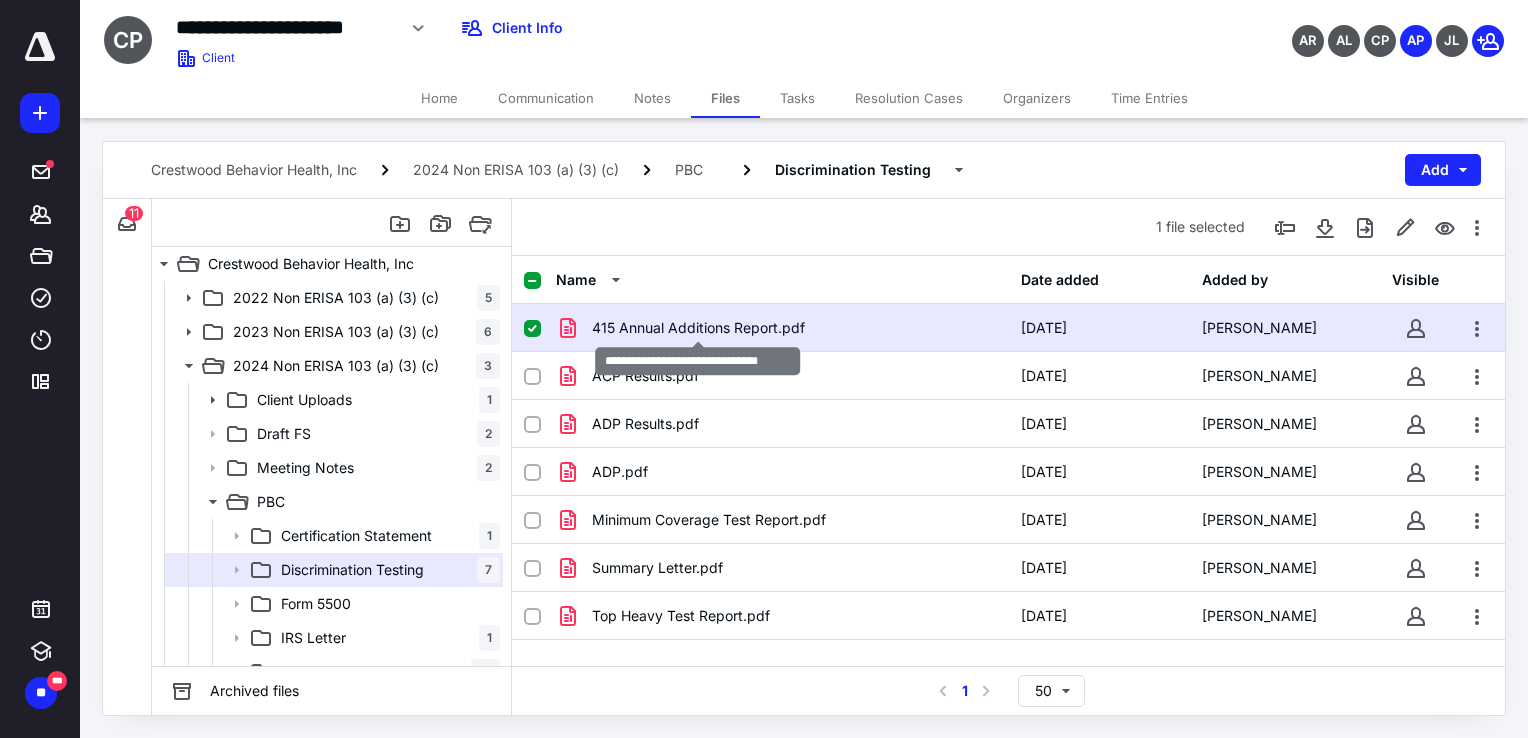click on "415 Annual Additions Report.pdf" at bounding box center (698, 328) 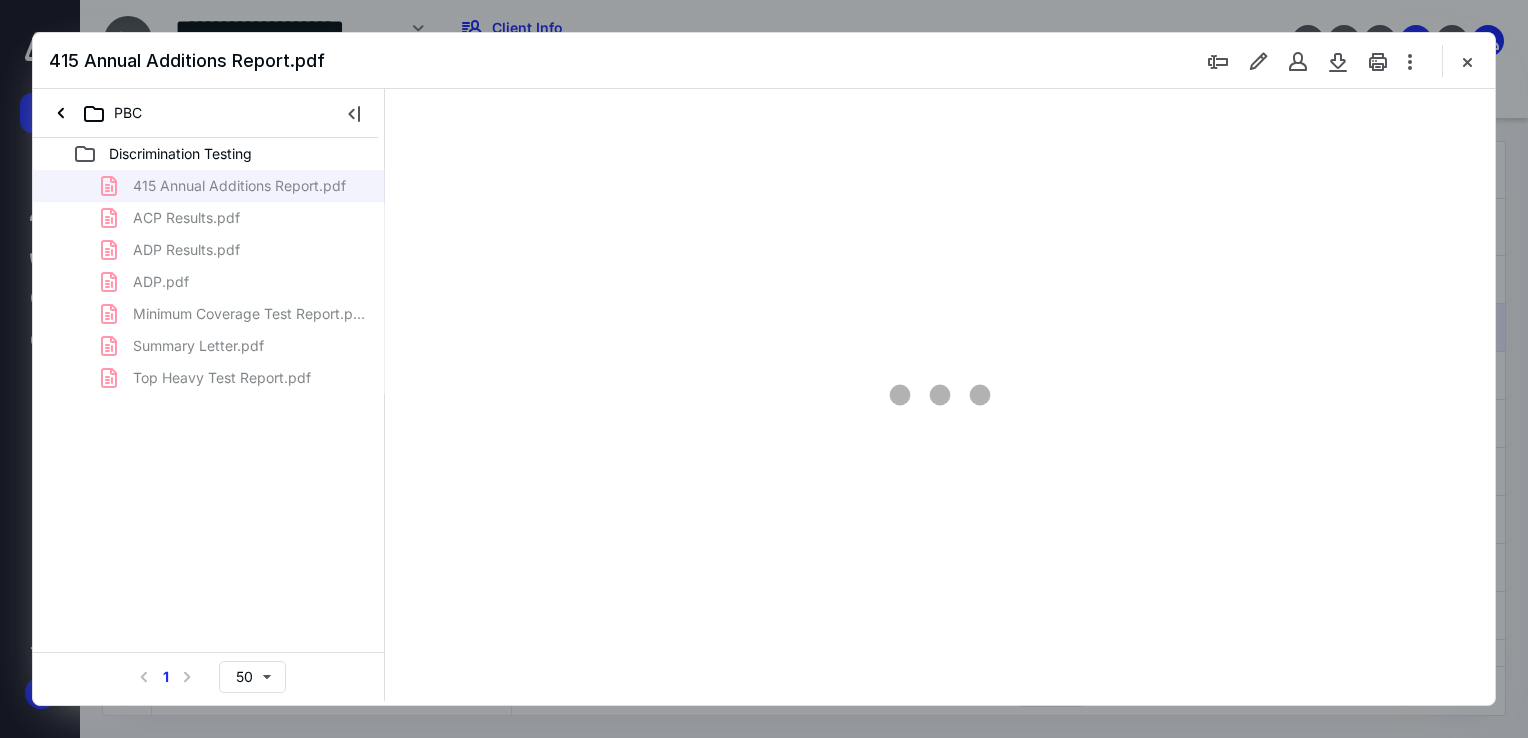 scroll, scrollTop: 0, scrollLeft: 0, axis: both 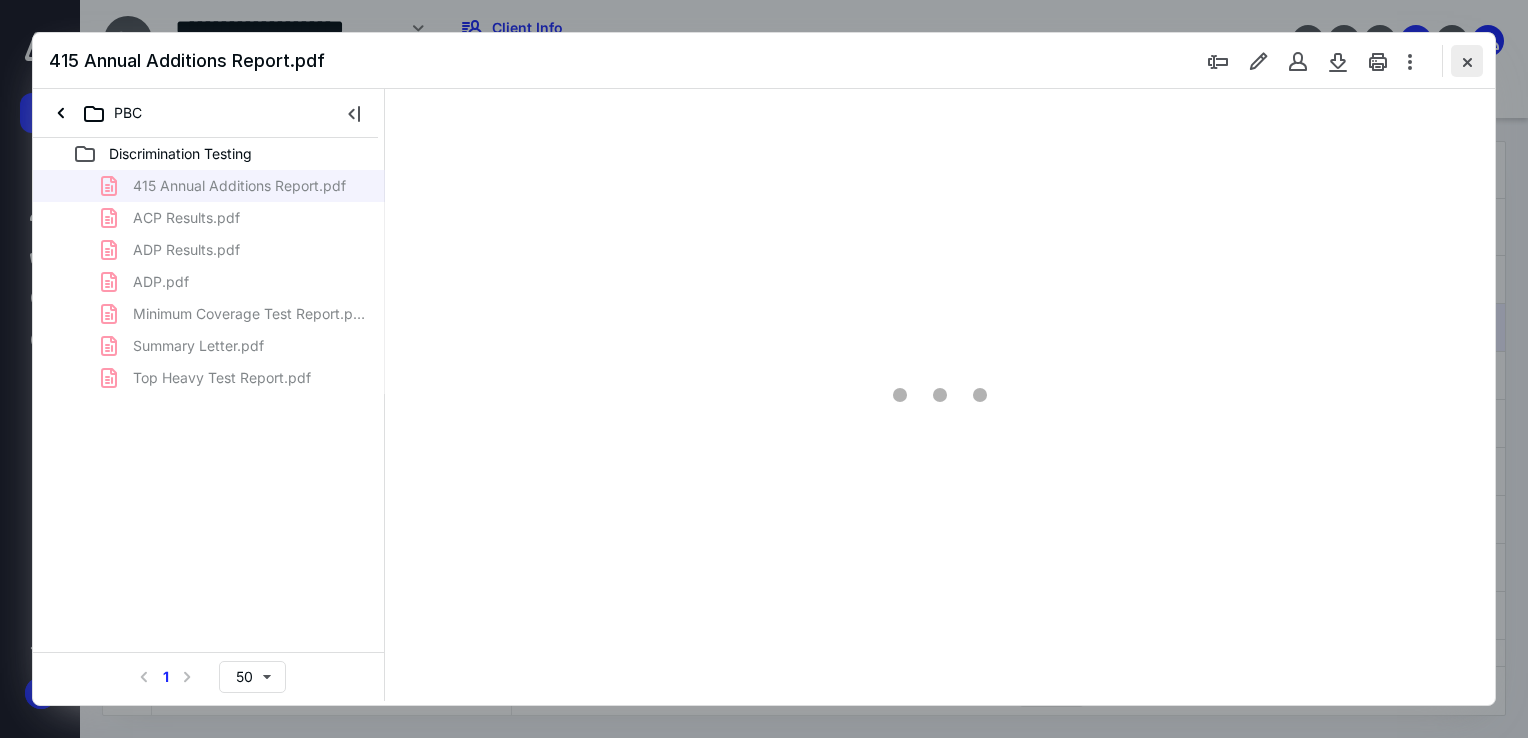 click at bounding box center (1467, 61) 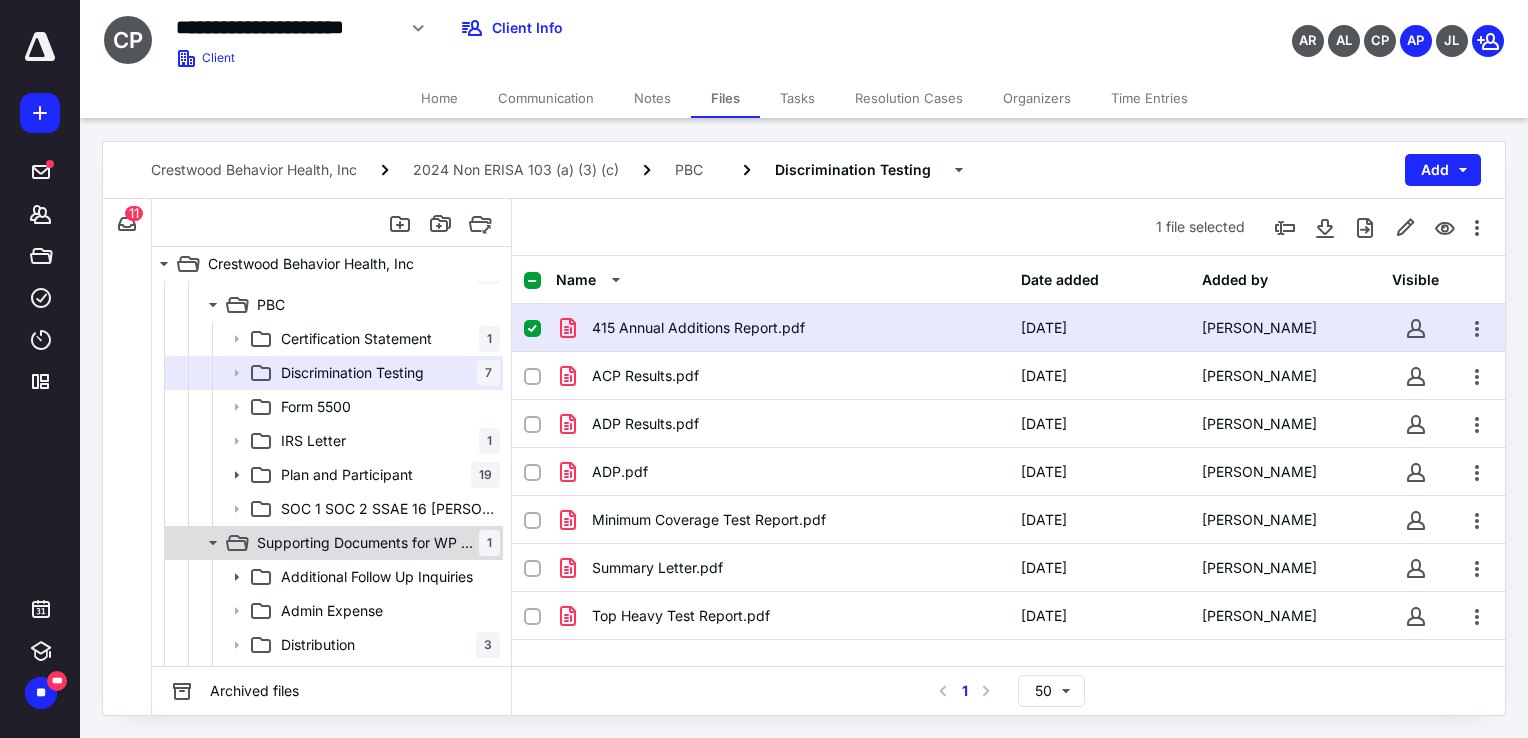 click 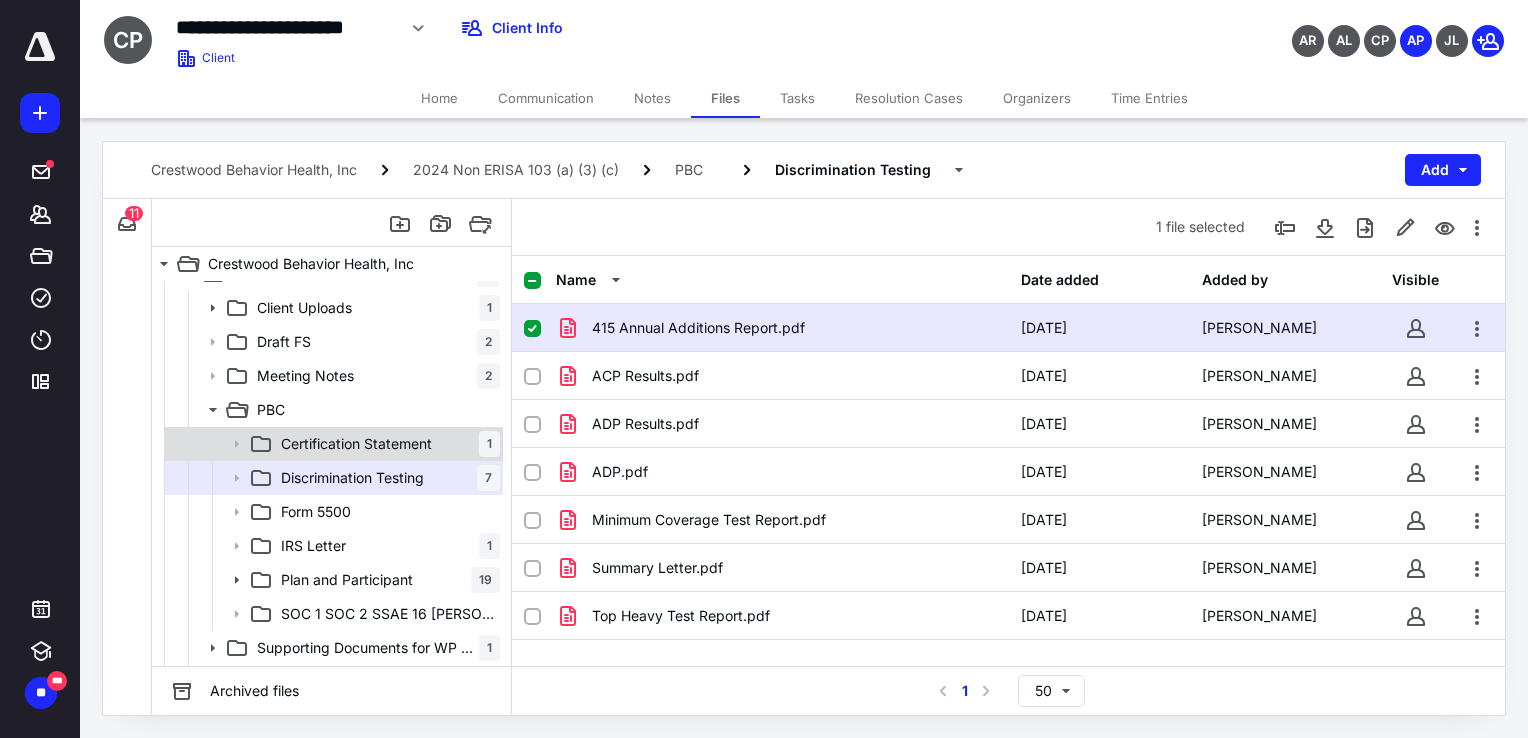 scroll, scrollTop: 0, scrollLeft: 0, axis: both 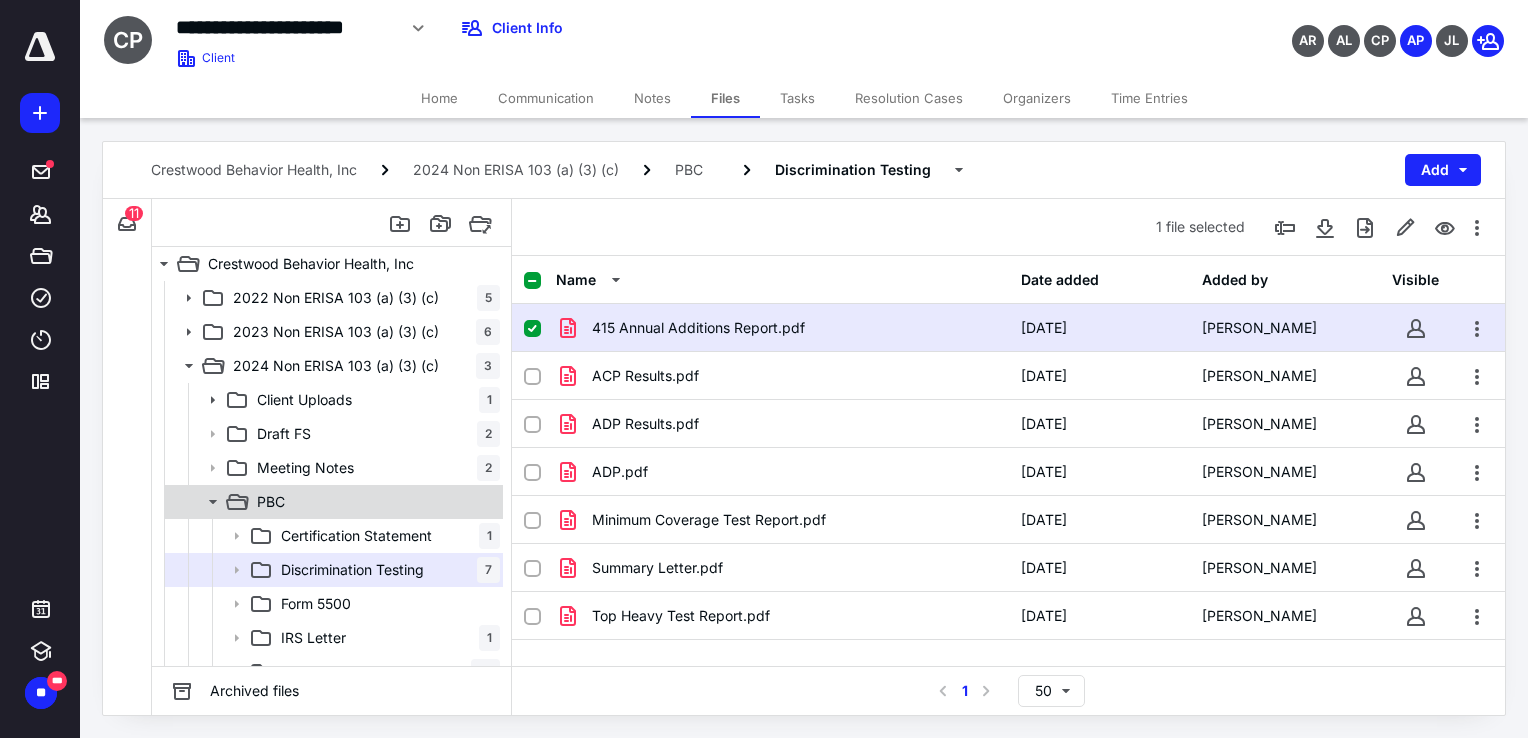 click 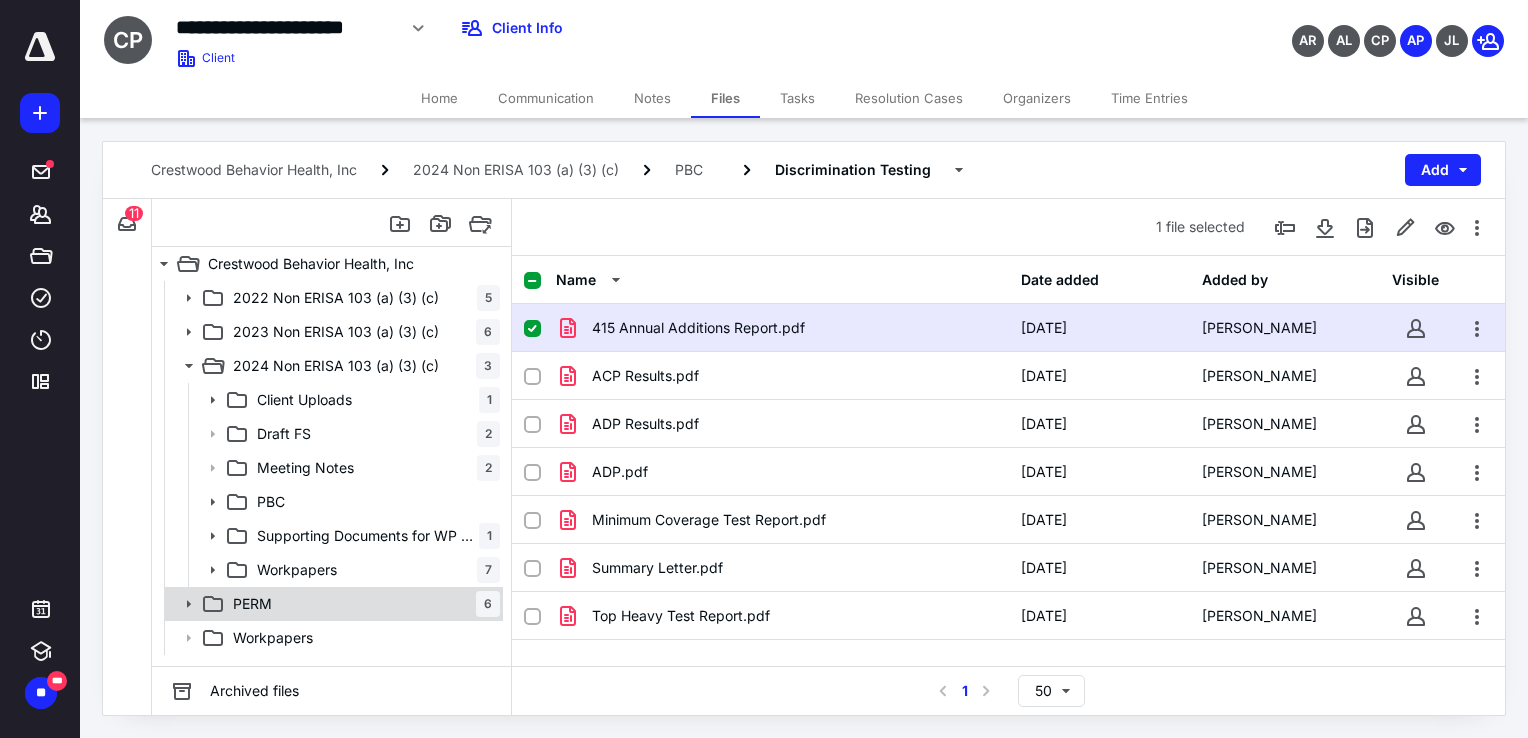 click 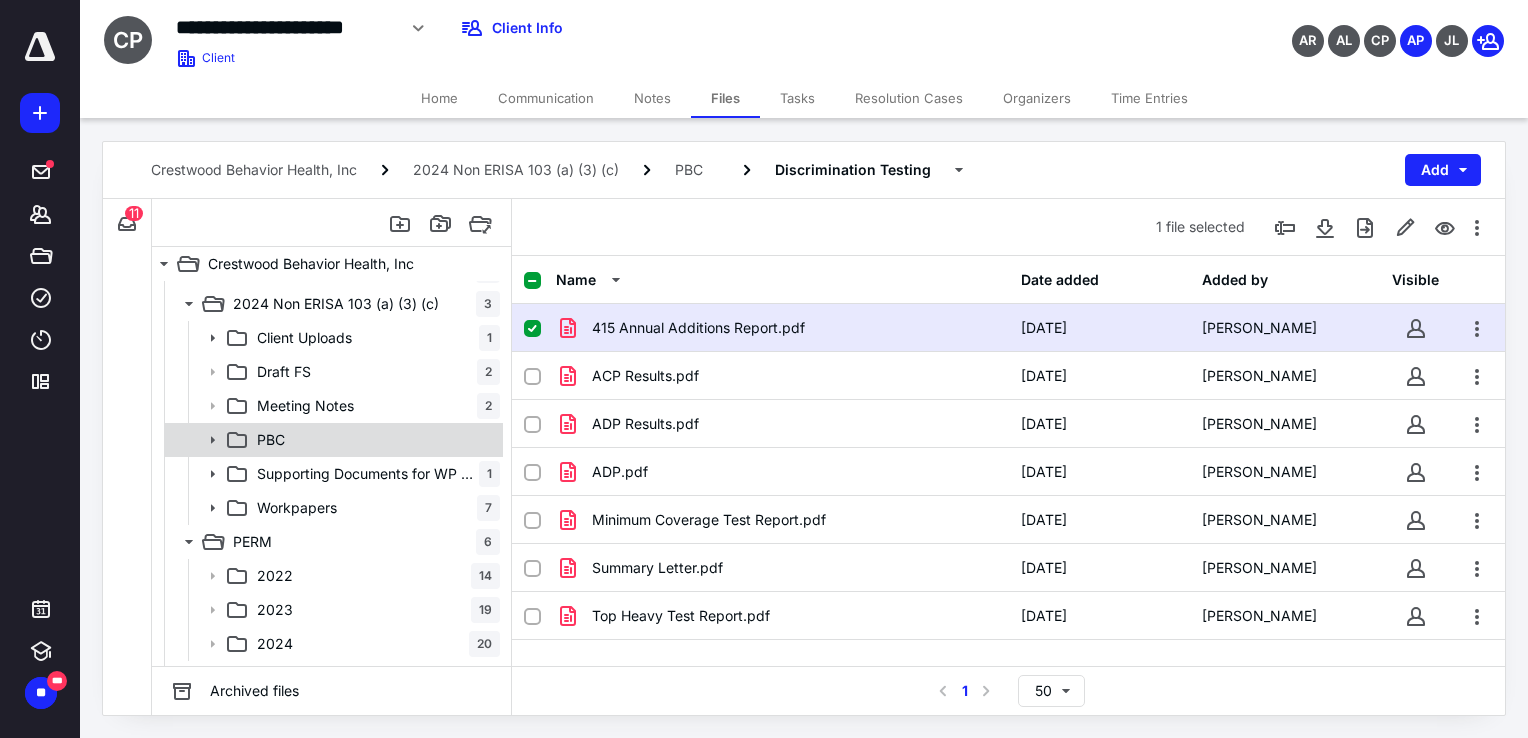 scroll, scrollTop: 89, scrollLeft: 0, axis: vertical 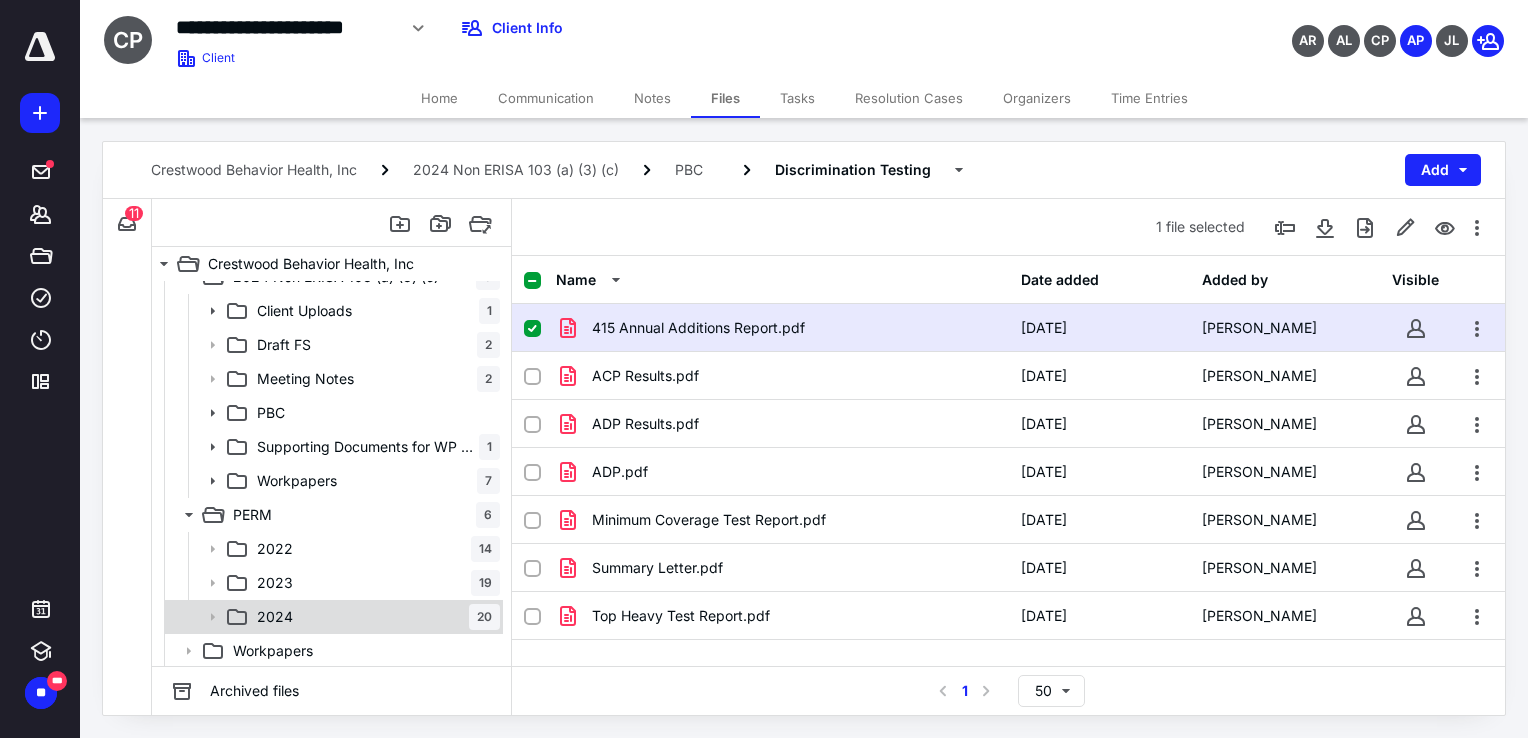 click on "2024 20" at bounding box center [374, 617] 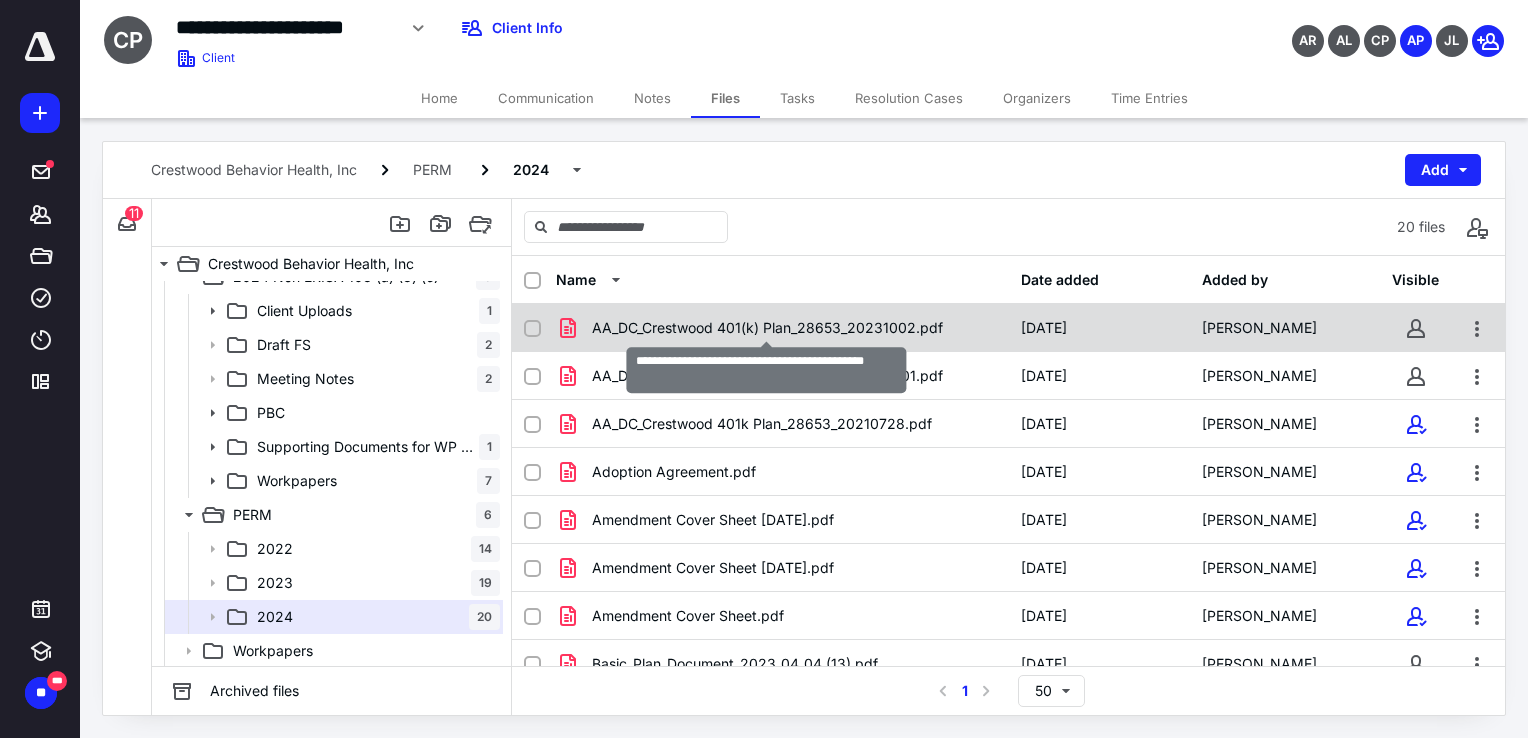 click on "AA_DC_Crestwood 401(k) Plan_28653_20231002.pdf" at bounding box center (767, 328) 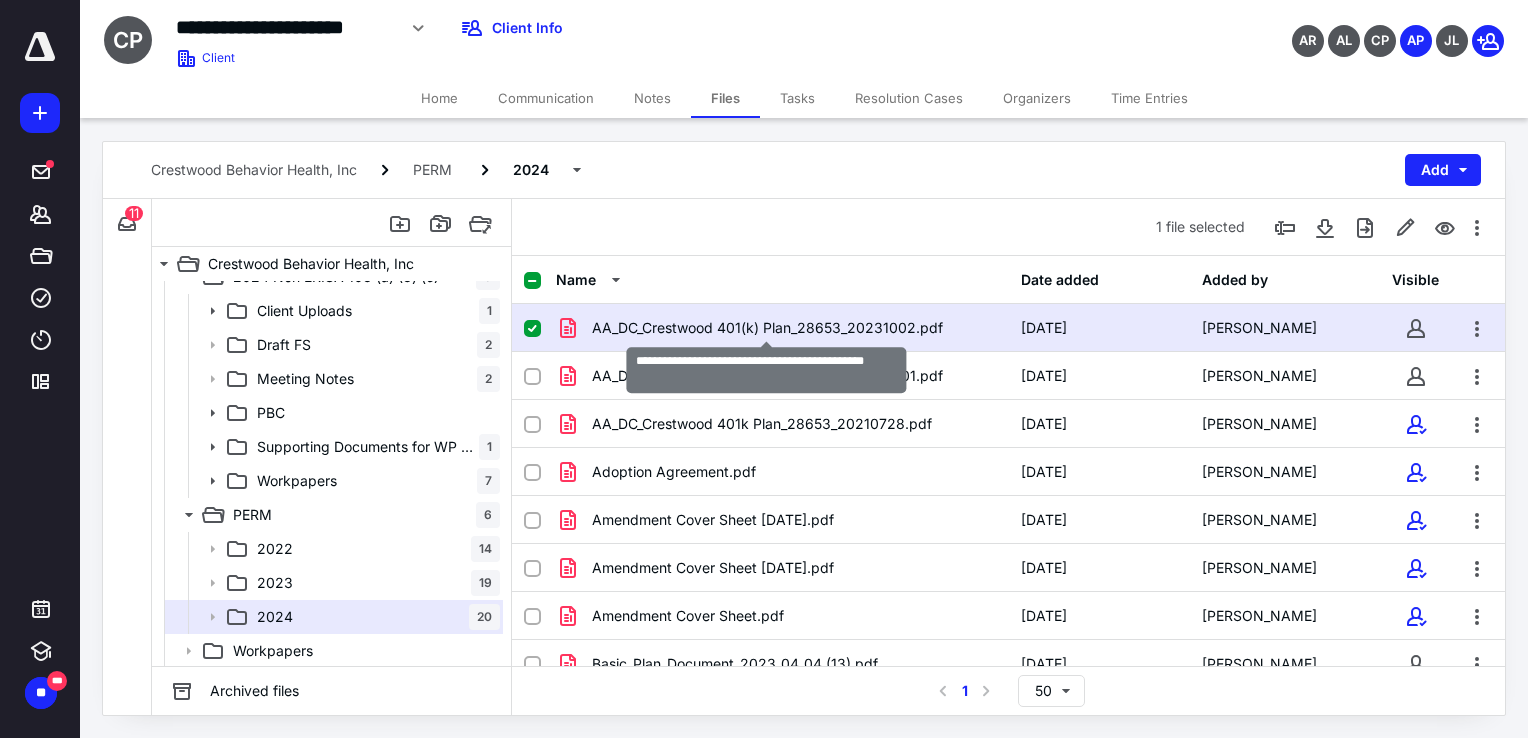 click on "AA_DC_Crestwood 401(k) Plan_28653_20231002.pdf" at bounding box center [767, 328] 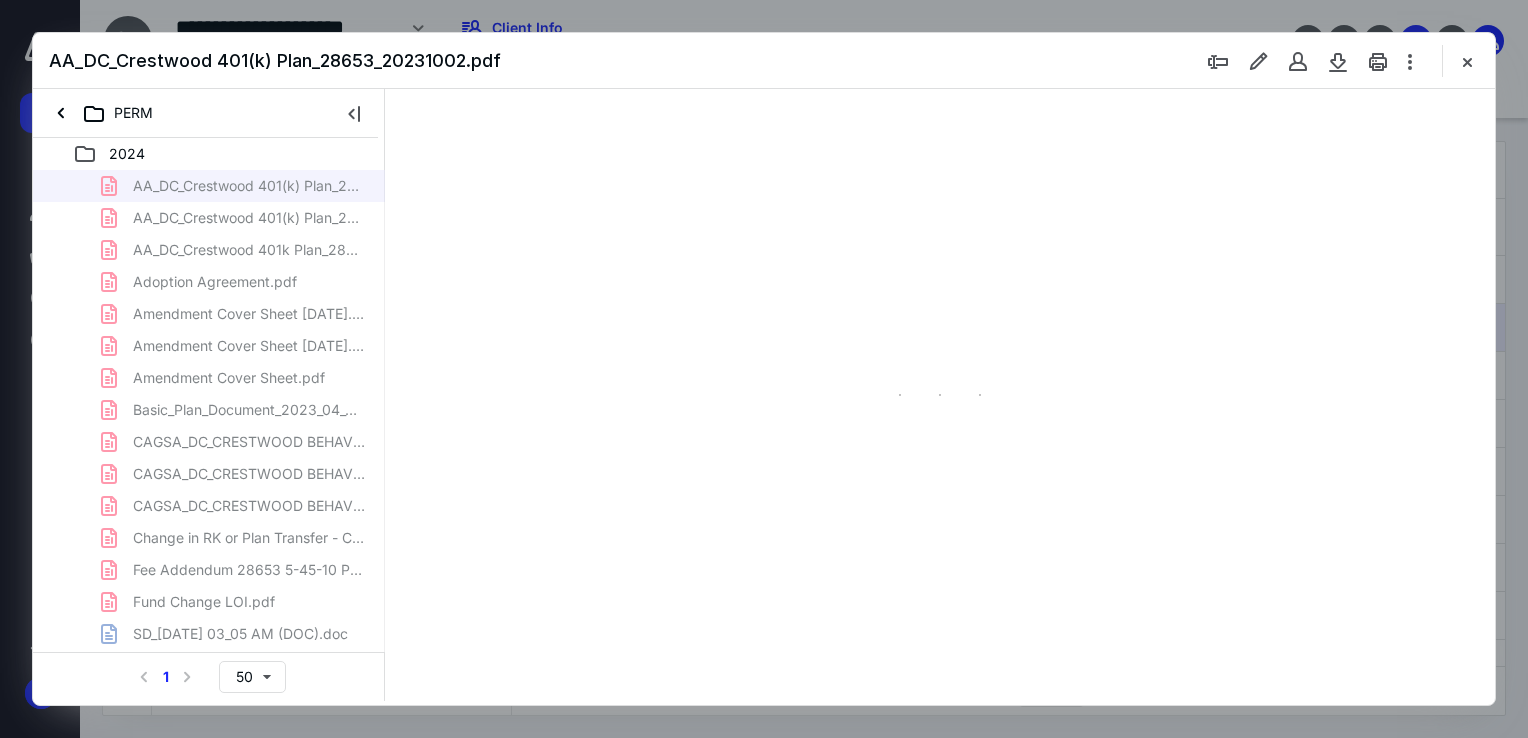 scroll, scrollTop: 0, scrollLeft: 0, axis: both 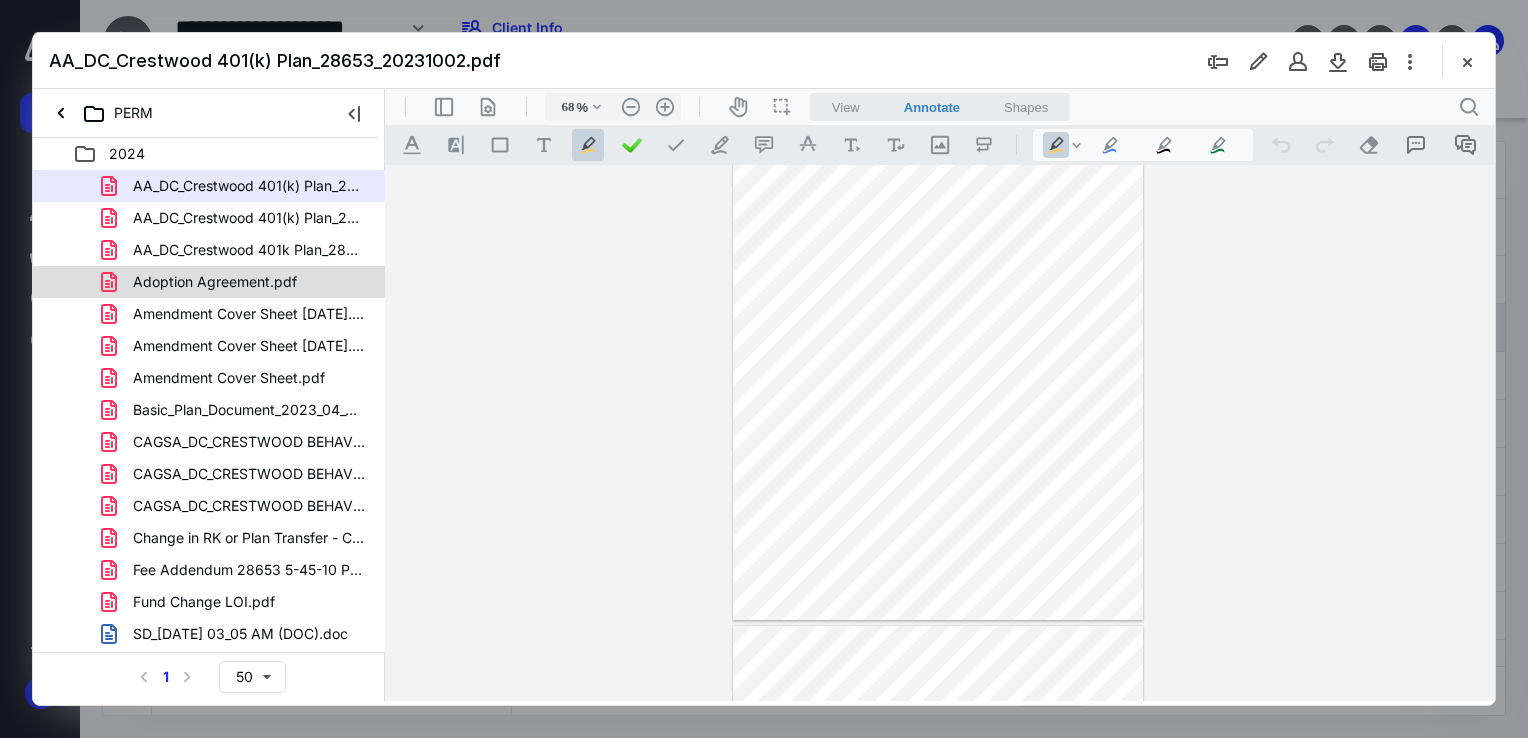 click on "Adoption Agreement.pdf" at bounding box center (215, 282) 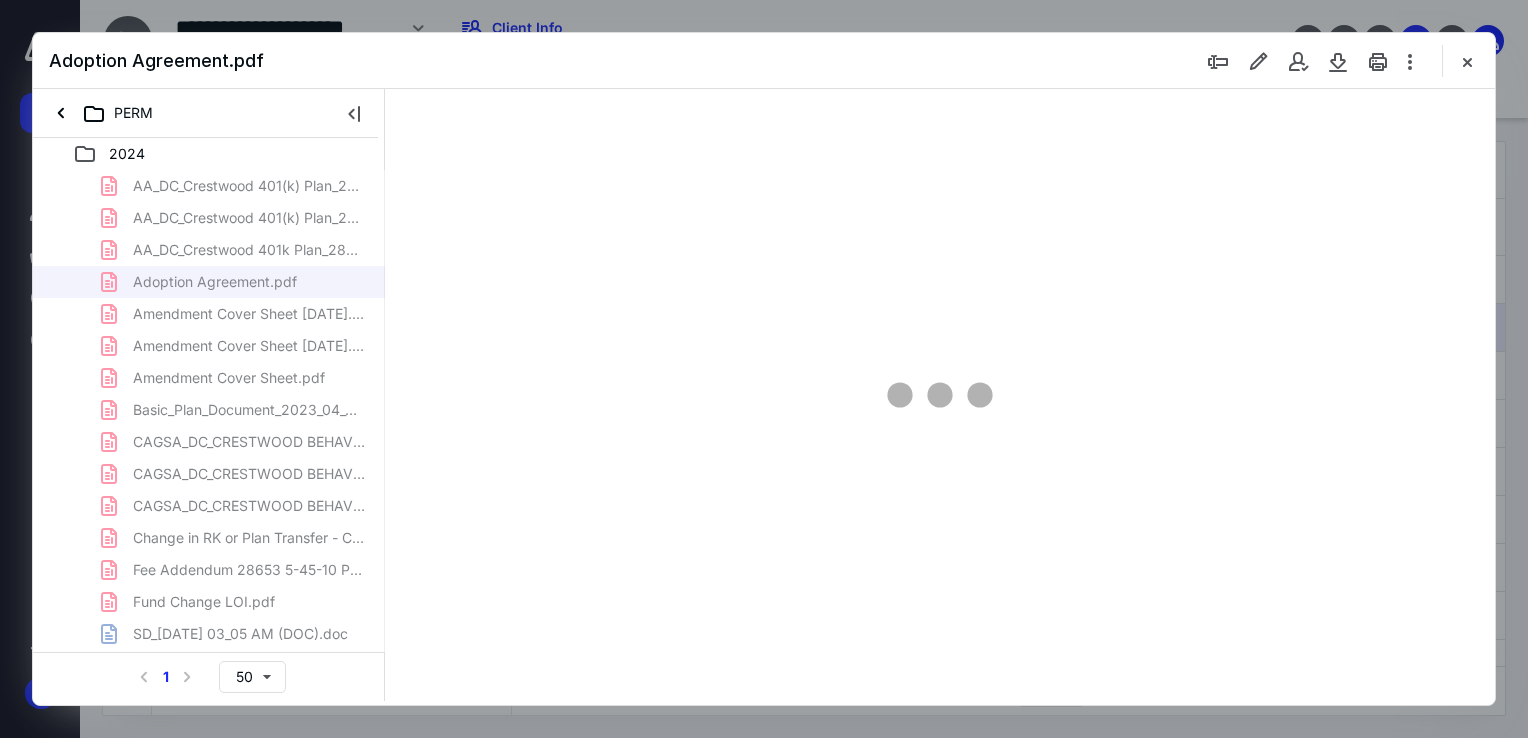 type on "68" 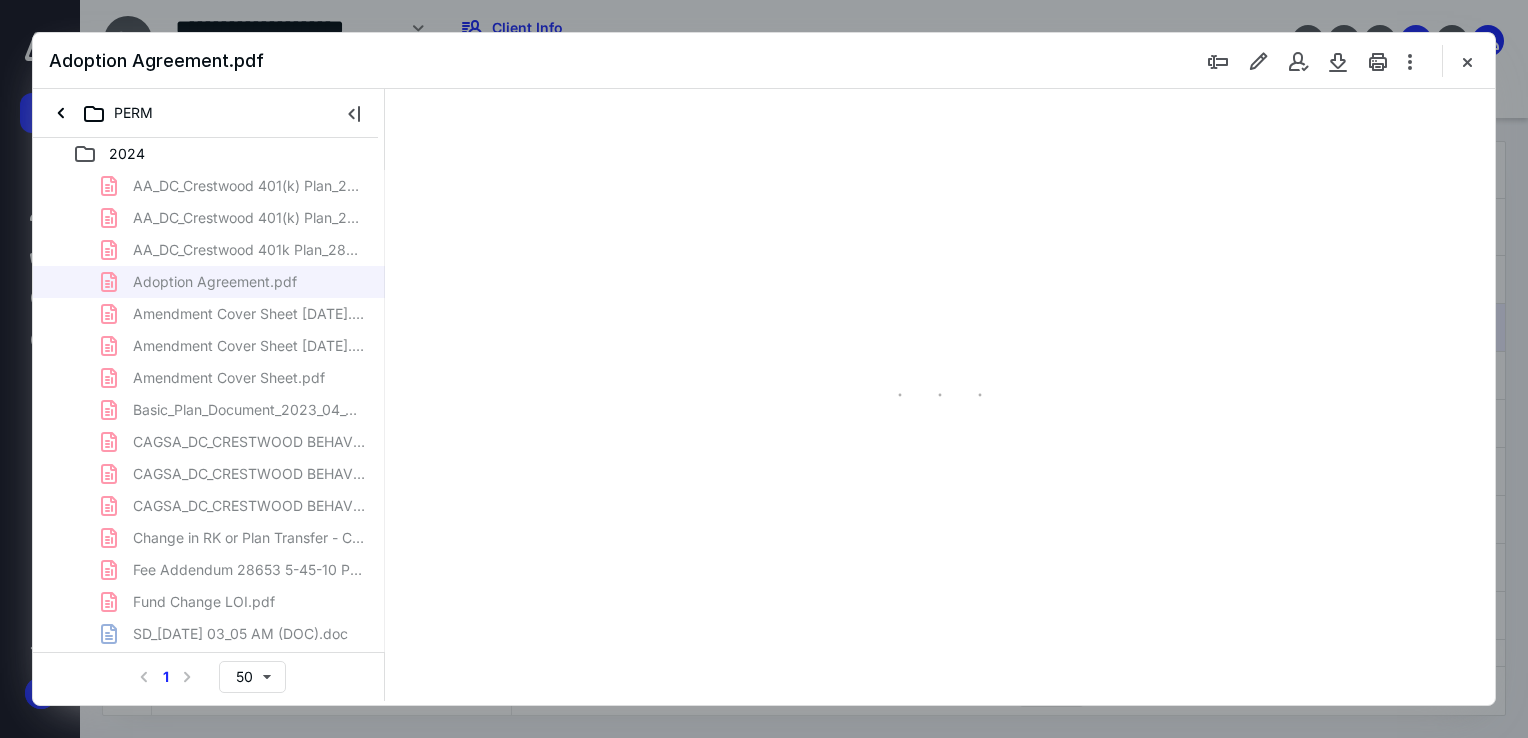 scroll, scrollTop: 79, scrollLeft: 0, axis: vertical 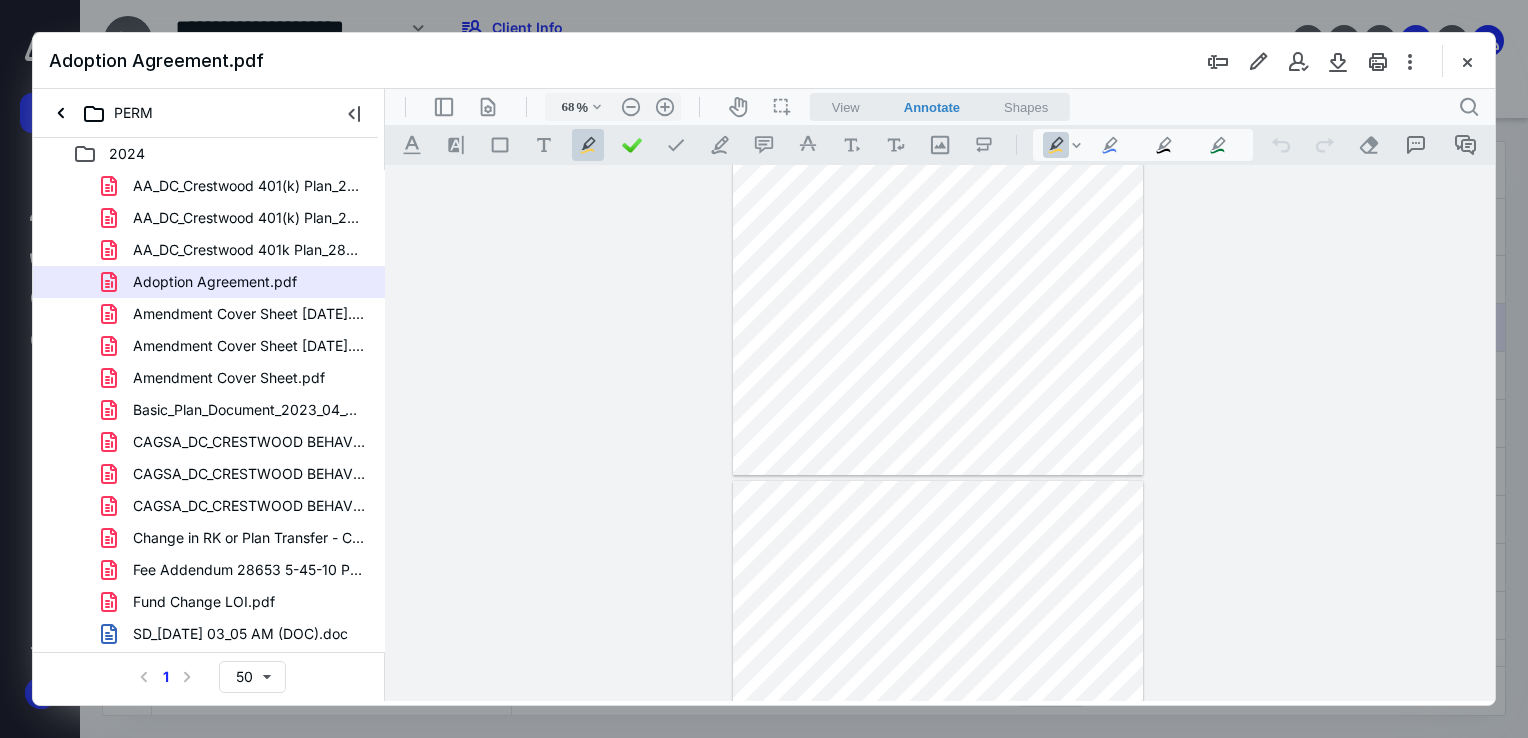 type on "*" 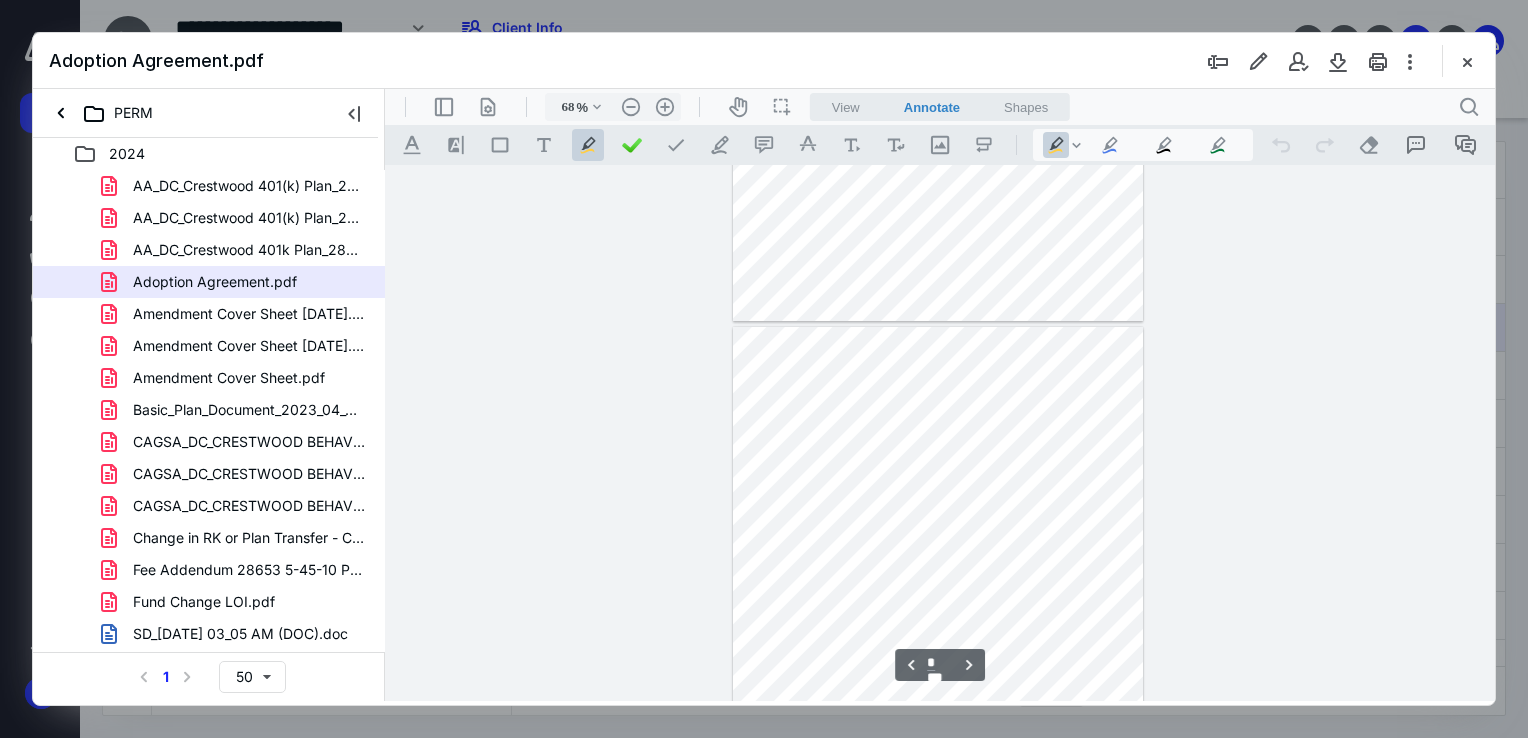 scroll, scrollTop: 379, scrollLeft: 0, axis: vertical 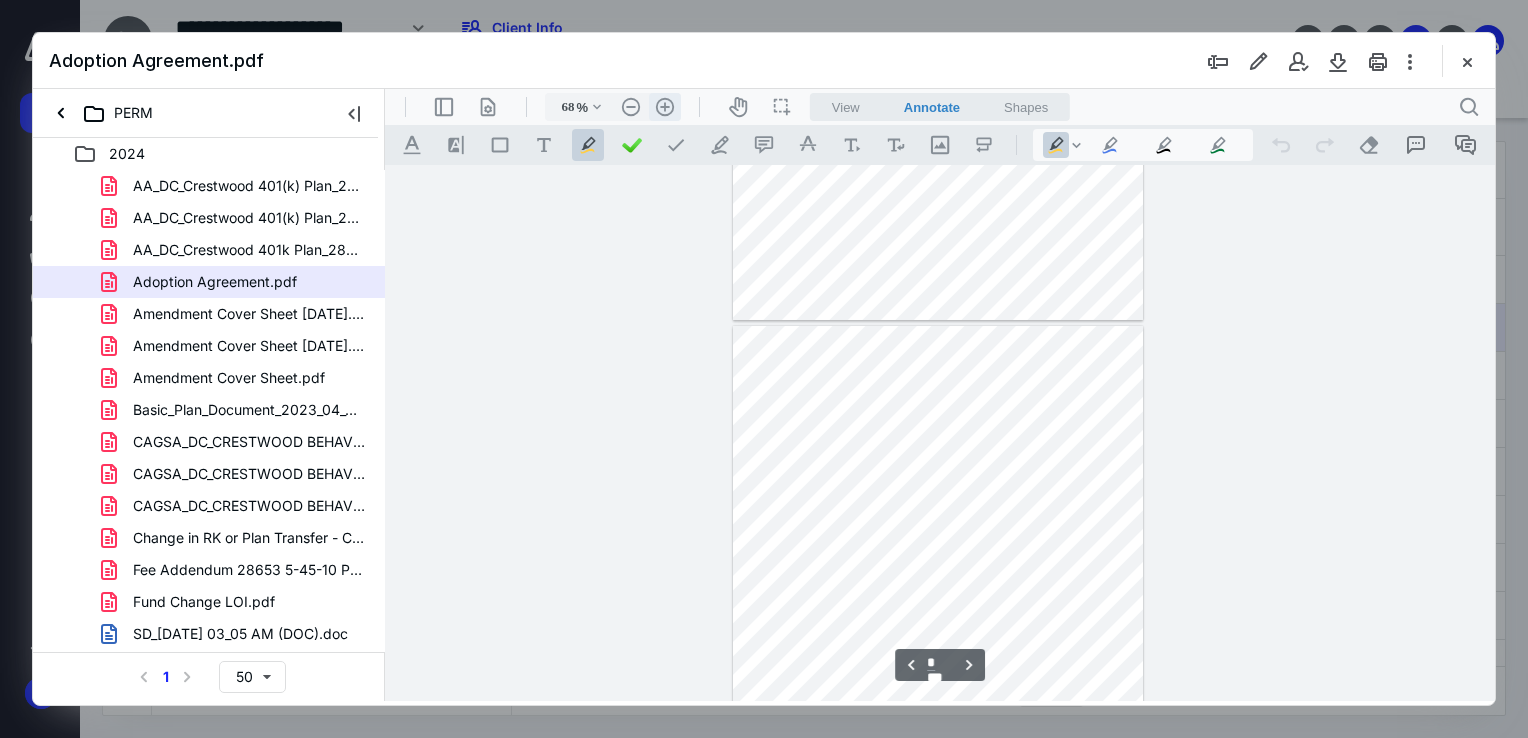 click on ".cls-1{fill:#abb0c4;} icon - header - zoom - in - line" at bounding box center (665, 107) 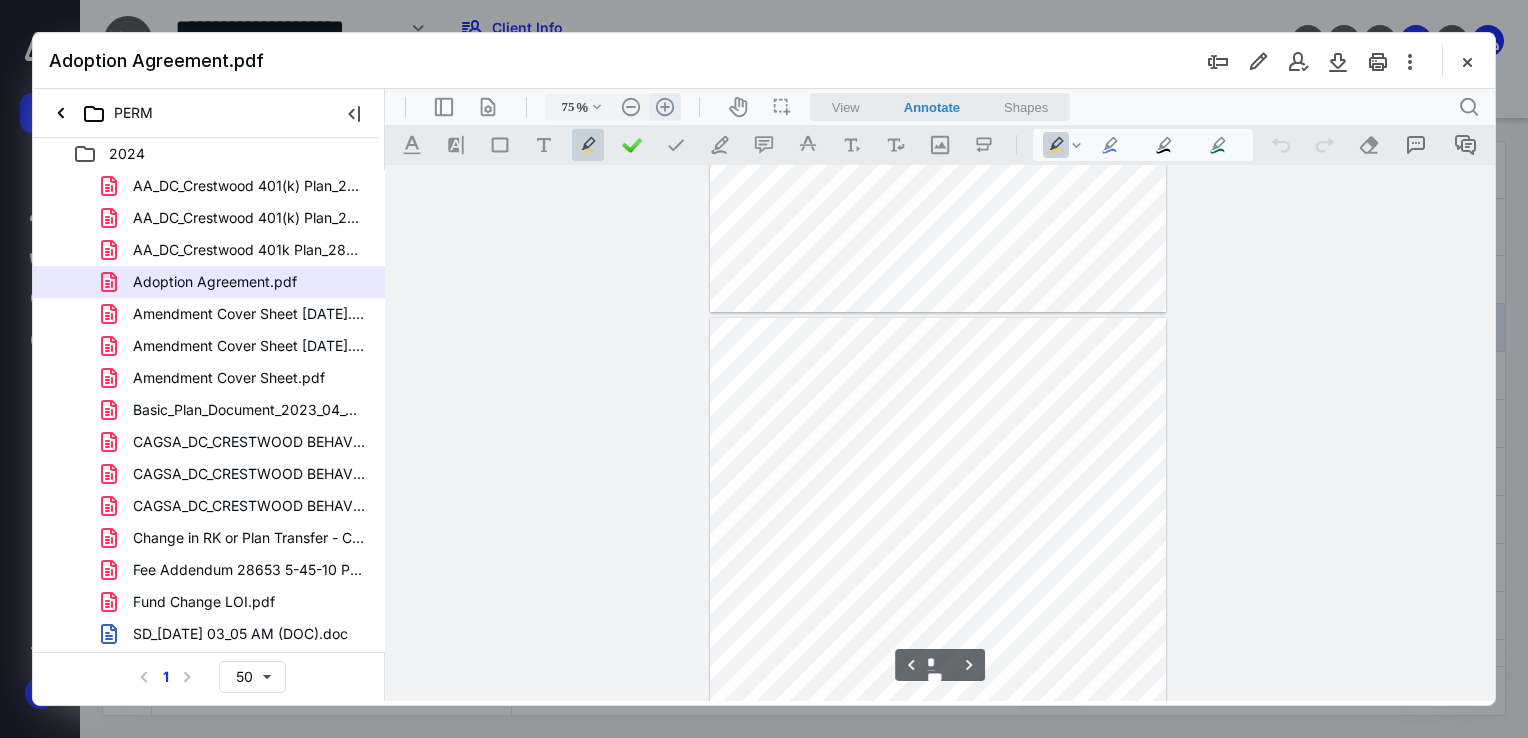 click on ".cls-1{fill:#abb0c4;} icon - header - zoom - in - line" at bounding box center (665, 107) 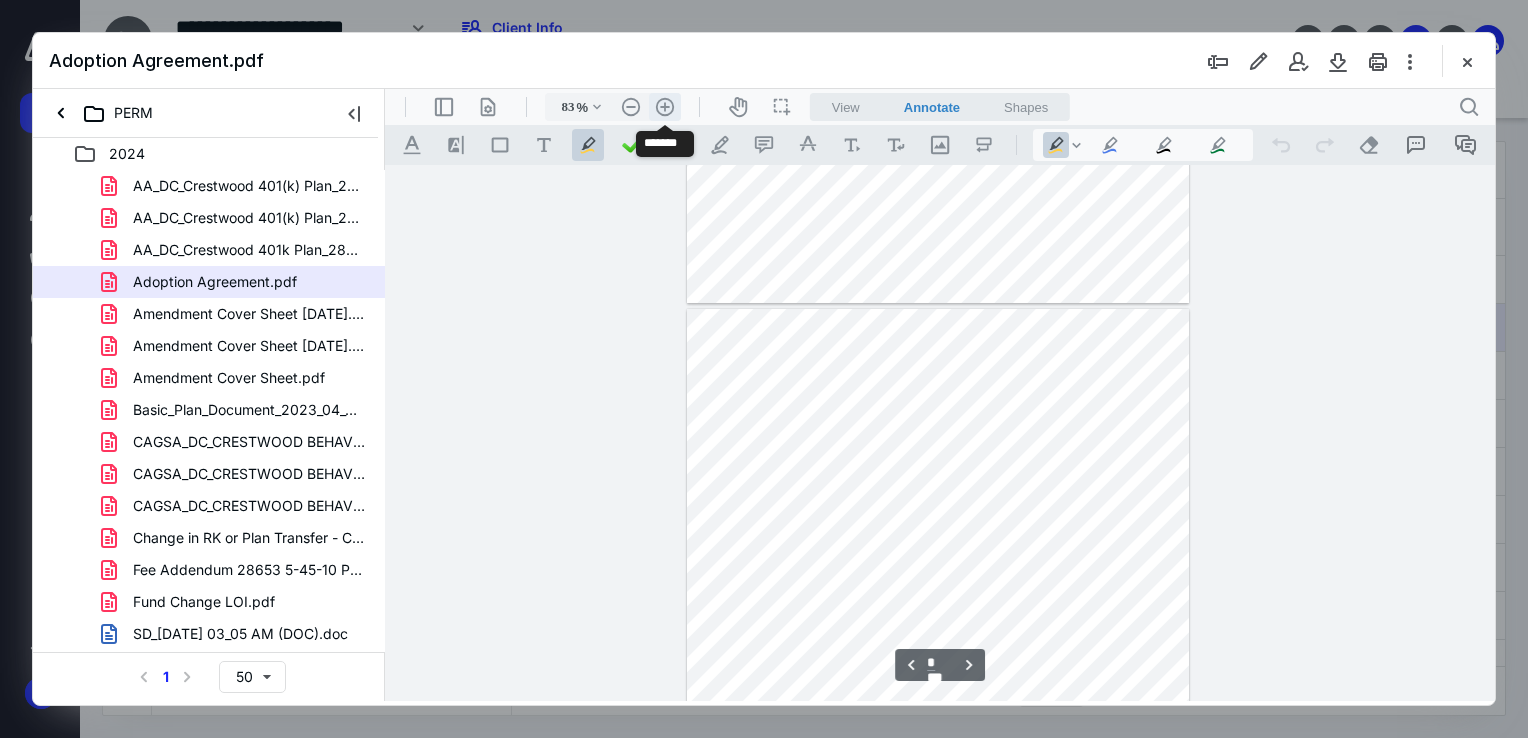 click on ".cls-1{fill:#abb0c4;} icon - header - zoom - in - line" at bounding box center (665, 107) 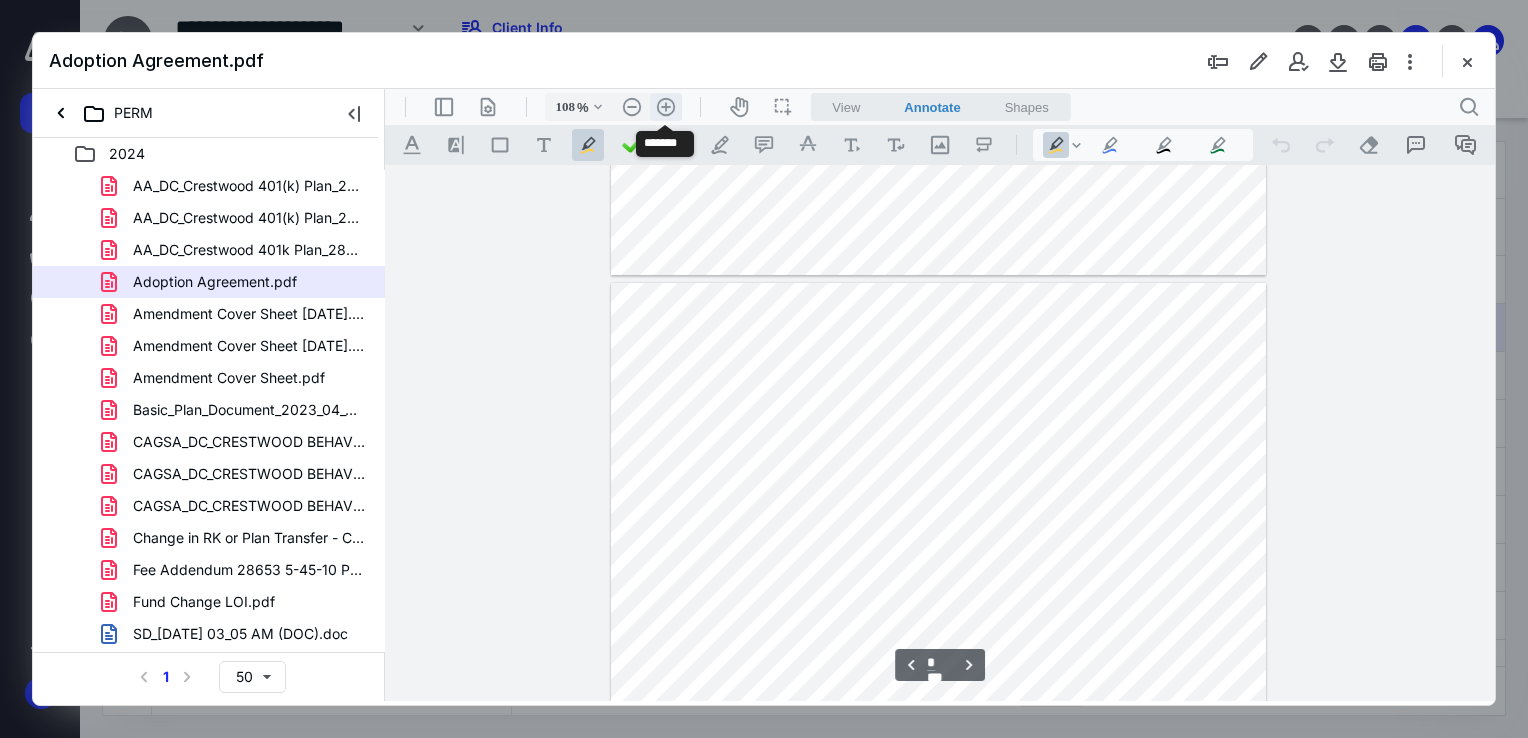 click on ".cls-1{fill:#abb0c4;} icon - header - zoom - in - line" at bounding box center (666, 107) 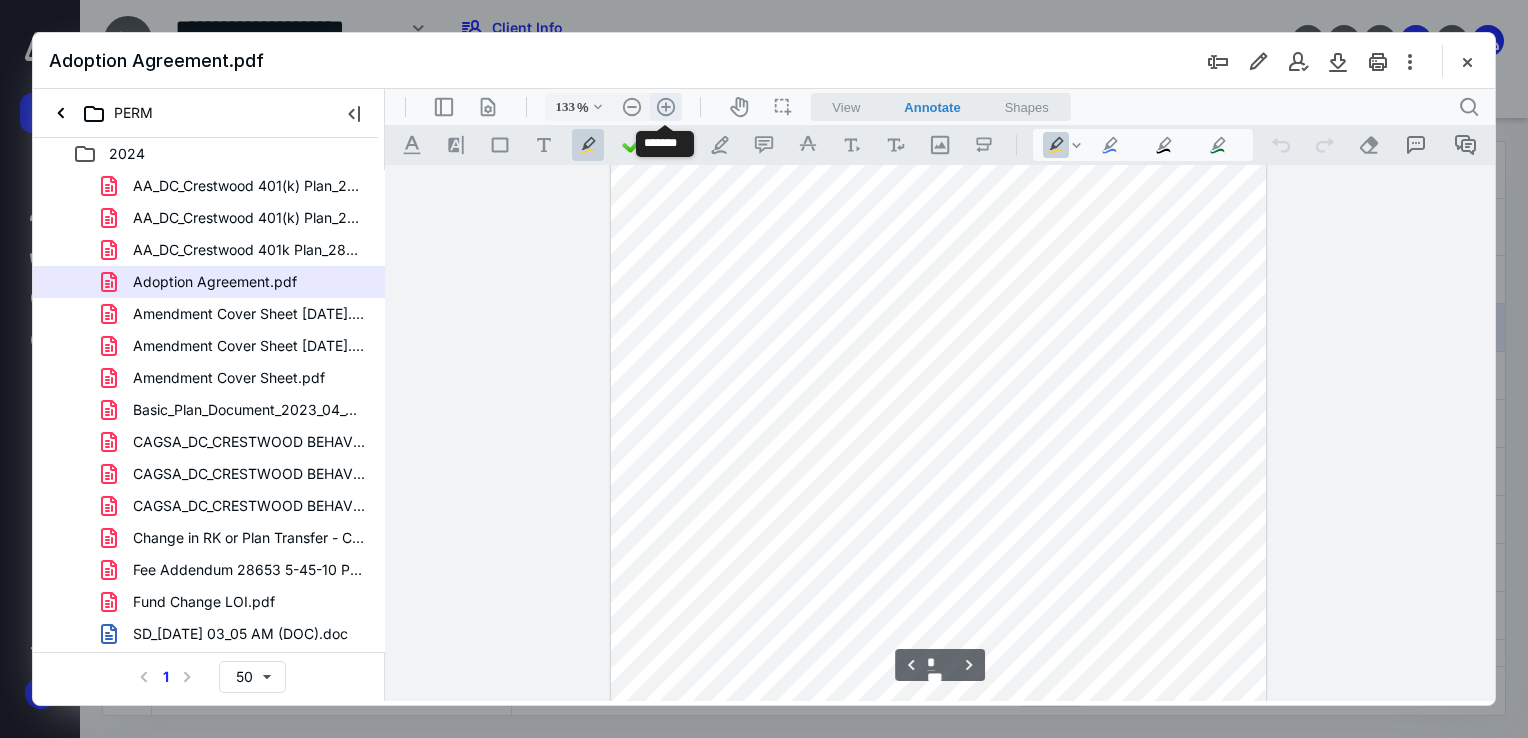click on ".cls-1{fill:#abb0c4;} icon - header - zoom - in - line" at bounding box center [666, 107] 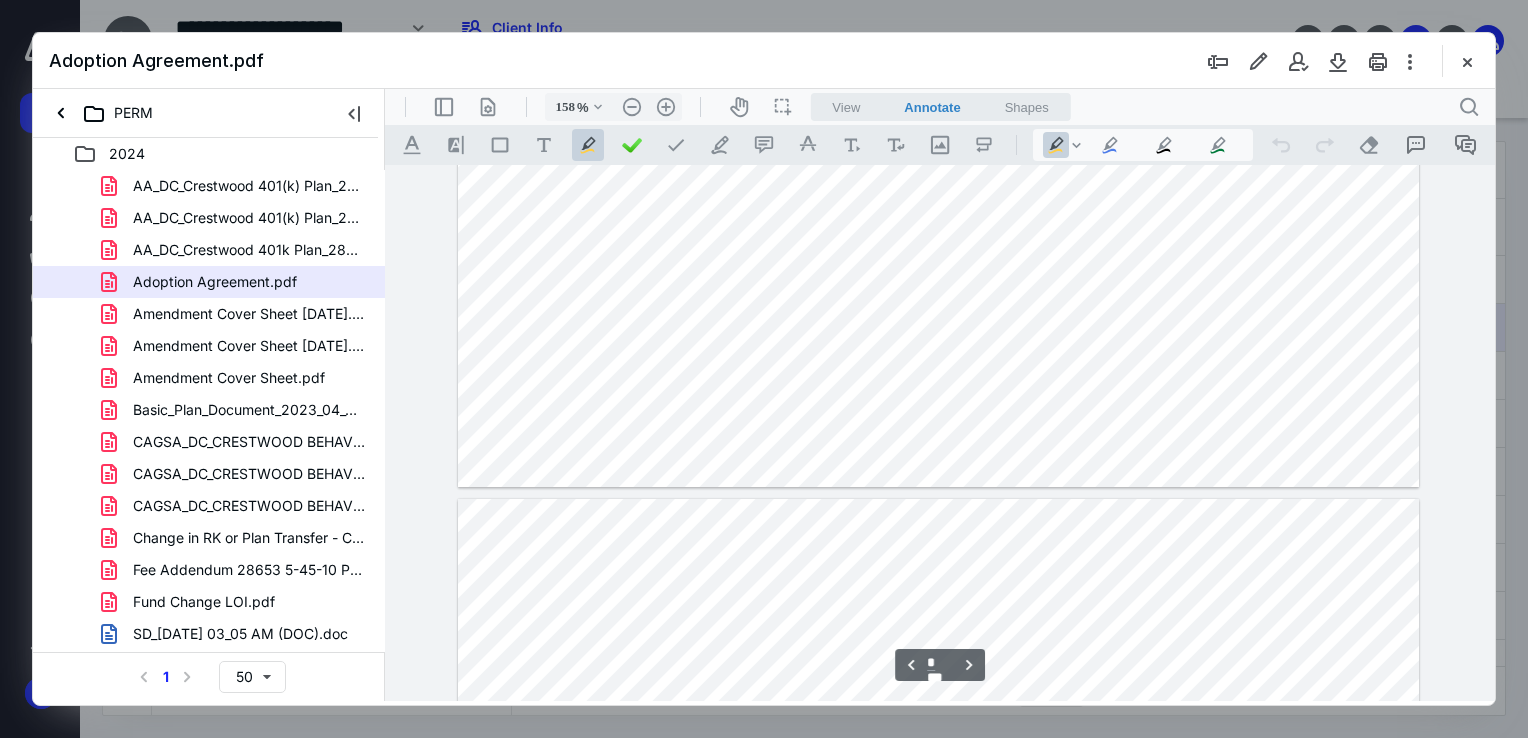 type on "*" 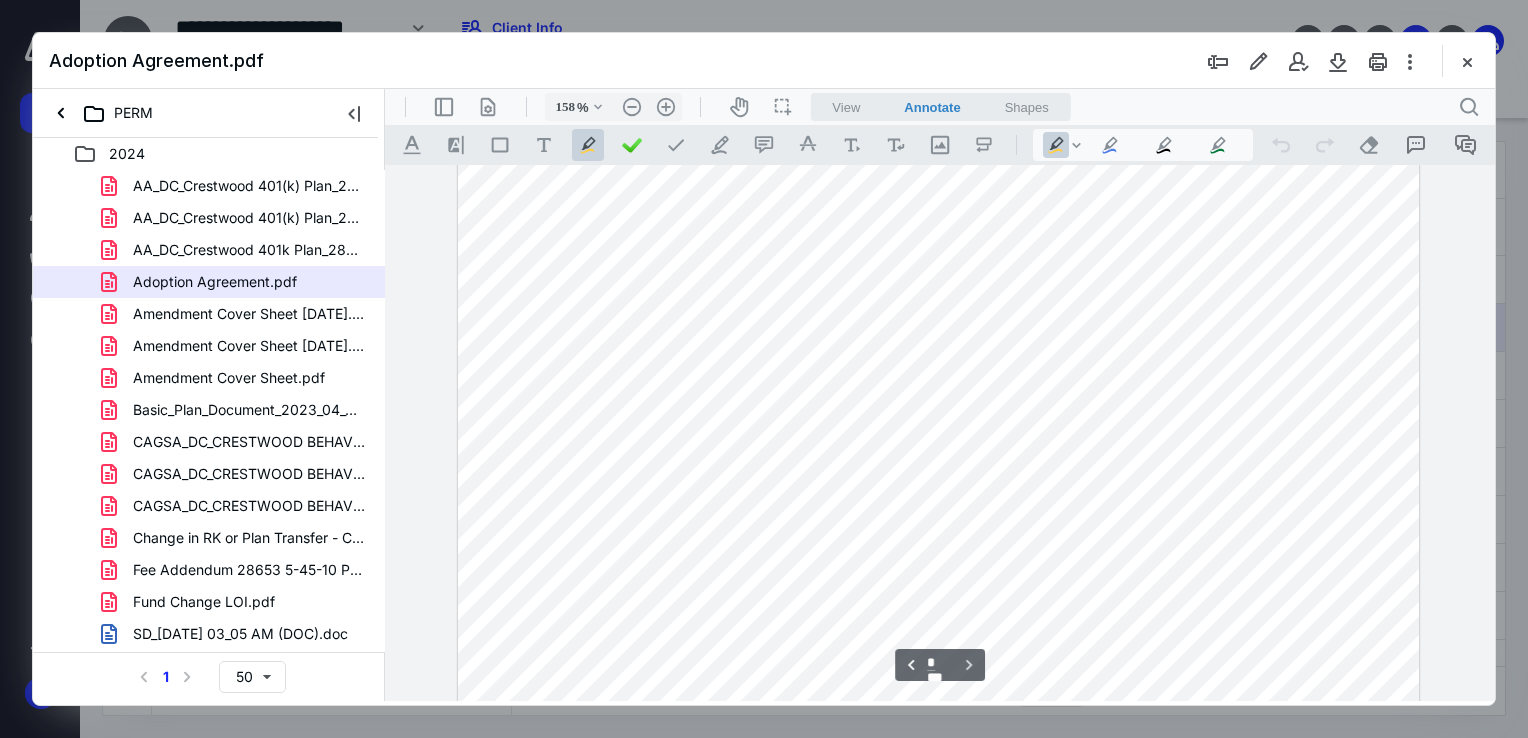 scroll, scrollTop: 5743, scrollLeft: 0, axis: vertical 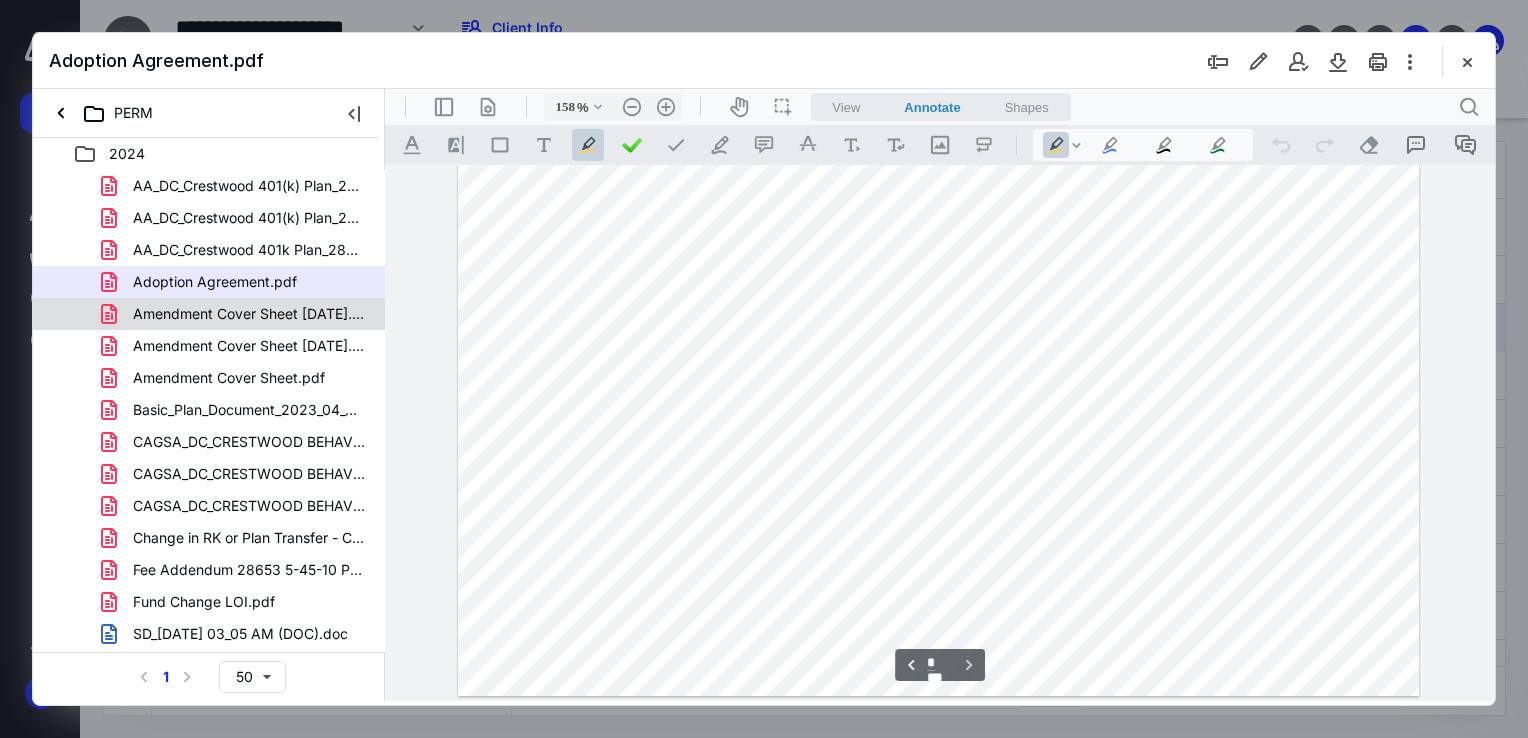 click on "Amendment Cover Sheet [DATE].pdf" at bounding box center (249, 314) 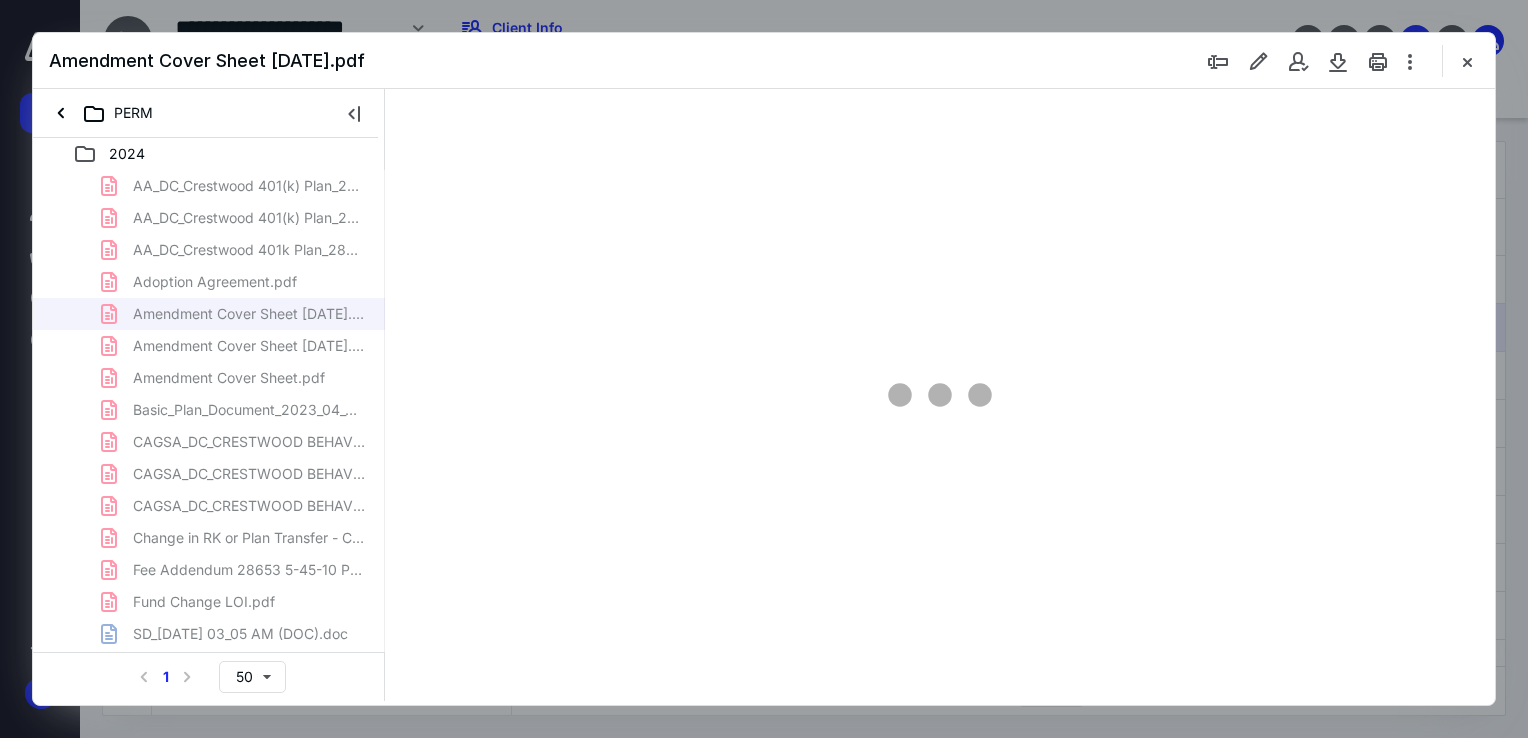 type on "68" 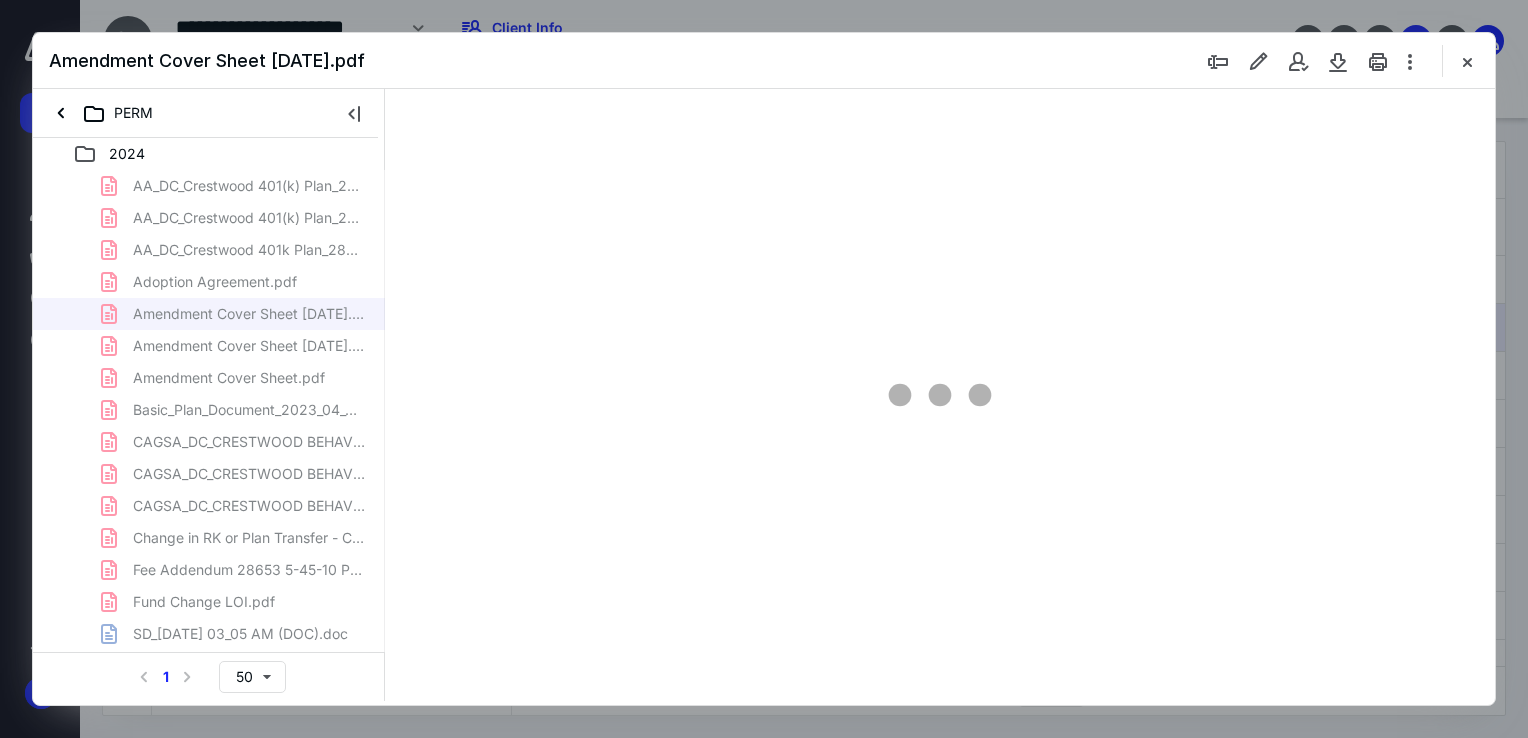 scroll, scrollTop: 0, scrollLeft: 0, axis: both 